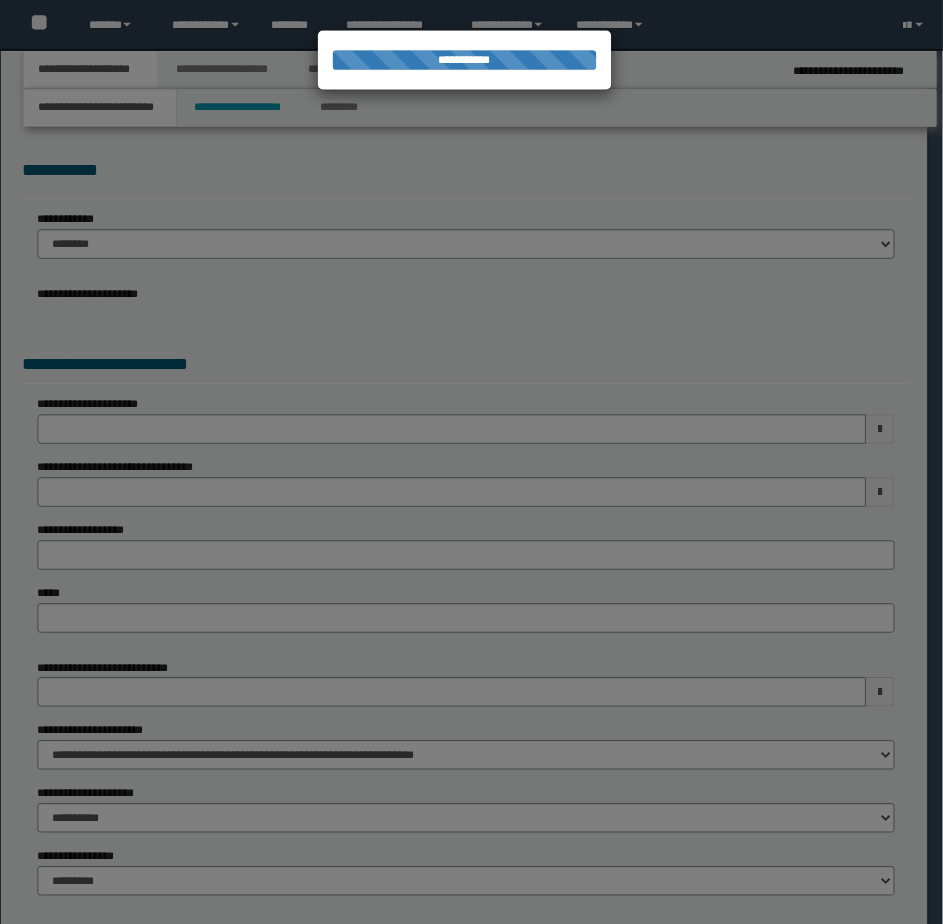 scroll, scrollTop: 0, scrollLeft: 0, axis: both 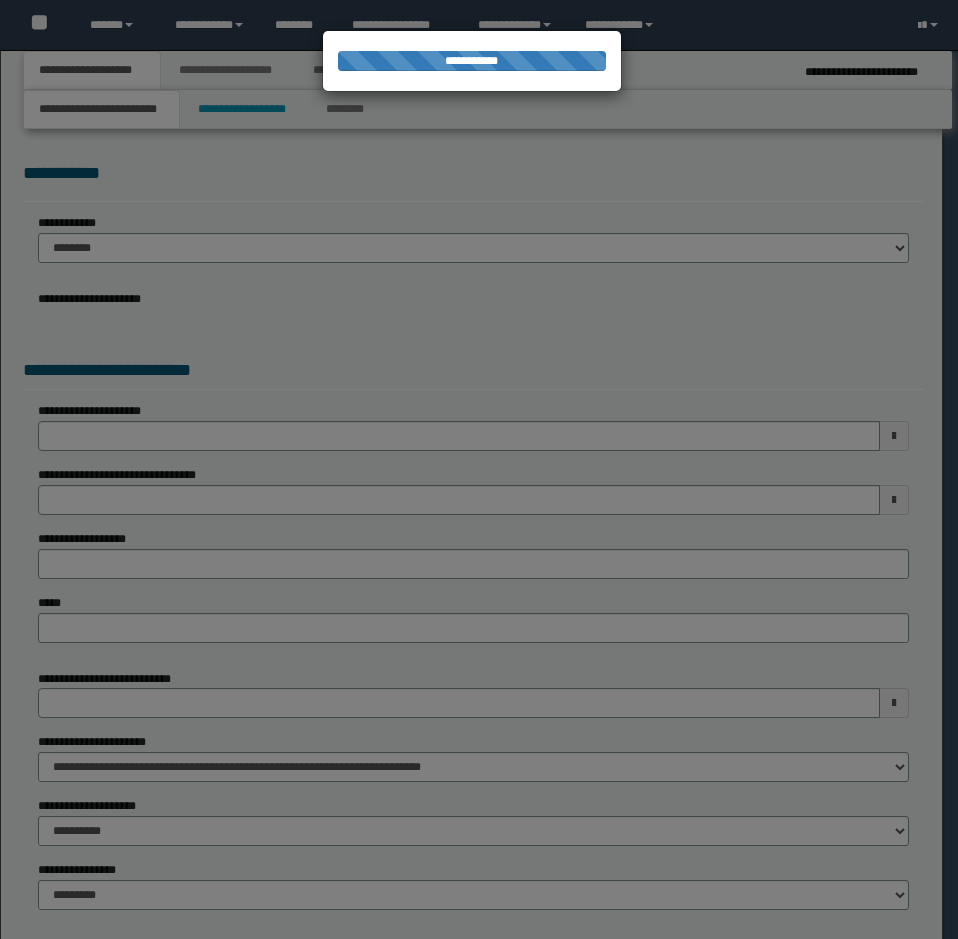 select on "*" 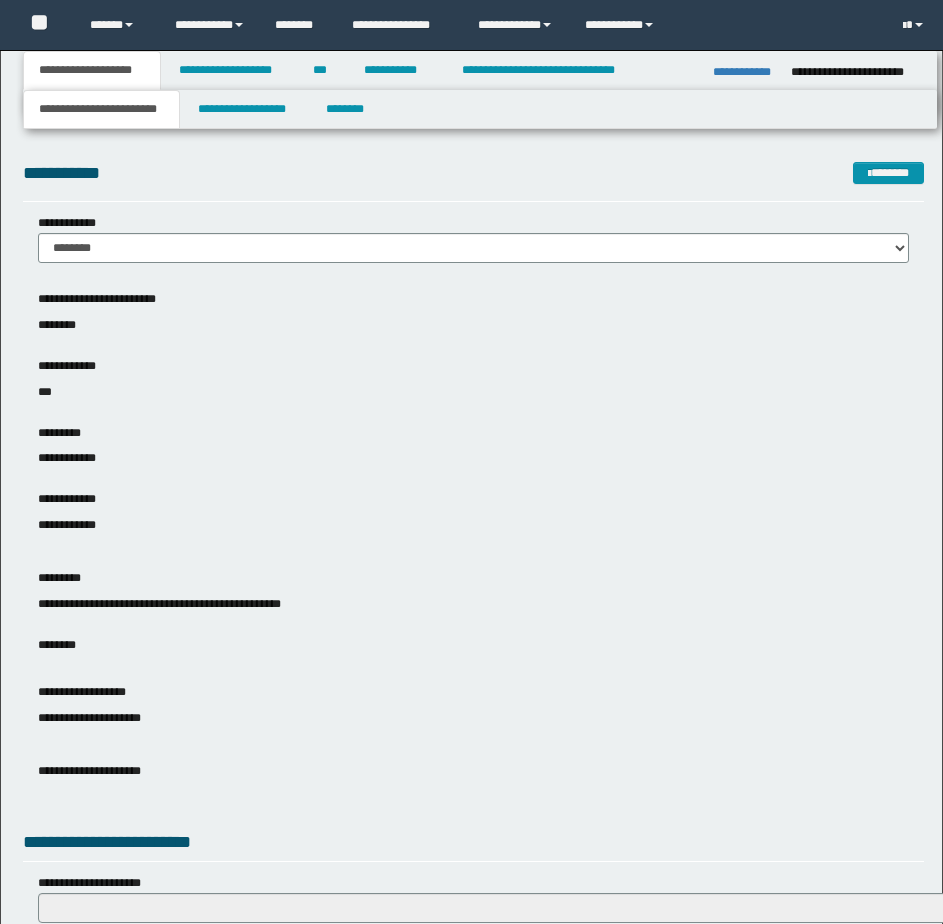 scroll, scrollTop: 0, scrollLeft: 0, axis: both 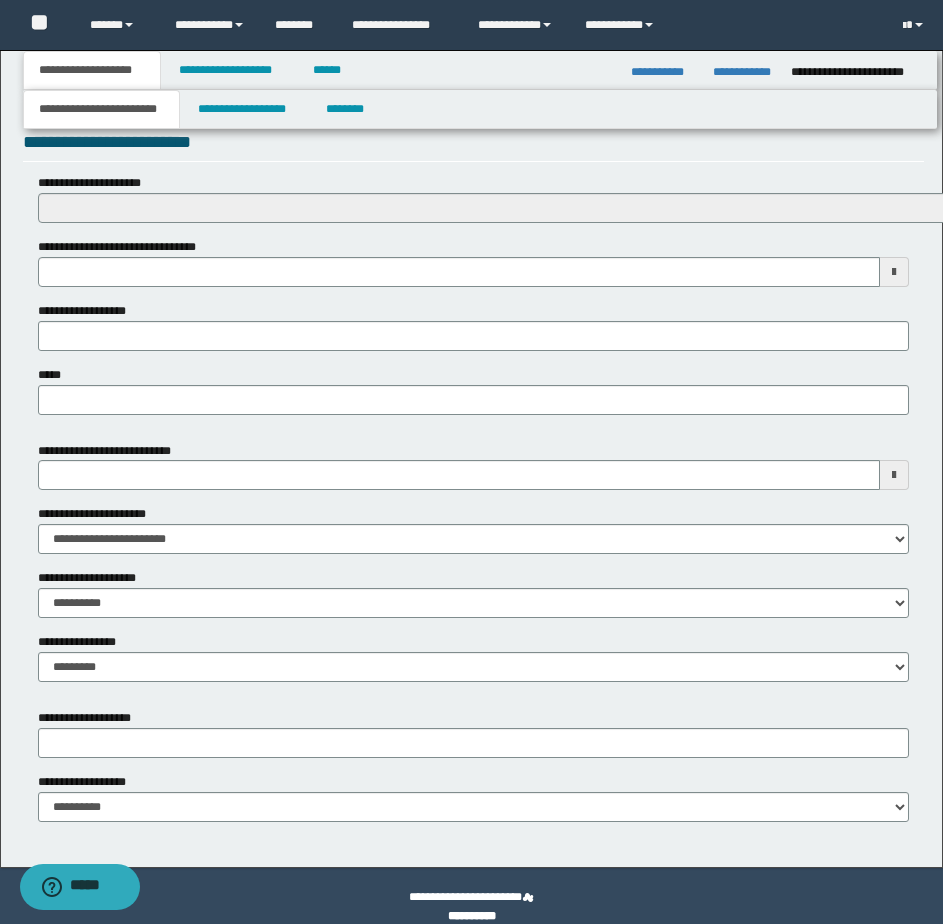 click on "**********" at bounding box center (473, 301) 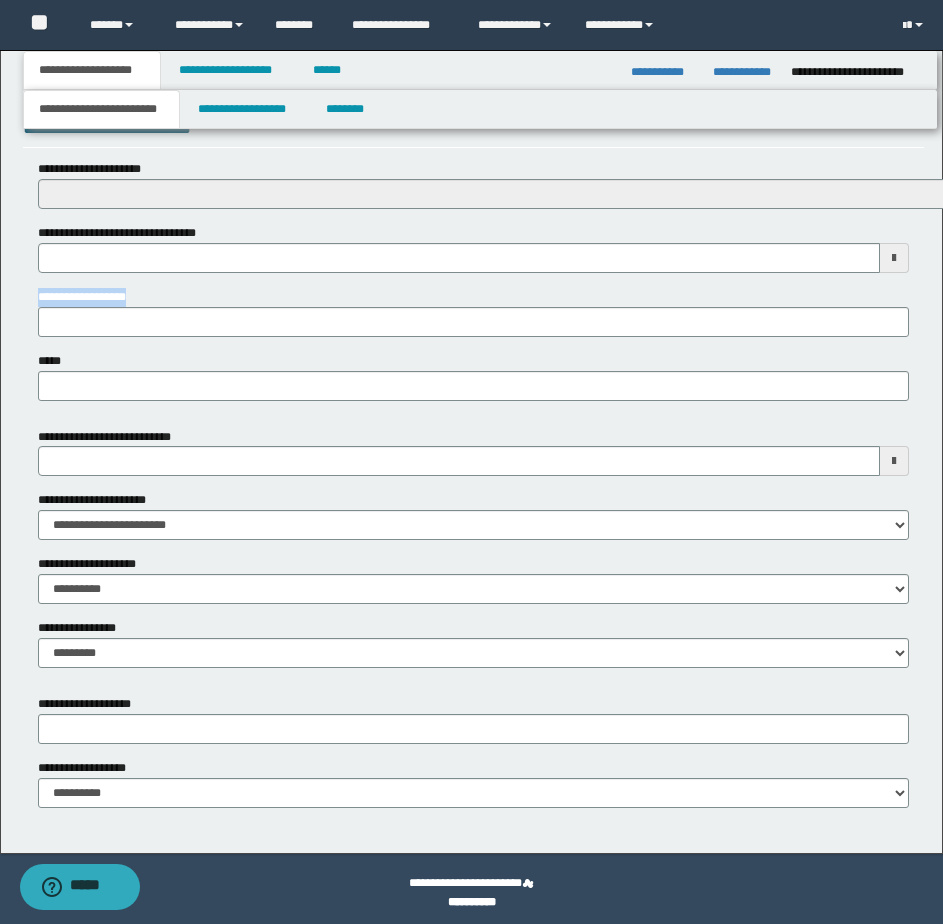 scroll, scrollTop: 721, scrollLeft: 0, axis: vertical 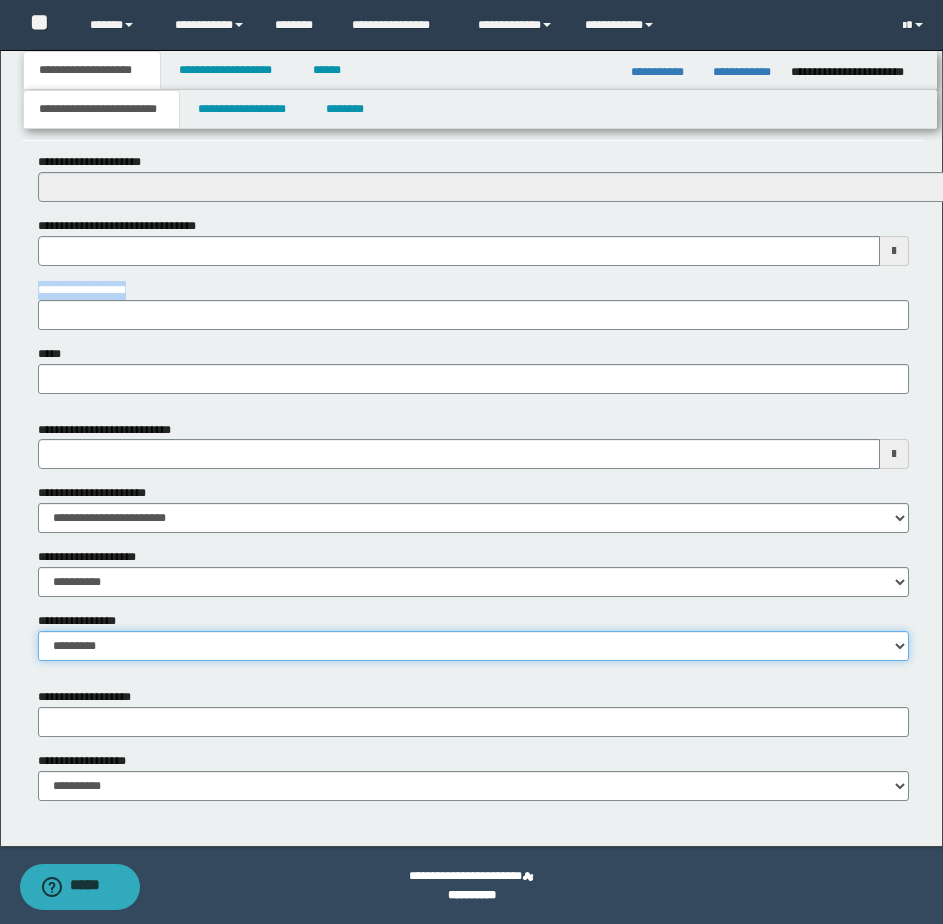 click on "**********" at bounding box center [473, 646] 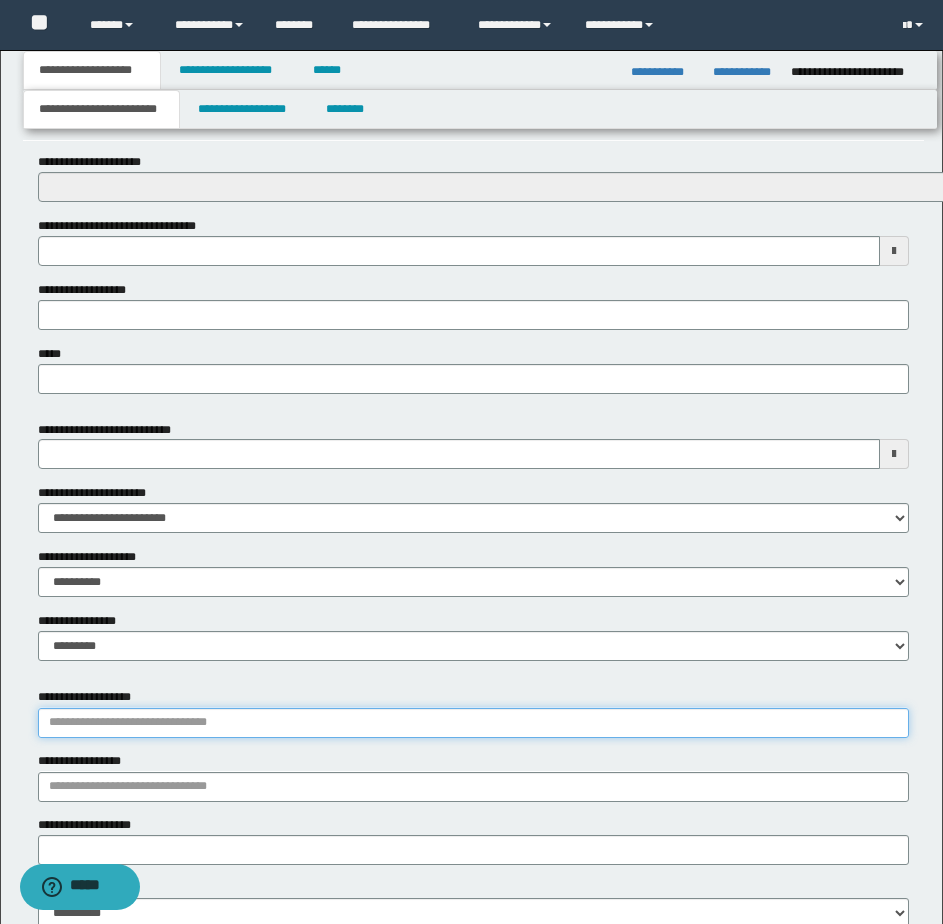 click on "**********" at bounding box center (473, 723) 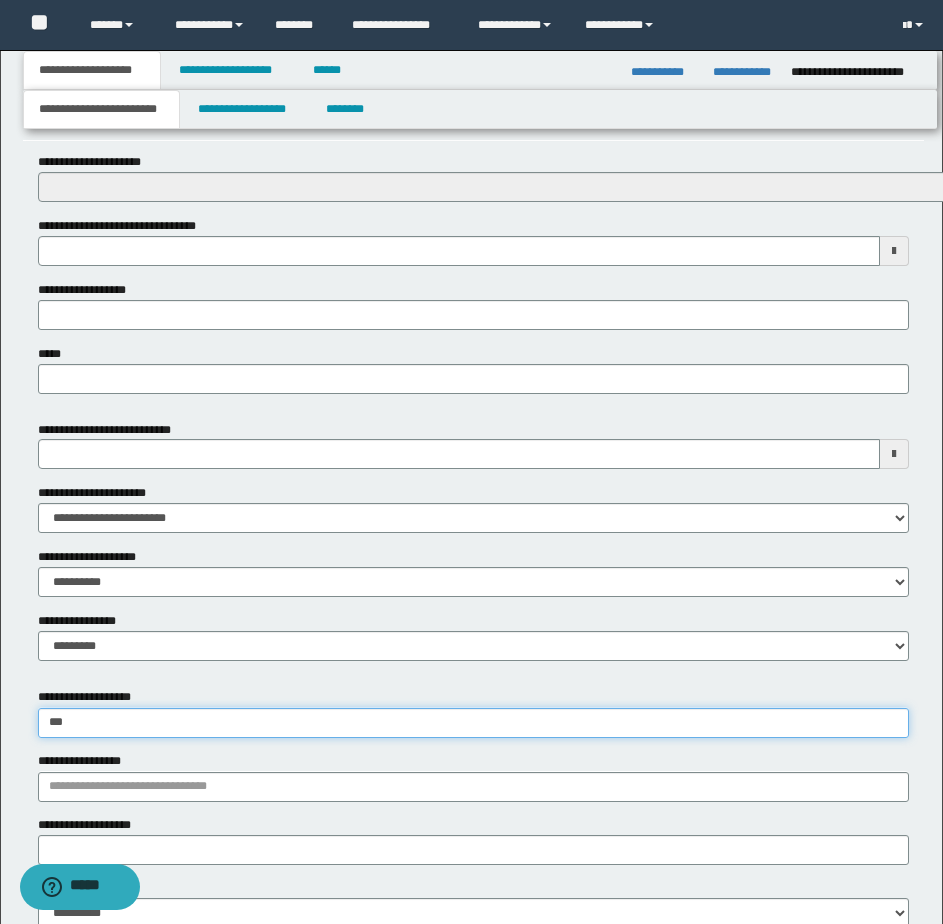 type on "***" 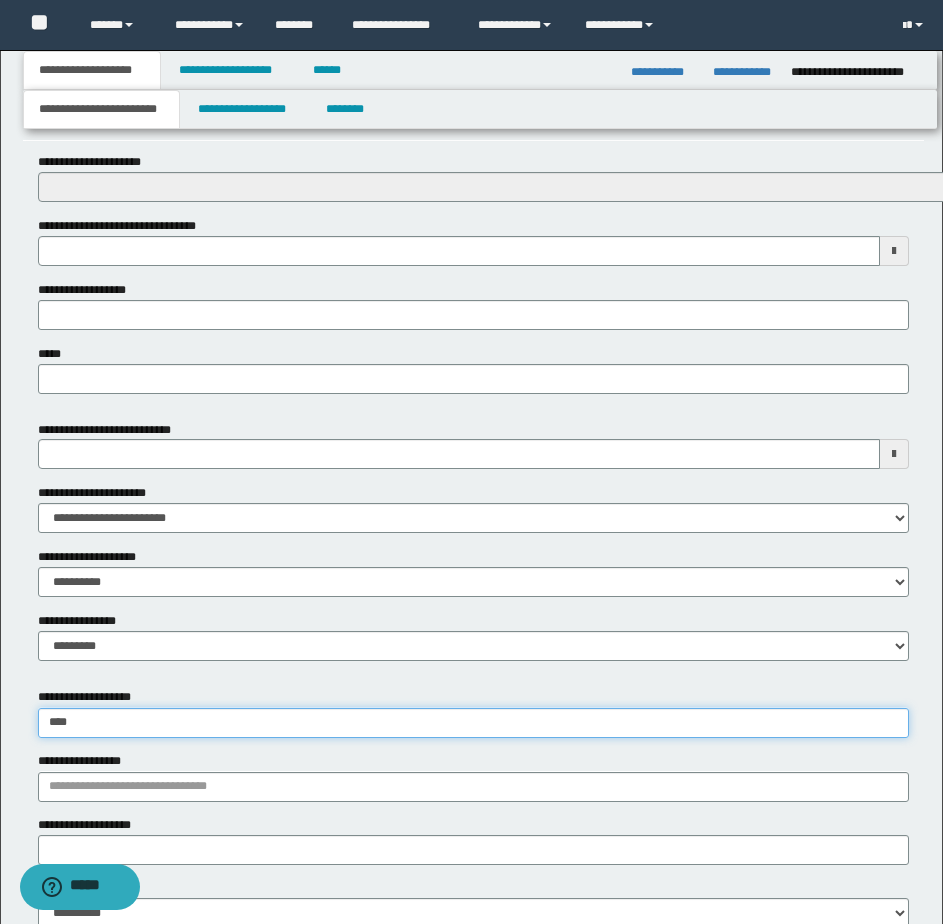 type on "**********" 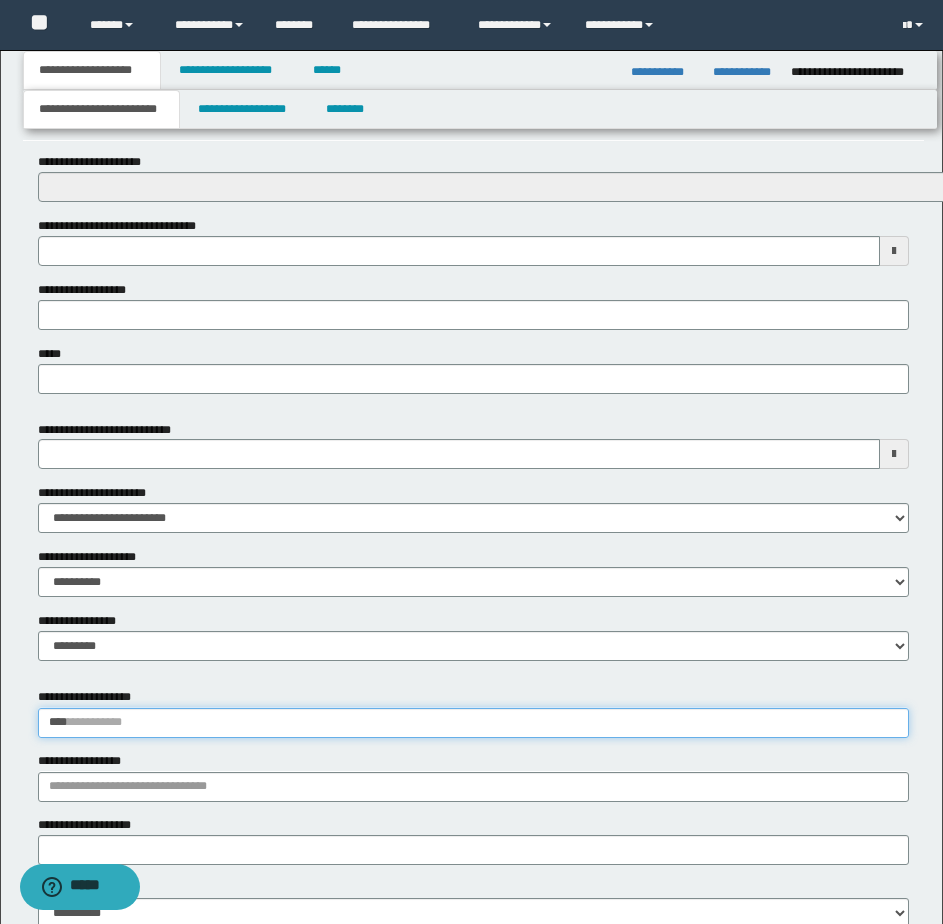 type 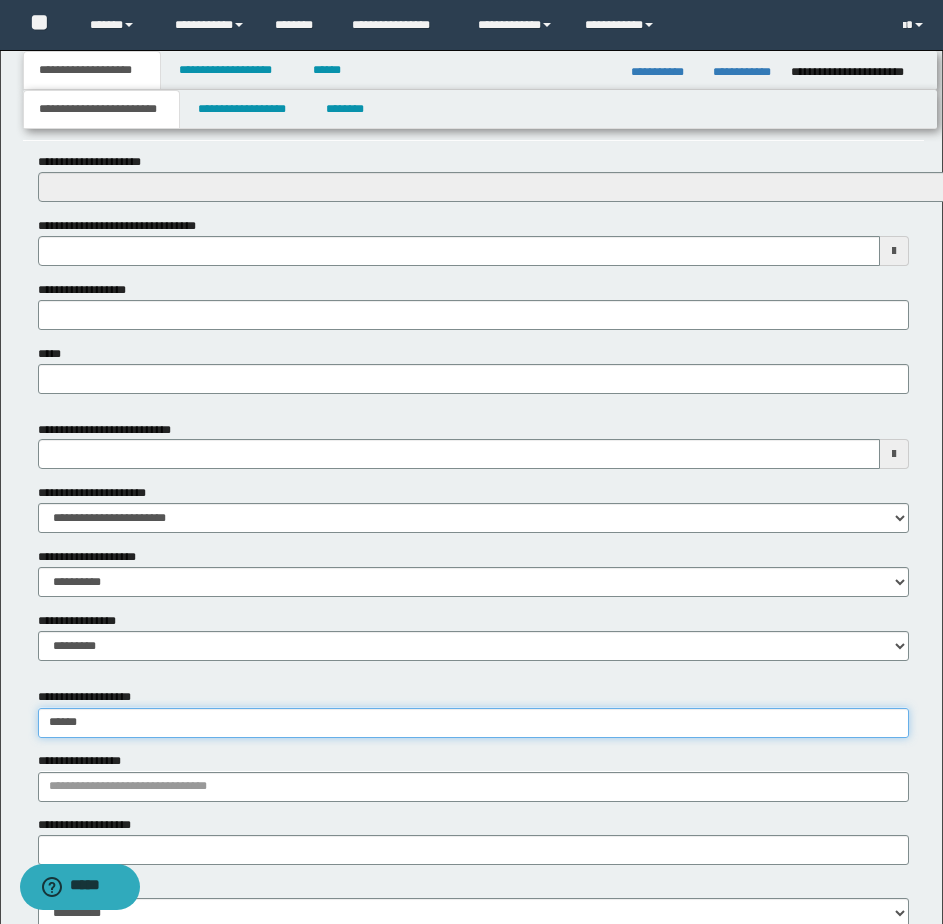 type on "*****" 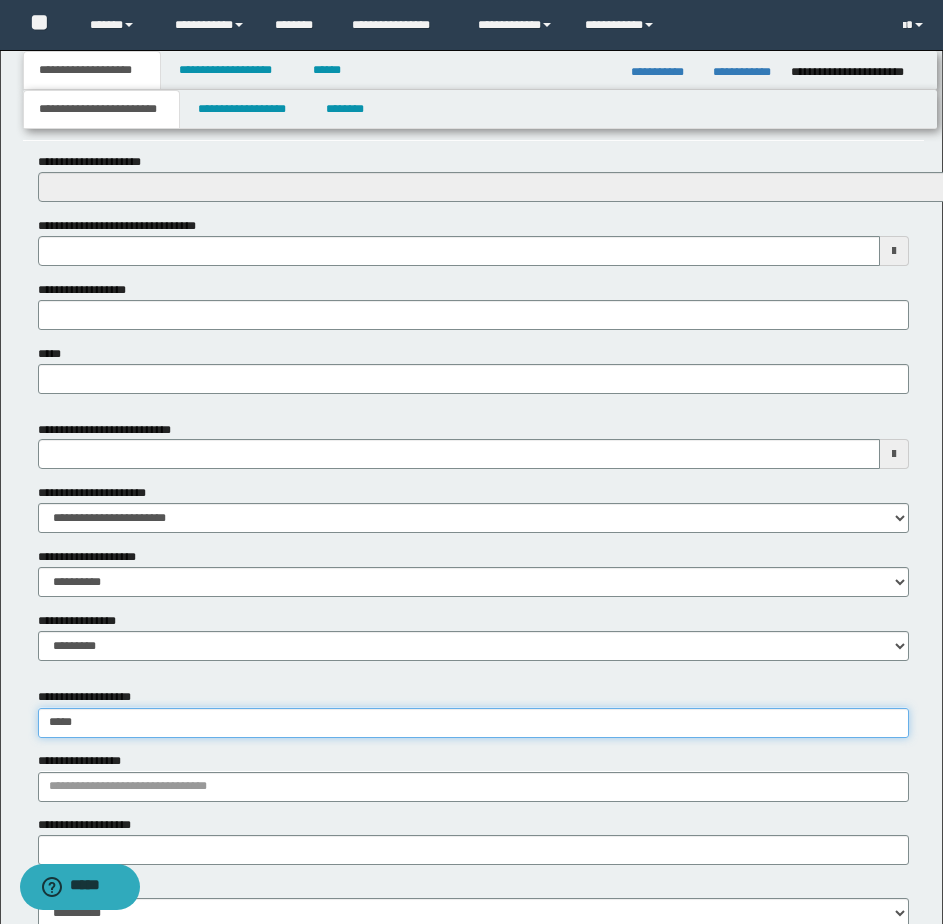 type on "**********" 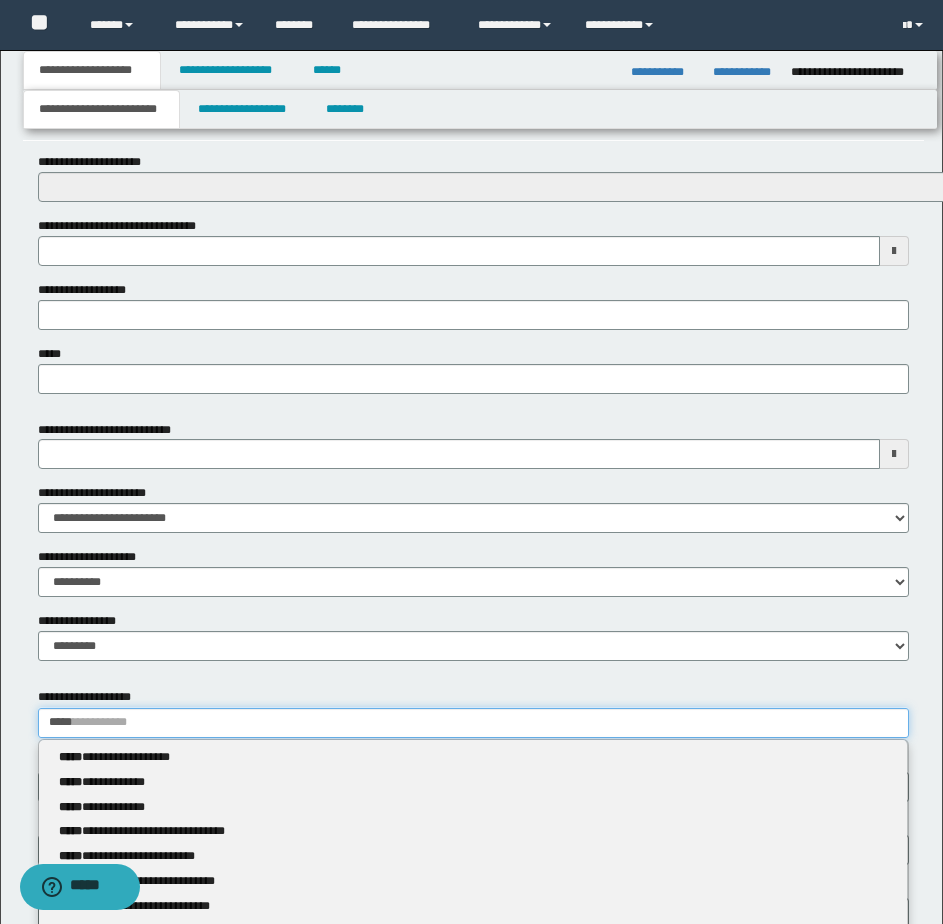 type 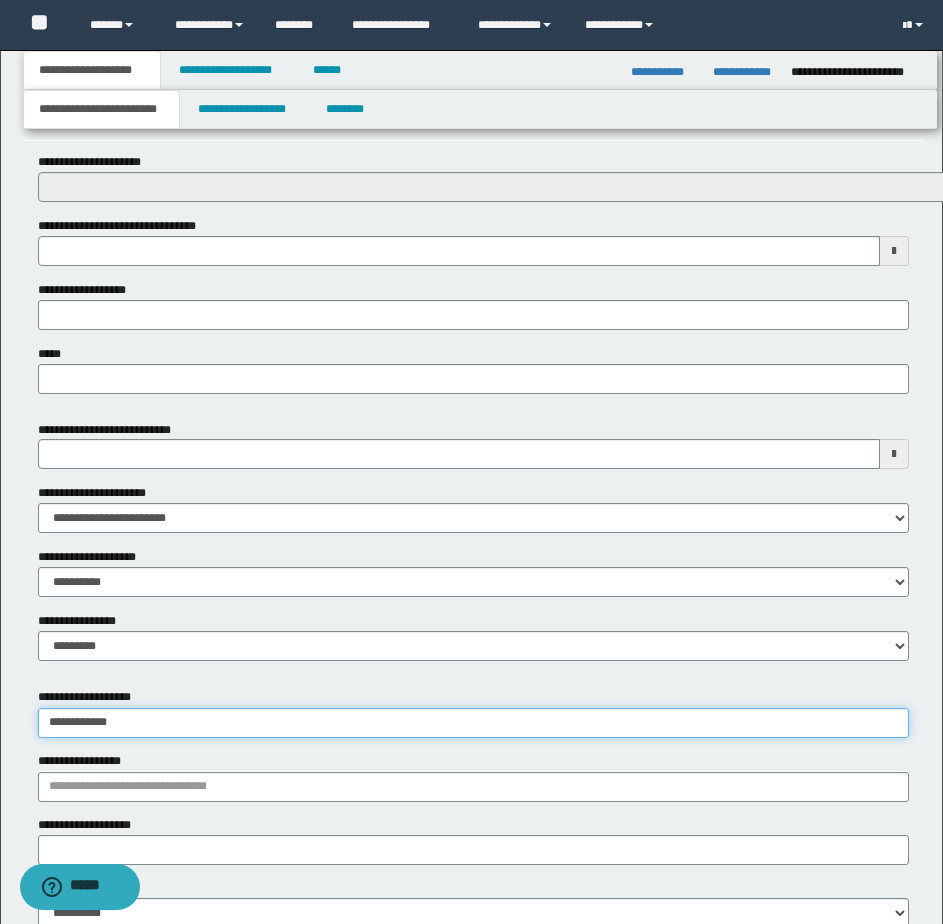 type on "**********" 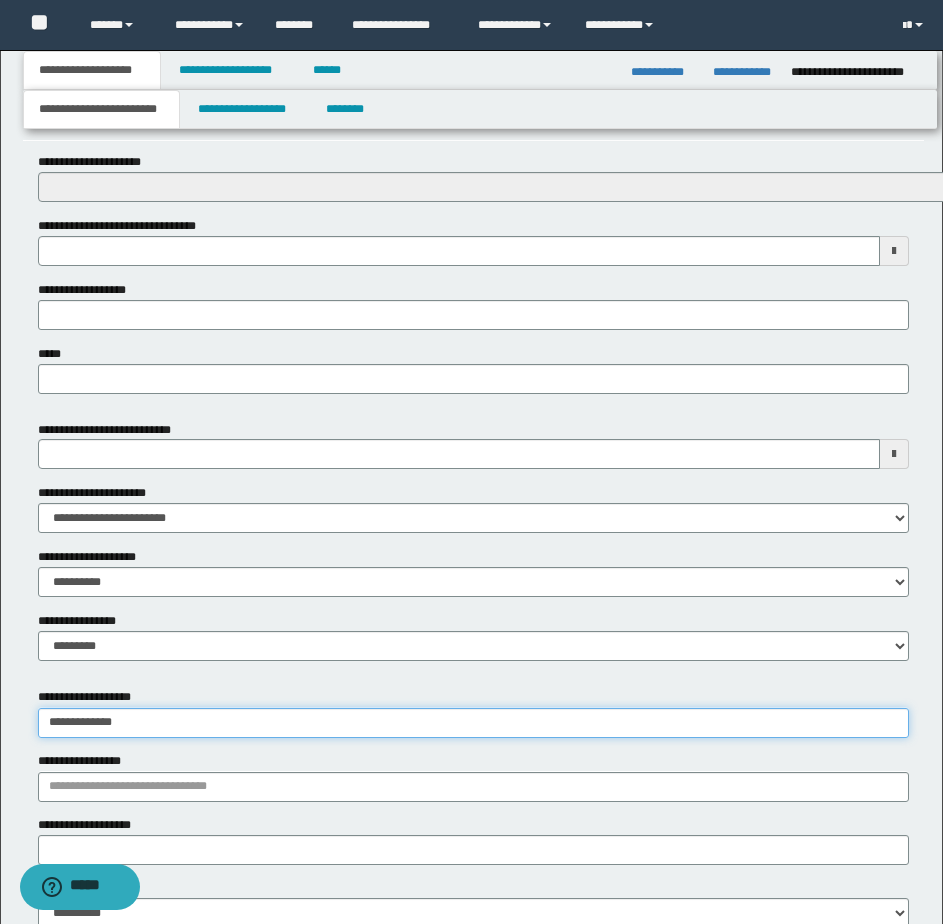 type on "**********" 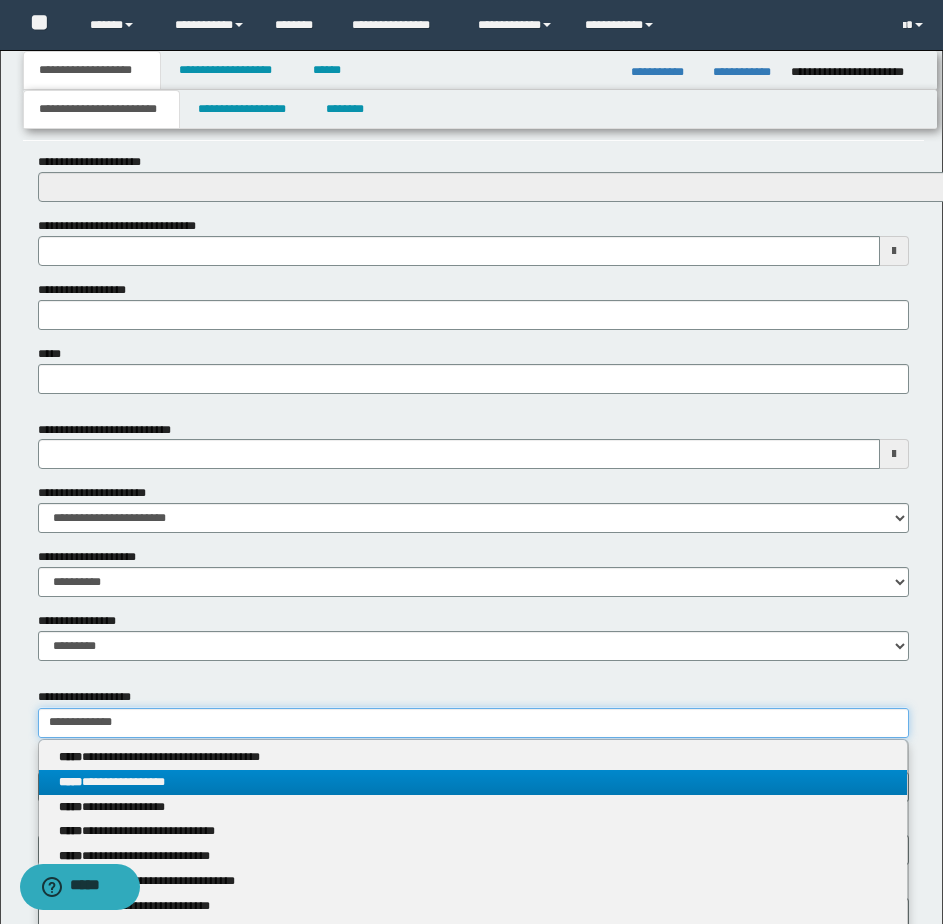 type on "**********" 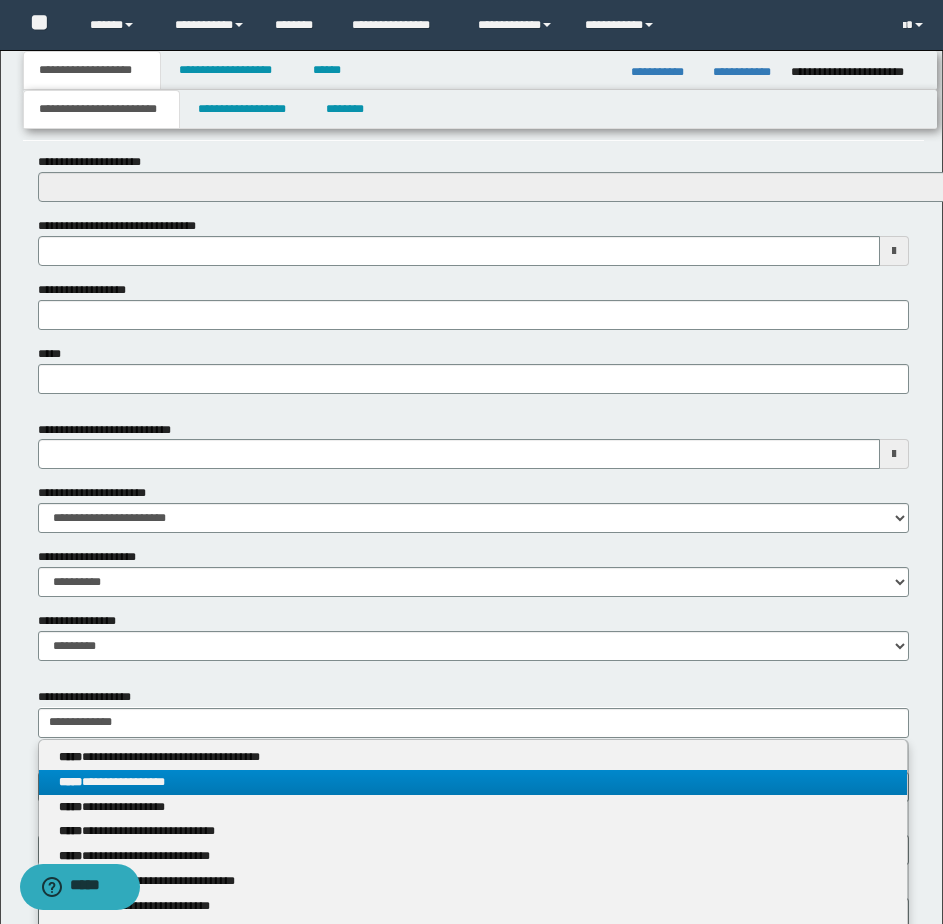 click on "**********" at bounding box center (473, 782) 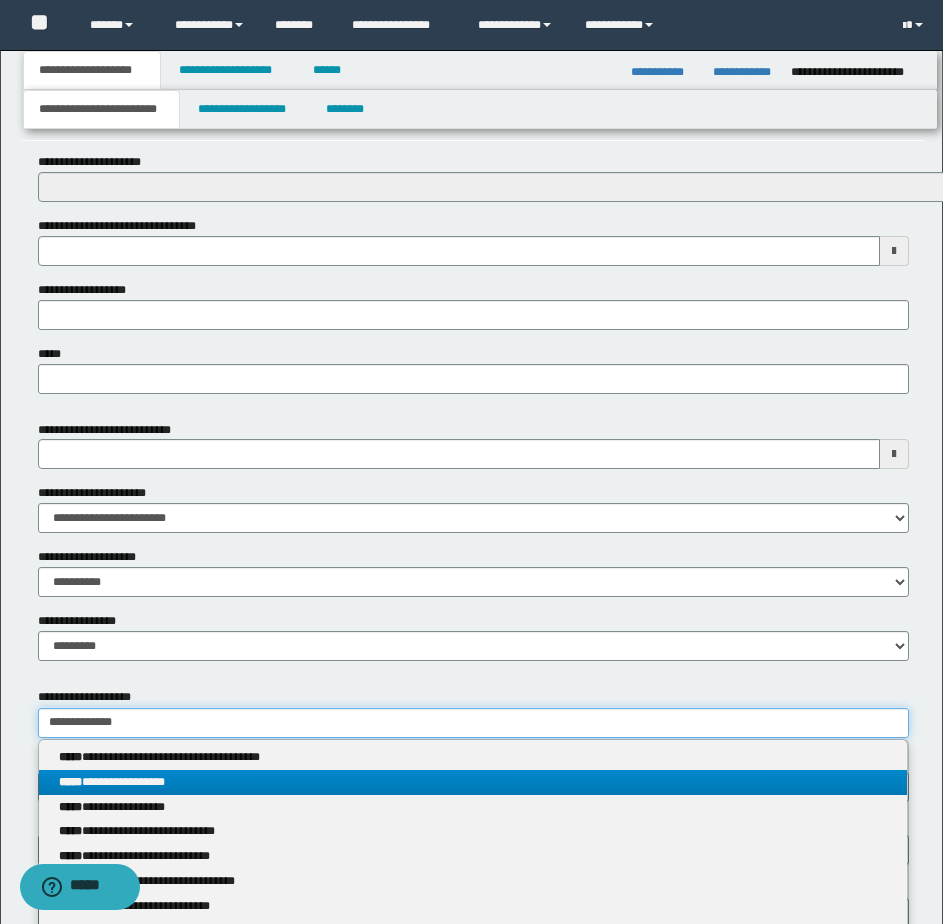 type 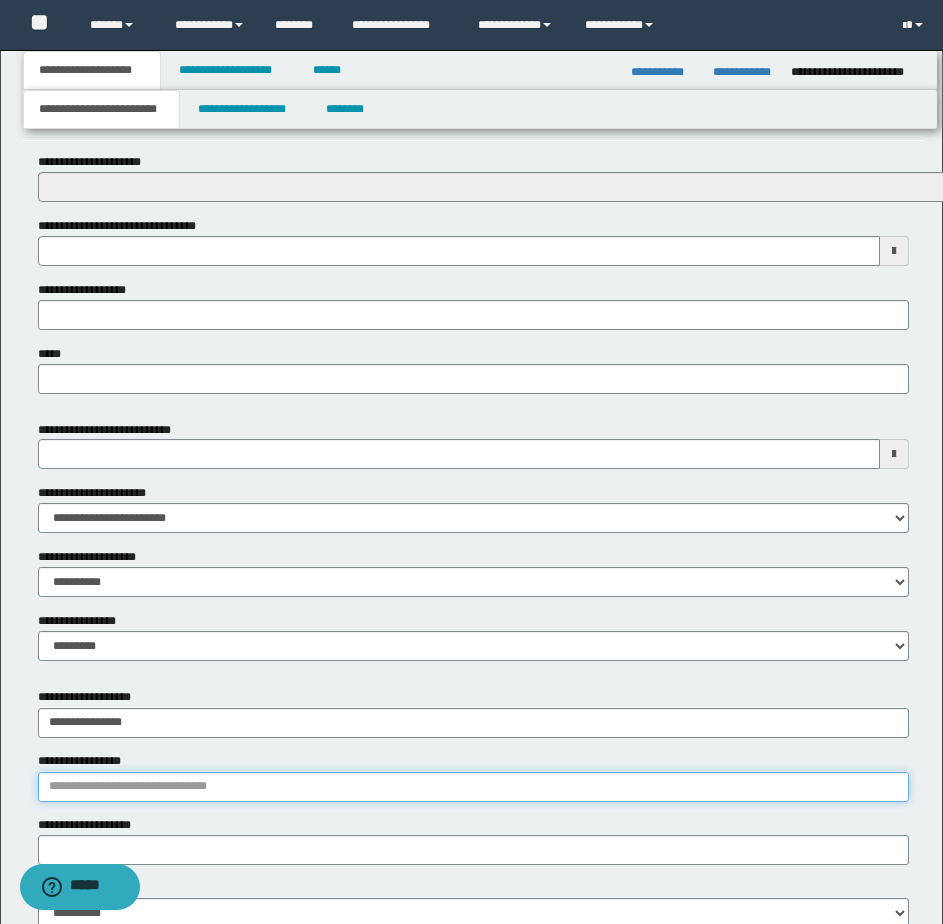 click on "**********" at bounding box center [473, 787] 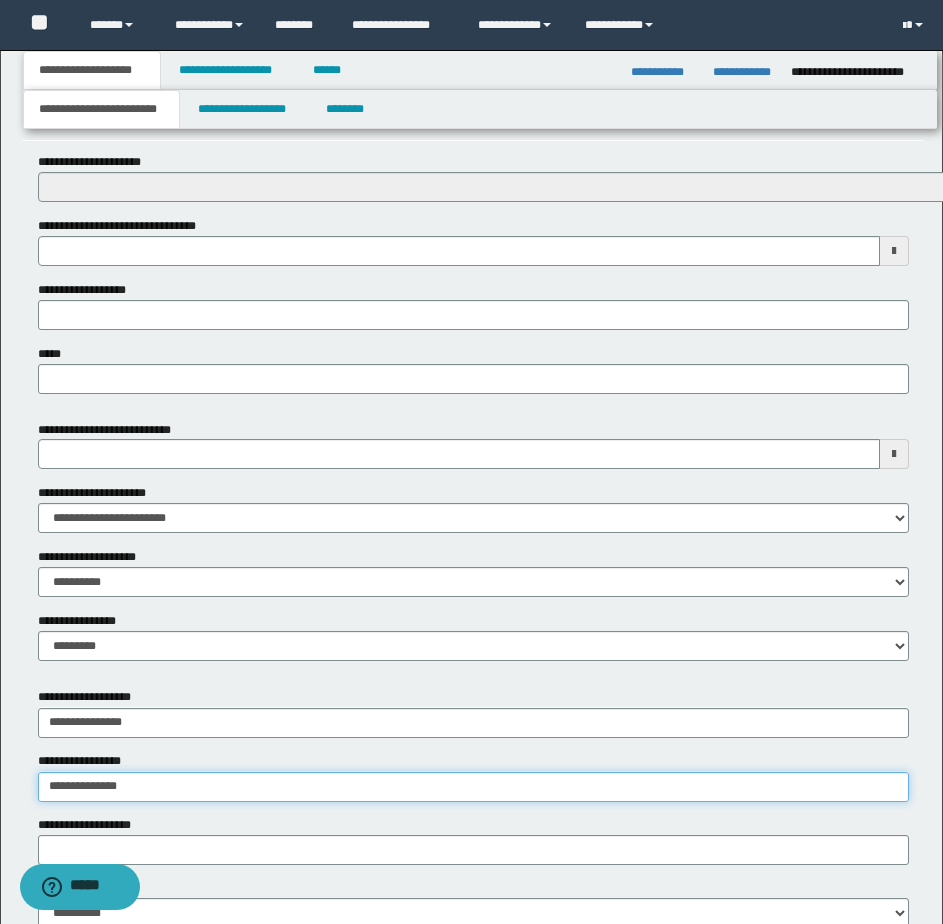 type on "**********" 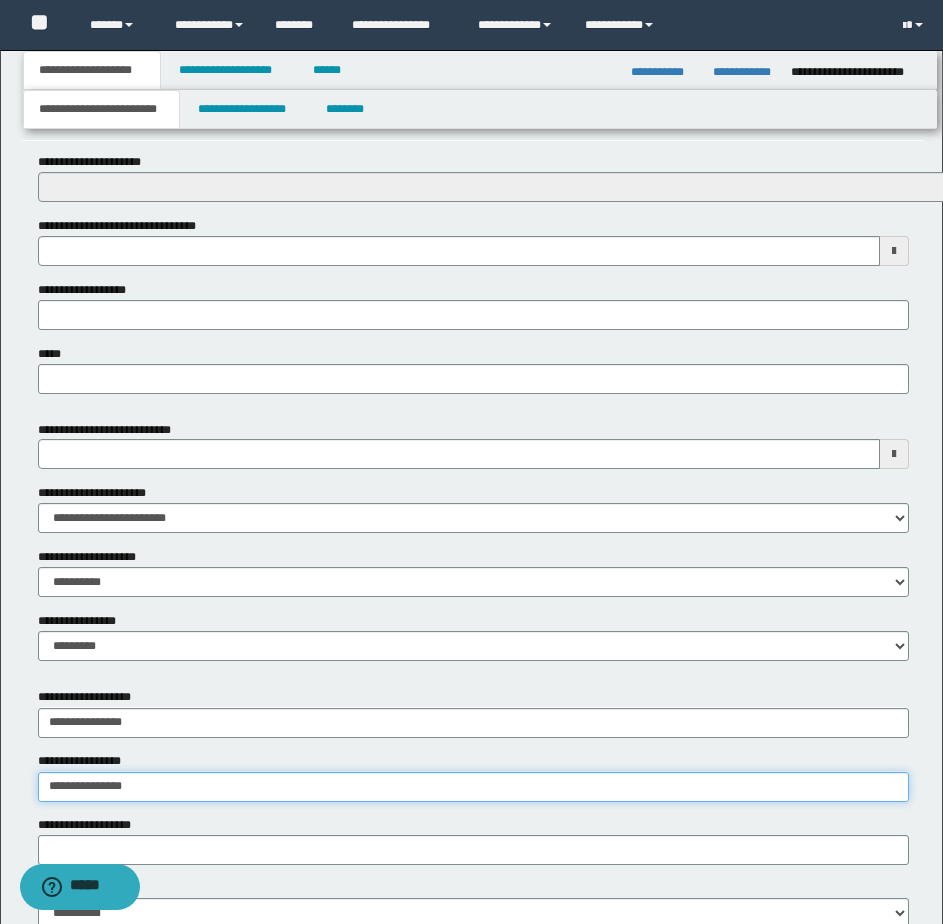 type on "**********" 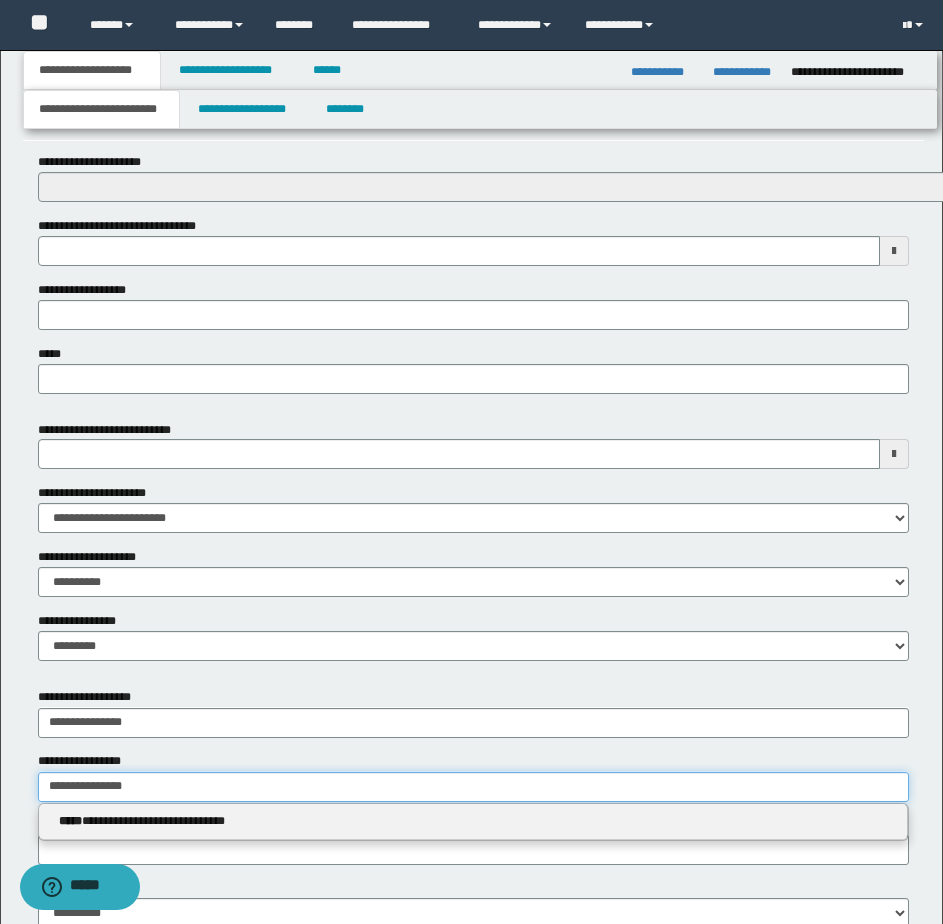 type on "**********" 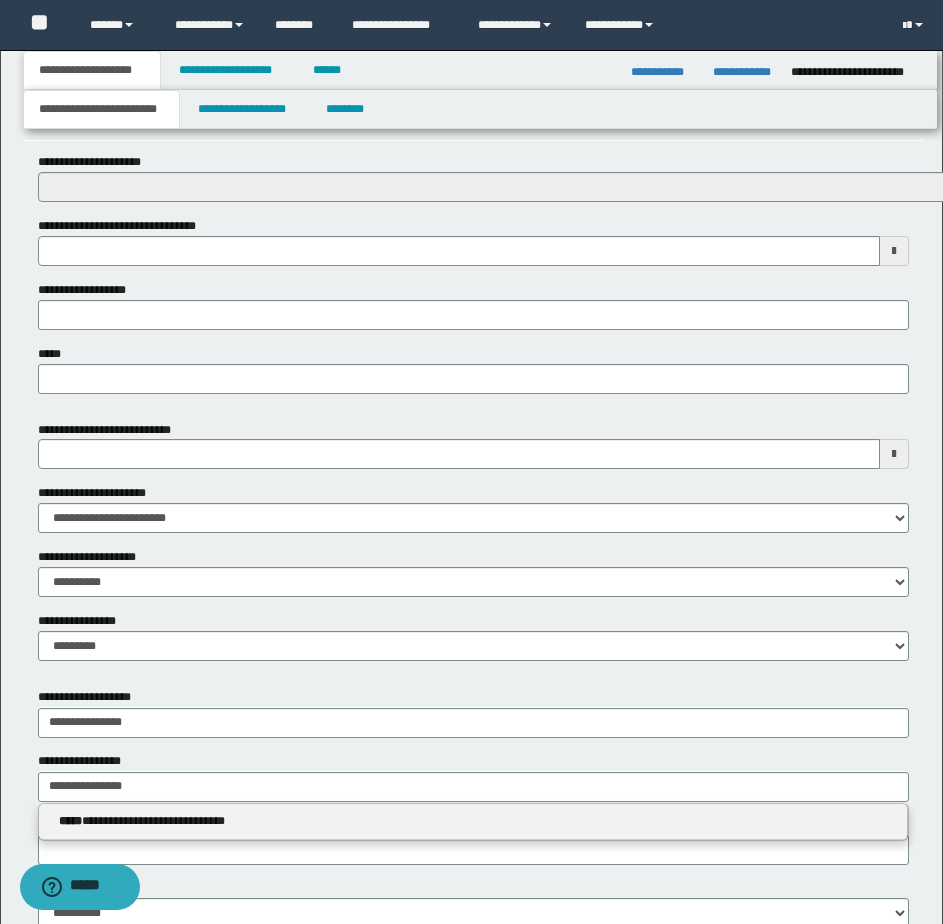 click on "**********" at bounding box center (473, 821) 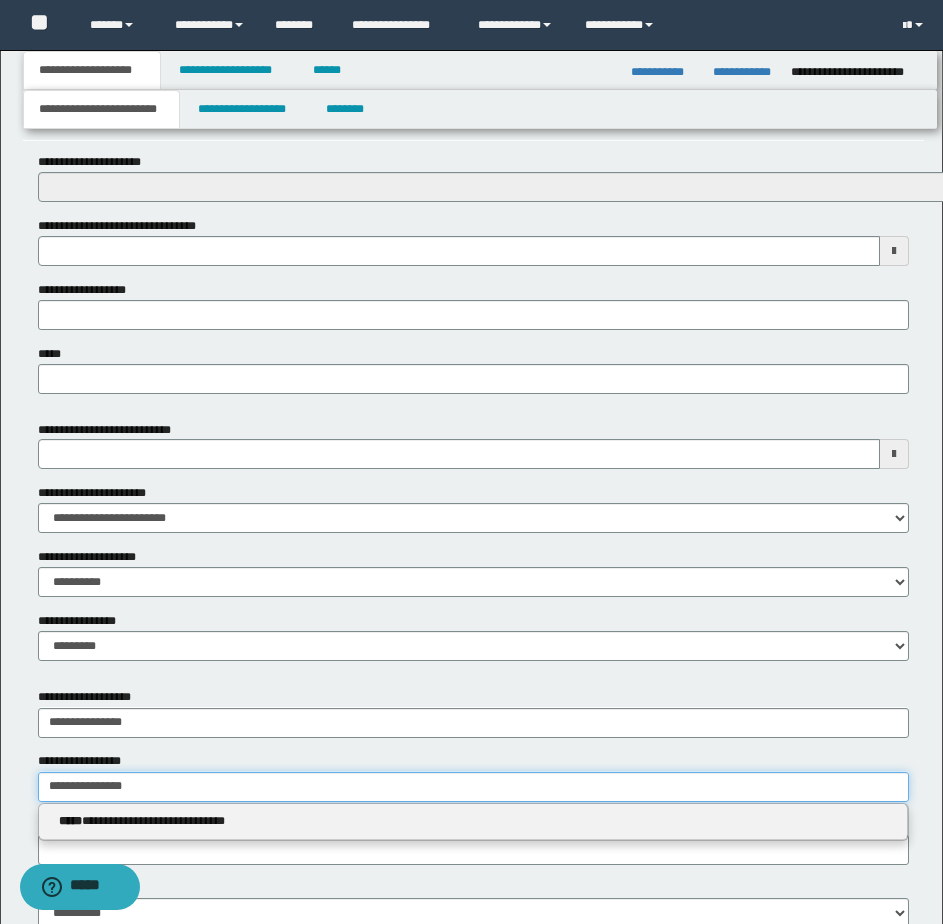type 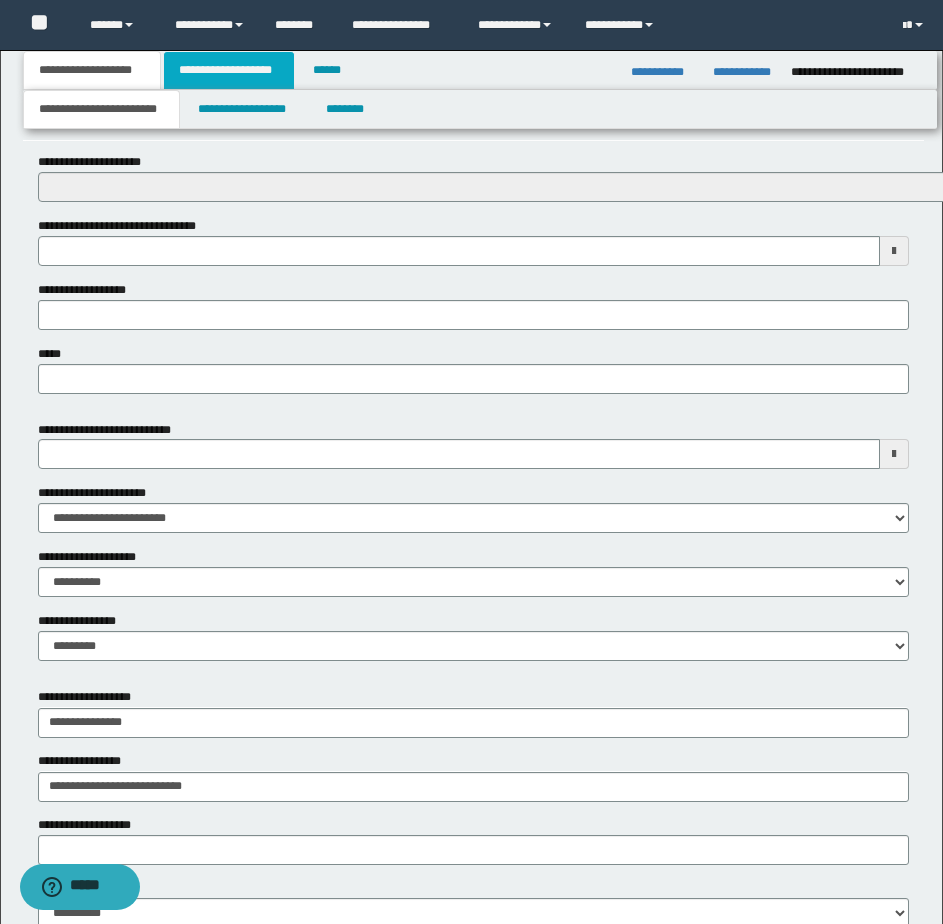 click on "**********" at bounding box center (229, 70) 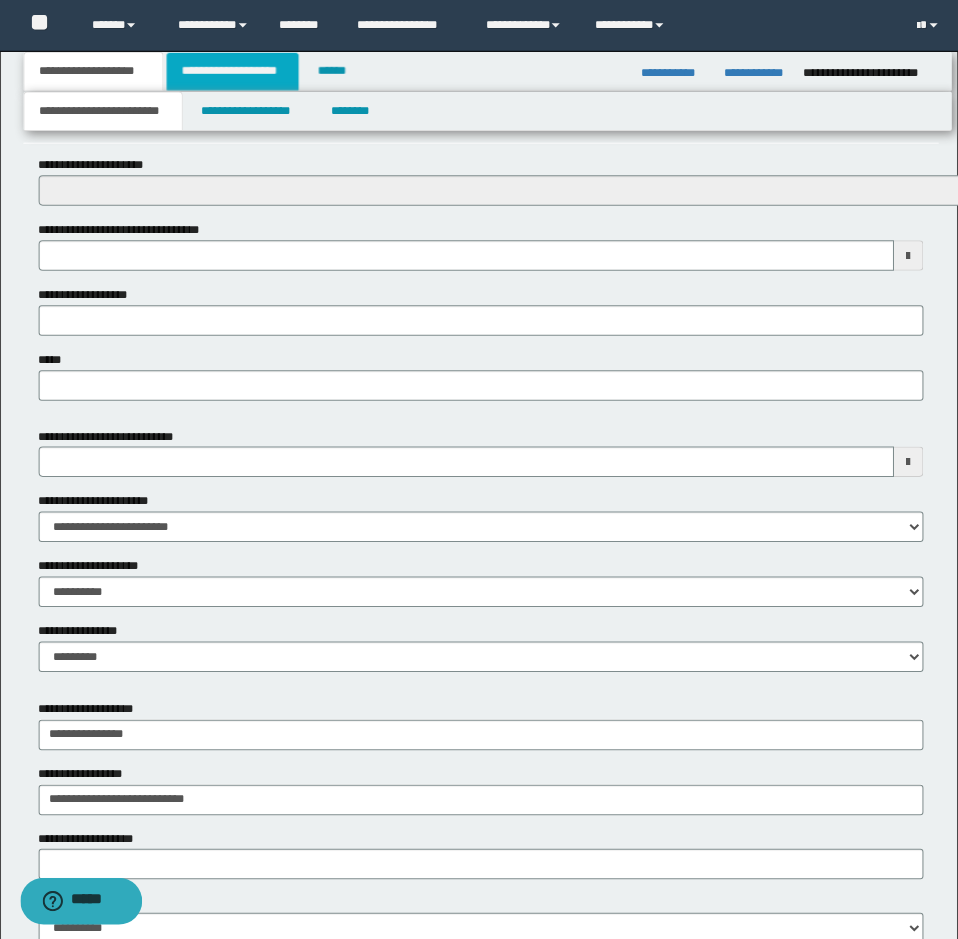 scroll, scrollTop: 0, scrollLeft: 0, axis: both 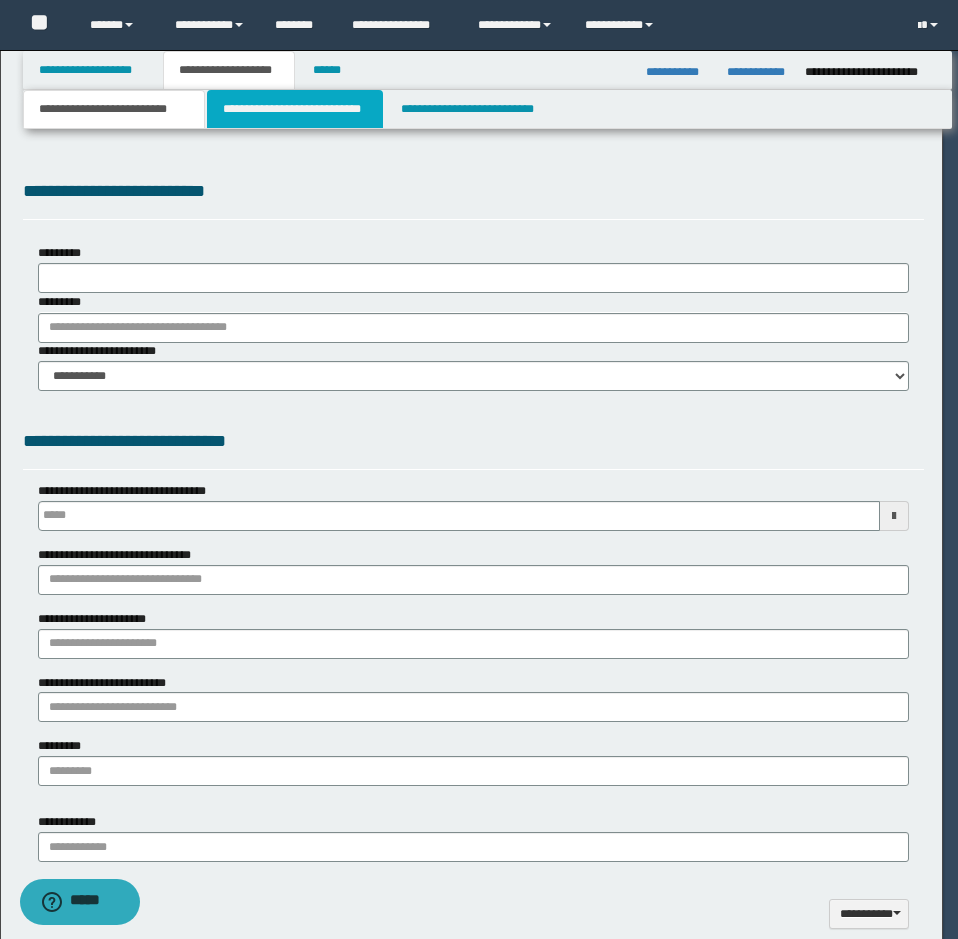 click on "**********" at bounding box center (295, 109) 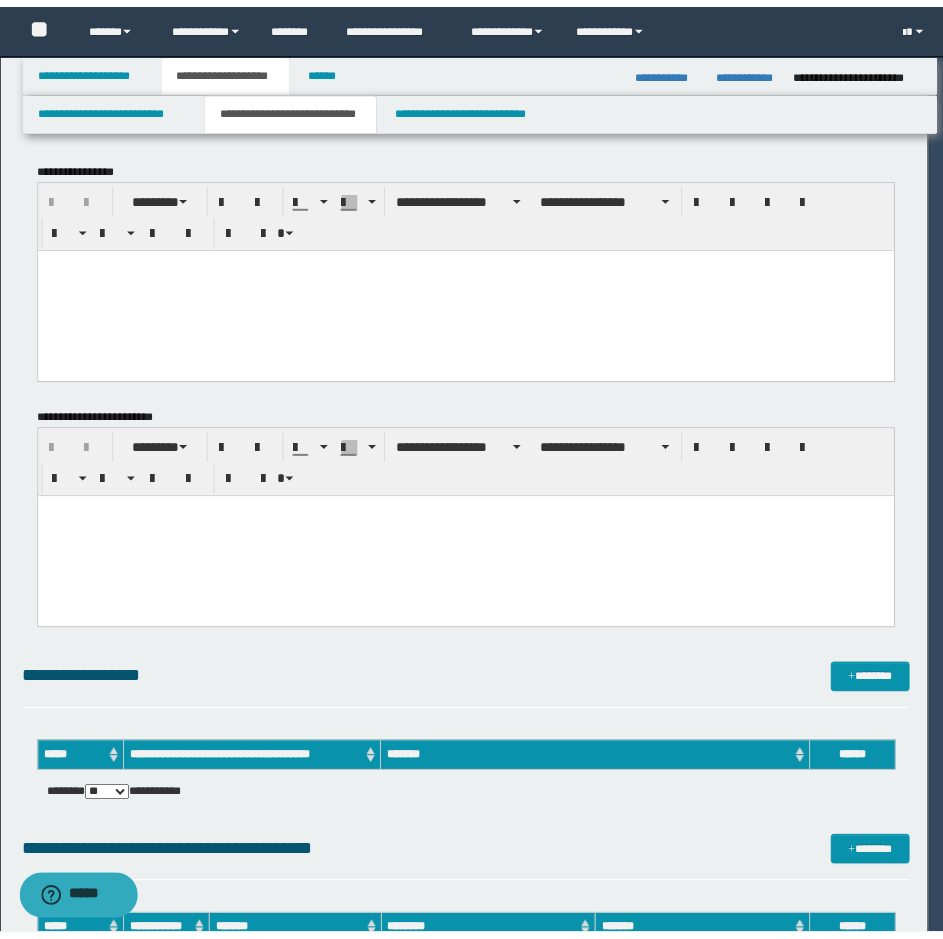 scroll, scrollTop: 0, scrollLeft: 0, axis: both 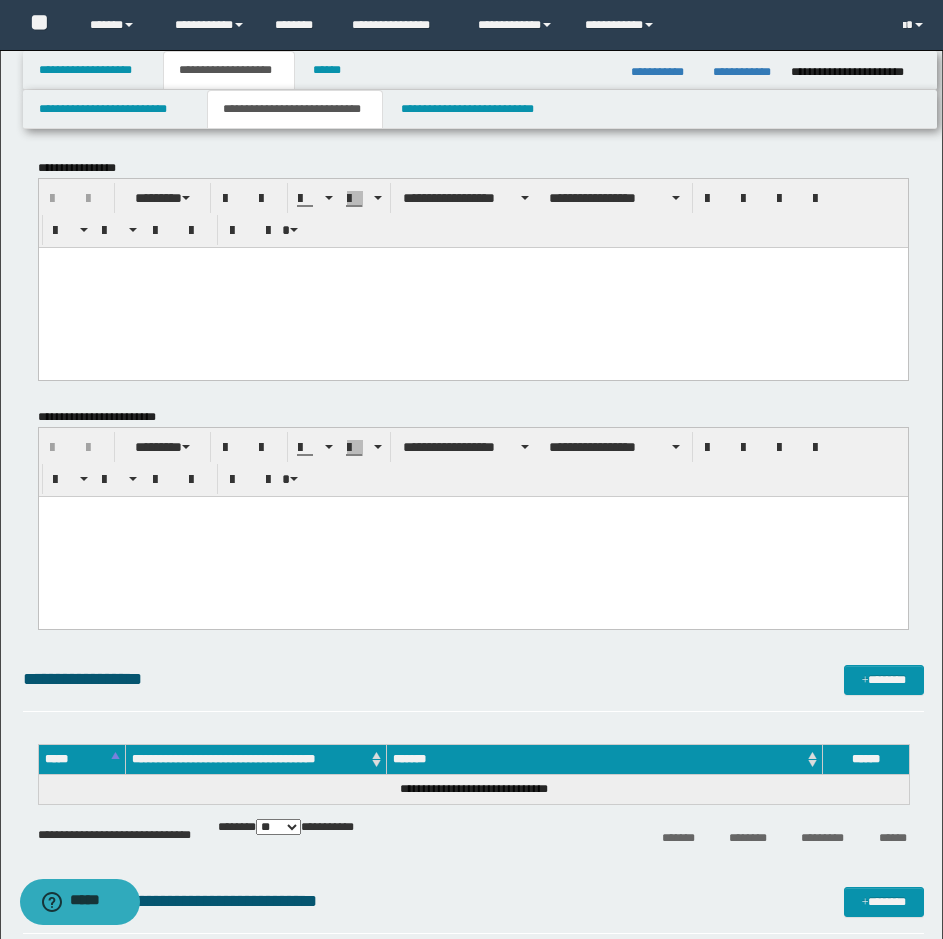 drag, startPoint x: 299, startPoint y: 296, endPoint x: 422, endPoint y: 248, distance: 132.03409 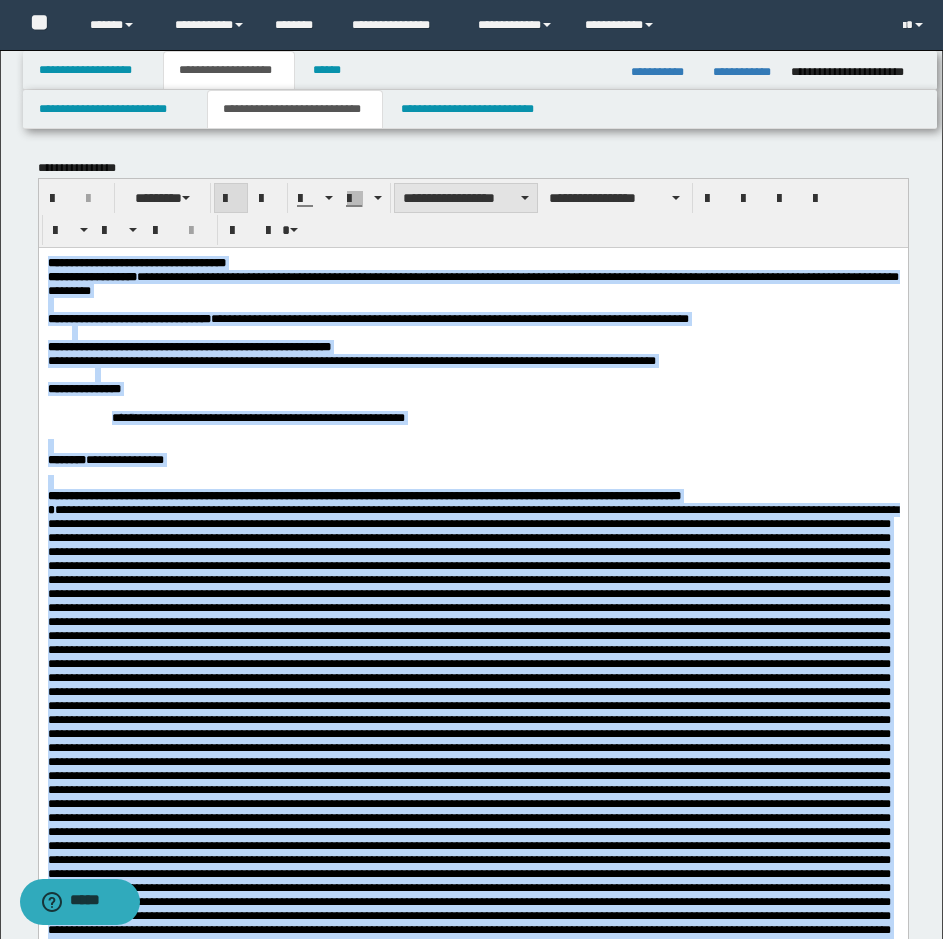 click on "**********" at bounding box center (466, 198) 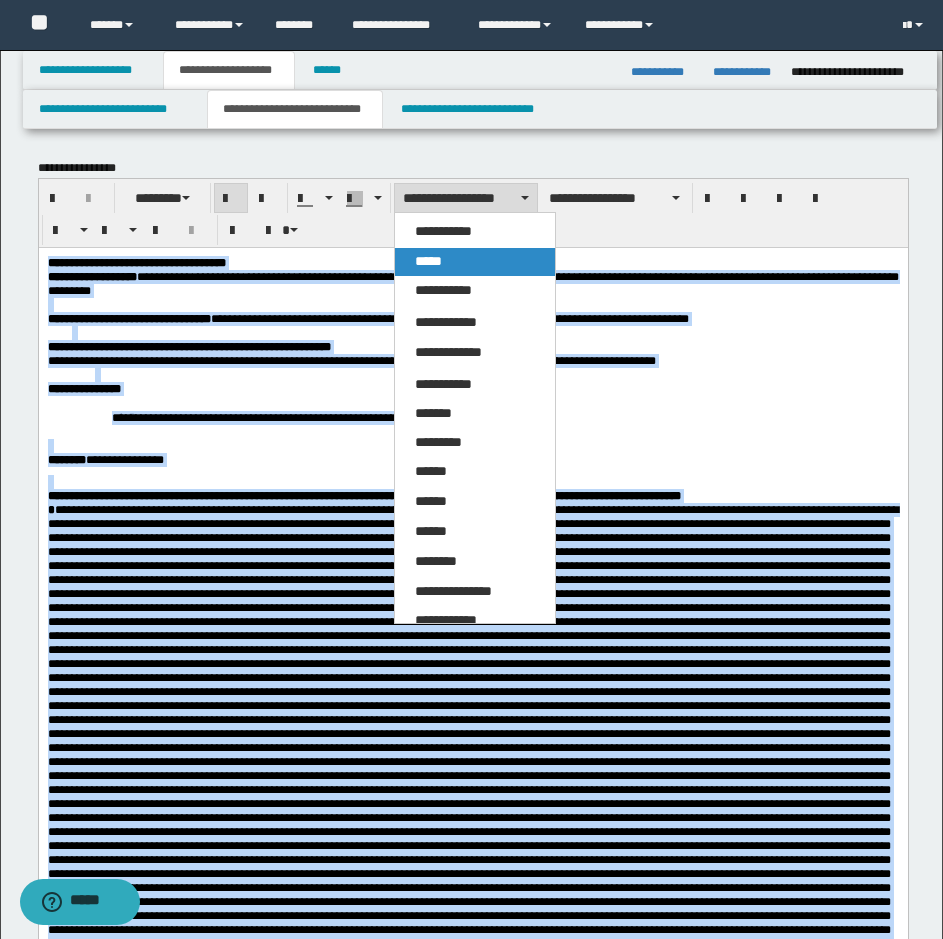 click on "*****" at bounding box center [475, 262] 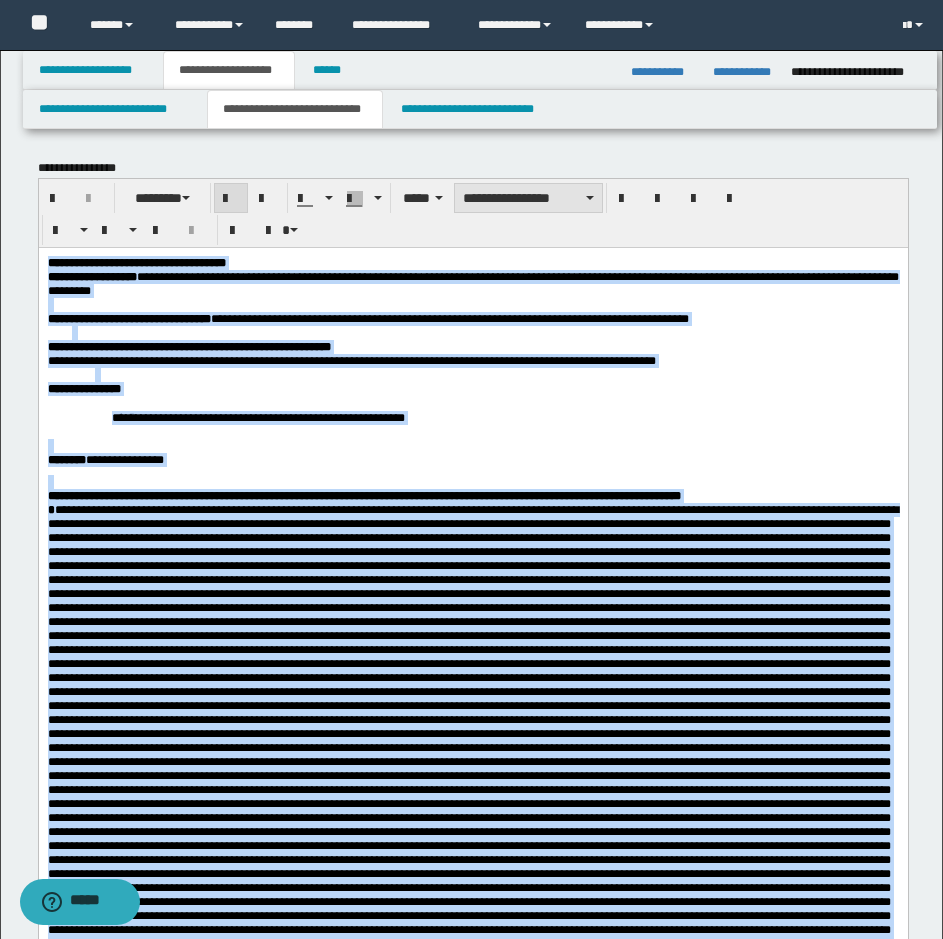 click on "**********" at bounding box center [528, 198] 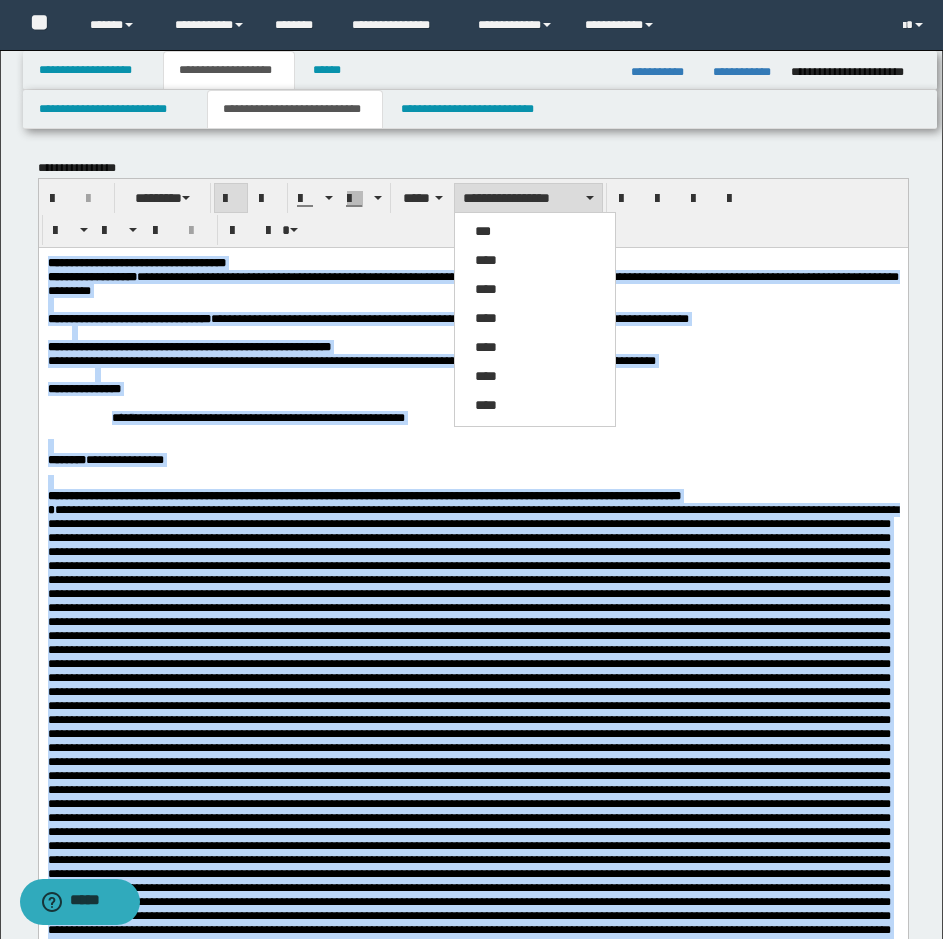 click on "****" at bounding box center (535, 261) 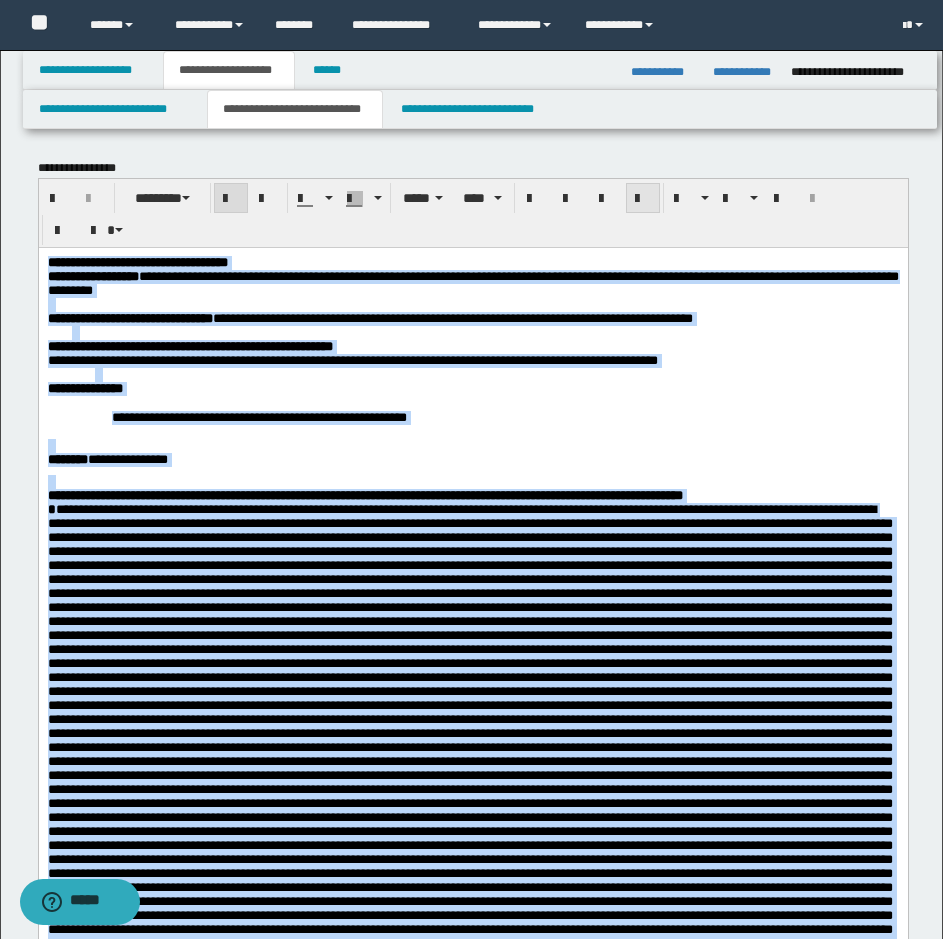 click at bounding box center [643, 199] 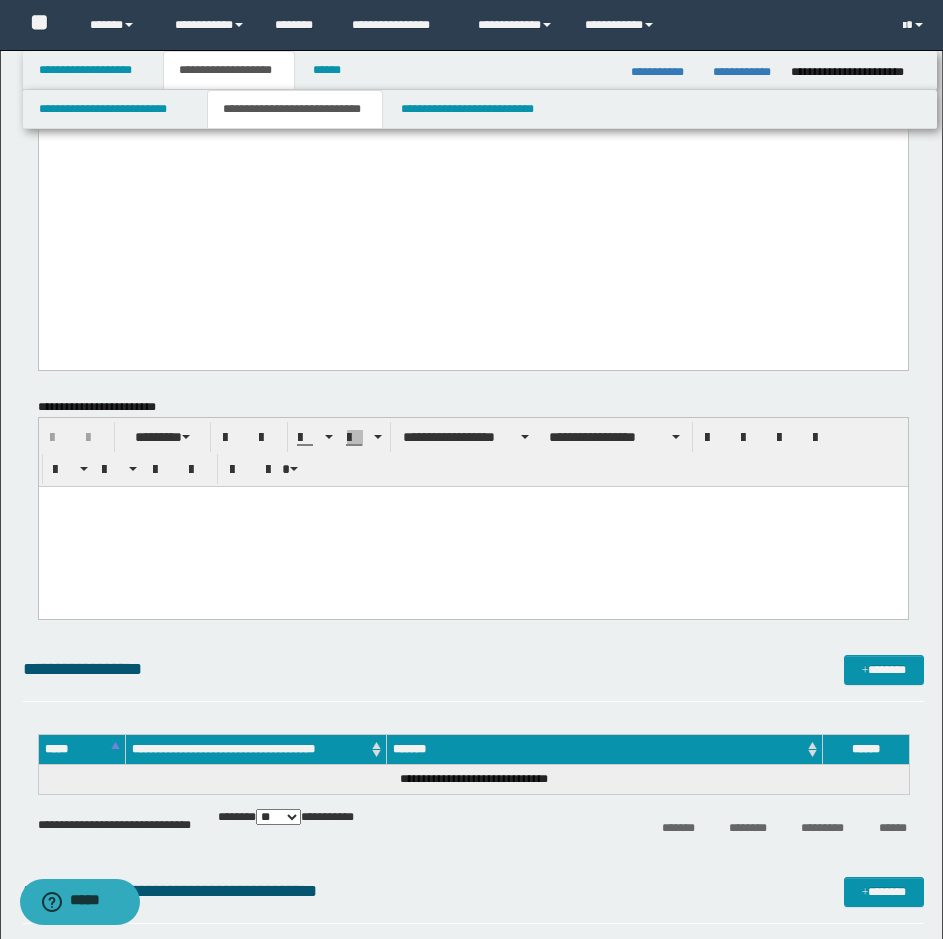 scroll, scrollTop: 3400, scrollLeft: 0, axis: vertical 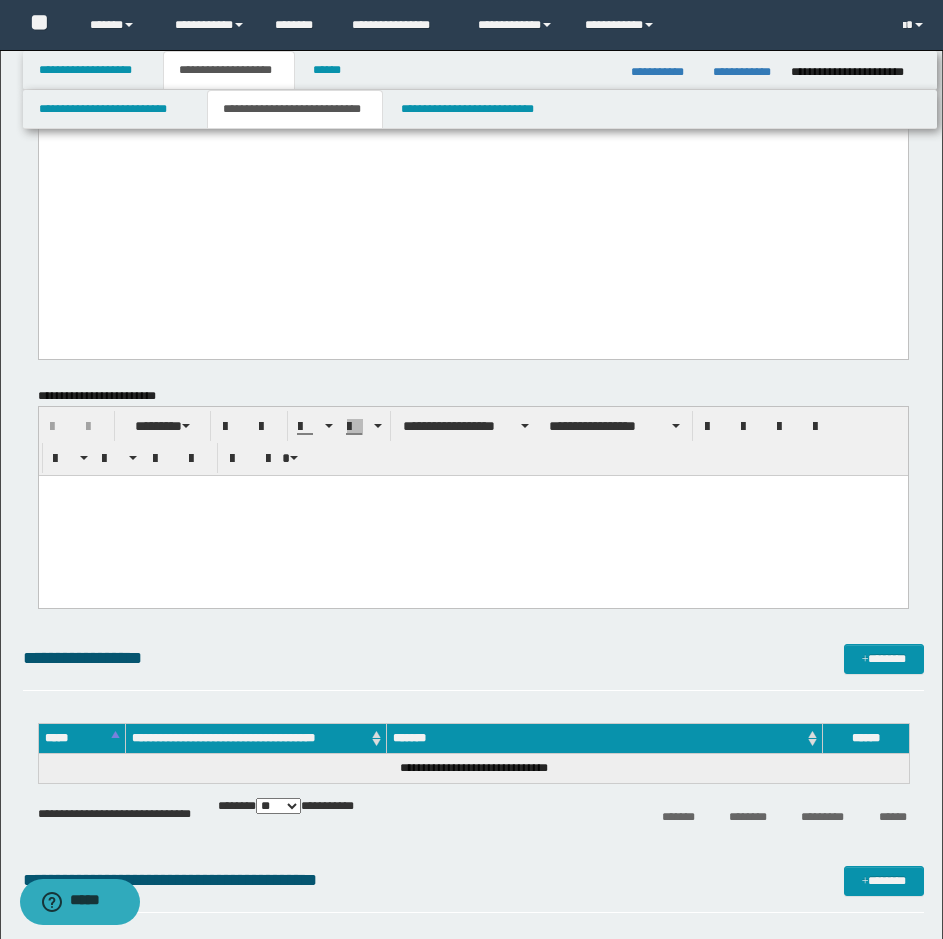 click at bounding box center (472, 515) 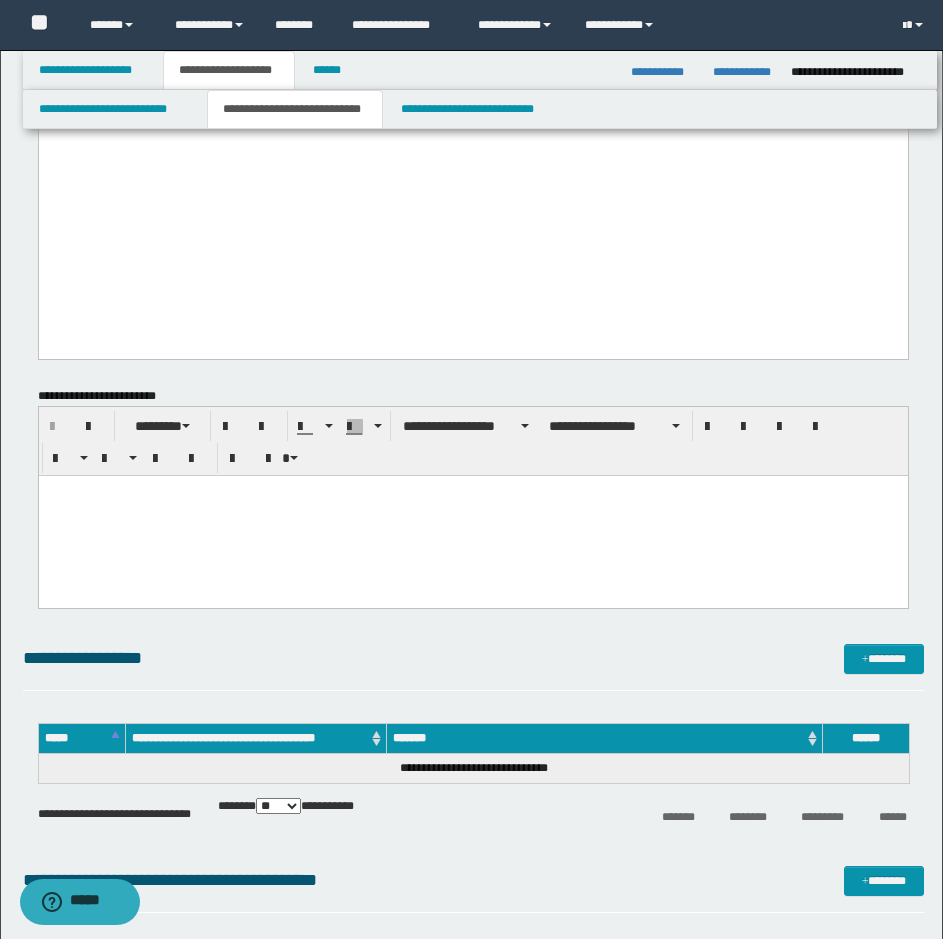 drag, startPoint x: 309, startPoint y: 547, endPoint x: 323, endPoint y: 535, distance: 18.439089 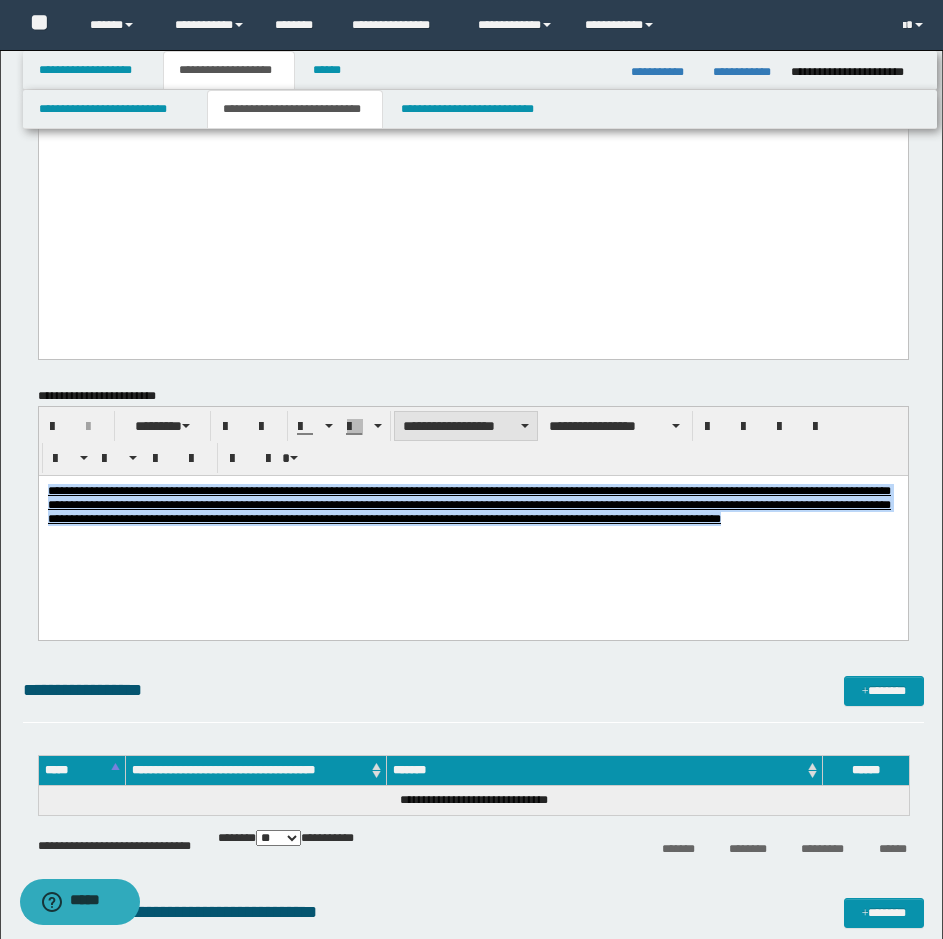 click on "**********" at bounding box center [466, 426] 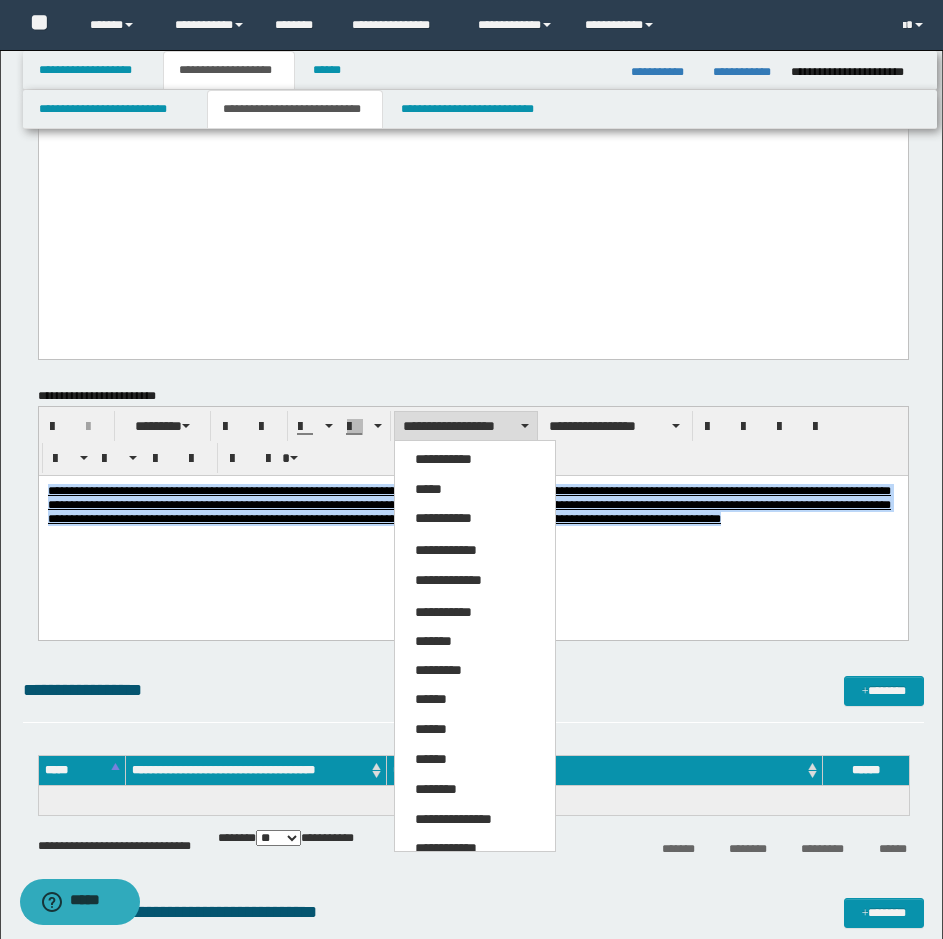 click on "**********" at bounding box center [443, 459] 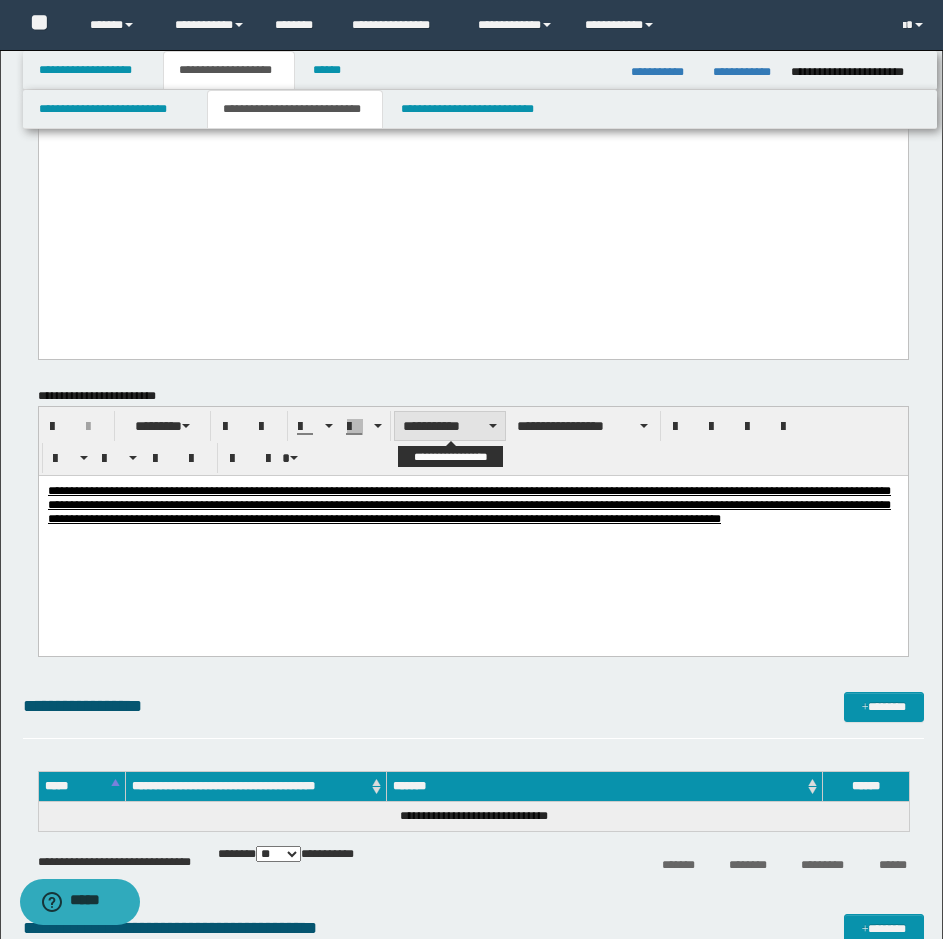 click on "**********" at bounding box center (450, 426) 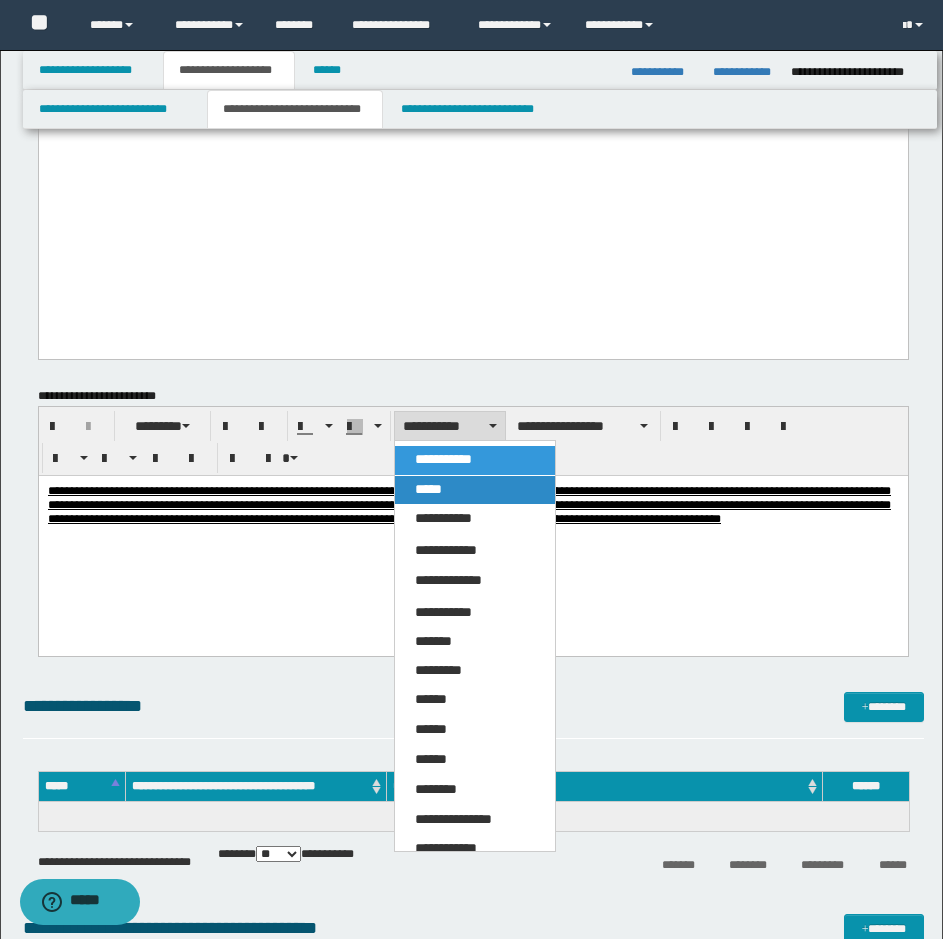click on "*****" at bounding box center [475, 490] 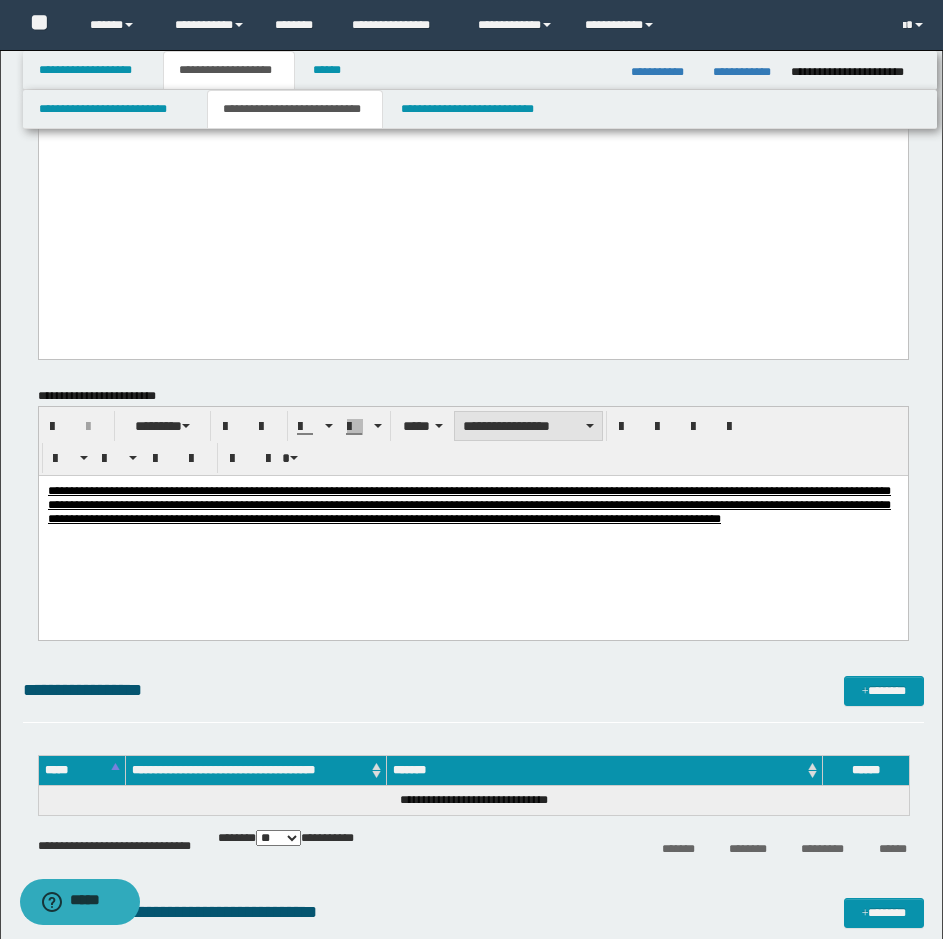 click on "**********" at bounding box center [528, 426] 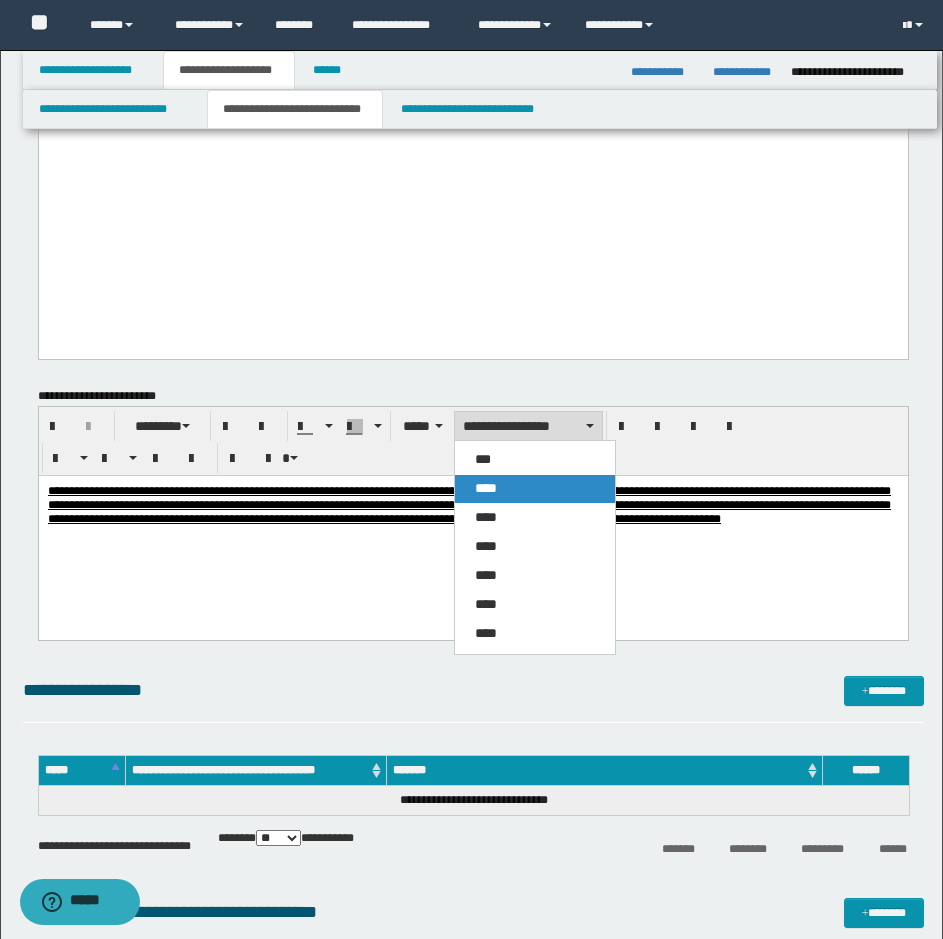 drag, startPoint x: 501, startPoint y: 480, endPoint x: 472, endPoint y: 1, distance: 479.87708 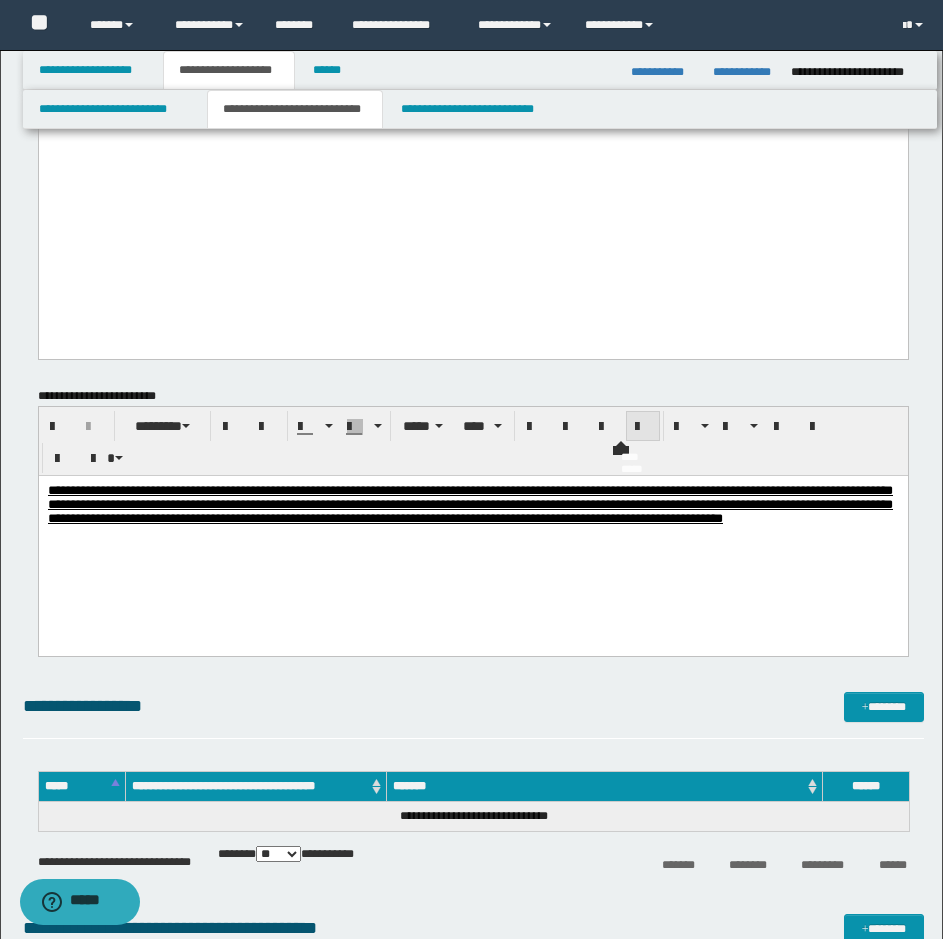 click at bounding box center (643, 426) 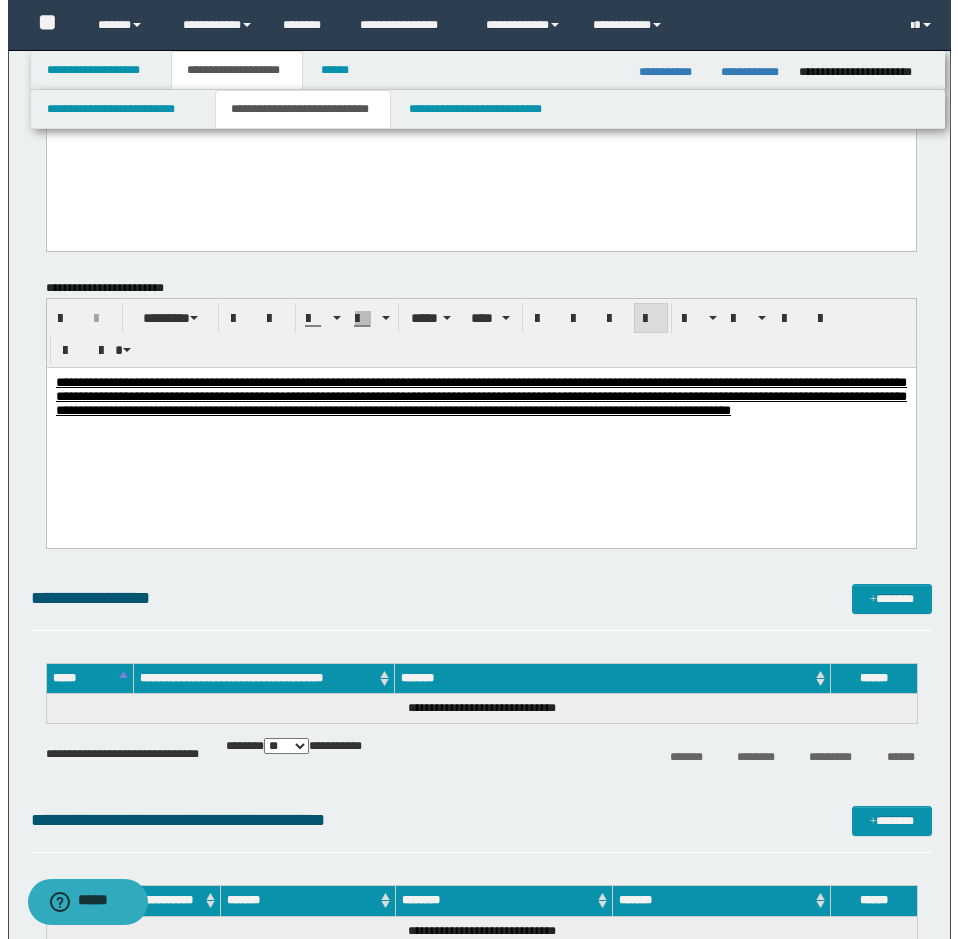 scroll, scrollTop: 3700, scrollLeft: 0, axis: vertical 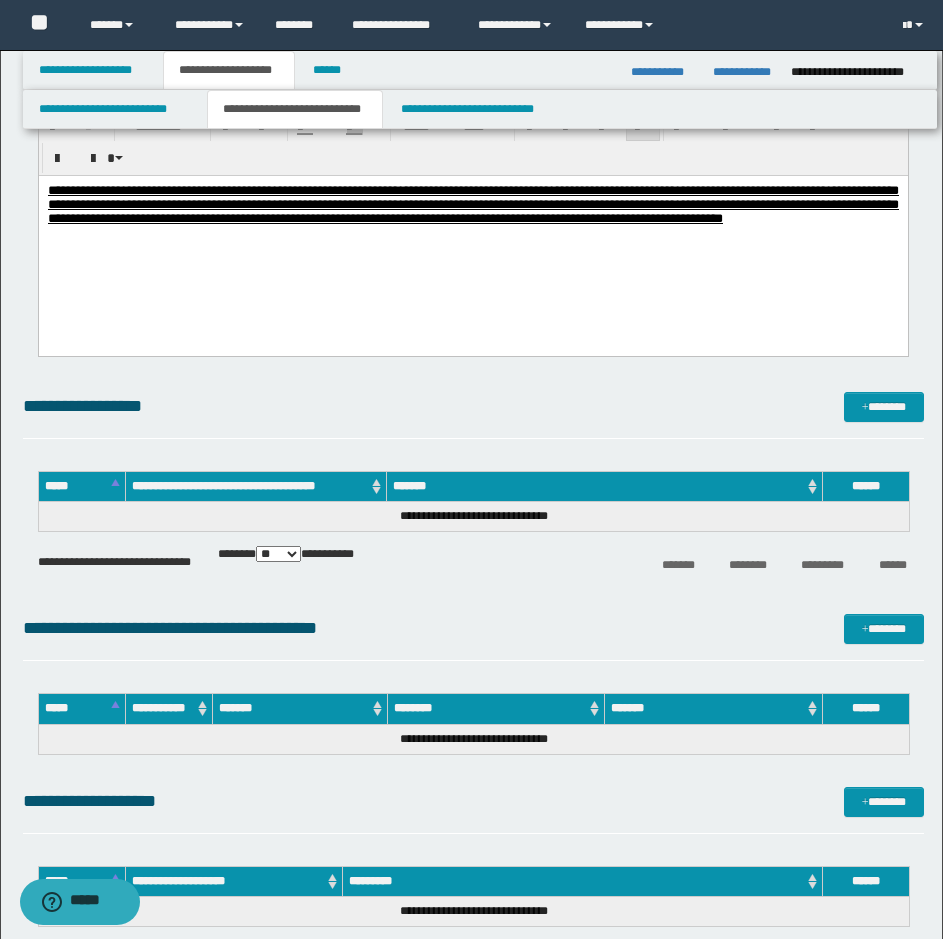 click on "**********" at bounding box center [471, -1064] 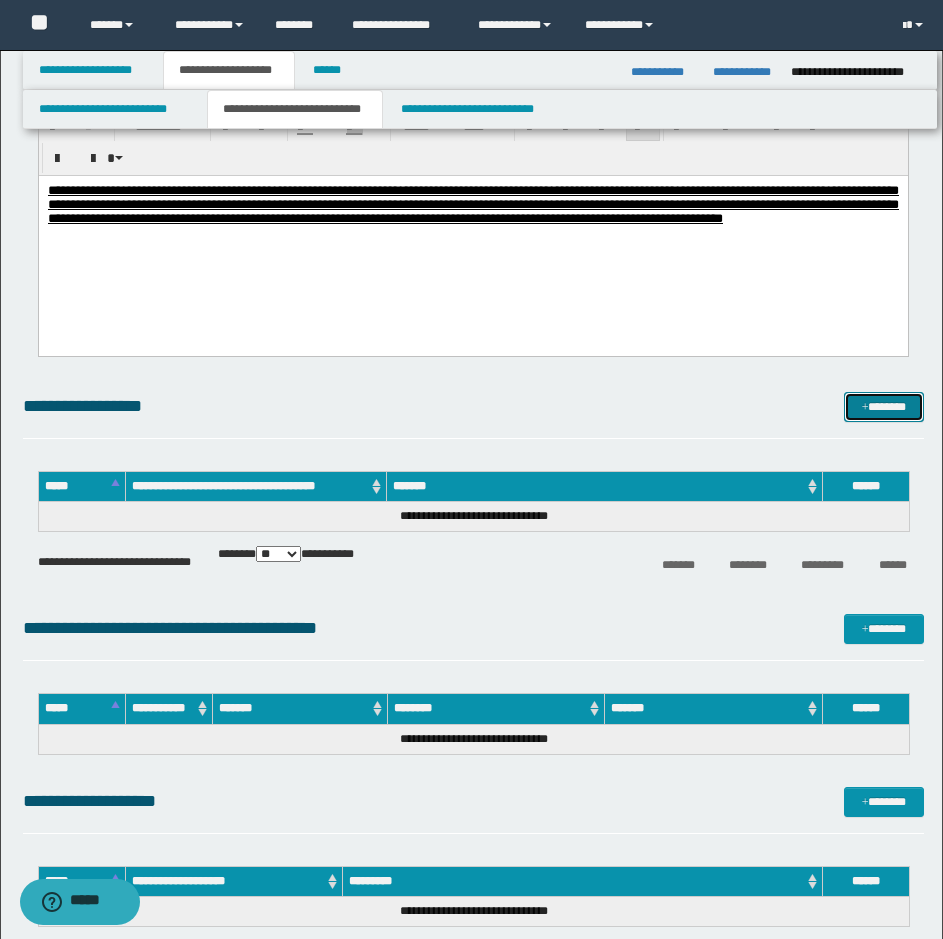 click on "*******" at bounding box center (884, 407) 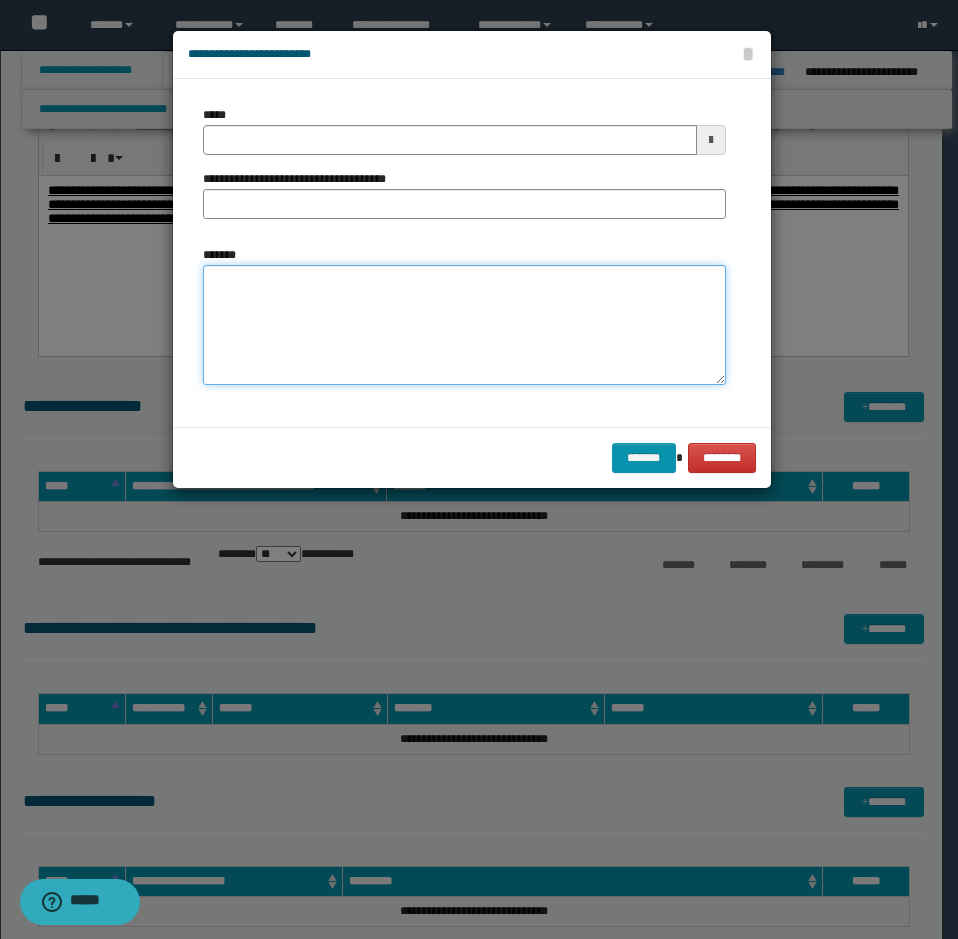 drag, startPoint x: 228, startPoint y: 355, endPoint x: 225, endPoint y: 332, distance: 23.194826 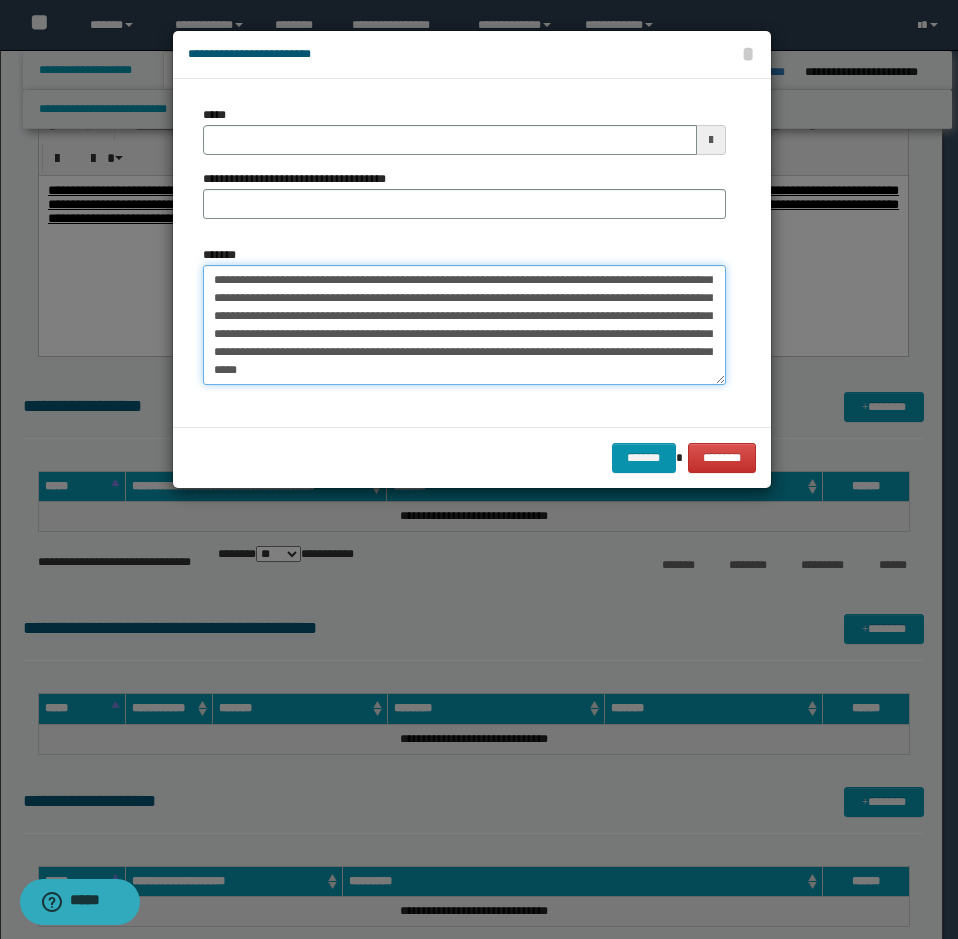 scroll, scrollTop: 0, scrollLeft: 0, axis: both 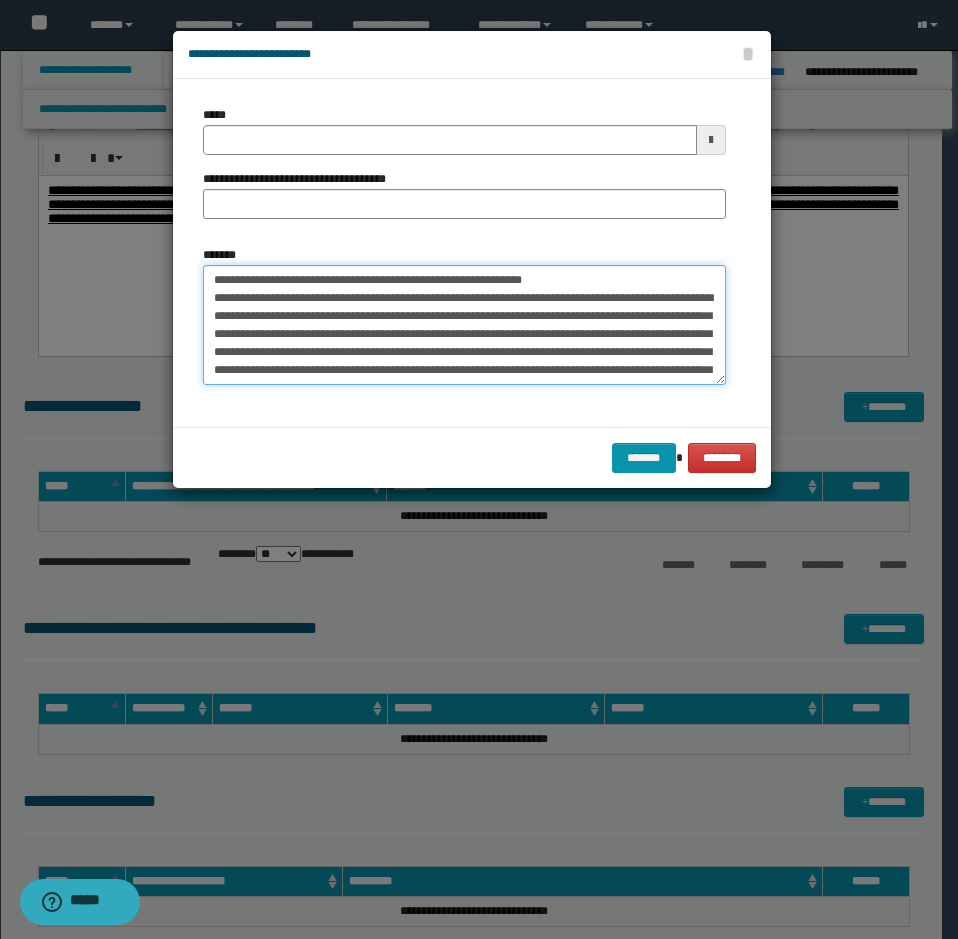 click on "*******" at bounding box center [464, 325] 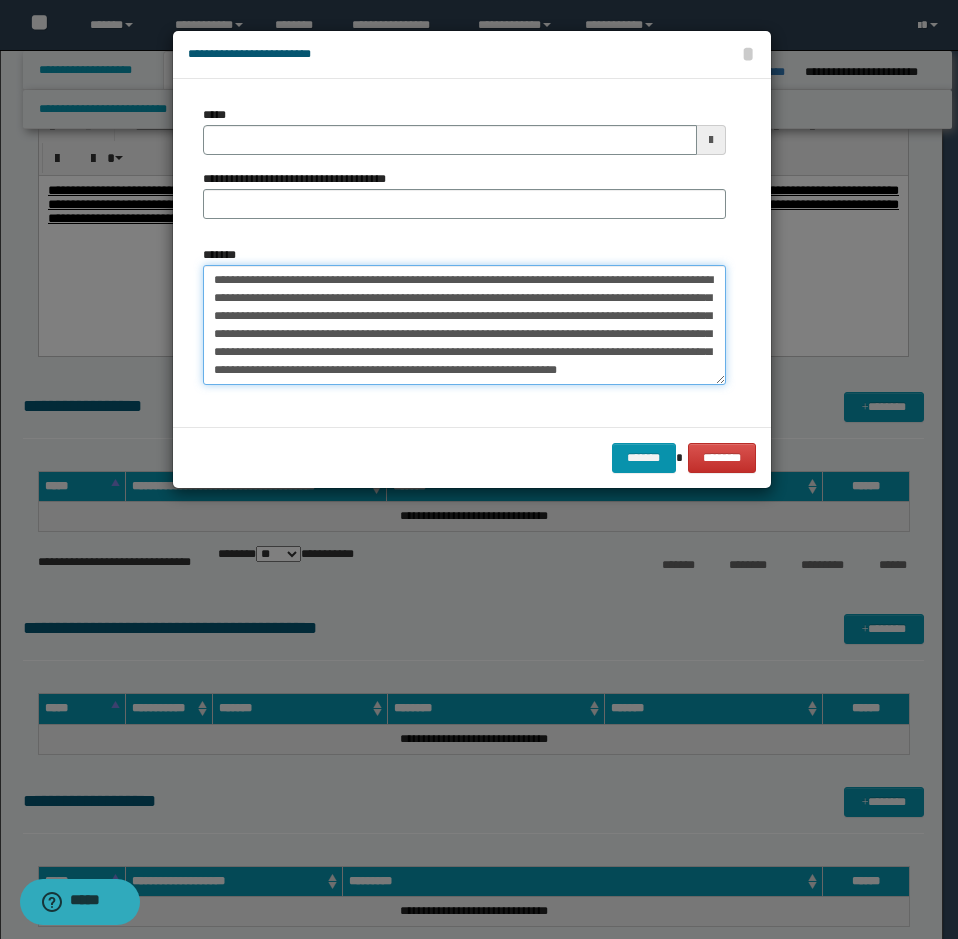 type on "**********" 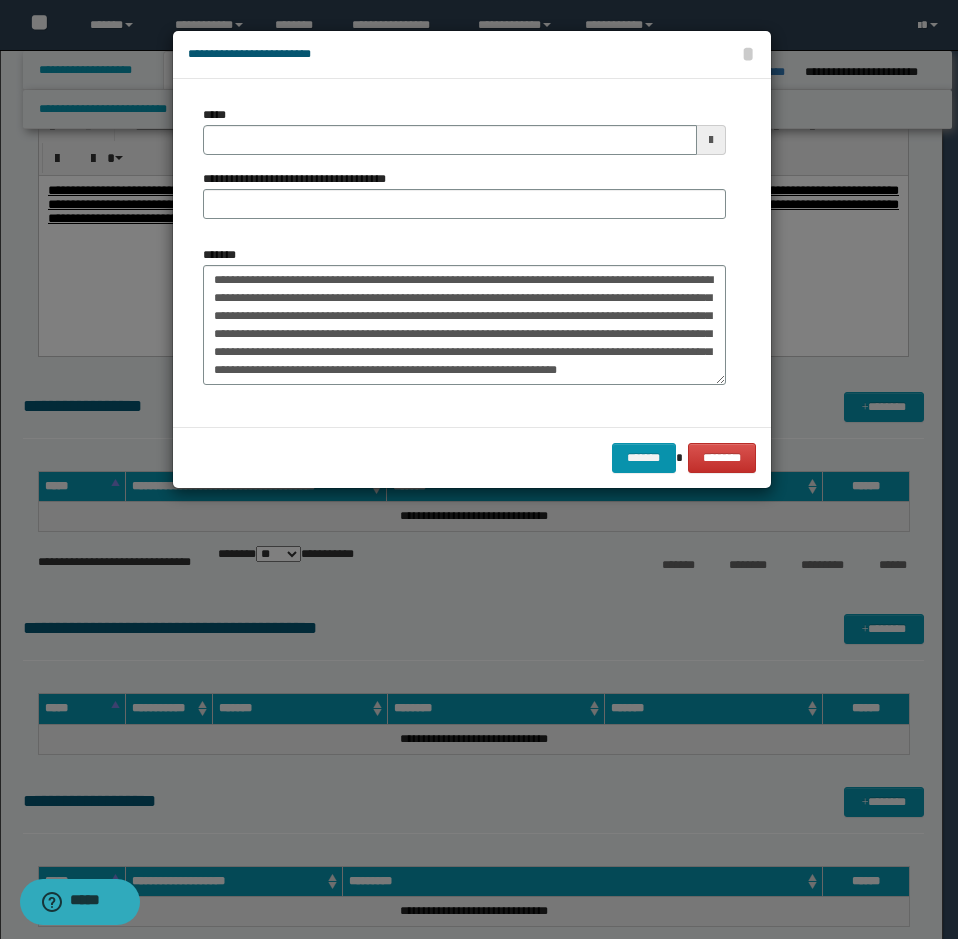 click on "**********" at bounding box center [464, 170] 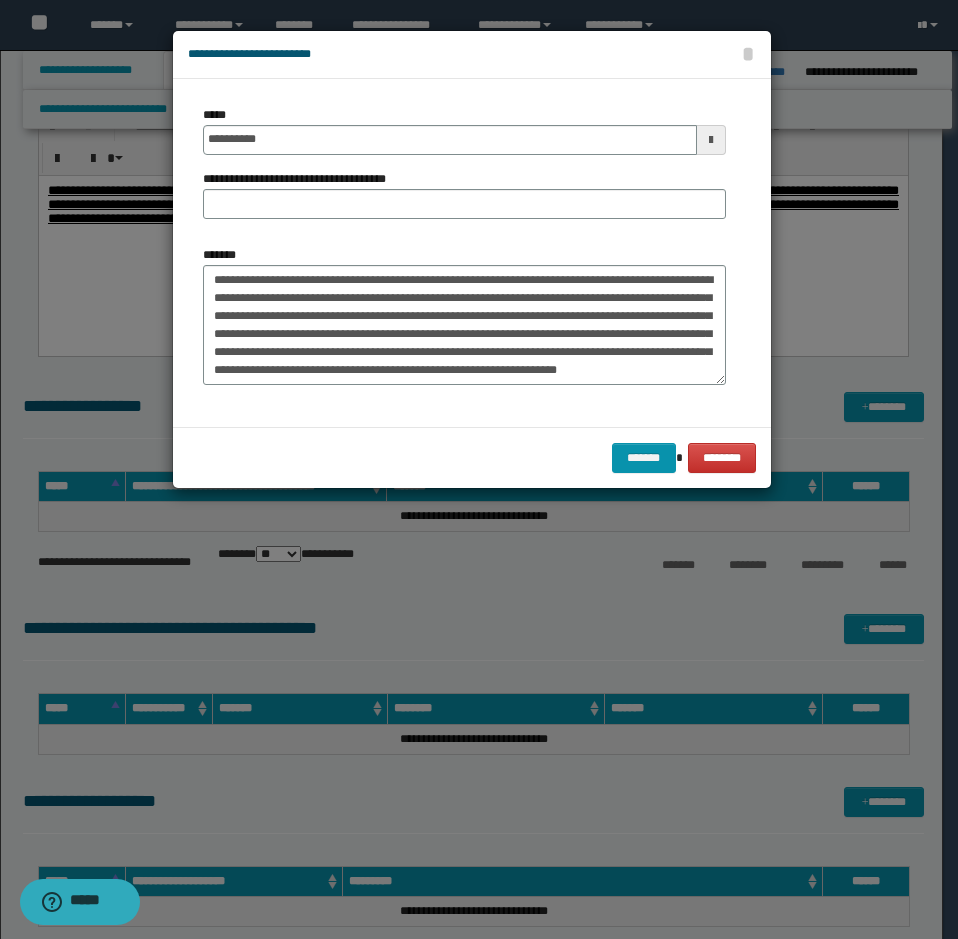 drag, startPoint x: 373, startPoint y: 188, endPoint x: 346, endPoint y: 189, distance: 27.018513 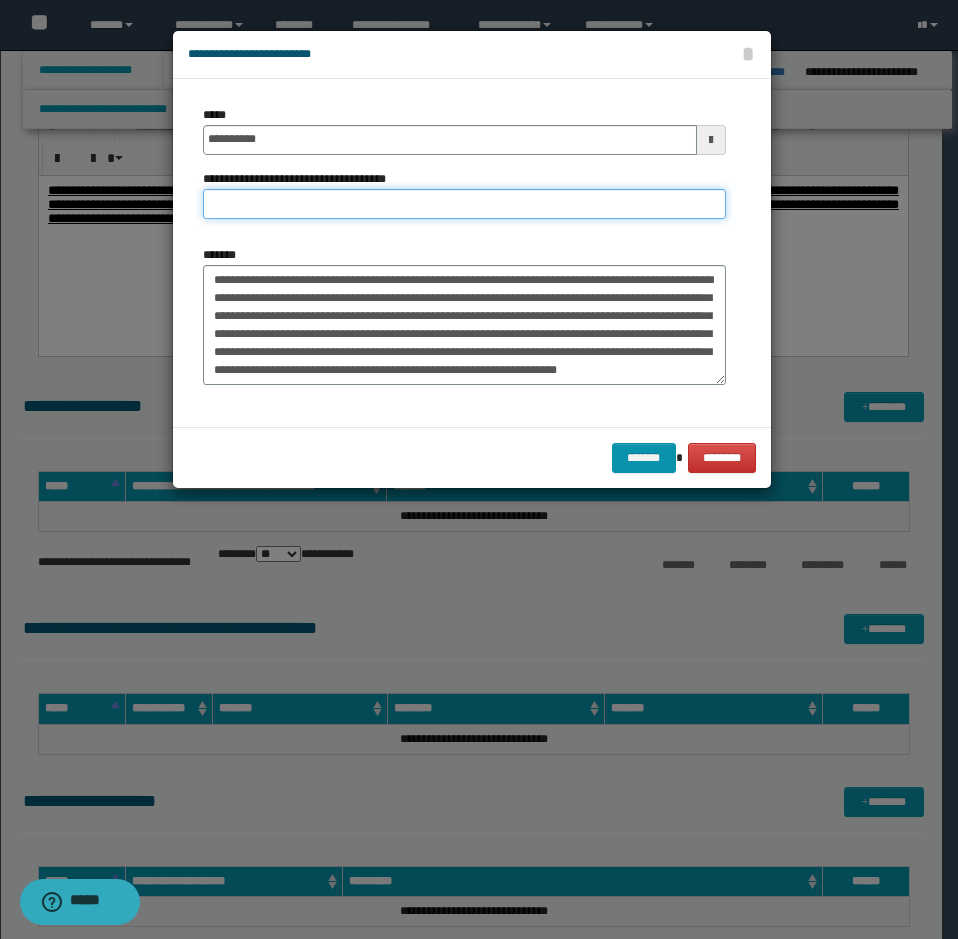 click on "**********" at bounding box center (464, 204) 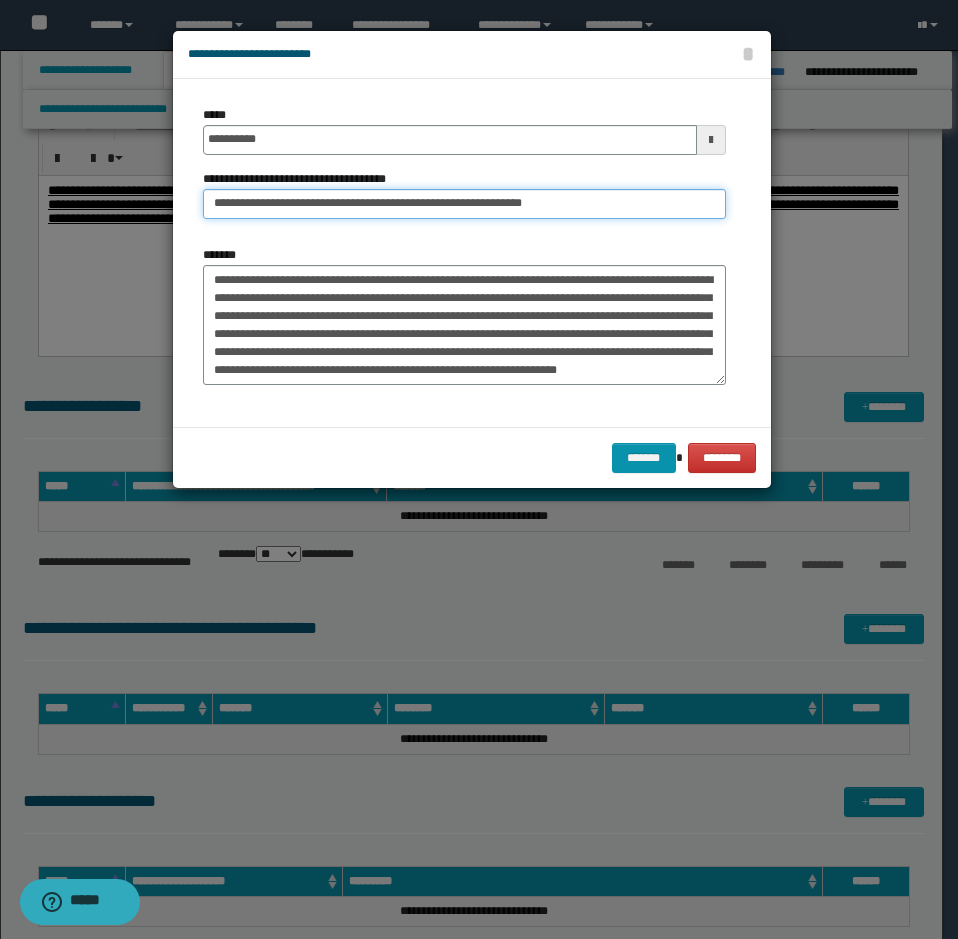drag, startPoint x: 283, startPoint y: 196, endPoint x: 246, endPoint y: 219, distance: 43.56604 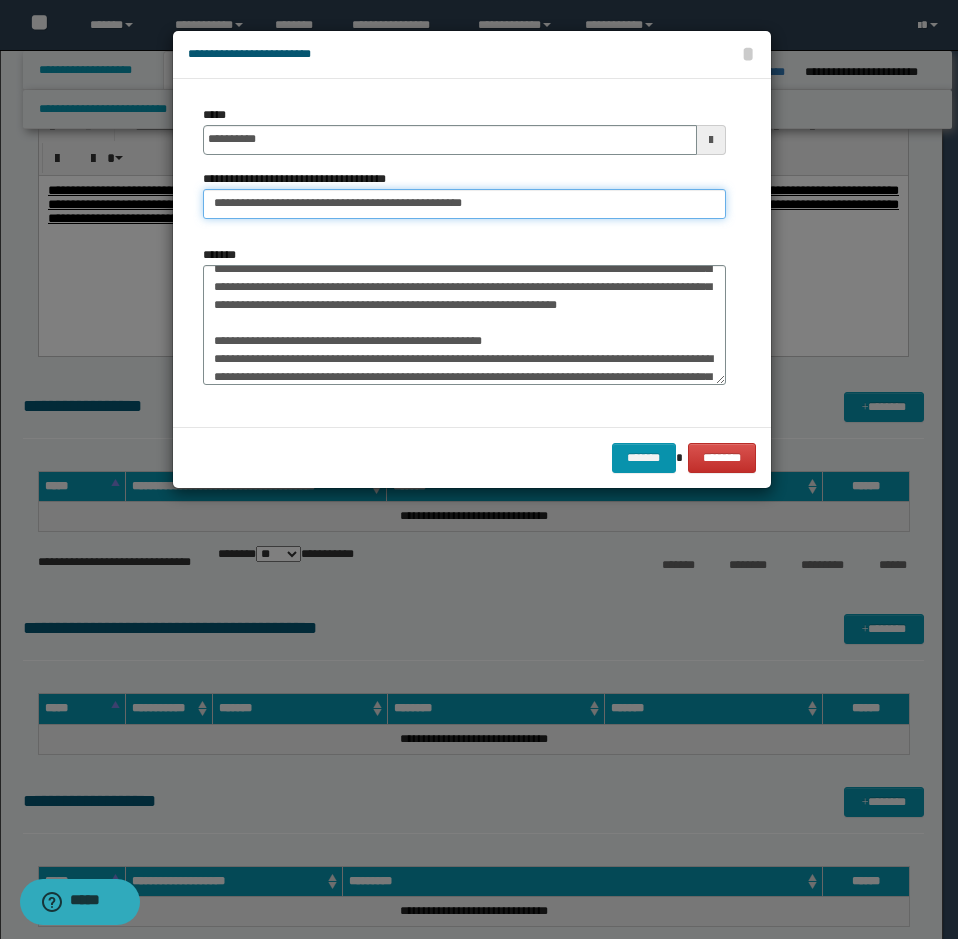 scroll, scrollTop: 100, scrollLeft: 0, axis: vertical 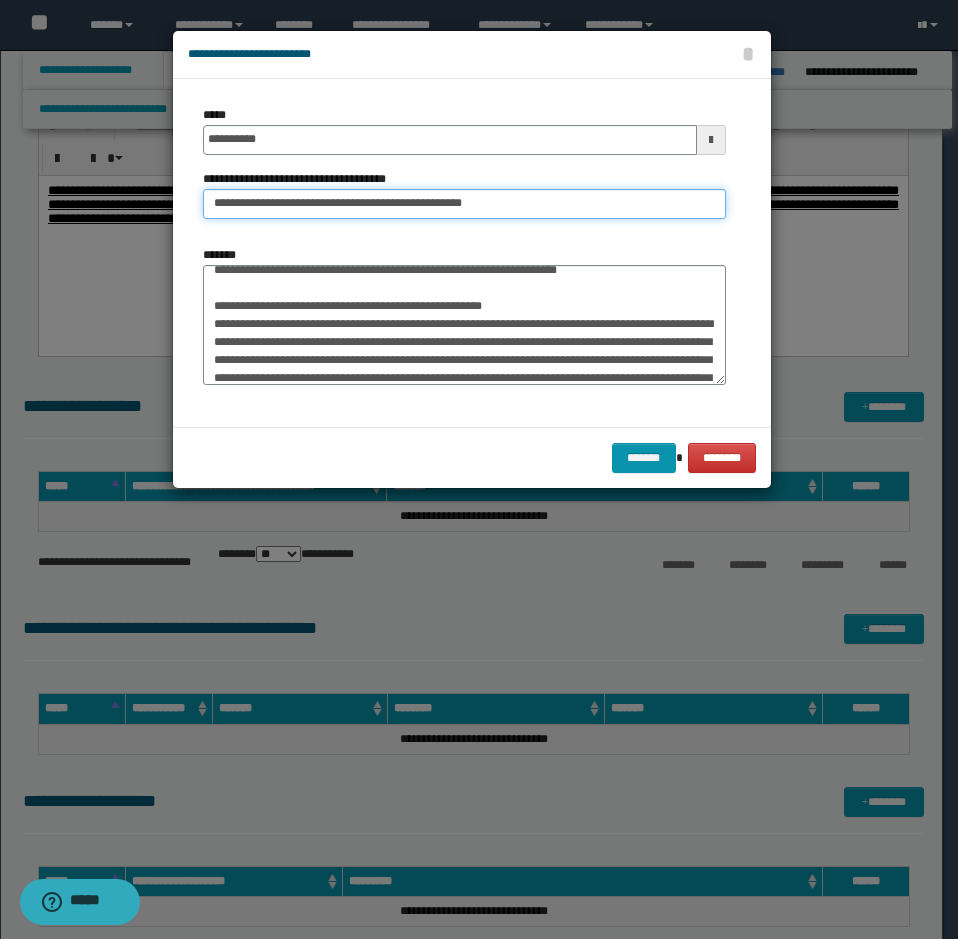 type on "**********" 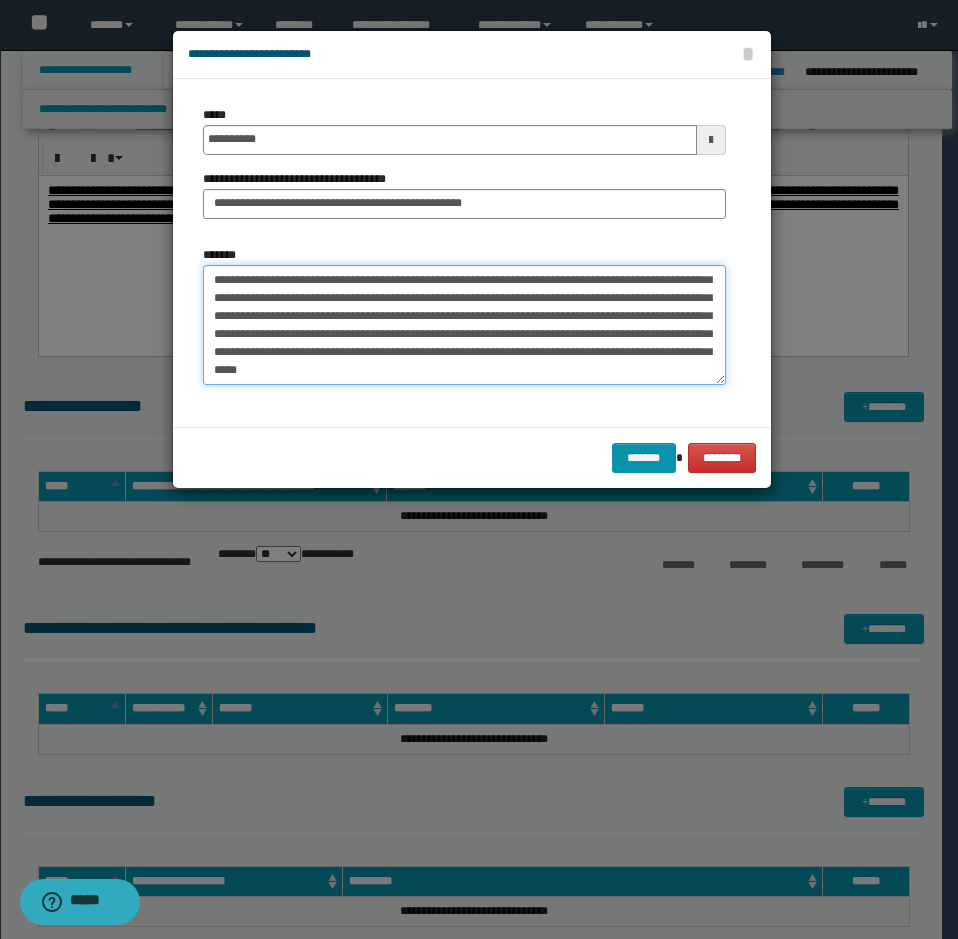 drag, startPoint x: 209, startPoint y: 319, endPoint x: 306, endPoint y: 389, distance: 119.62023 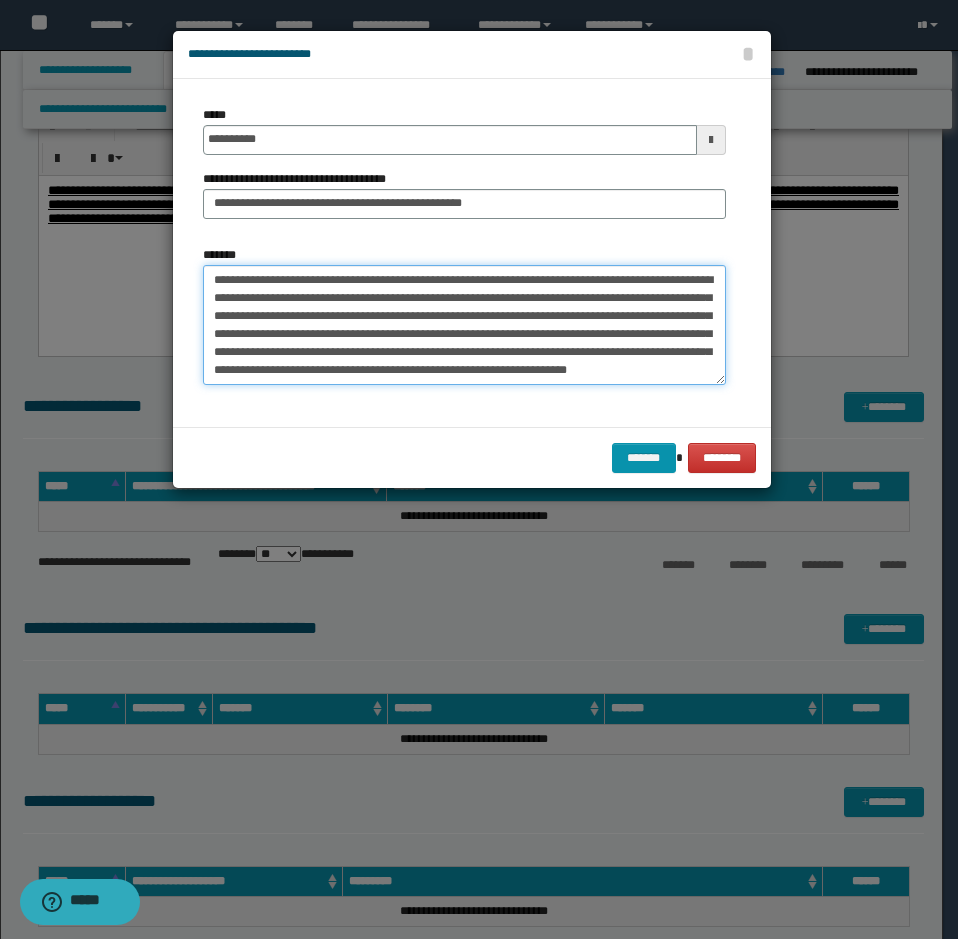 scroll, scrollTop: 0, scrollLeft: 0, axis: both 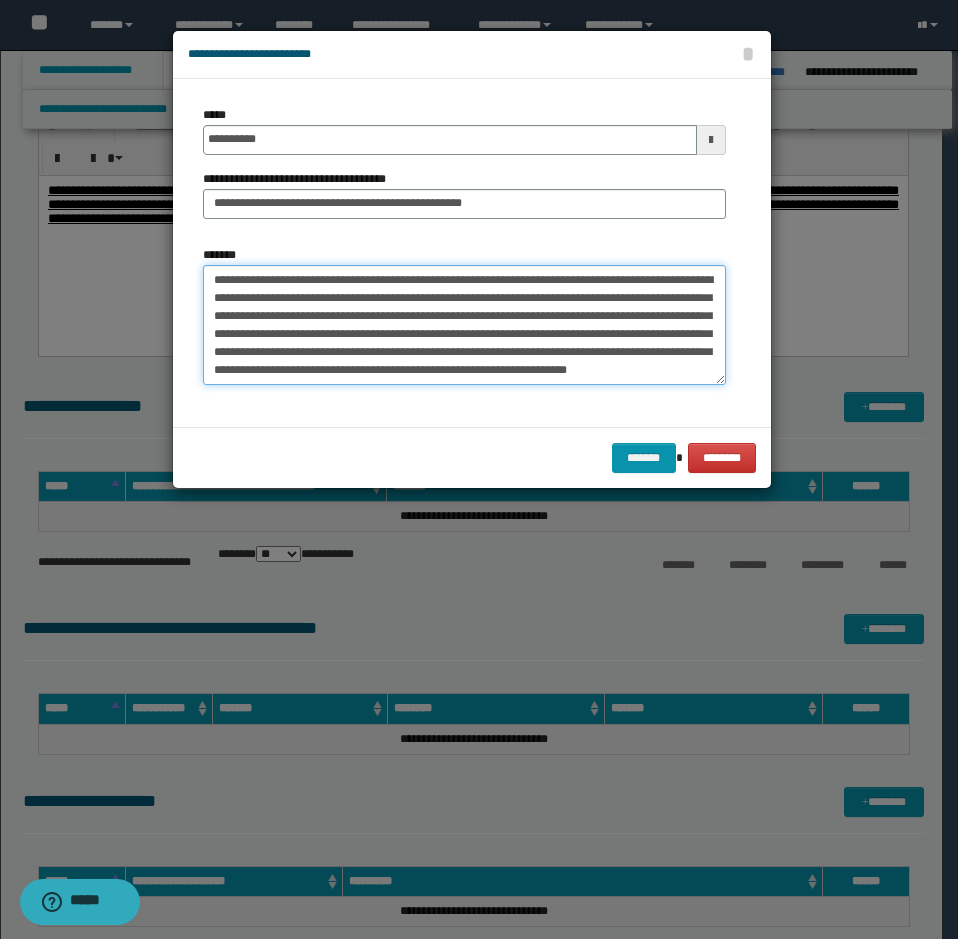 type on "**********" 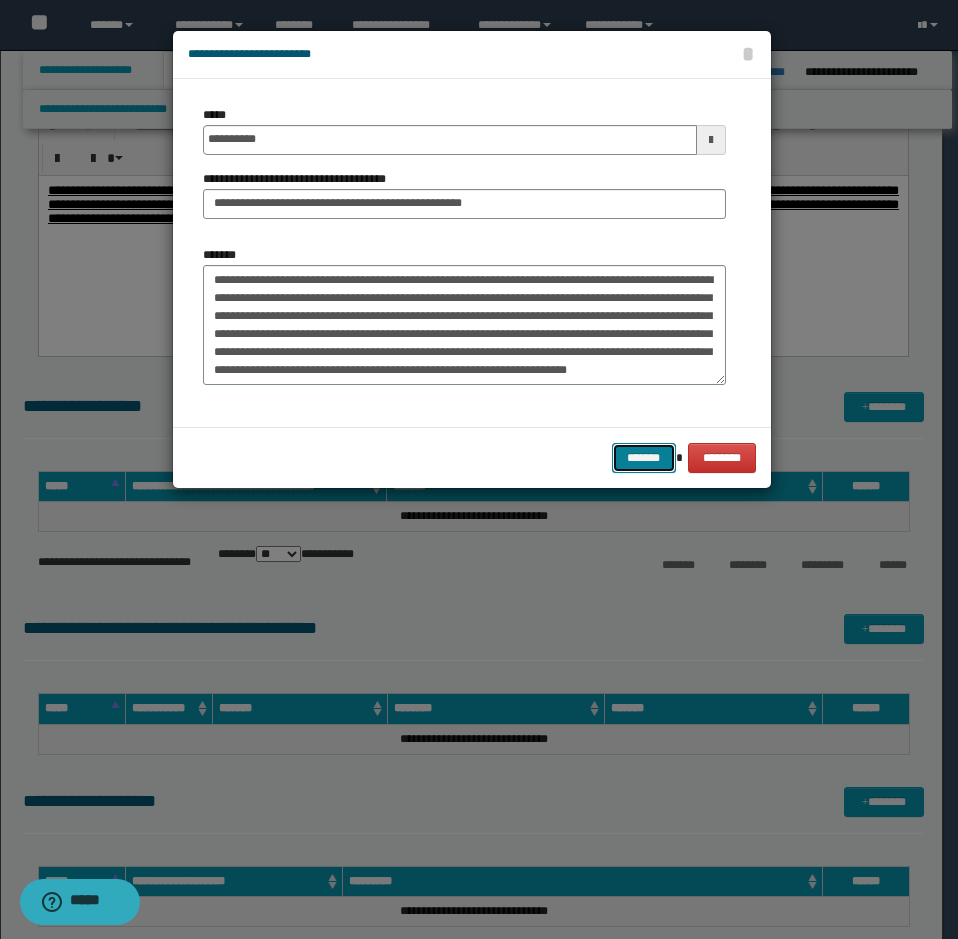 click on "*******" at bounding box center (644, 458) 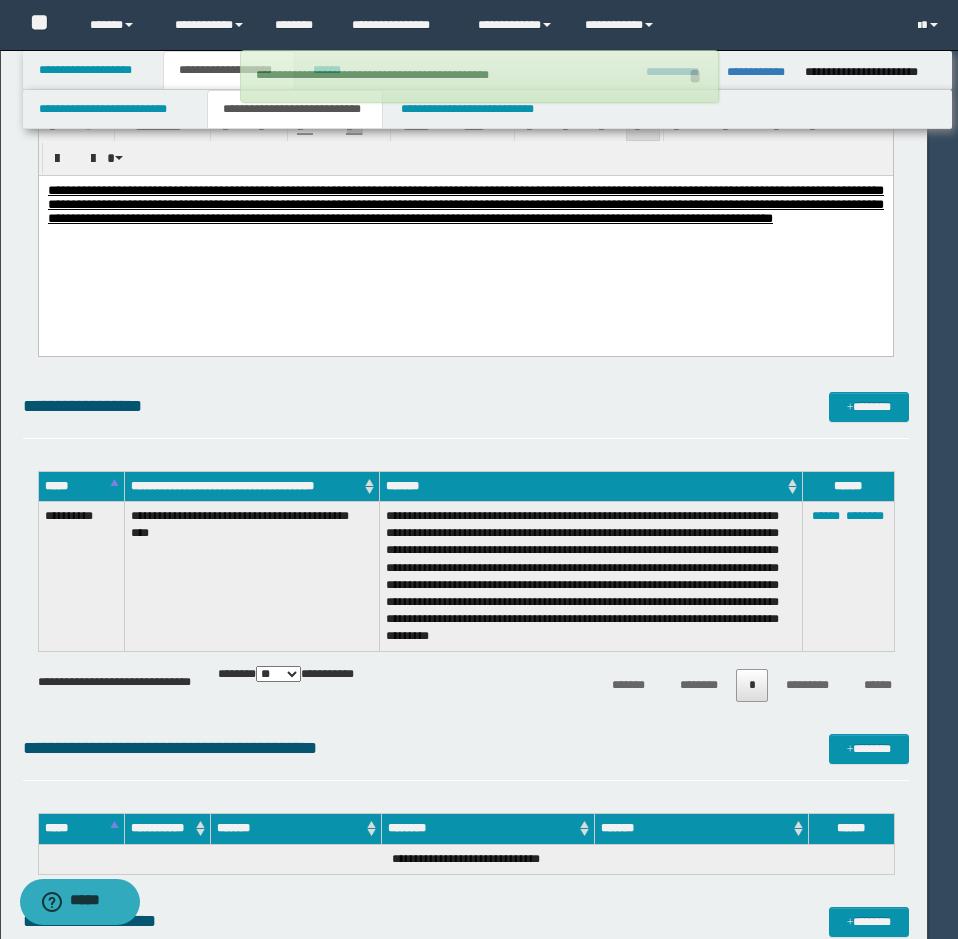 type 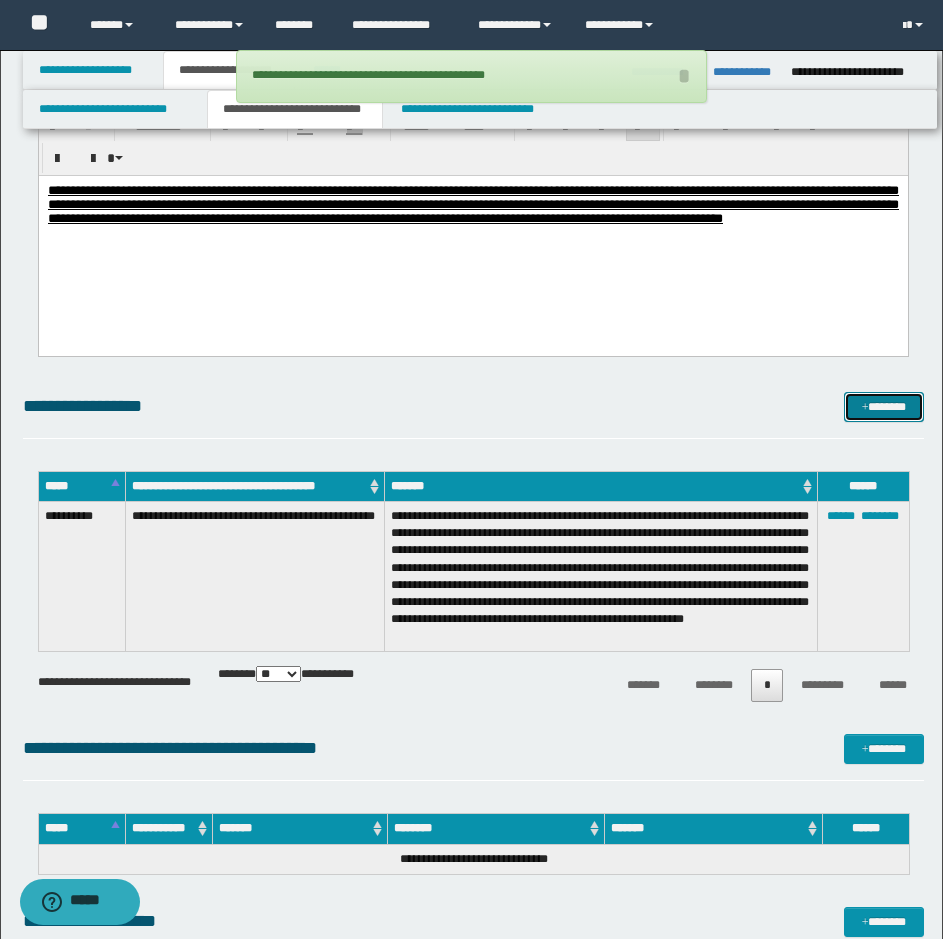 click on "*******" at bounding box center (884, 407) 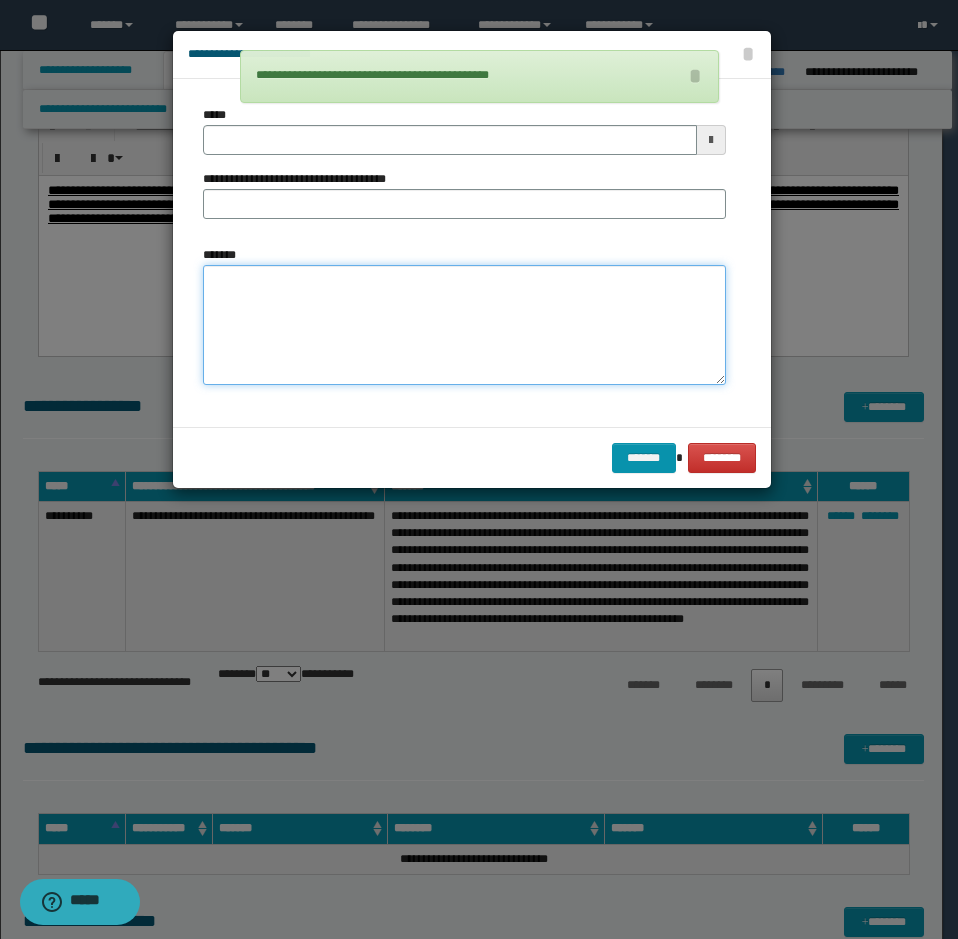 click on "*******" at bounding box center [464, 325] 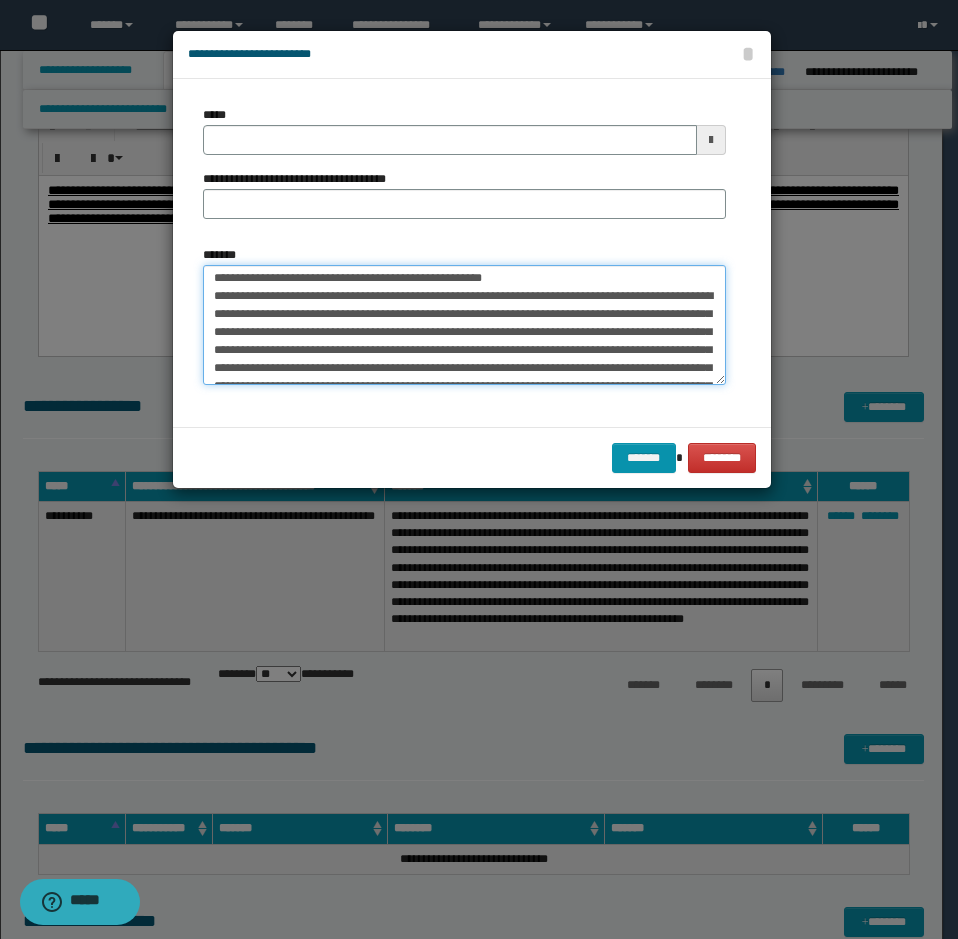 scroll, scrollTop: 0, scrollLeft: 0, axis: both 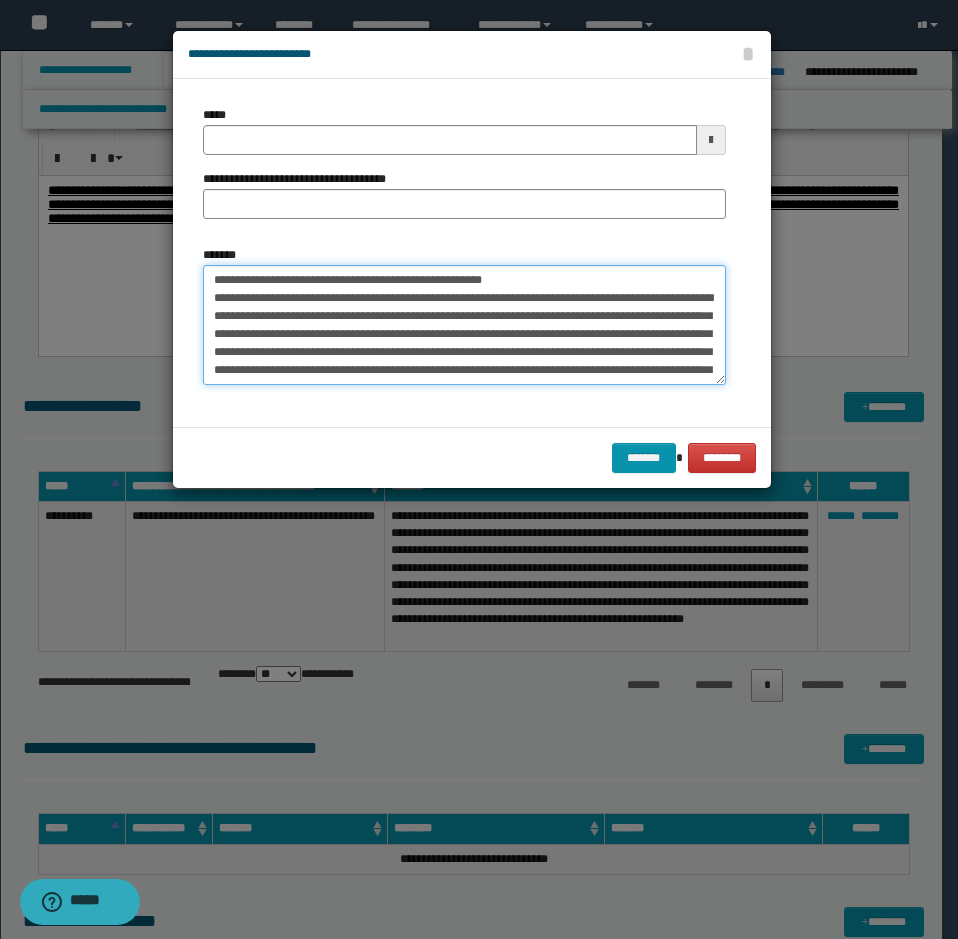 click on "**********" at bounding box center [464, 325] 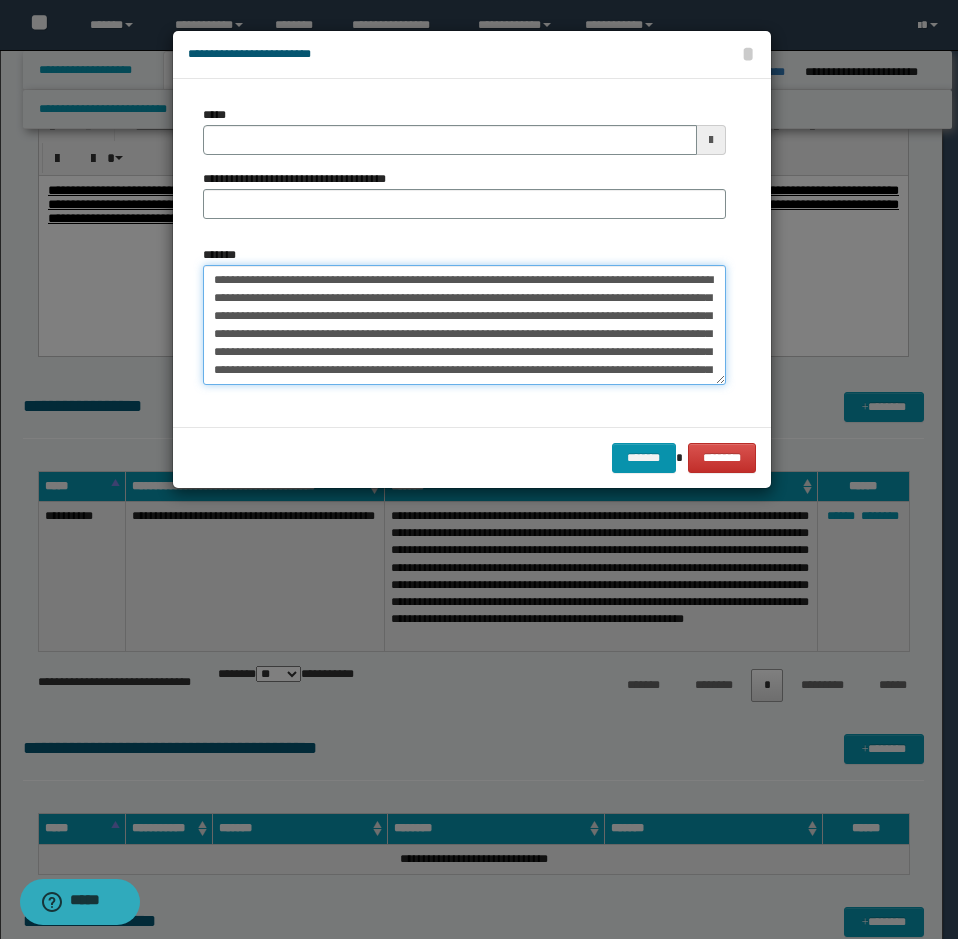 type 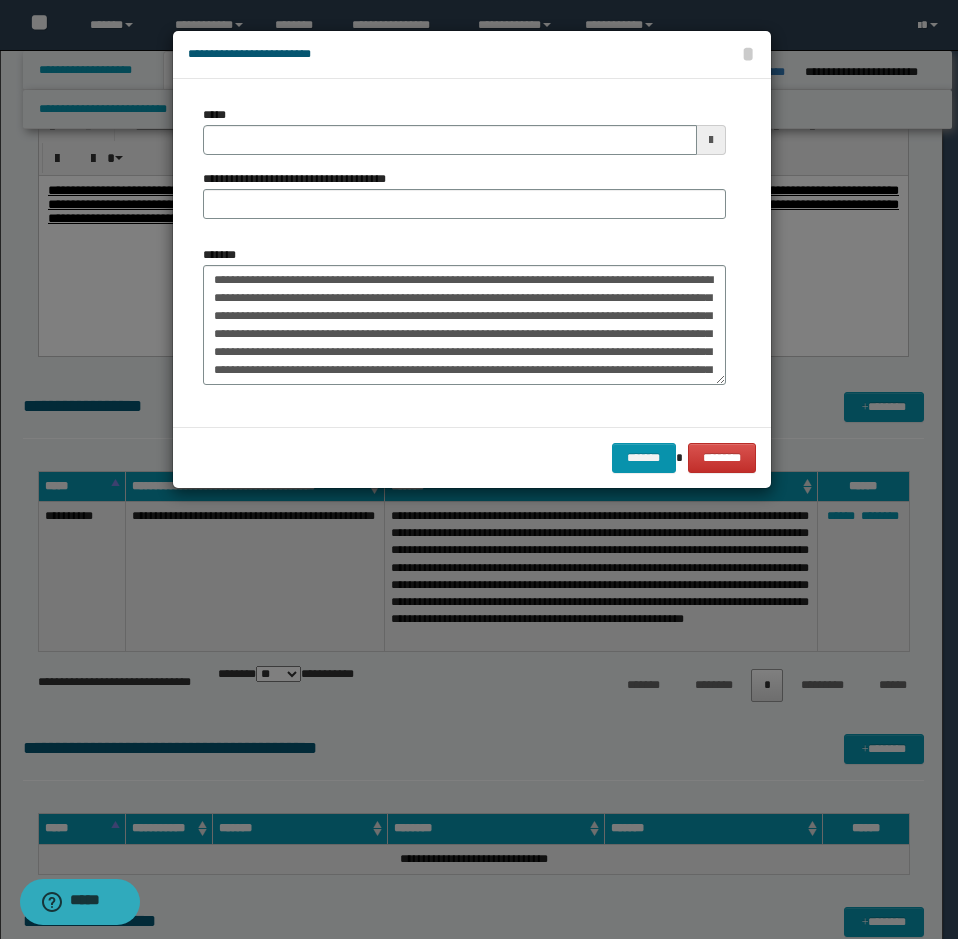 click on "*****" at bounding box center [464, 130] 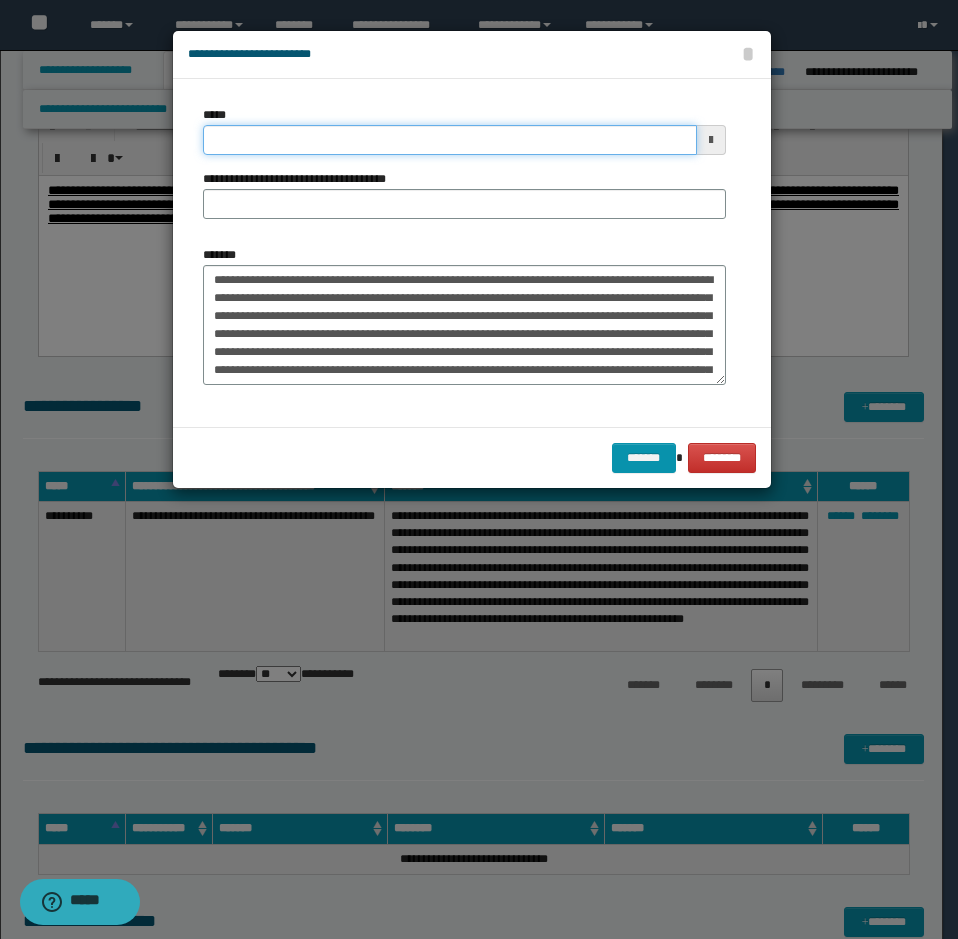 click on "*****" at bounding box center (450, 140) 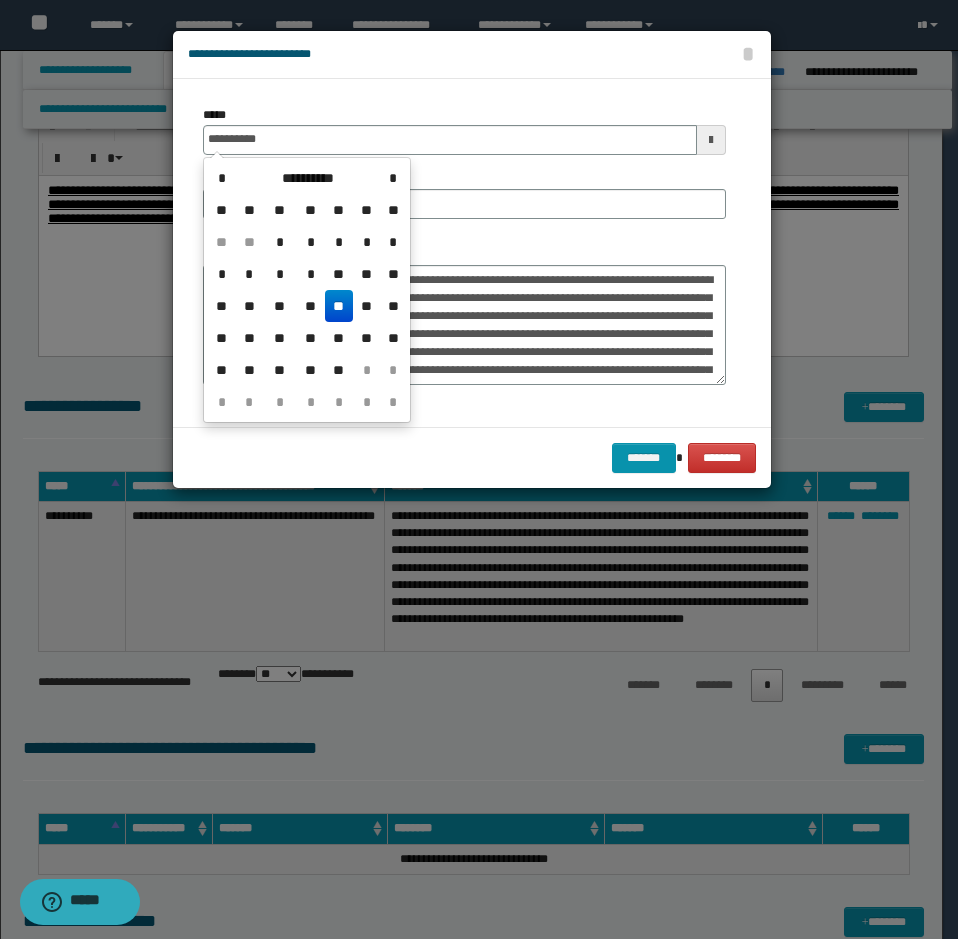 type on "**********" 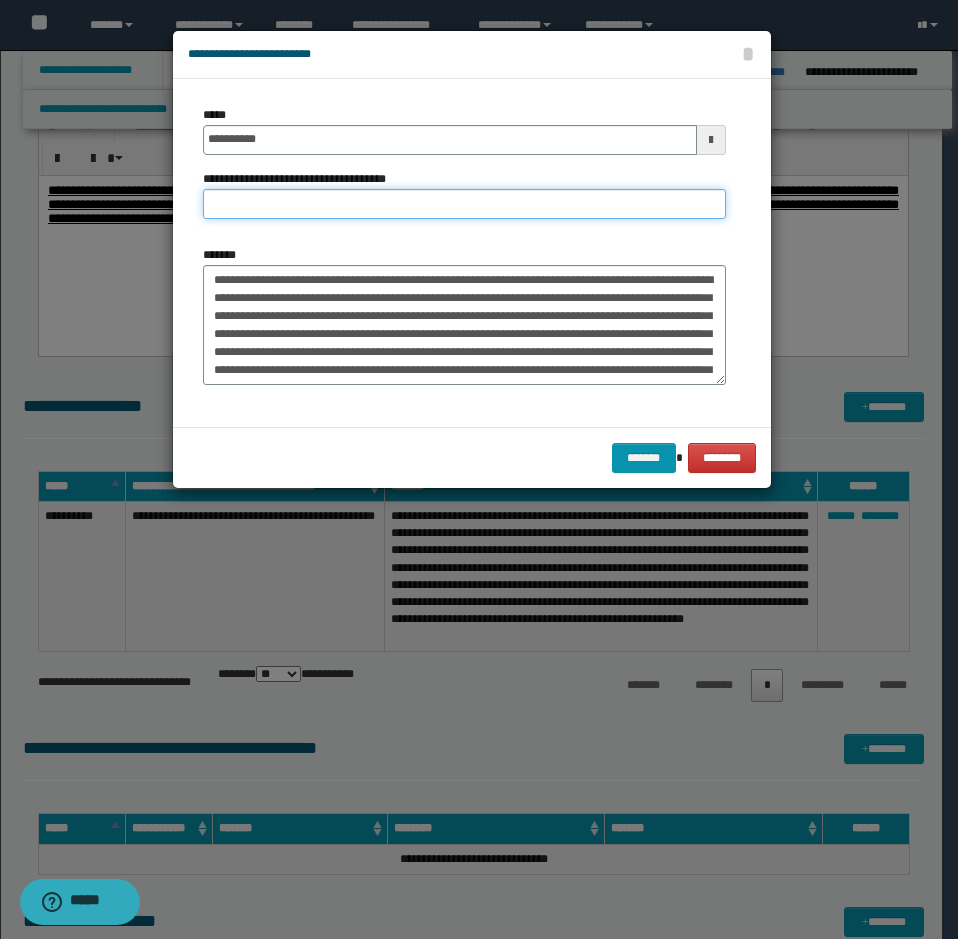 click on "**********" at bounding box center [464, 204] 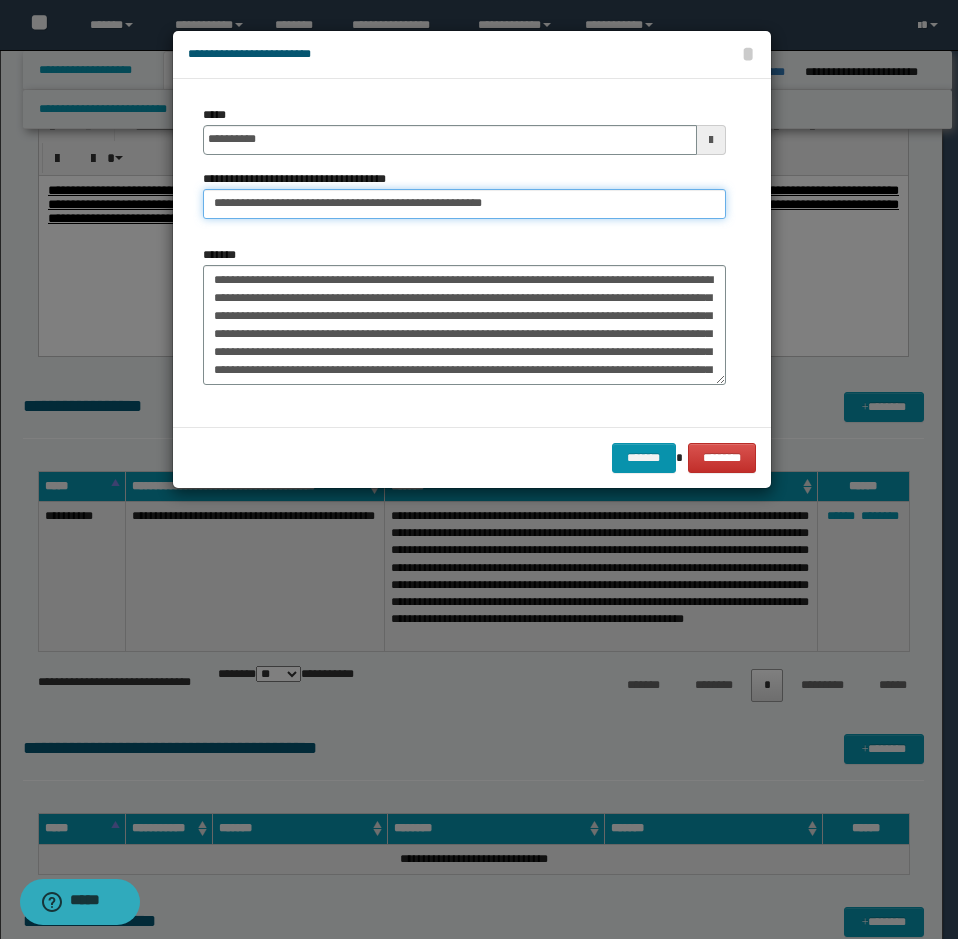 drag, startPoint x: 287, startPoint y: 201, endPoint x: 211, endPoint y: 221, distance: 78.58753 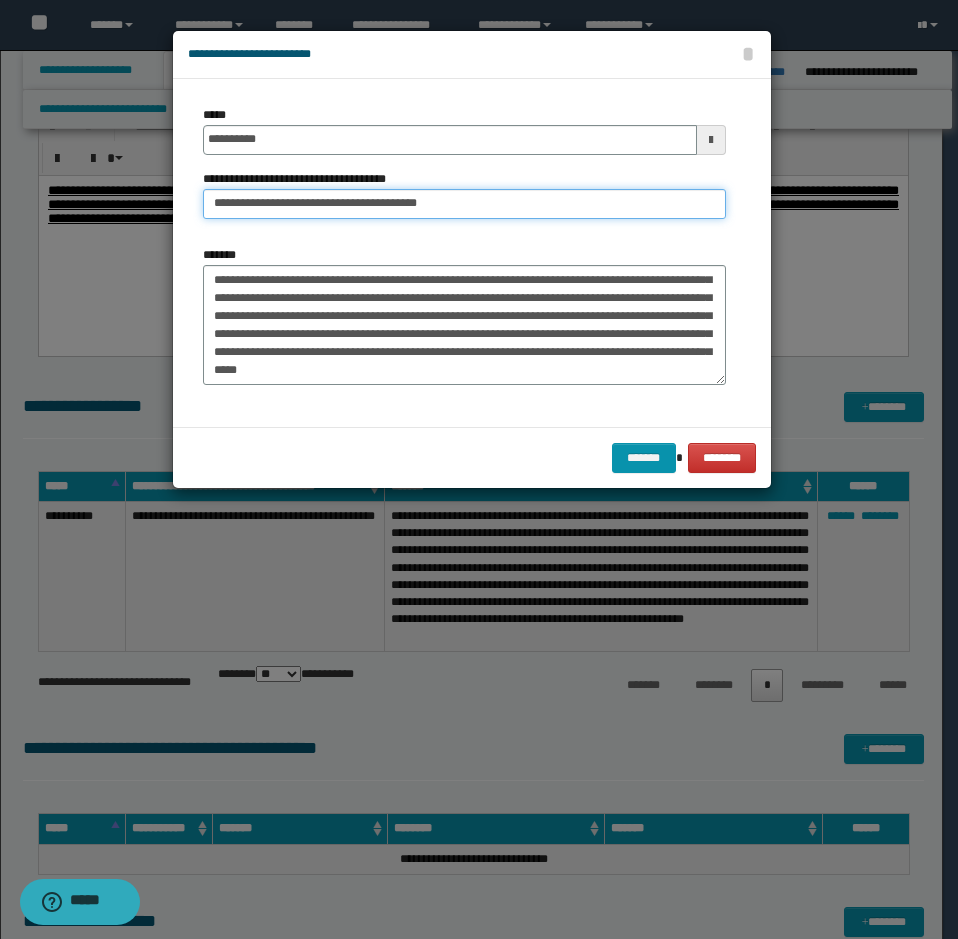 scroll, scrollTop: 108, scrollLeft: 0, axis: vertical 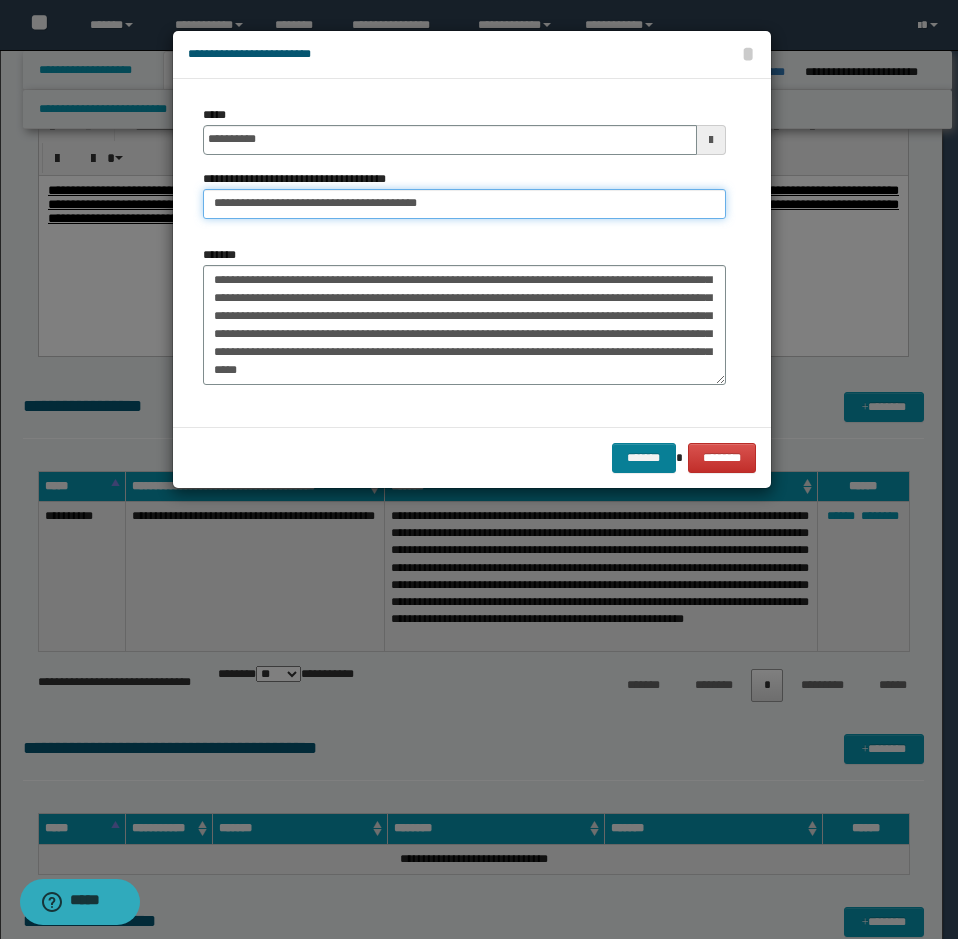 type on "**********" 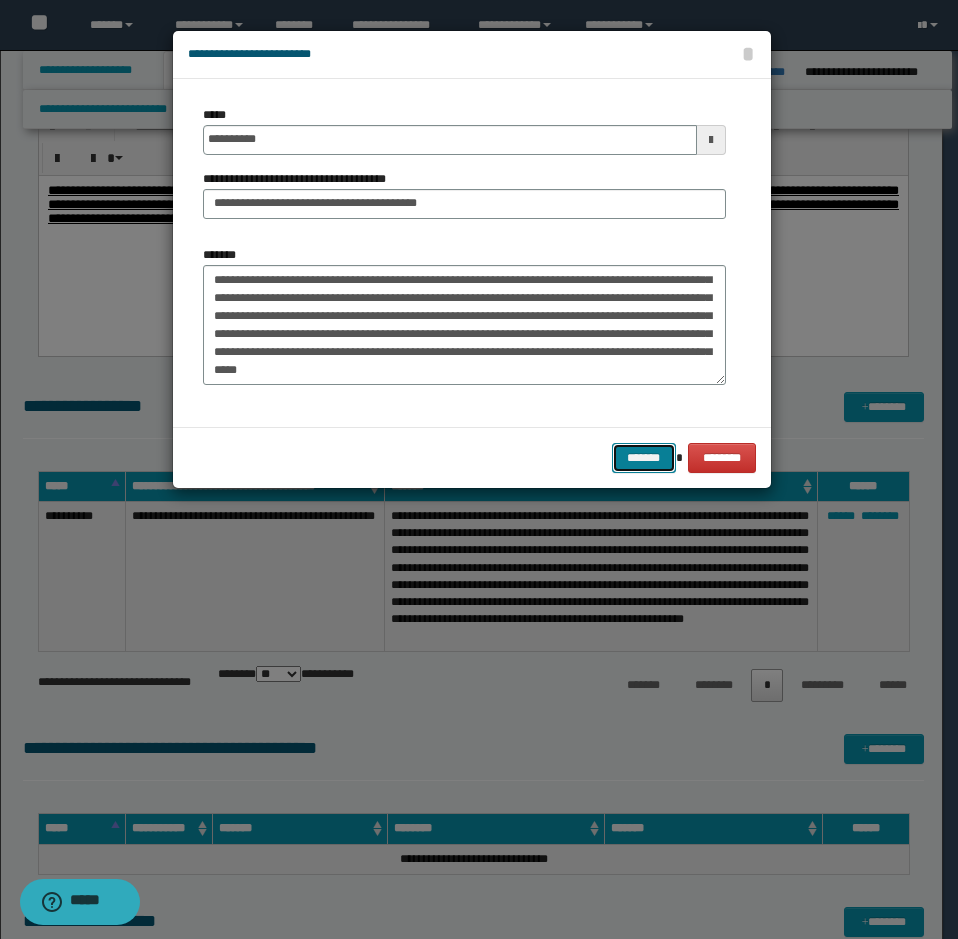 click on "*******" at bounding box center [644, 458] 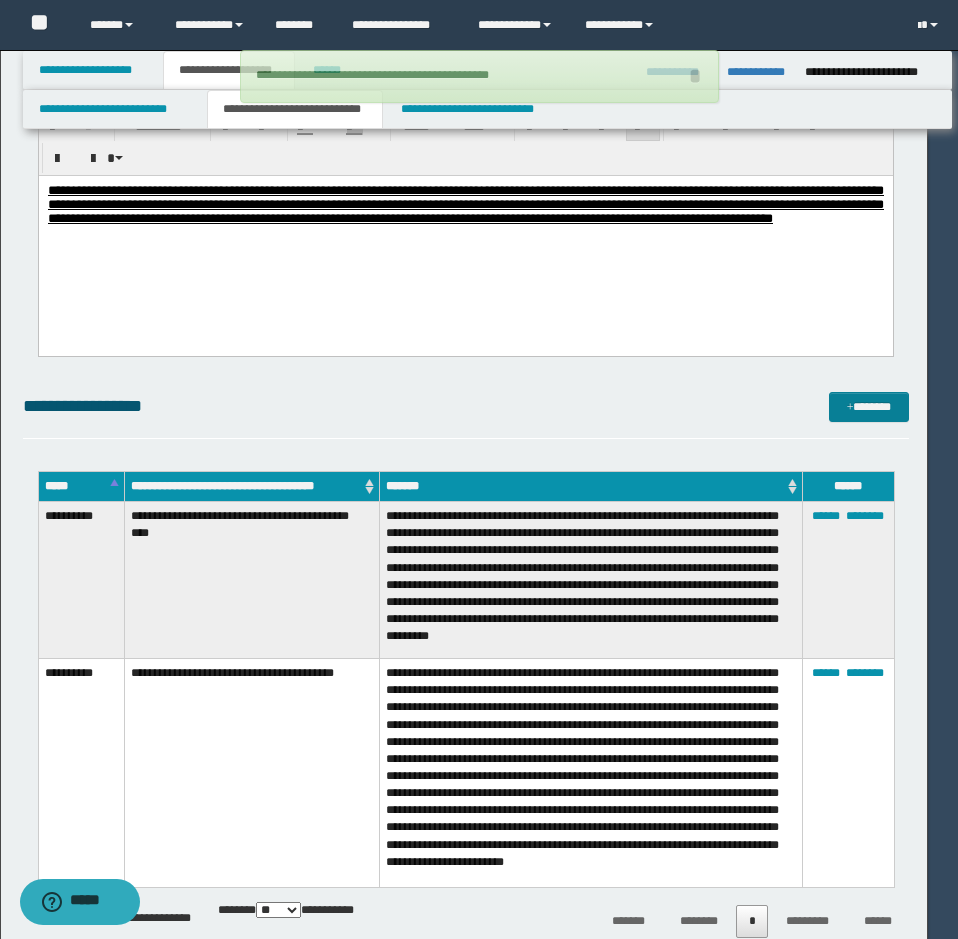 type 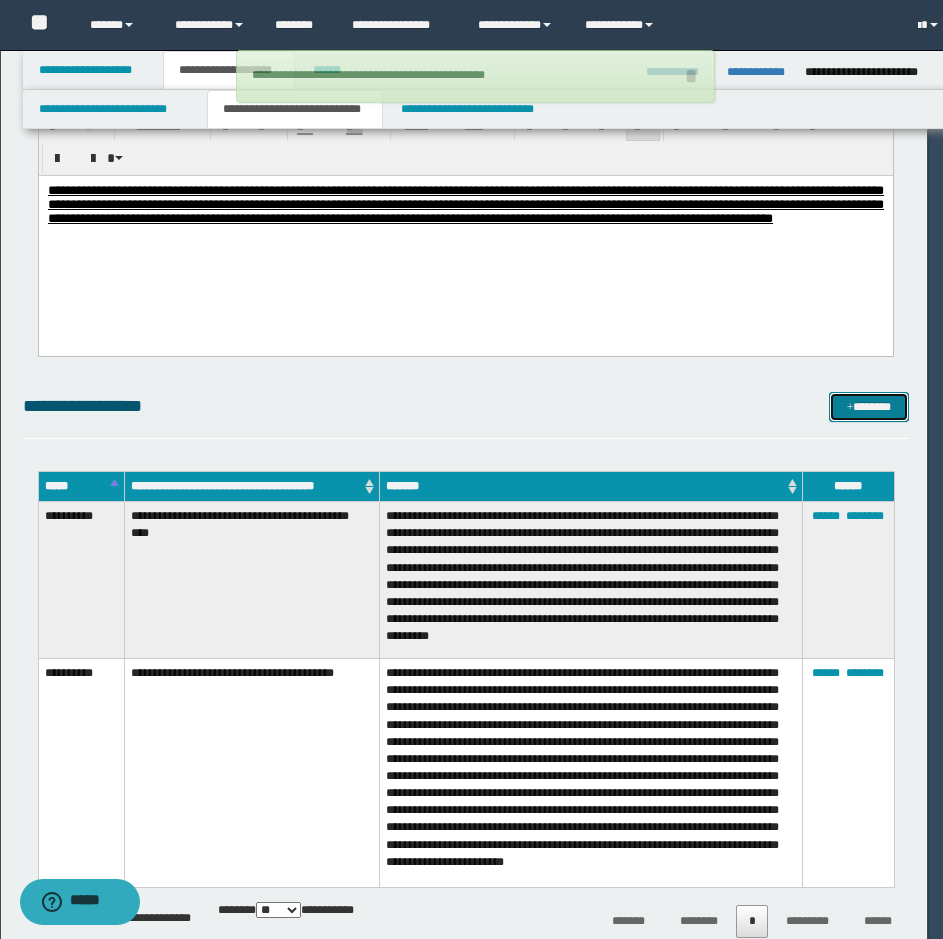 click on "*******" at bounding box center [869, 407] 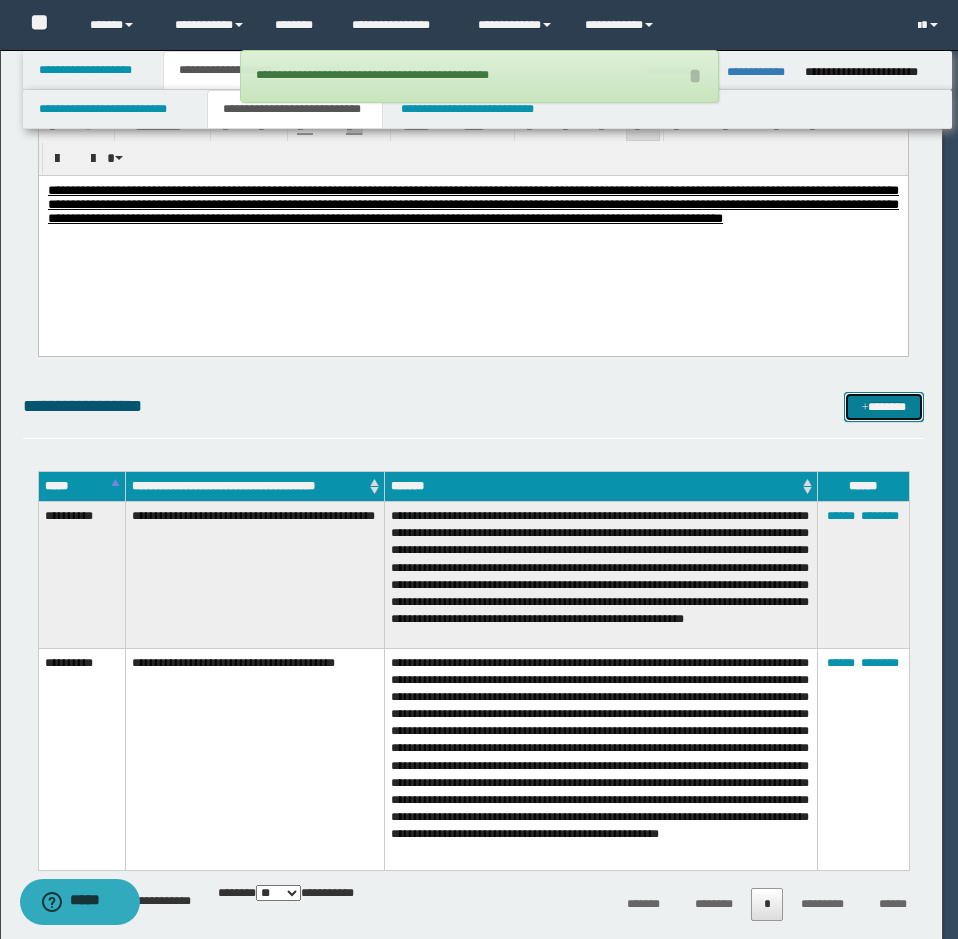 scroll, scrollTop: 0, scrollLeft: 0, axis: both 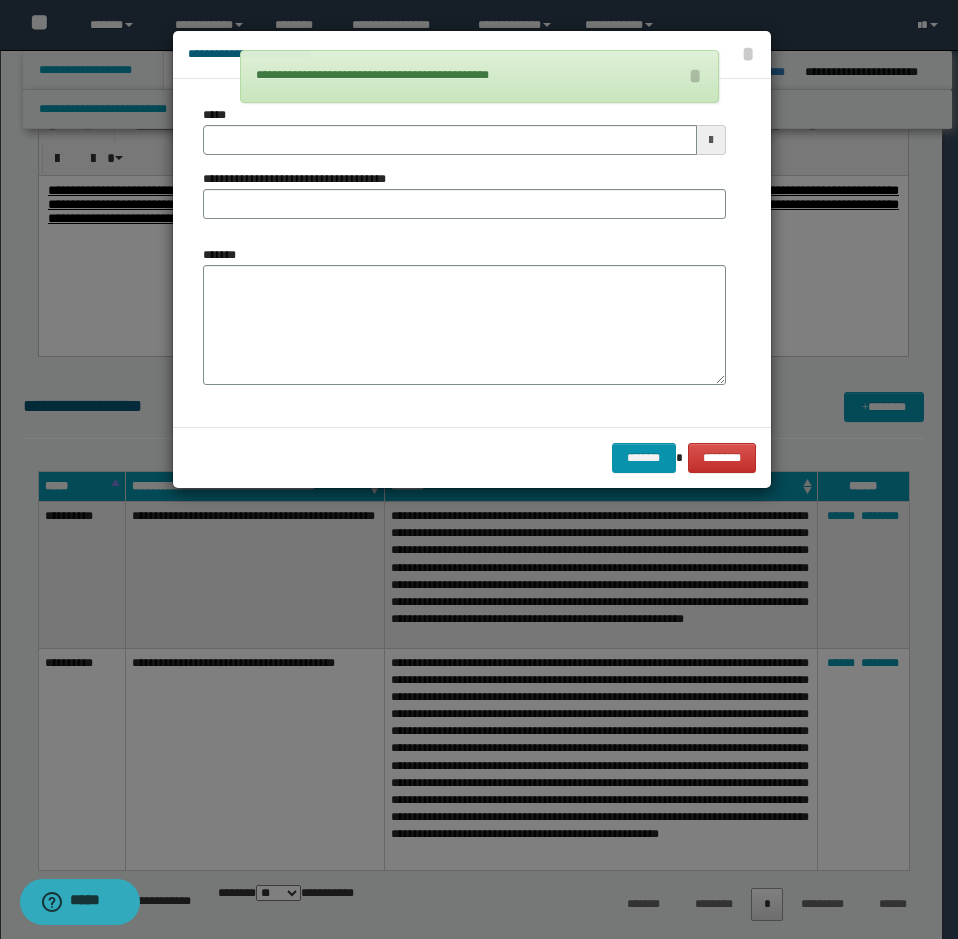 drag, startPoint x: 331, startPoint y: 225, endPoint x: 288, endPoint y: 327, distance: 110.69327 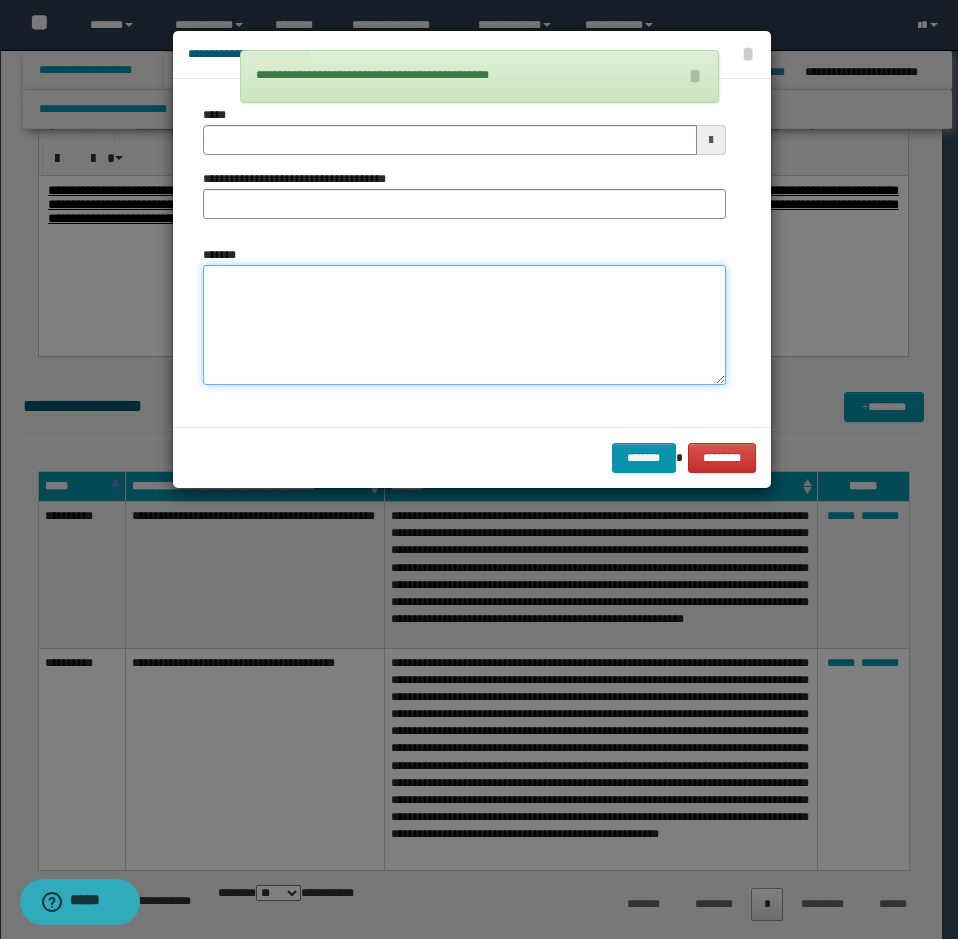 paste on "**********" 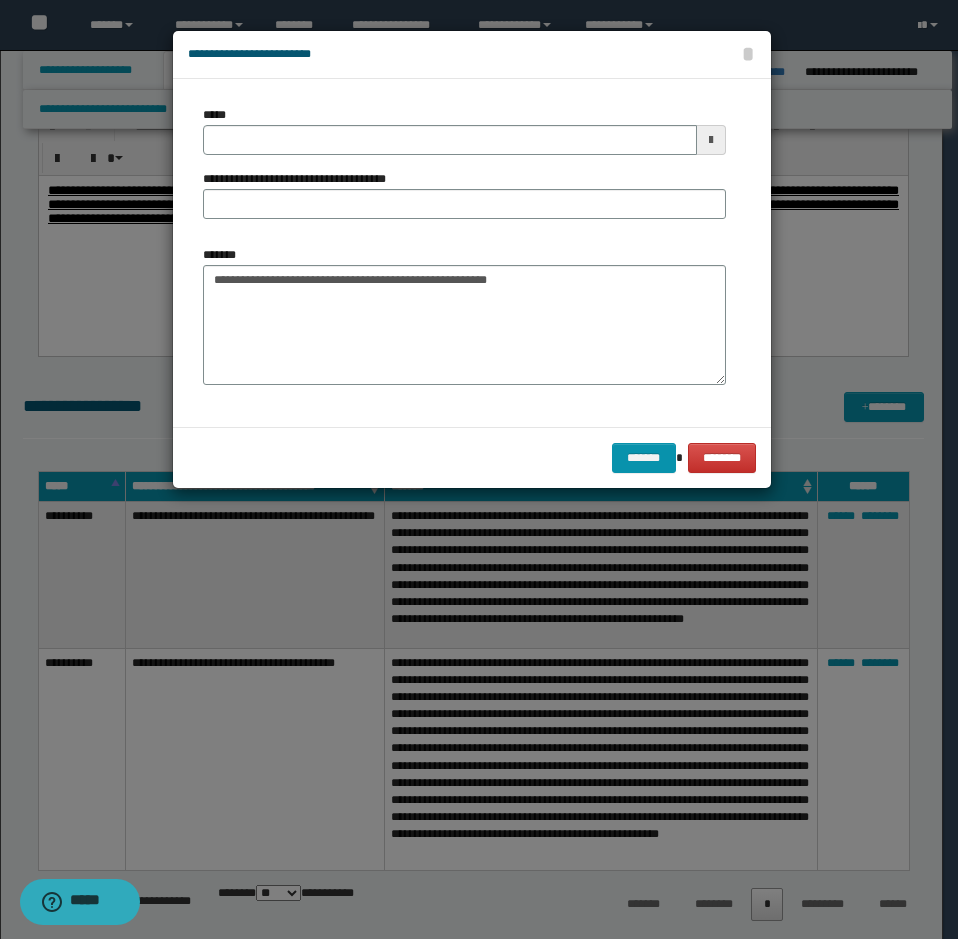 click on "**********" at bounding box center [464, 315] 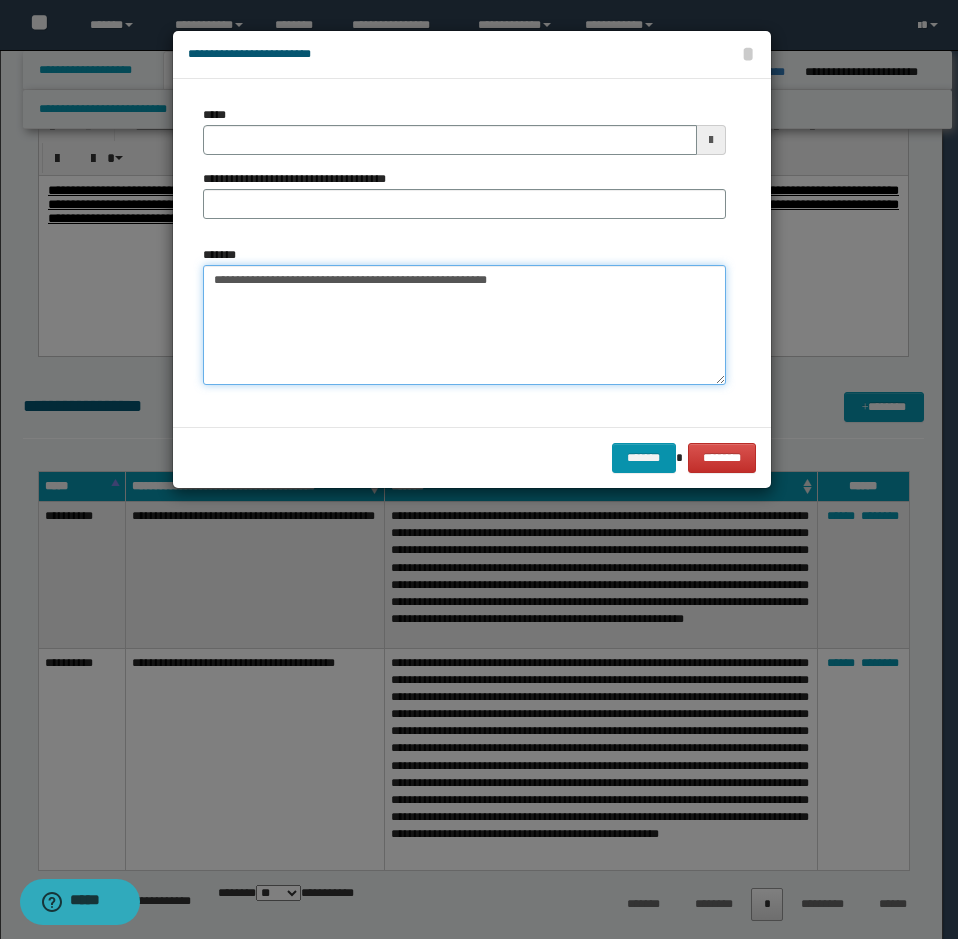 click on "**********" at bounding box center (464, 325) 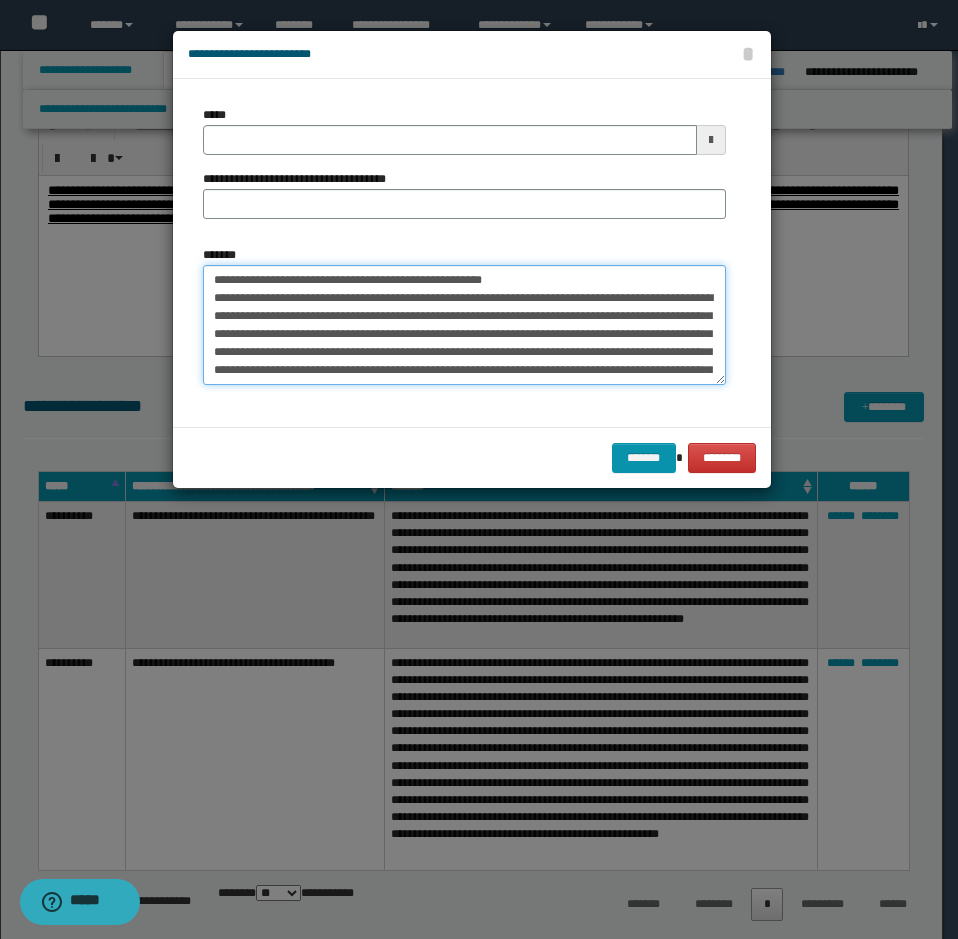 click on "*******" at bounding box center [464, 325] 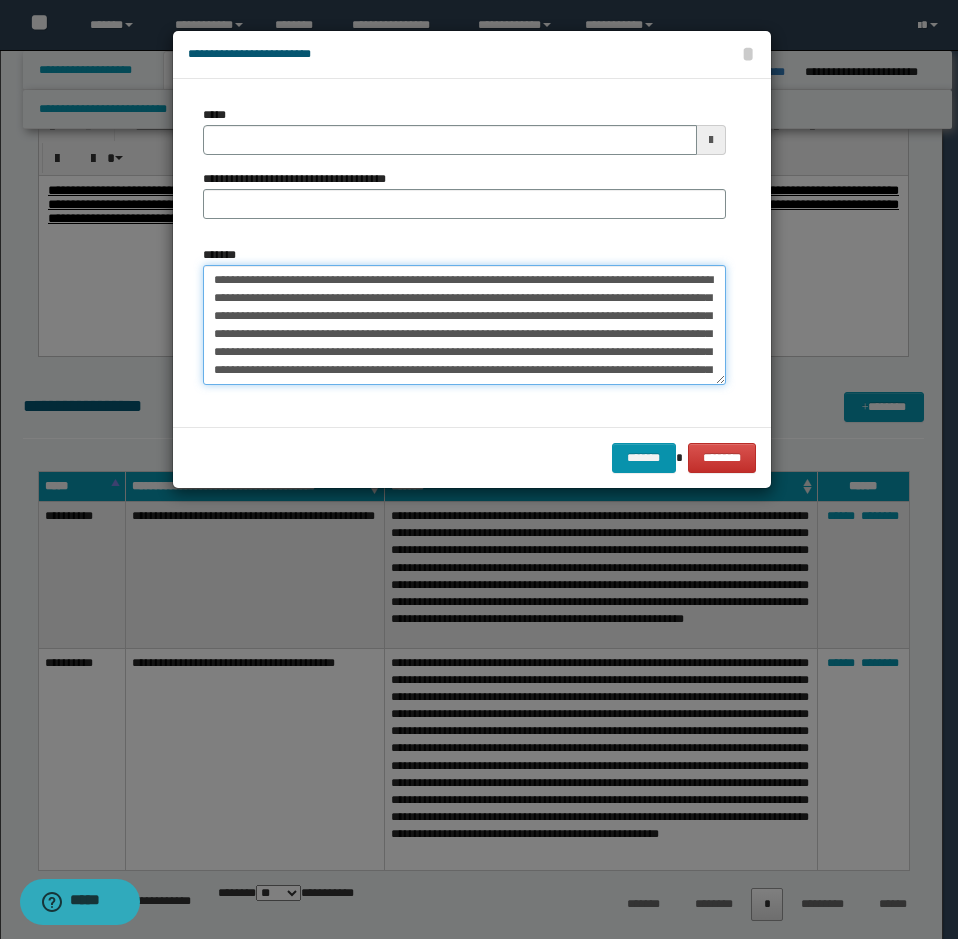 type 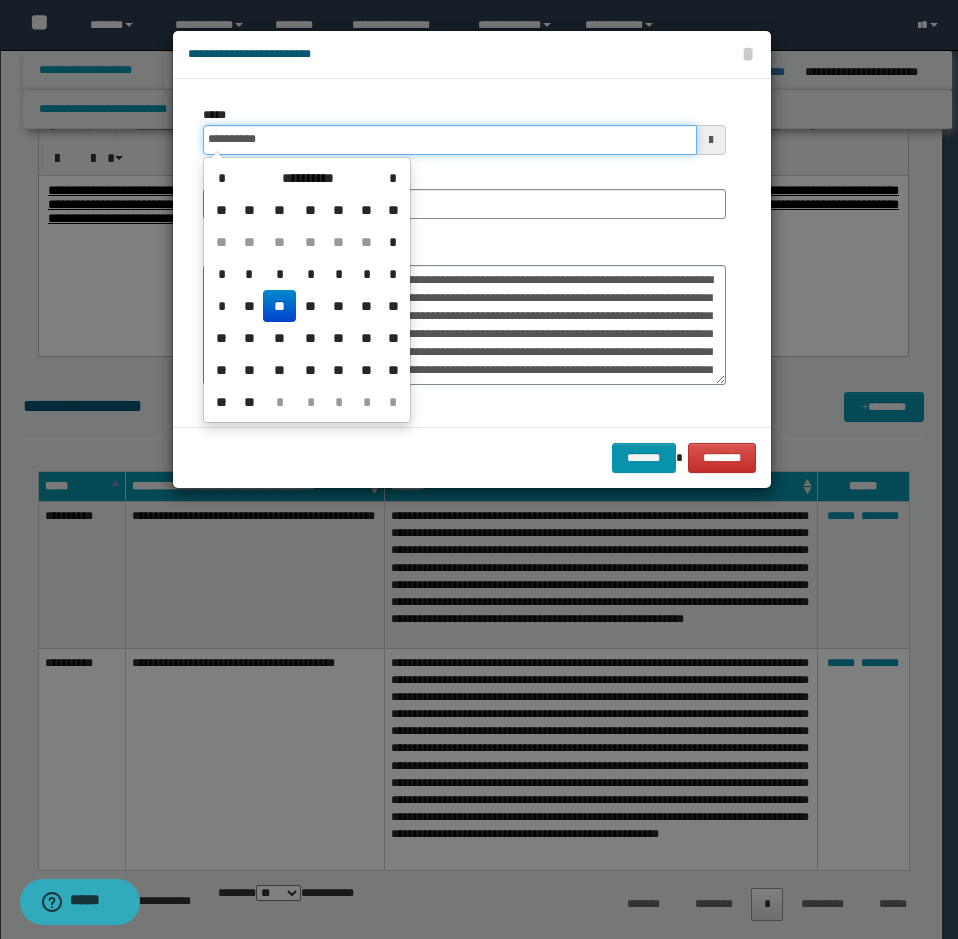 click on "**********" at bounding box center (450, 140) 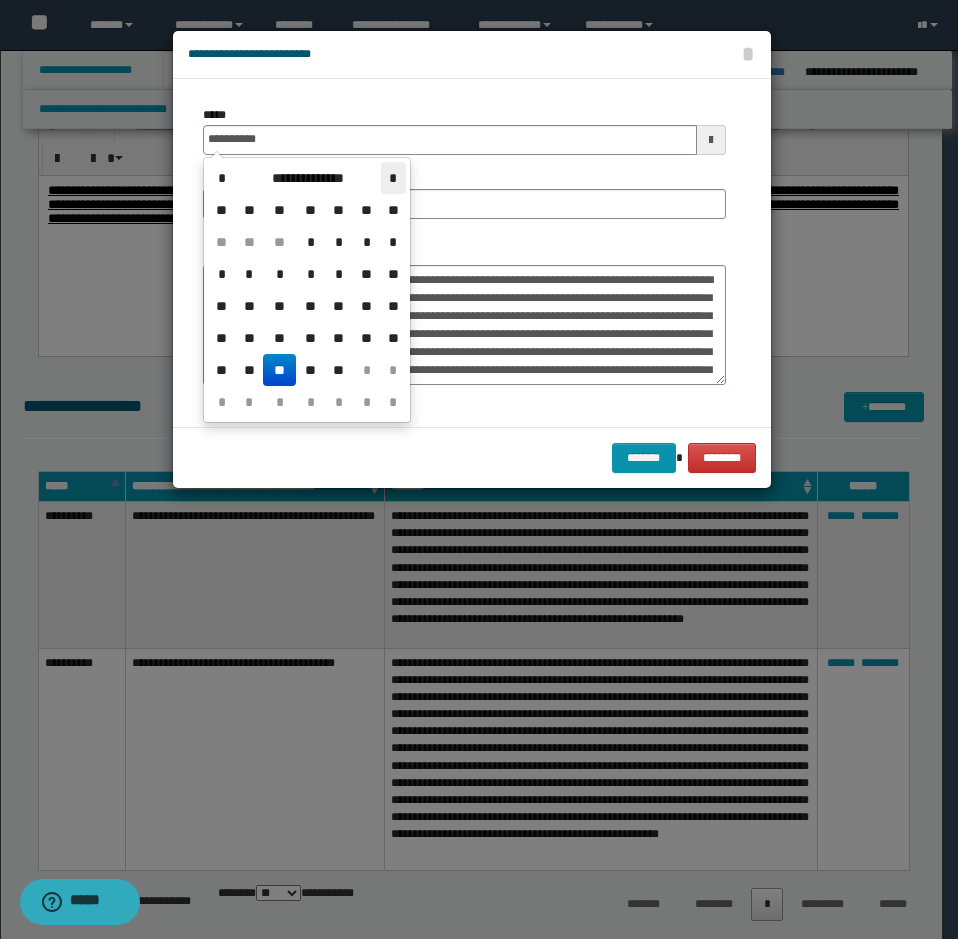 click on "*" at bounding box center (393, 178) 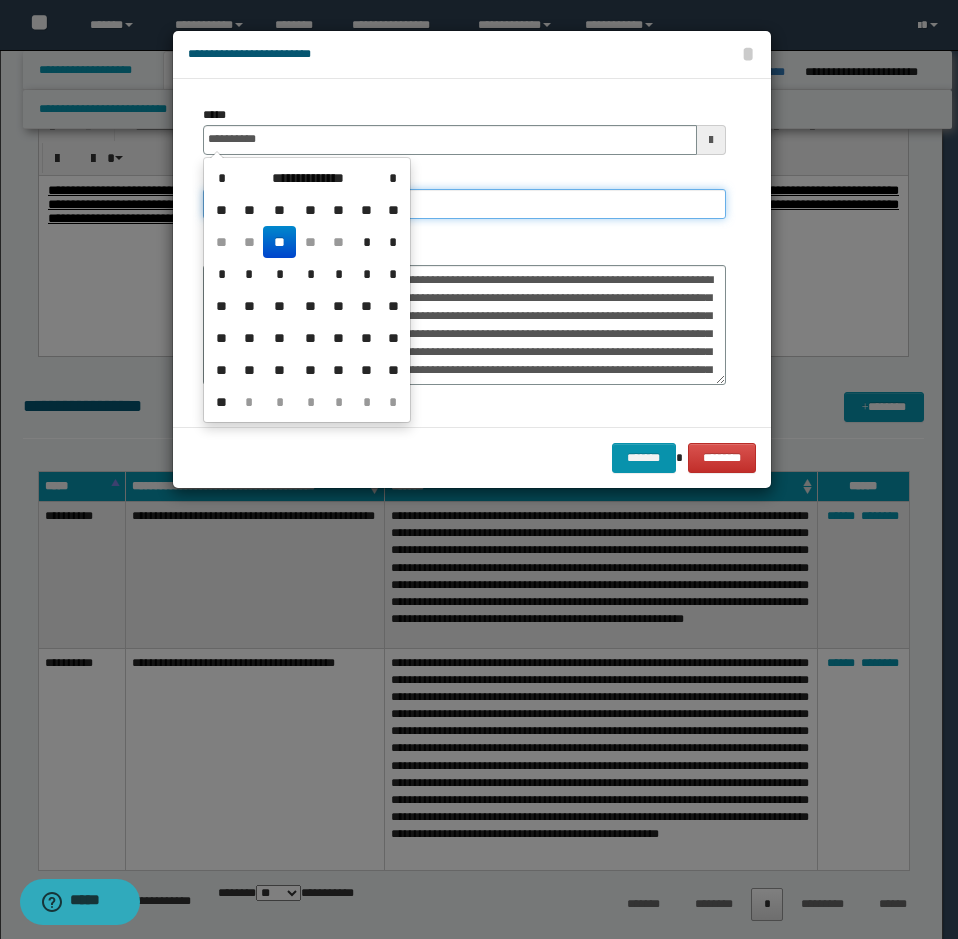type on "**********" 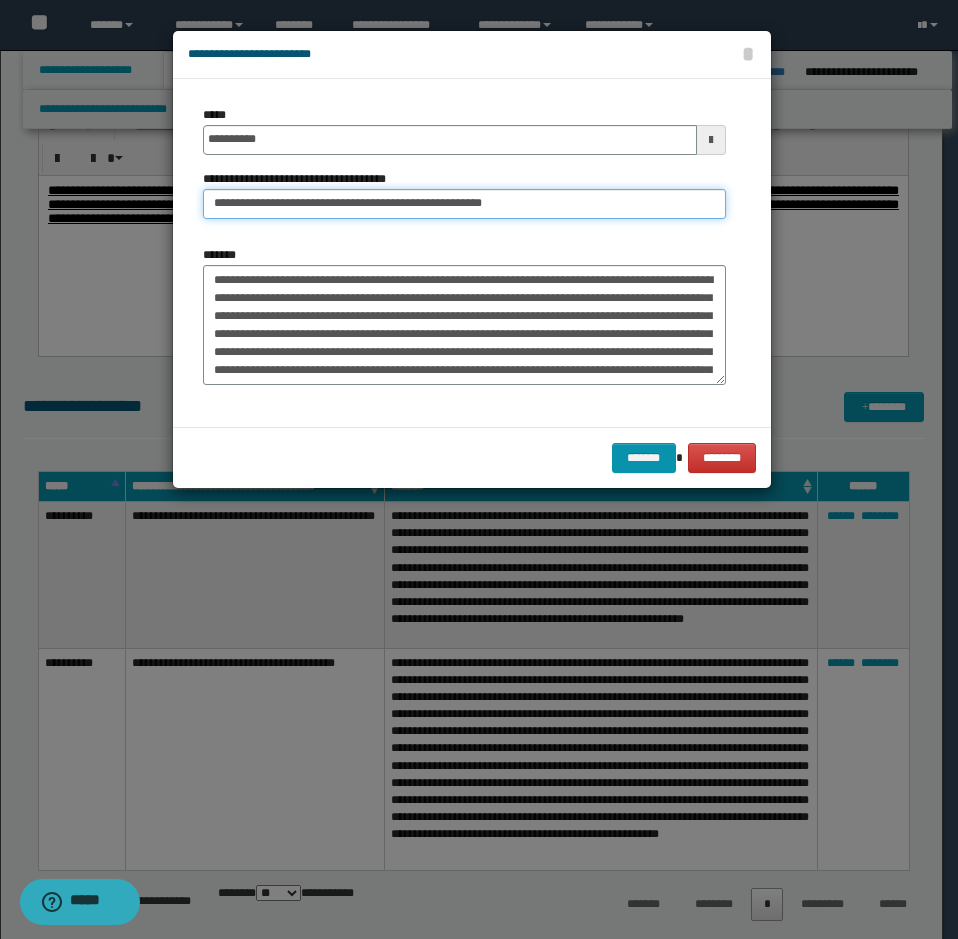 drag, startPoint x: 283, startPoint y: 210, endPoint x: 199, endPoint y: 245, distance: 91 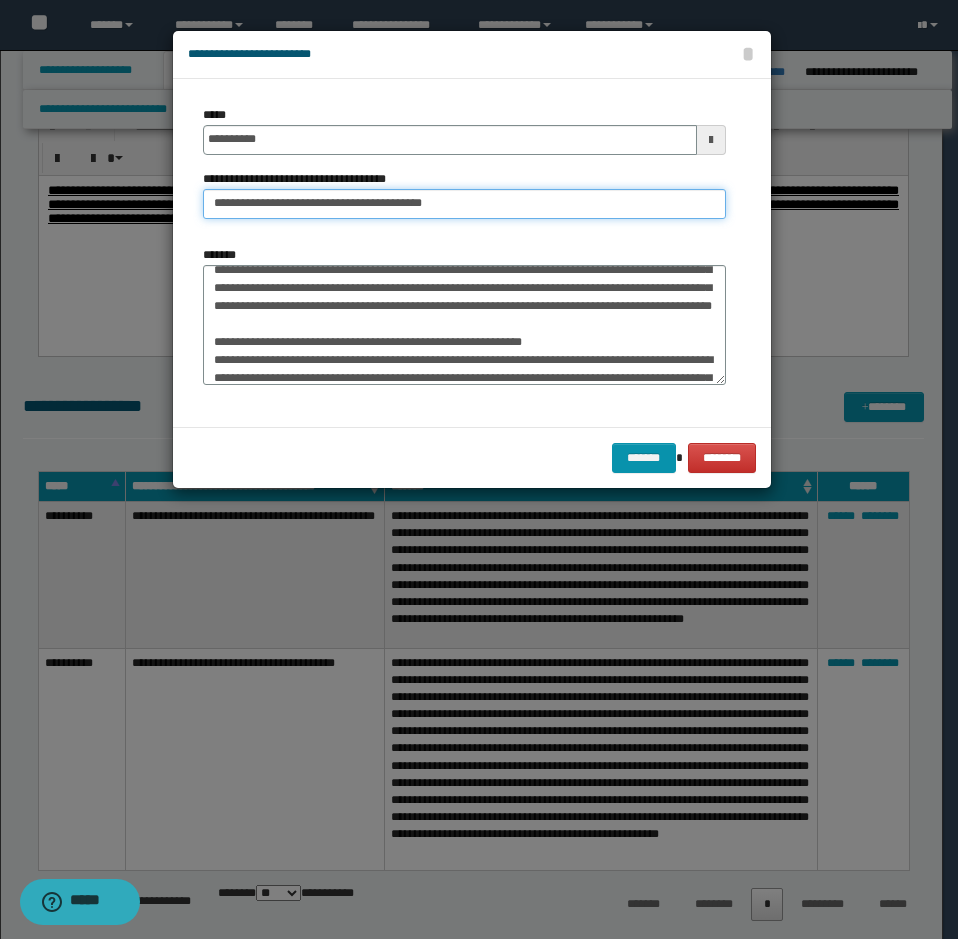 type on "**********" 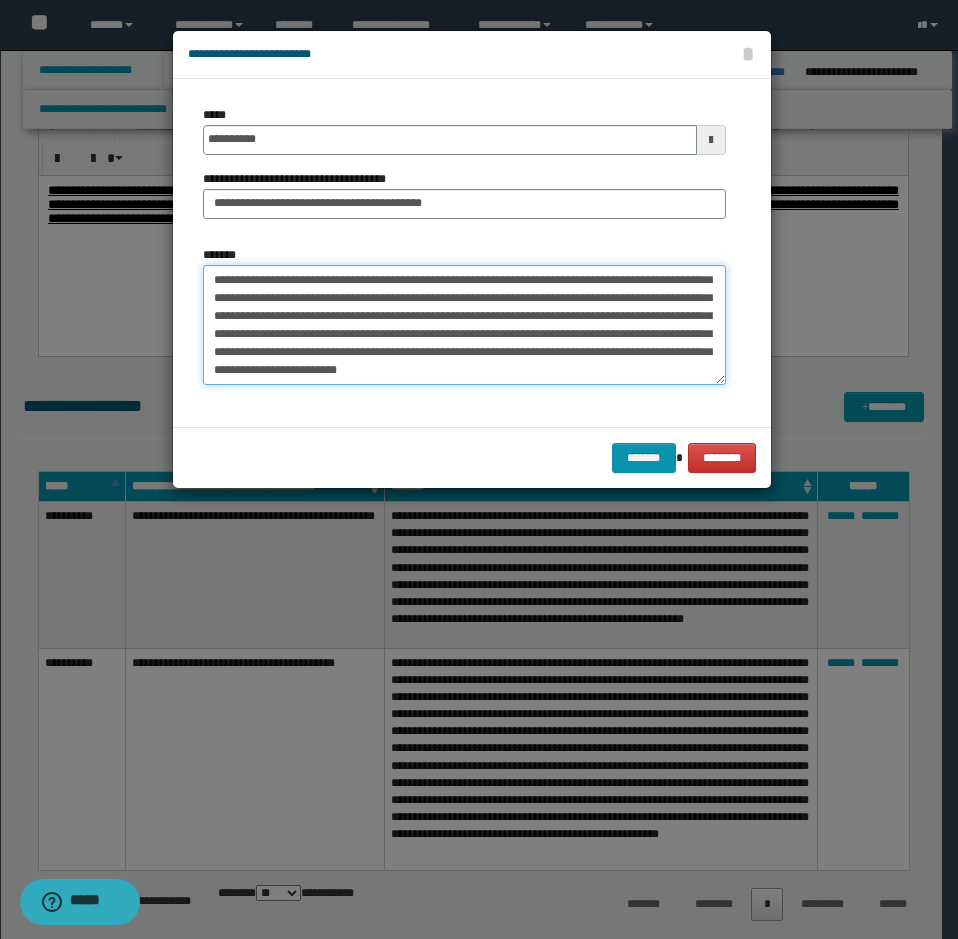 drag, startPoint x: 213, startPoint y: 378, endPoint x: 291, endPoint y: 393, distance: 79.429214 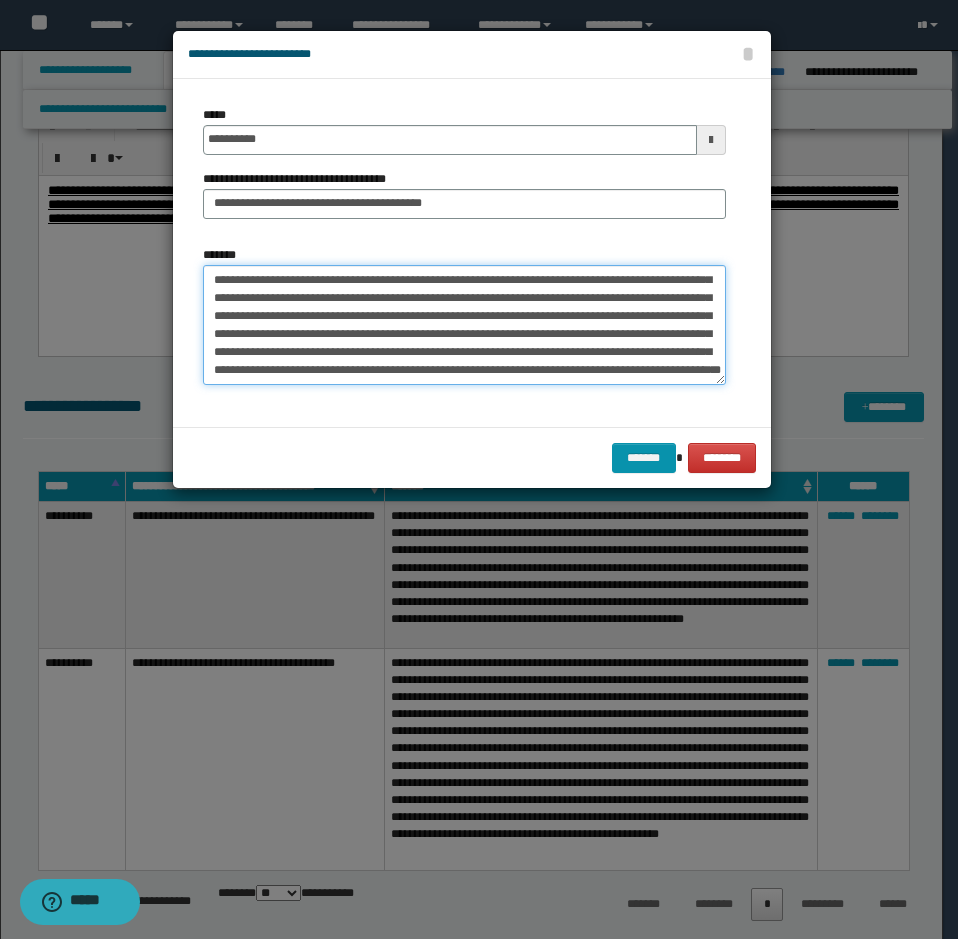 scroll, scrollTop: 108, scrollLeft: 0, axis: vertical 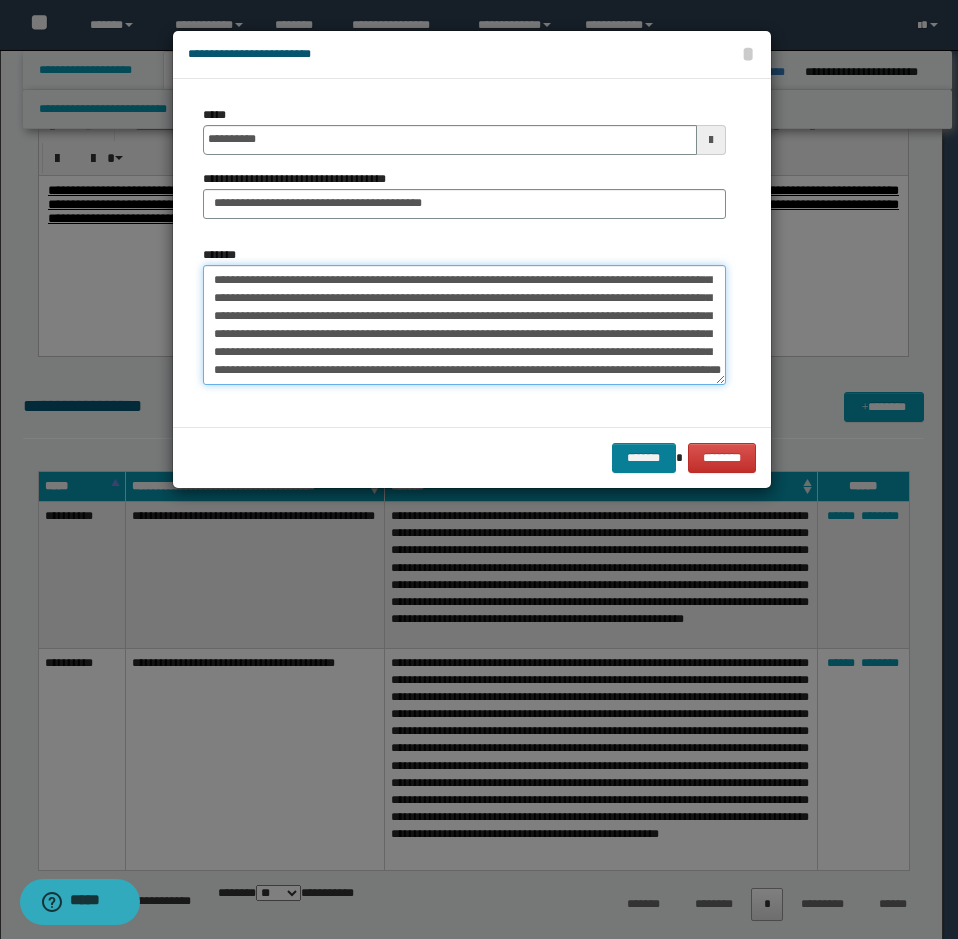 type on "**********" 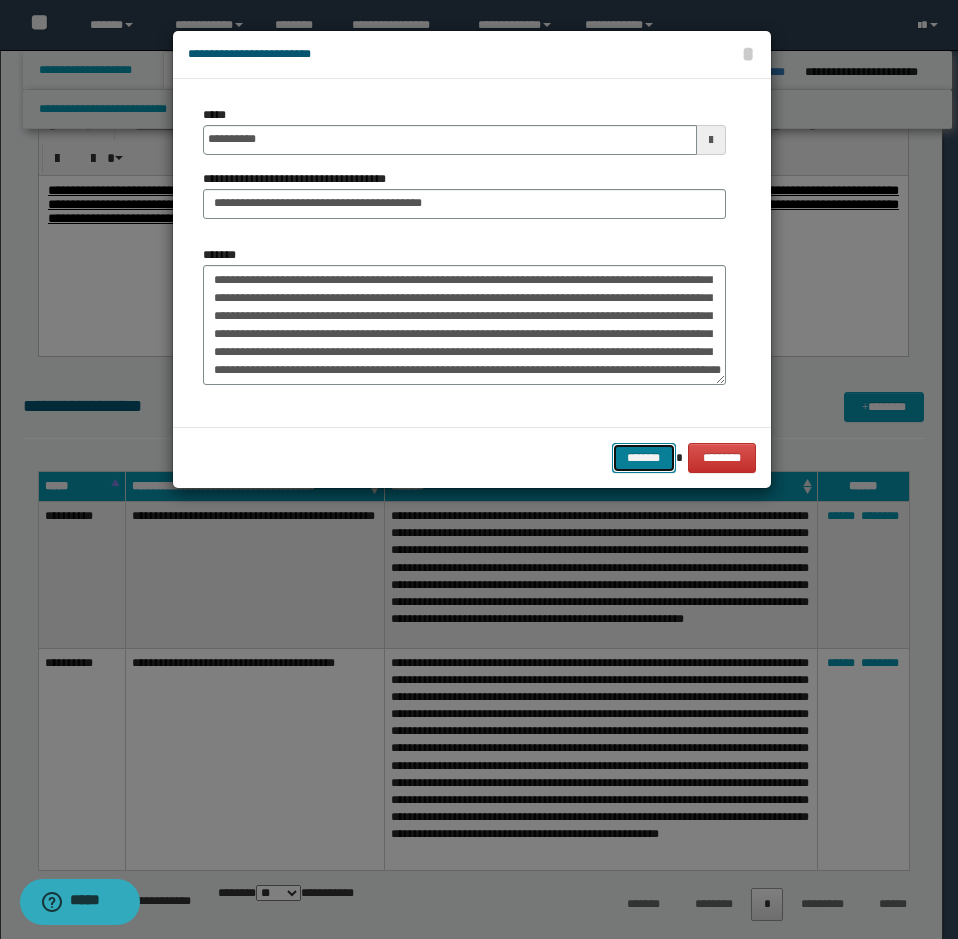 click on "*******" at bounding box center (644, 458) 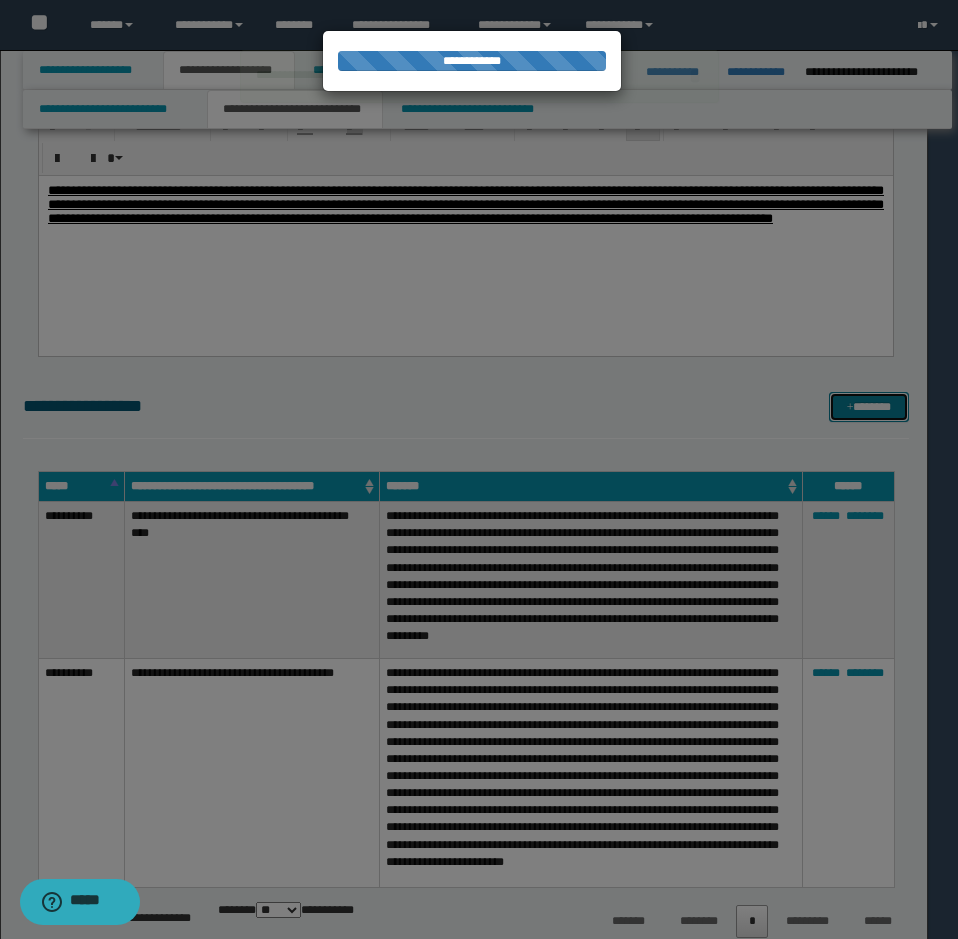 type 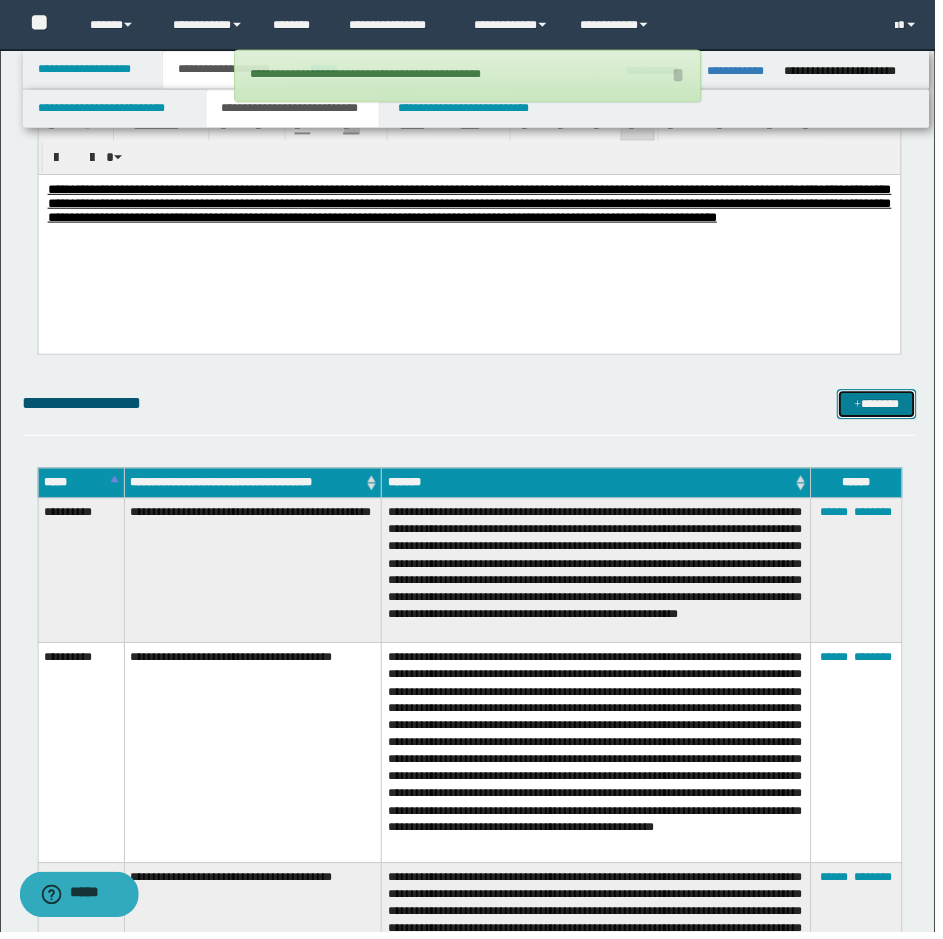 click on "*******" at bounding box center [884, 407] 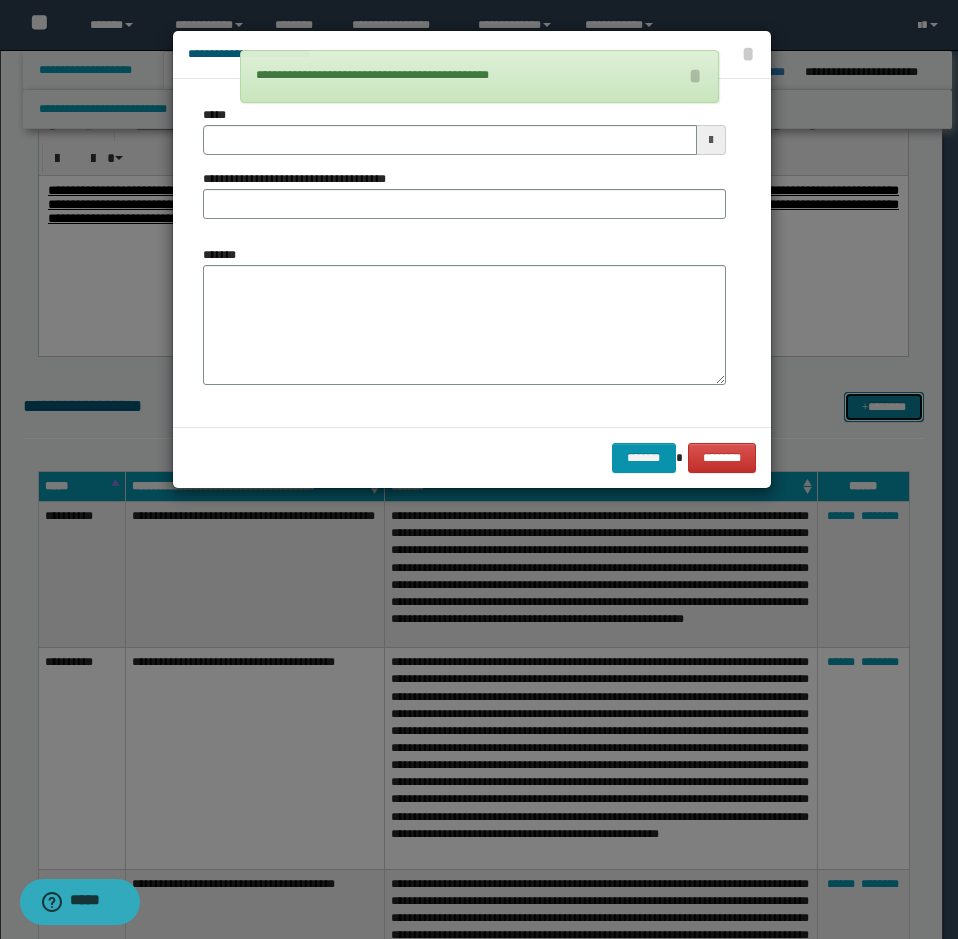 scroll, scrollTop: 0, scrollLeft: 0, axis: both 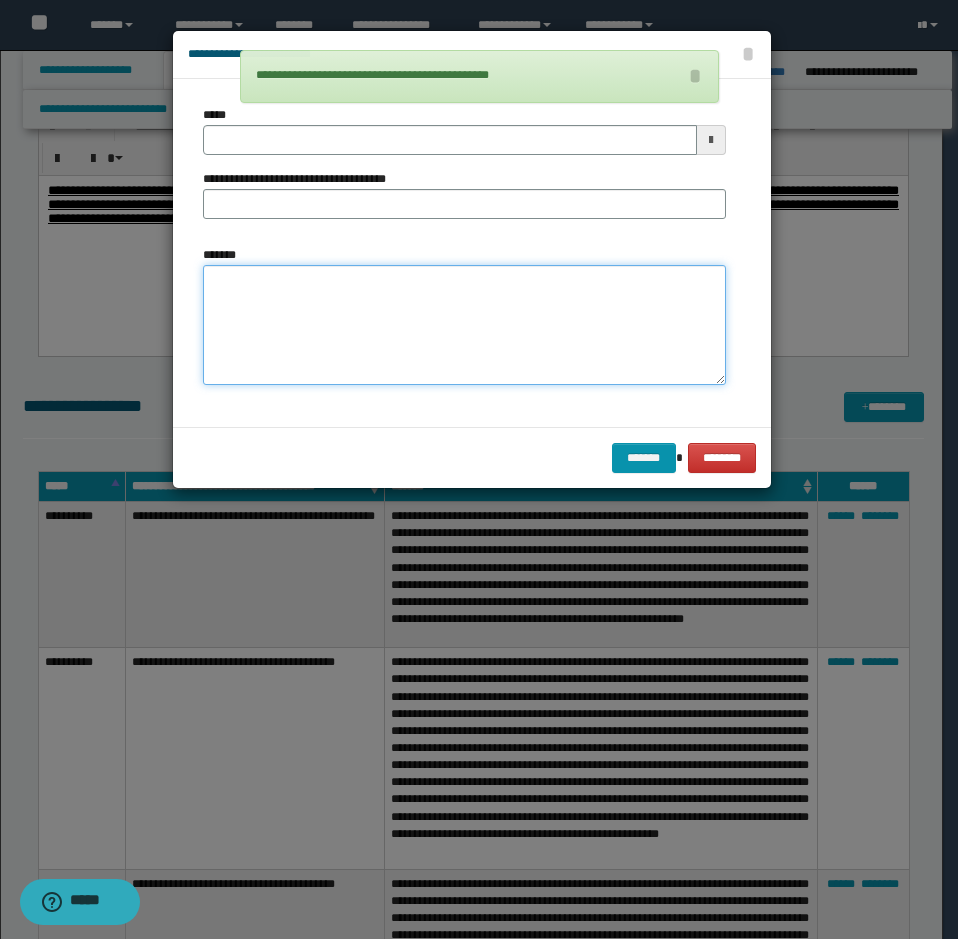 click on "*******" at bounding box center (464, 325) 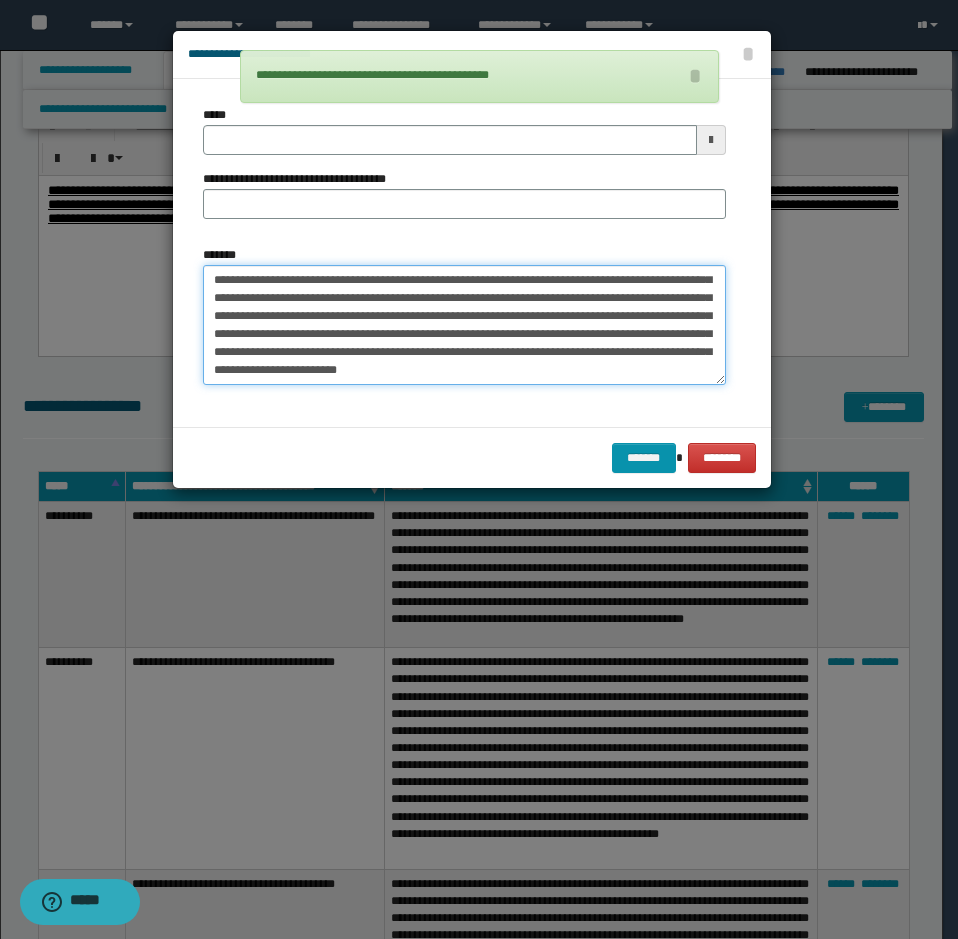 scroll, scrollTop: 36, scrollLeft: 0, axis: vertical 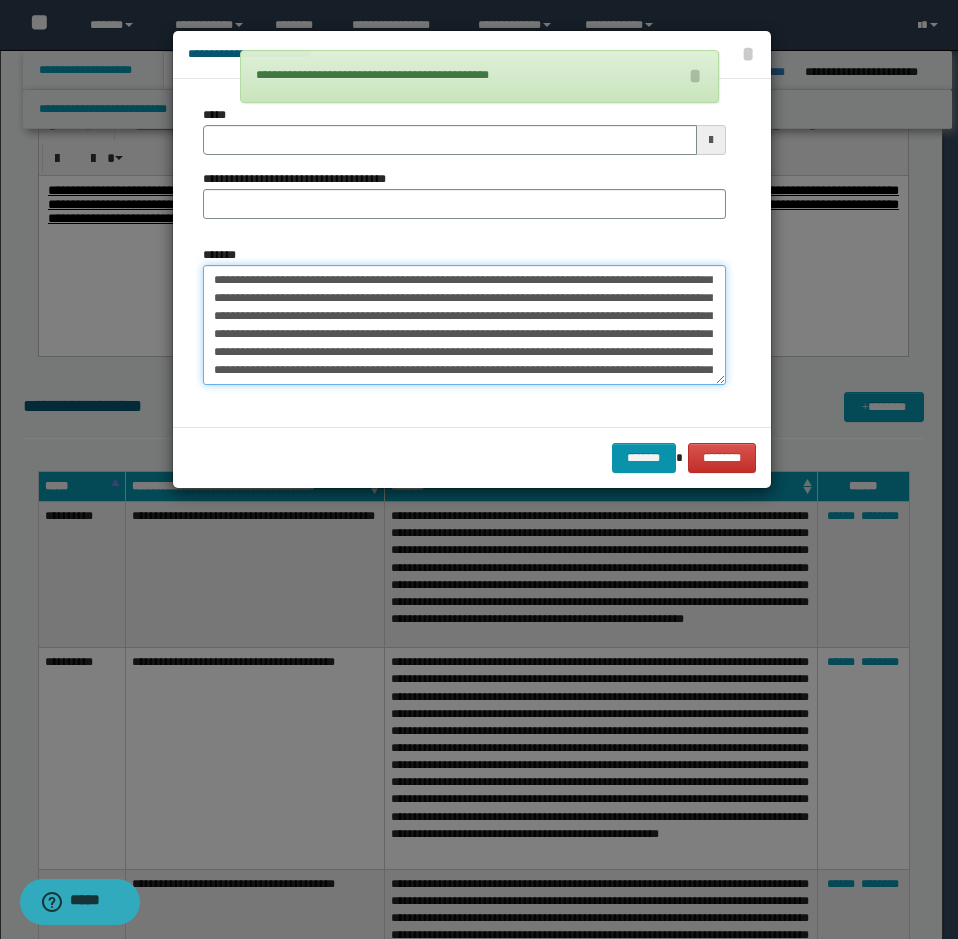 click on "*******" at bounding box center (464, 325) 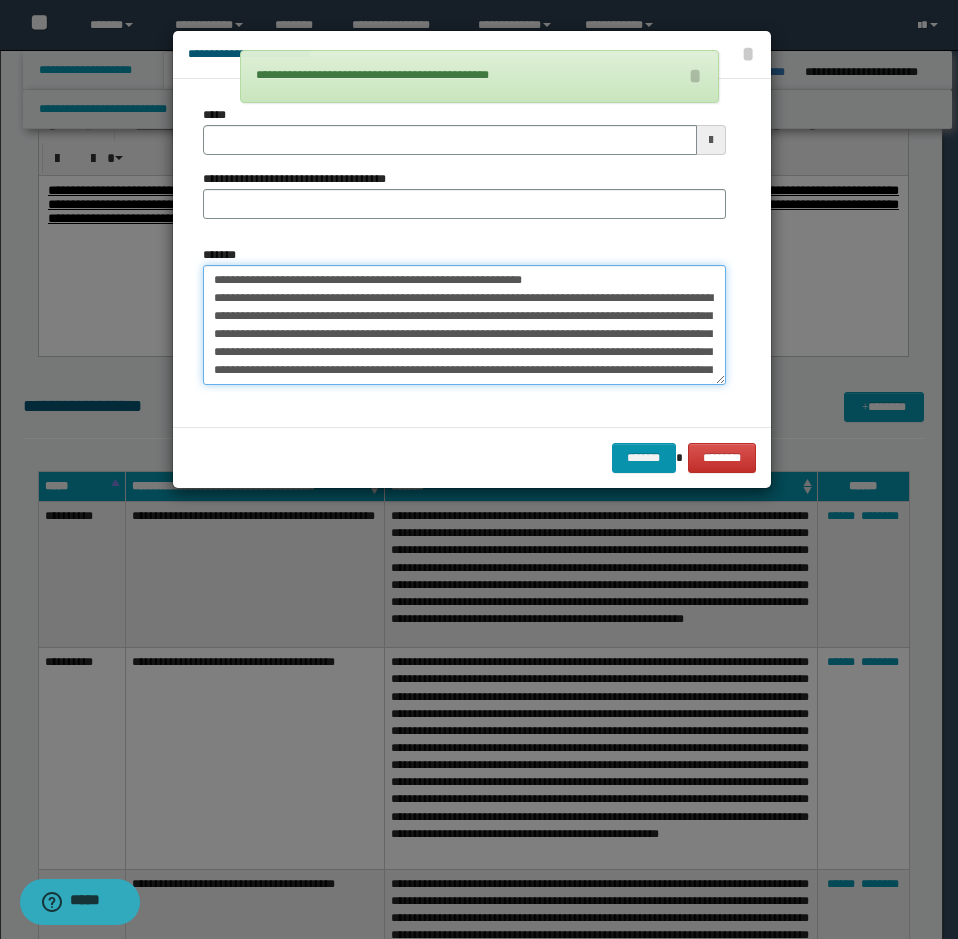 click on "*******" at bounding box center [464, 325] 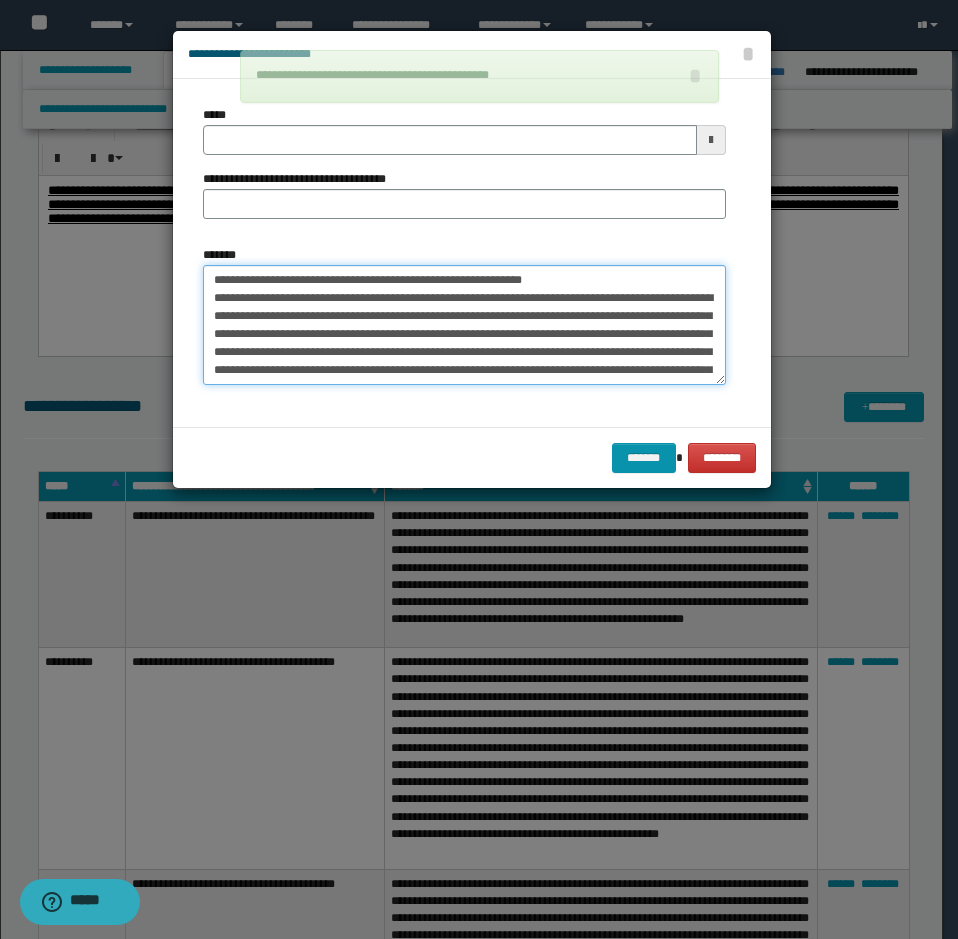 click on "*******" at bounding box center [464, 325] 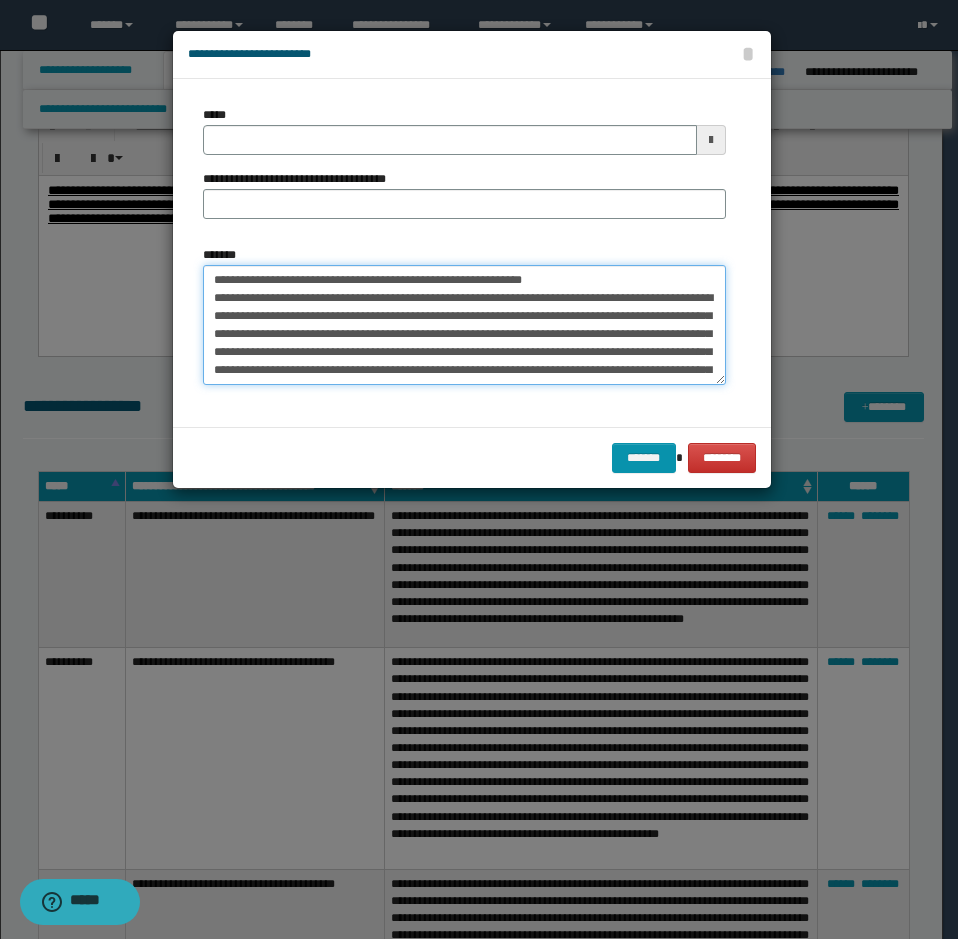 click on "*******" at bounding box center (464, 325) 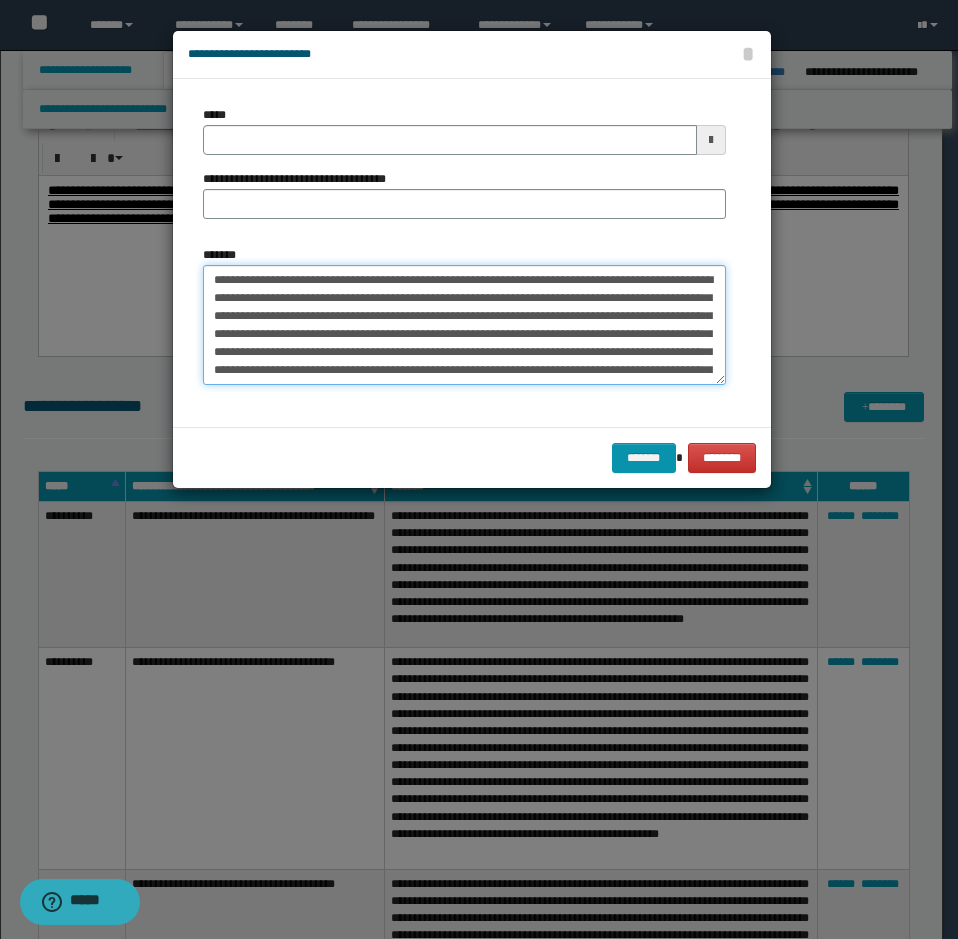 type 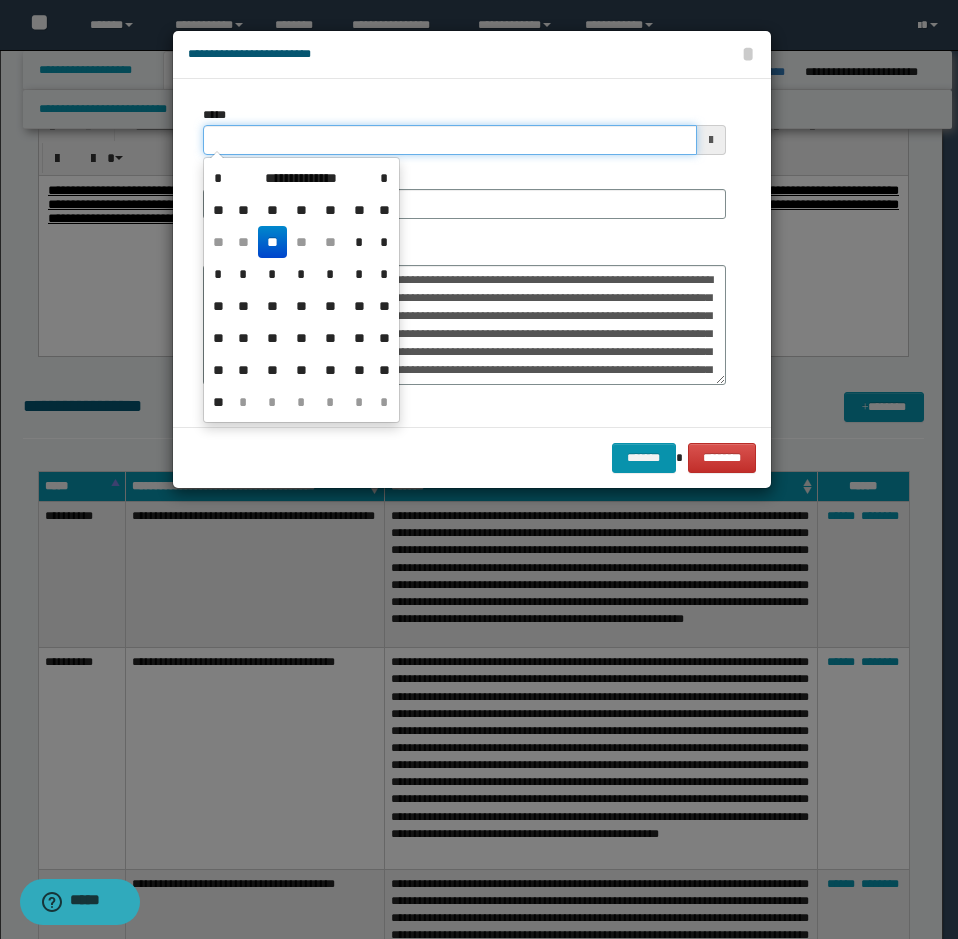 click on "*****" at bounding box center [450, 140] 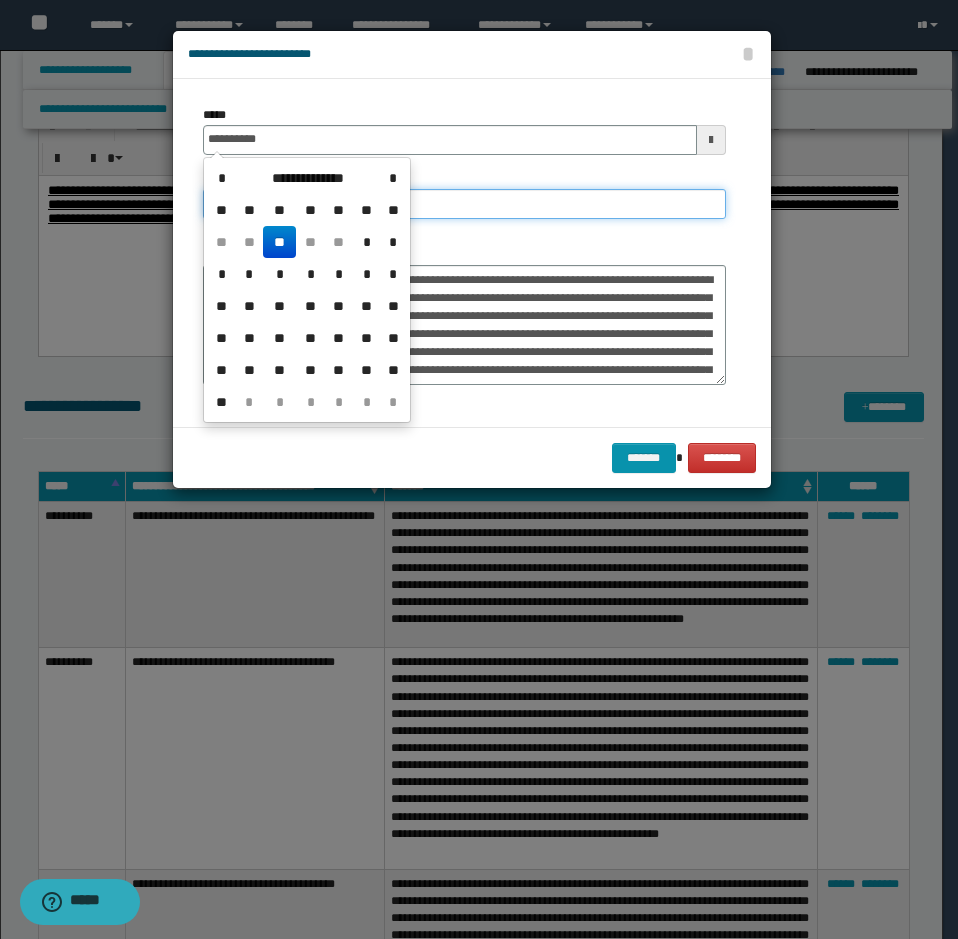 type on "**********" 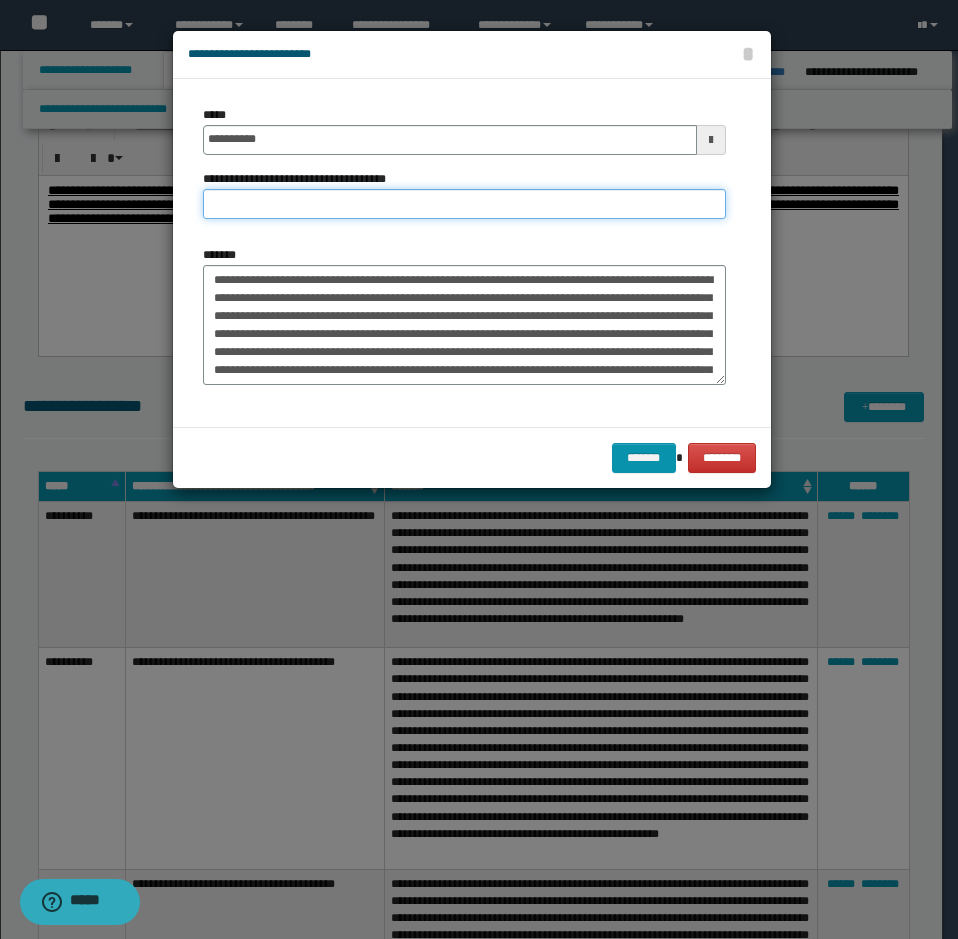 click on "**********" at bounding box center [464, 204] 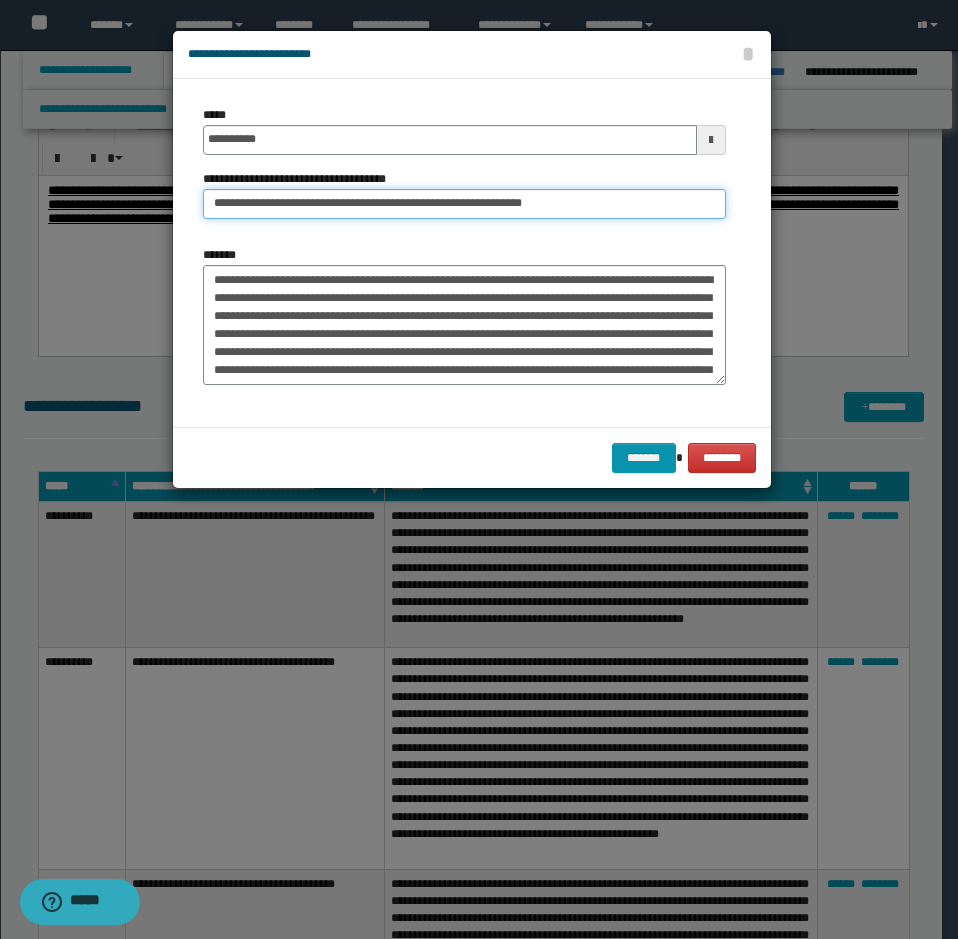 drag, startPoint x: 288, startPoint y: 200, endPoint x: 215, endPoint y: 205, distance: 73.171036 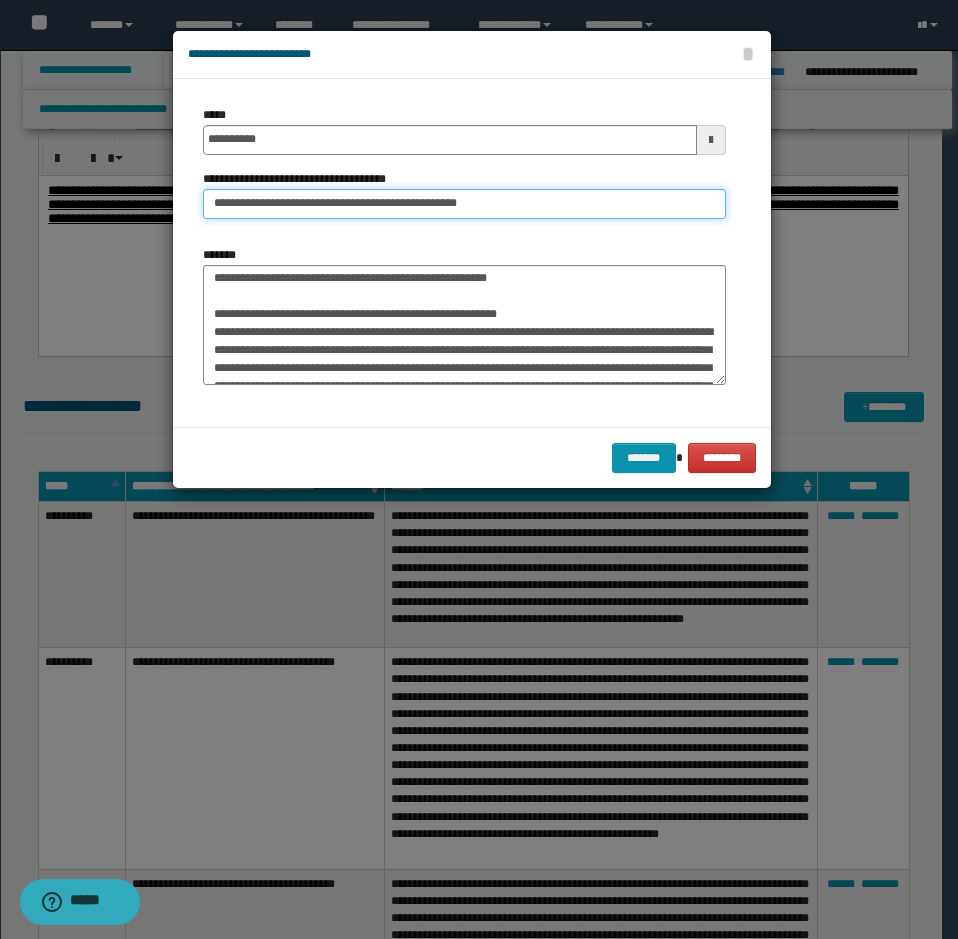 type on "**********" 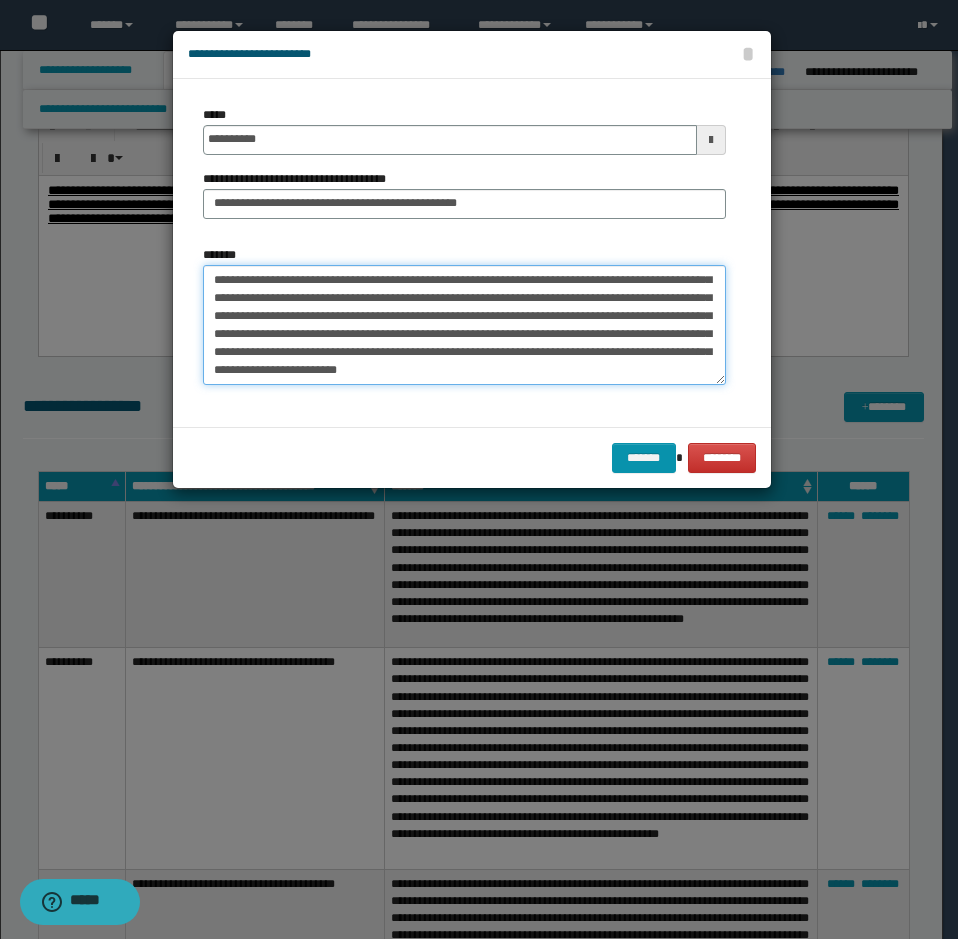 drag, startPoint x: 210, startPoint y: 340, endPoint x: 350, endPoint y: 421, distance: 161.74362 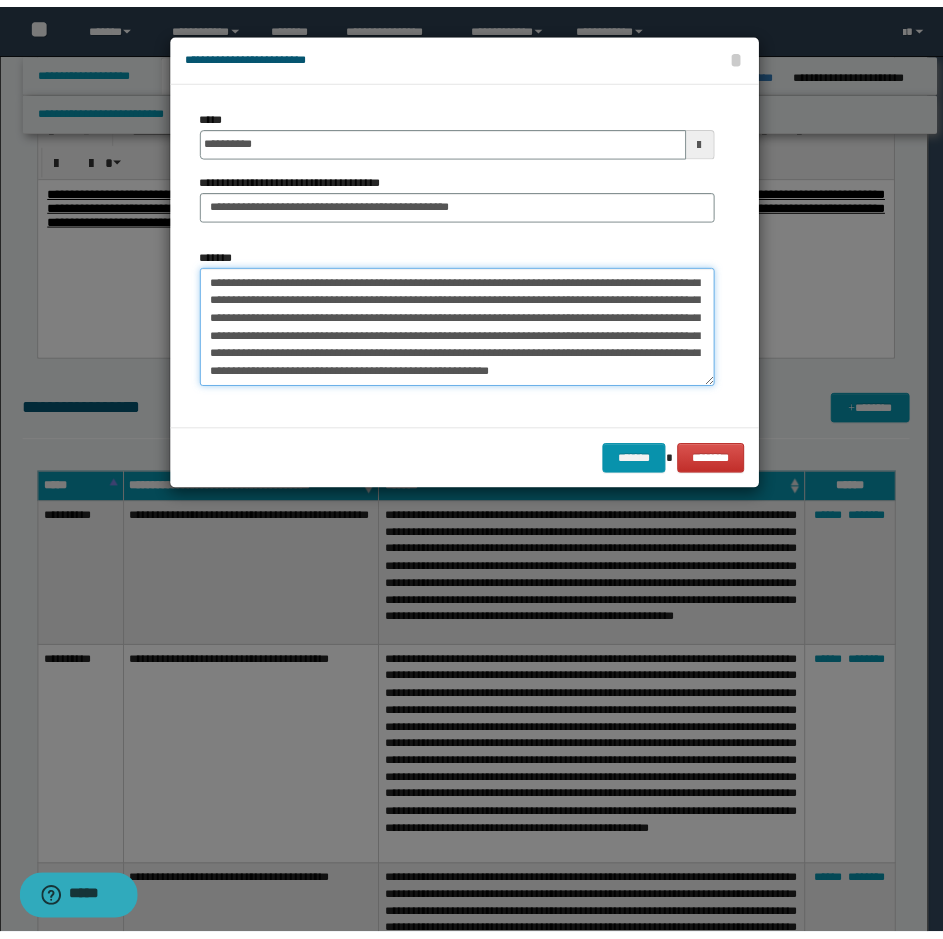 scroll, scrollTop: 162, scrollLeft: 0, axis: vertical 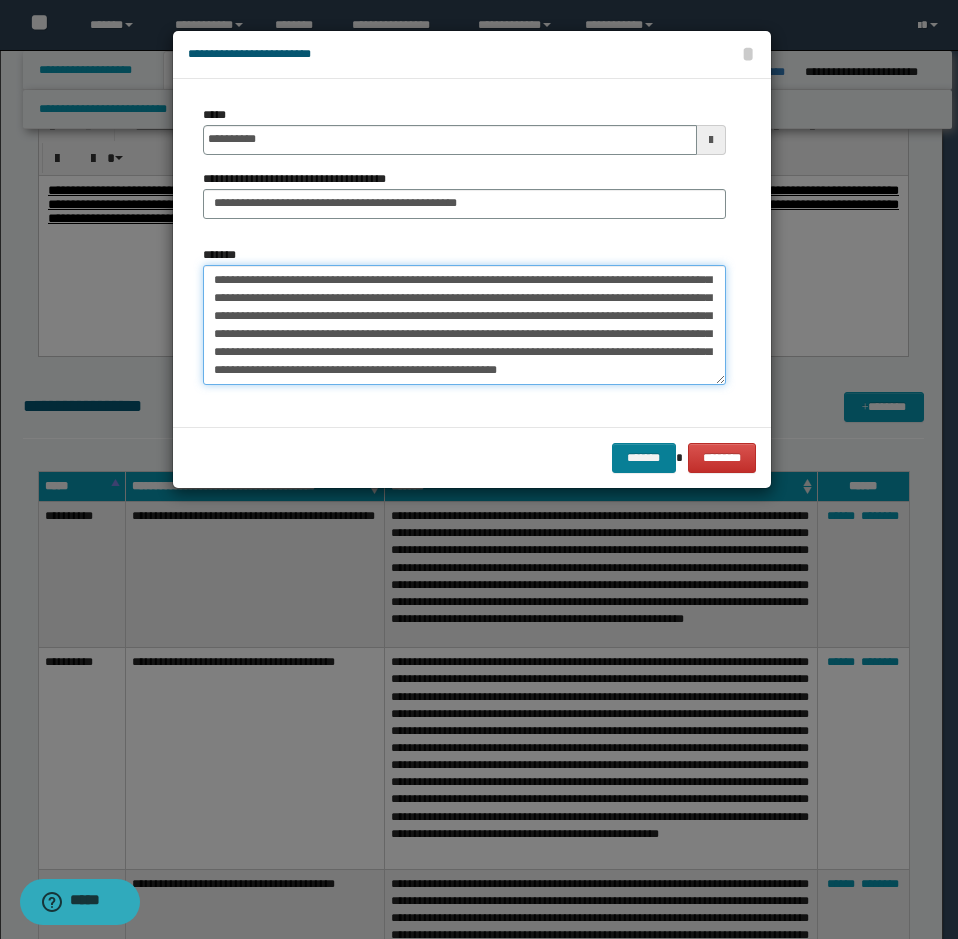 type on "**********" 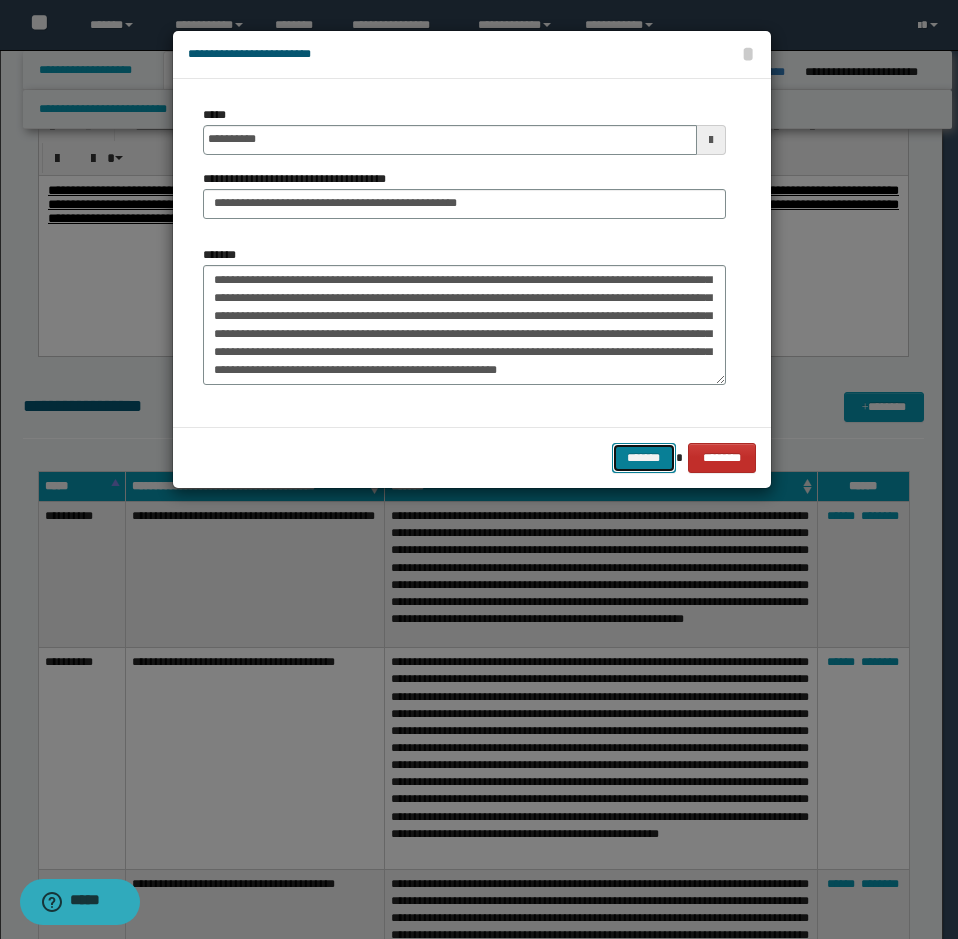 drag, startPoint x: 653, startPoint y: 457, endPoint x: 702, endPoint y: 453, distance: 49.162994 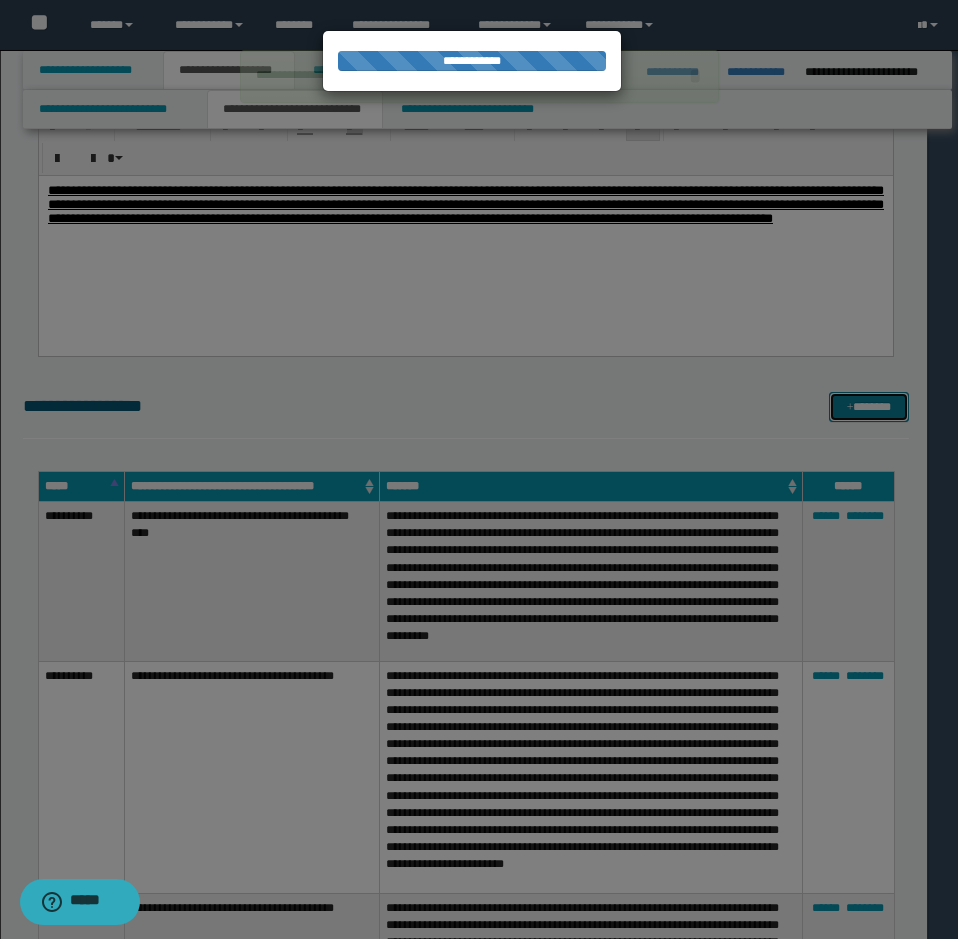 type 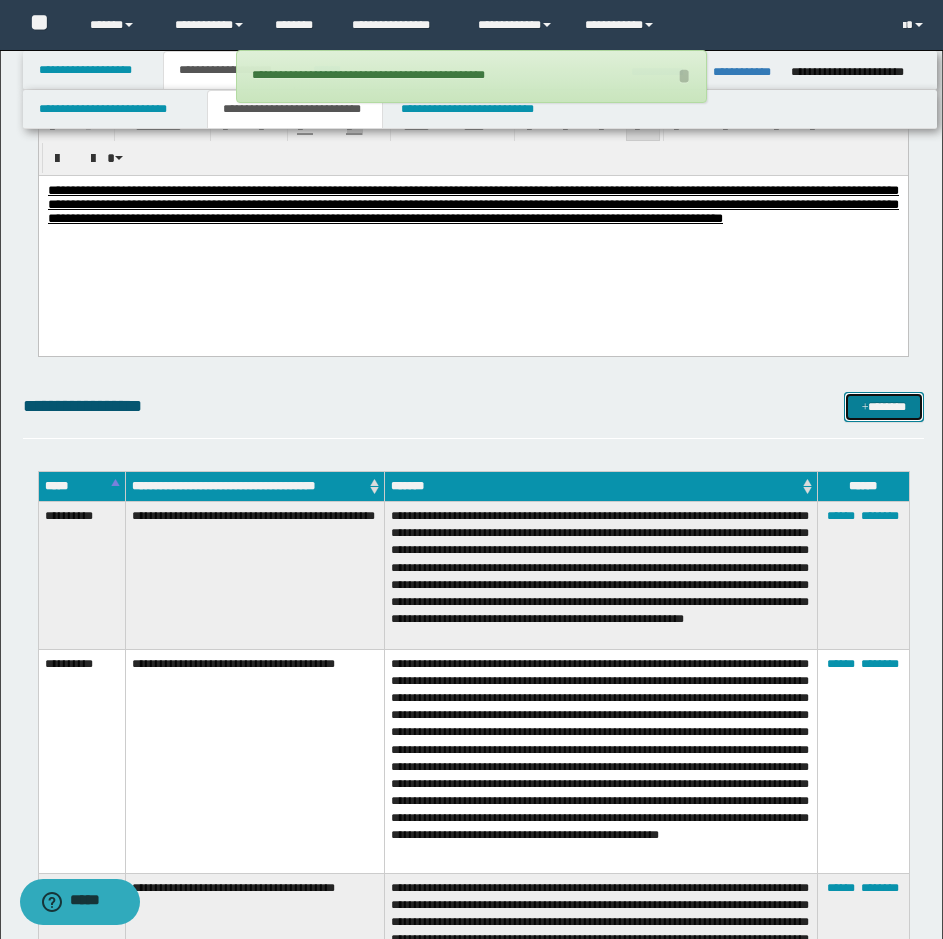 scroll, scrollTop: 0, scrollLeft: 0, axis: both 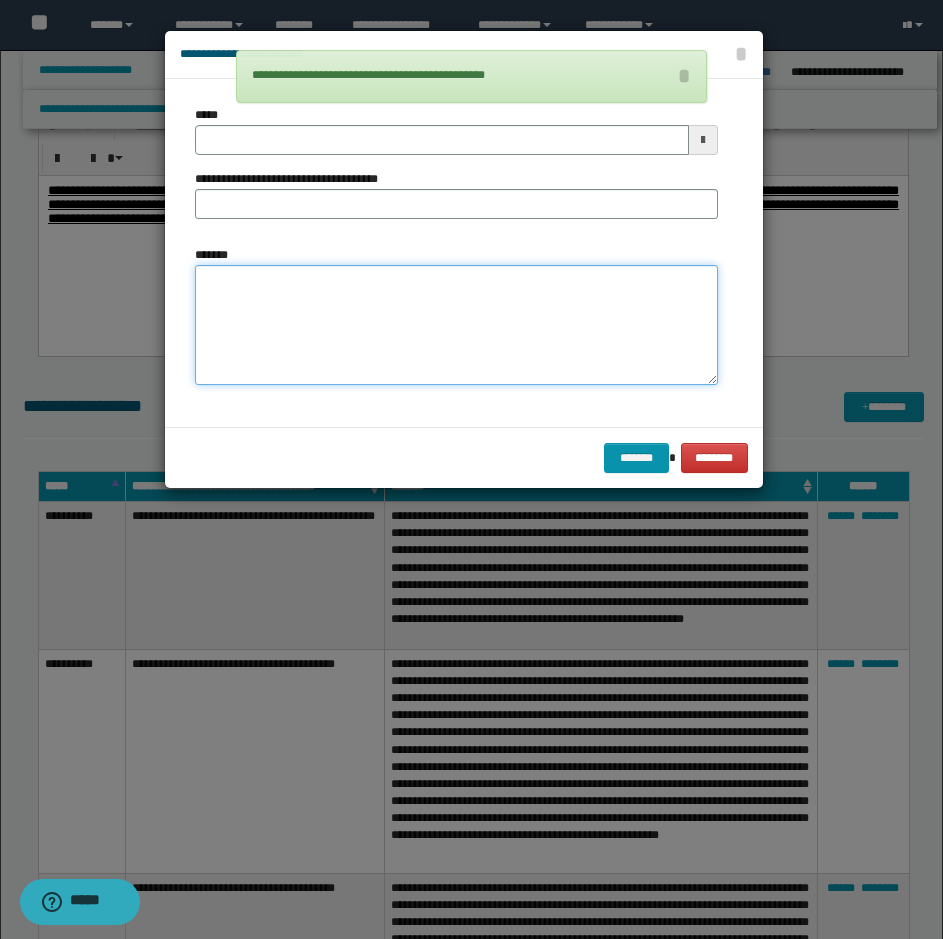 click on "*******" at bounding box center (456, 325) 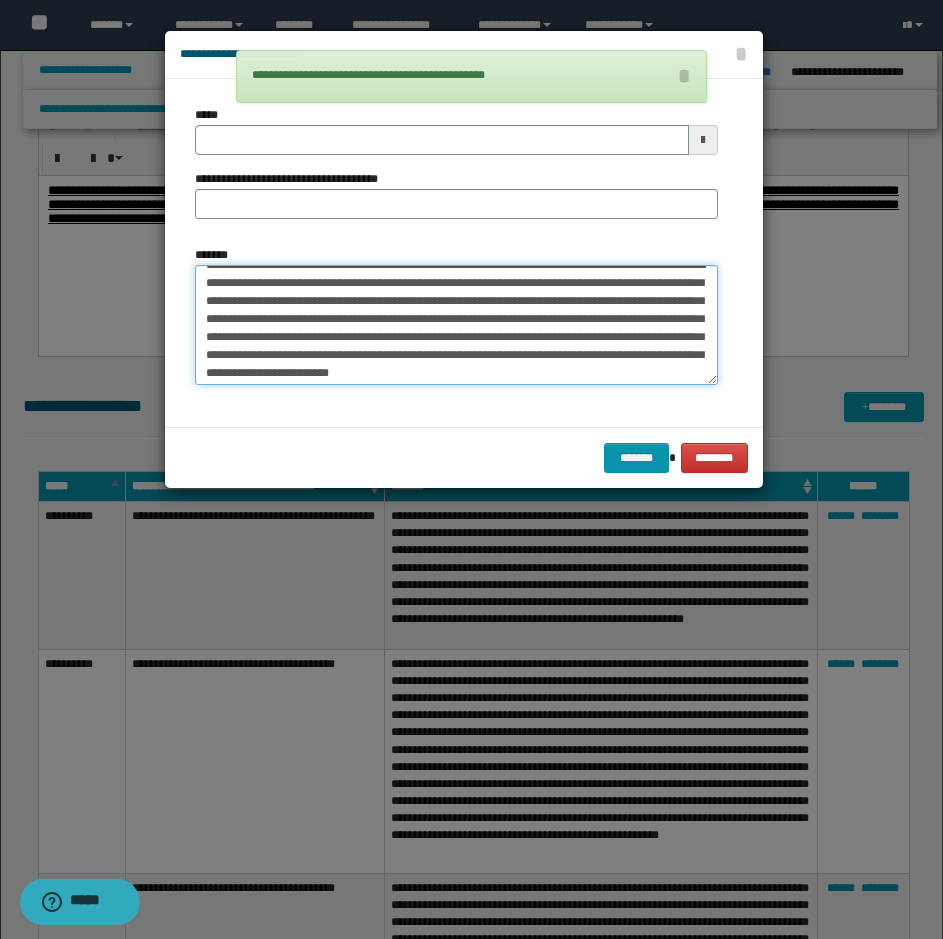 scroll, scrollTop: 0, scrollLeft: 0, axis: both 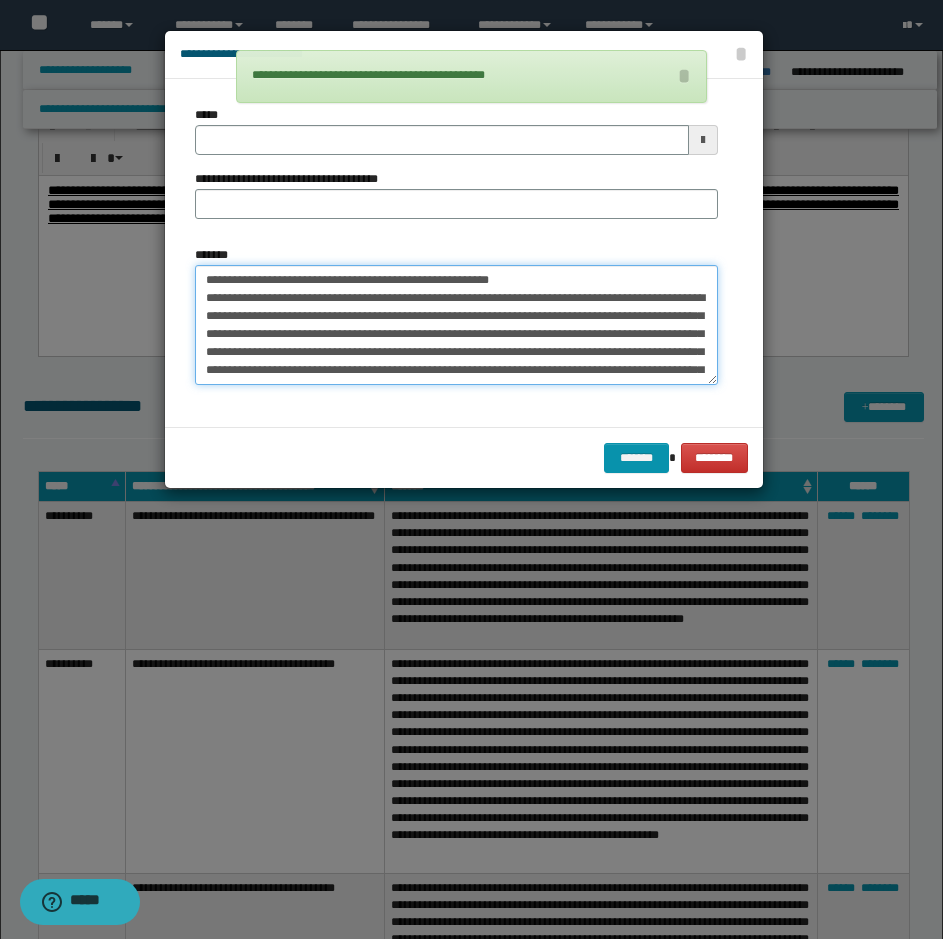 click on "**********" at bounding box center (456, 325) 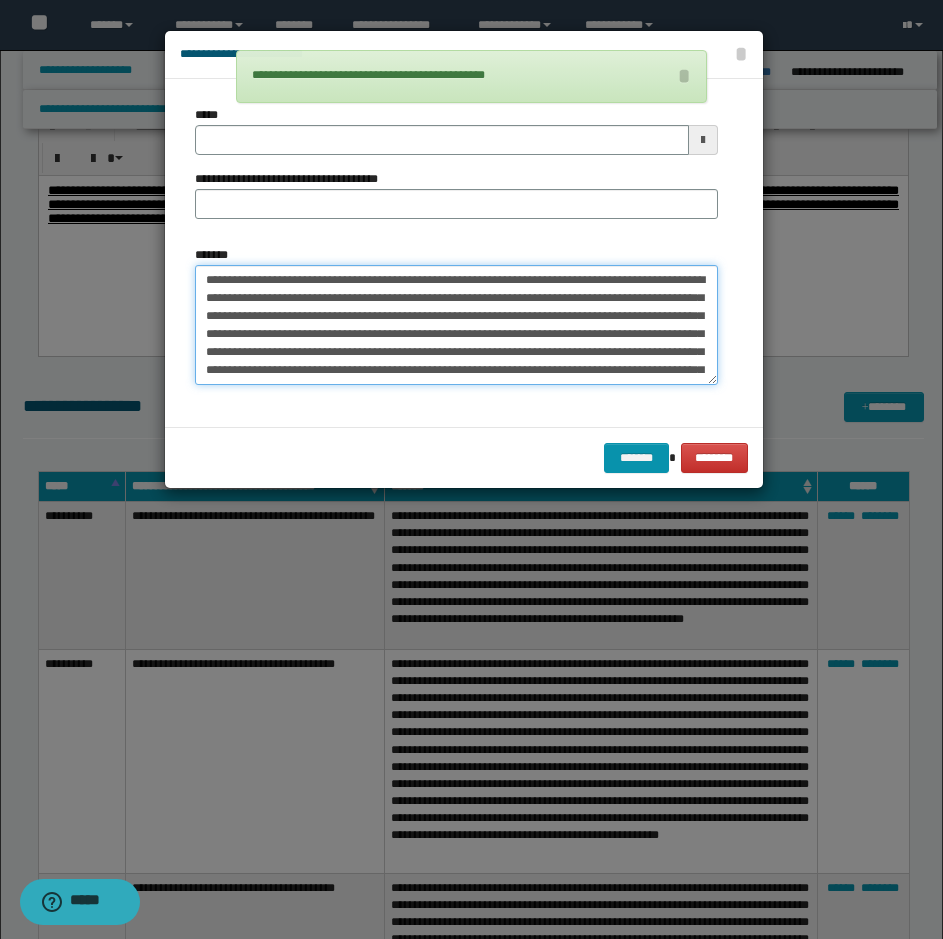 type on "**********" 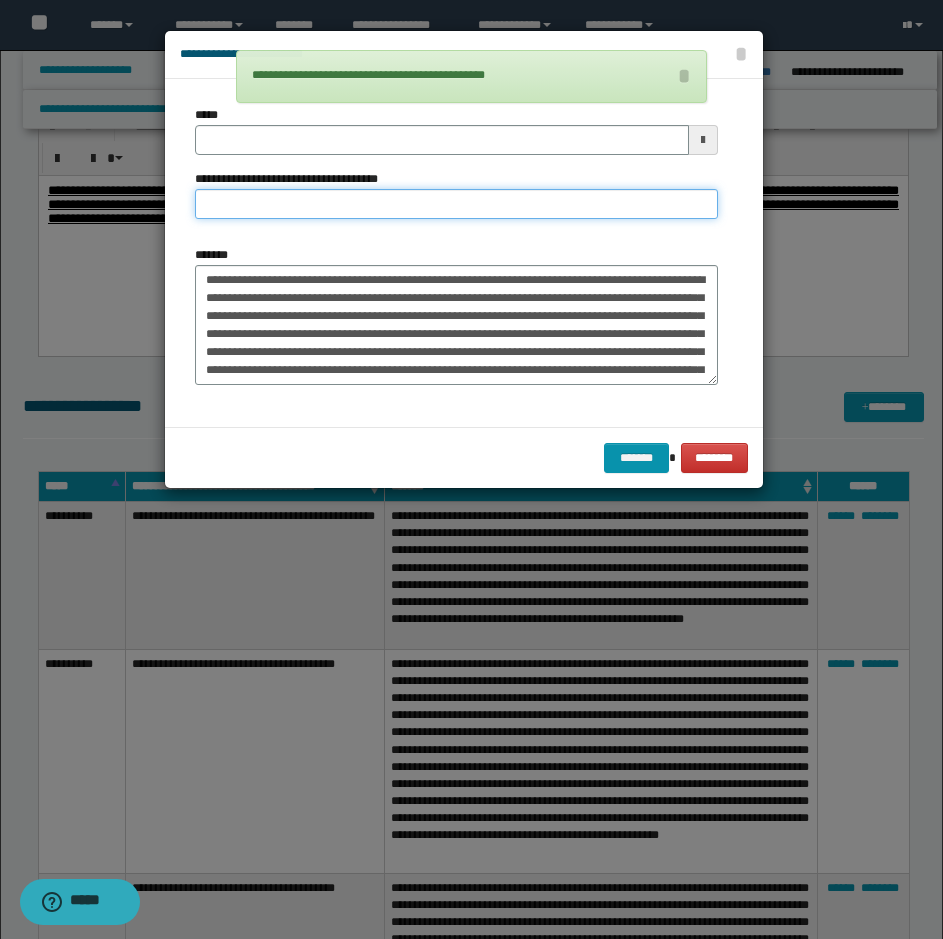 drag, startPoint x: 298, startPoint y: 198, endPoint x: 340, endPoint y: 207, distance: 42.953465 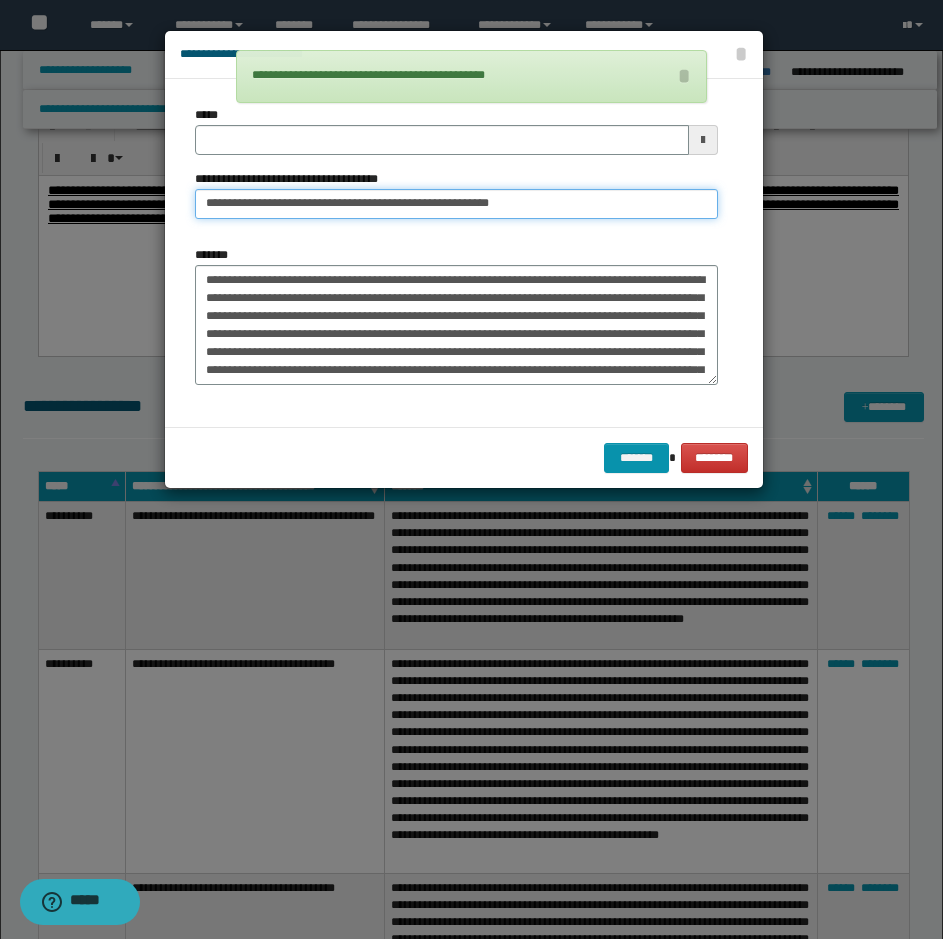 type 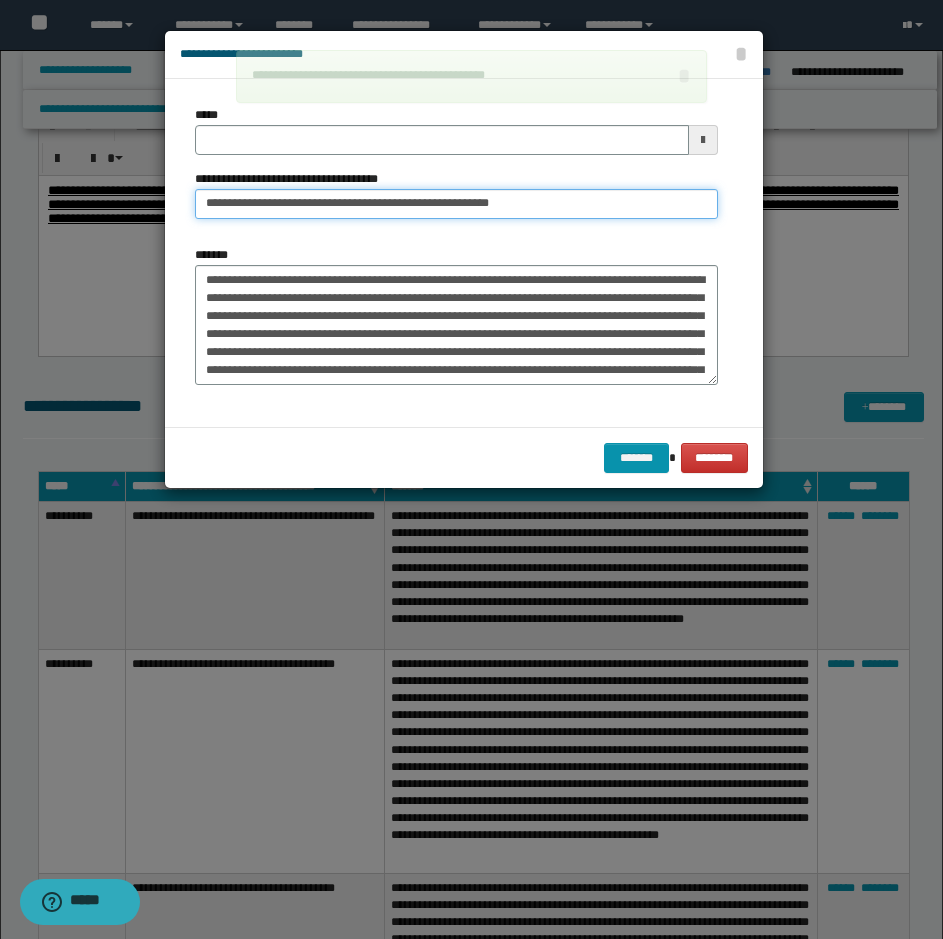 type on "**********" 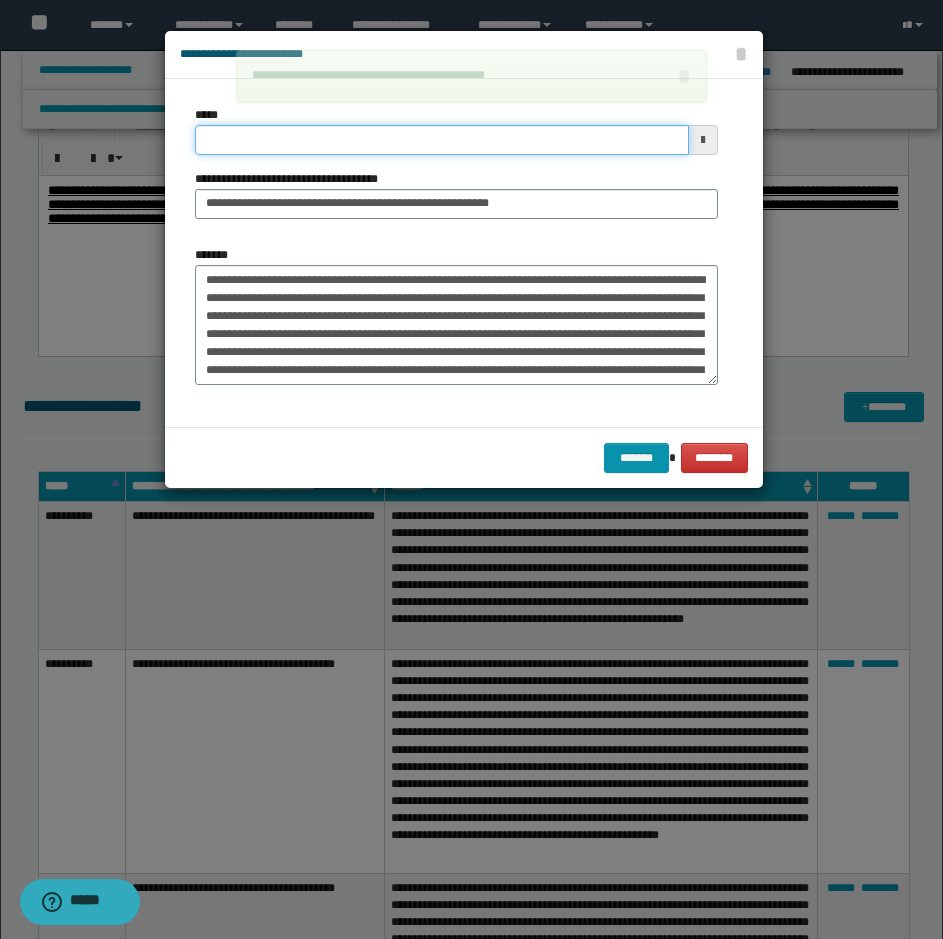 click on "*****" at bounding box center [442, 140] 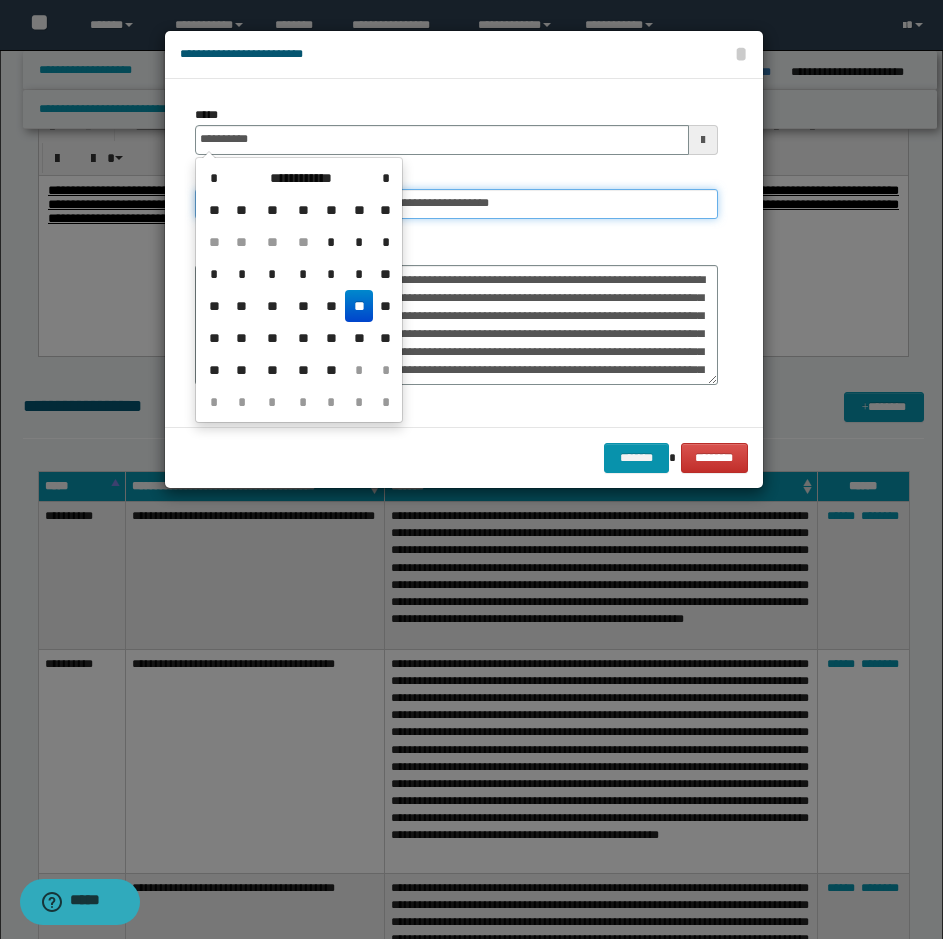 type on "**********" 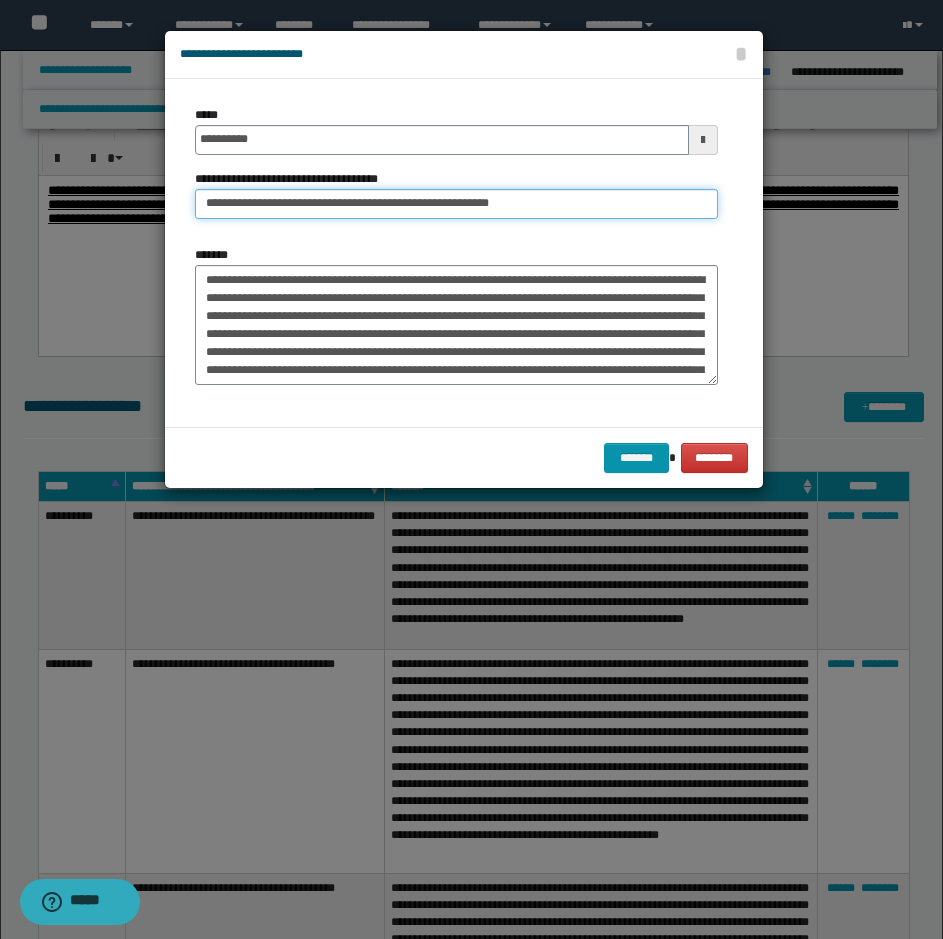 drag, startPoint x: 274, startPoint y: 204, endPoint x: 209, endPoint y: 225, distance: 68.30813 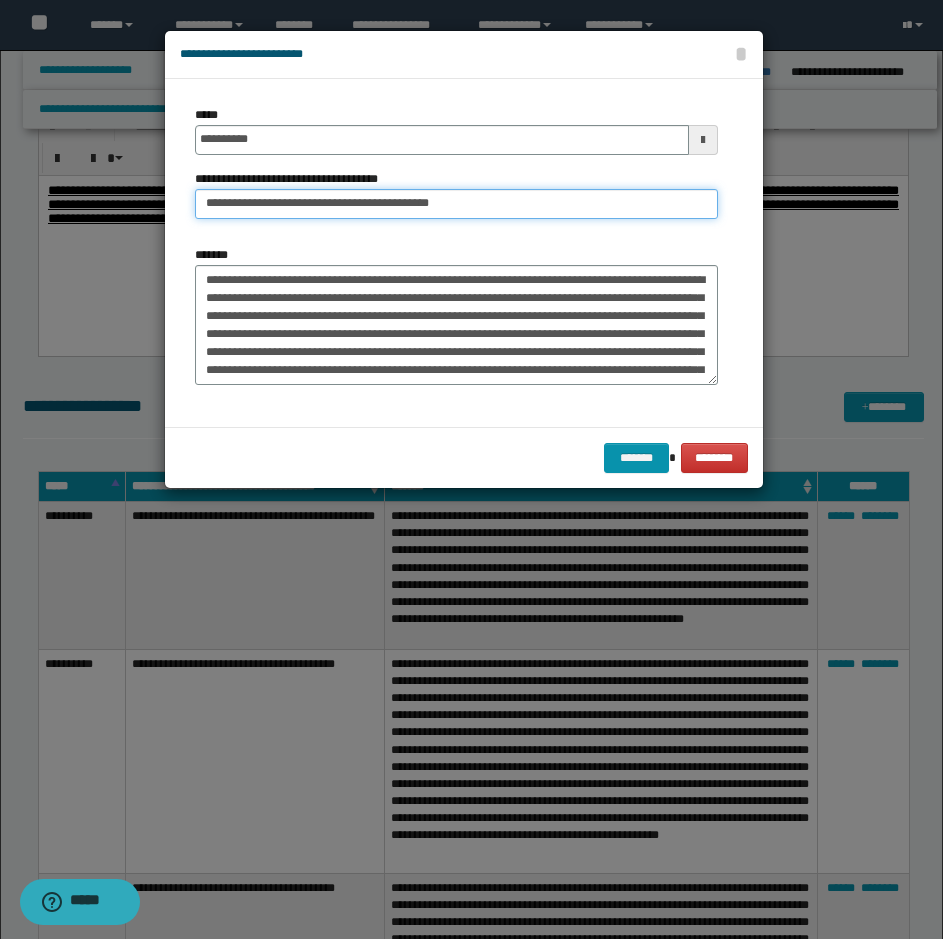 type on "**********" 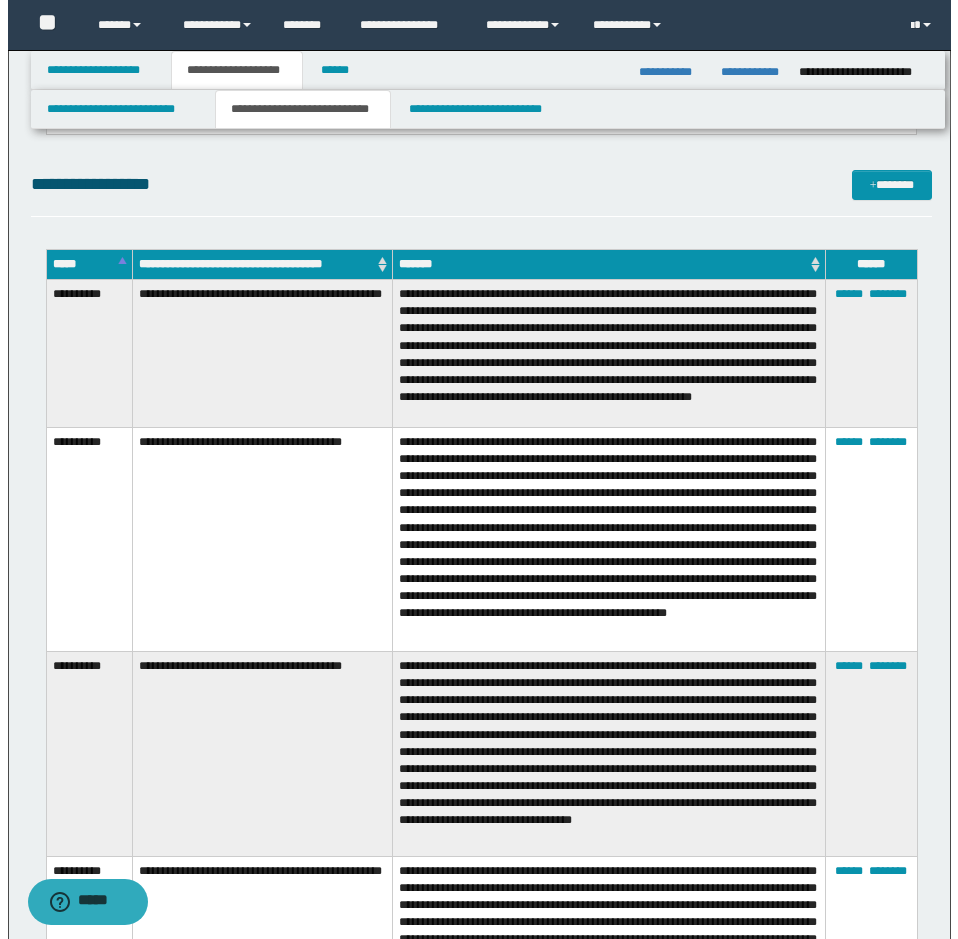 scroll, scrollTop: 3600, scrollLeft: 0, axis: vertical 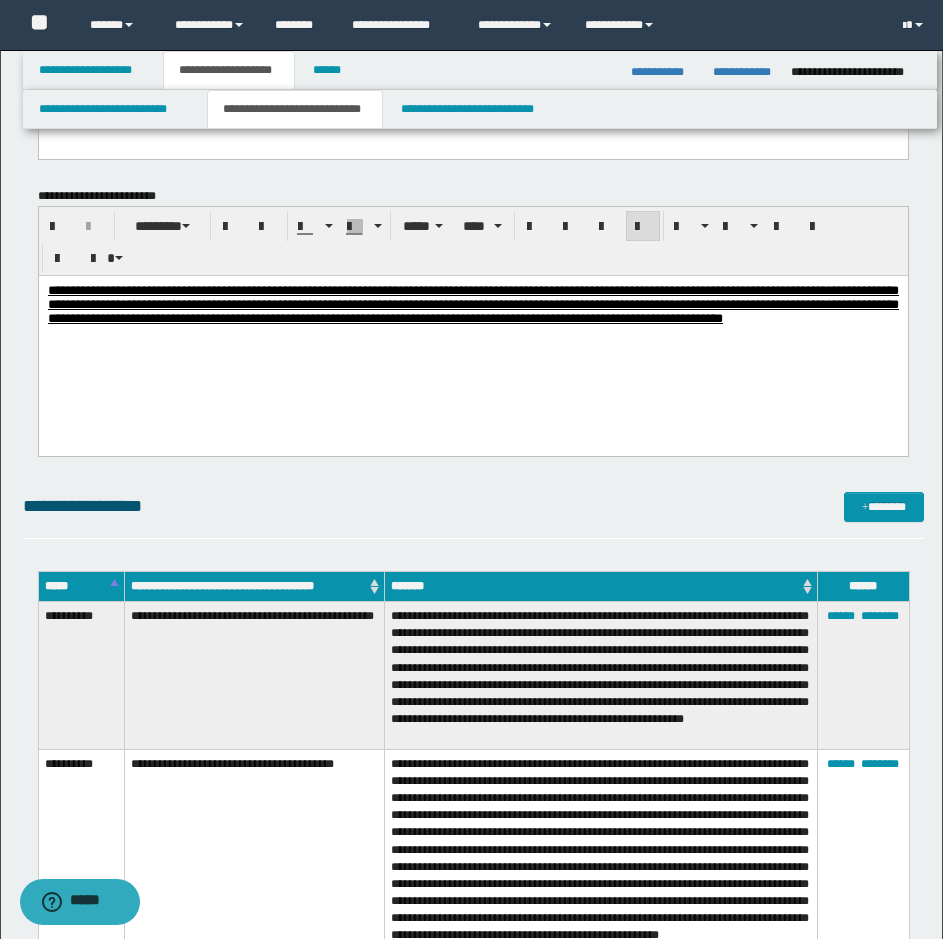 click on "**********" at bounding box center [473, 515] 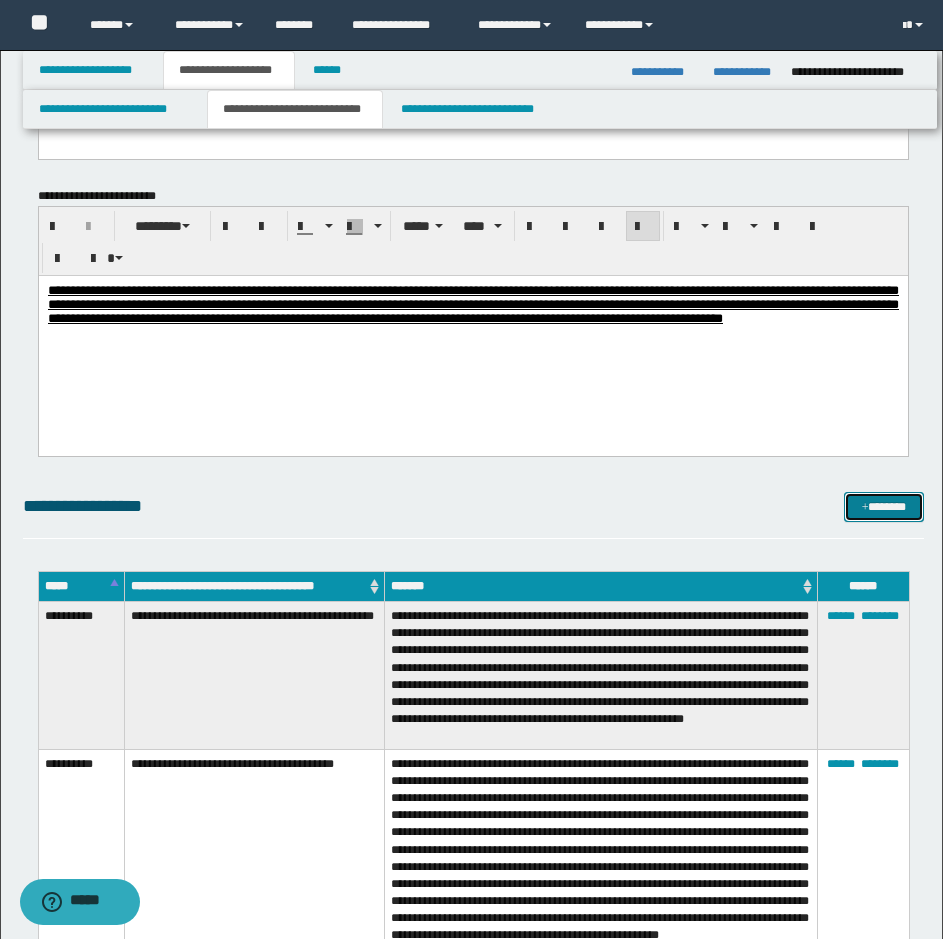click on "*******" at bounding box center [884, 507] 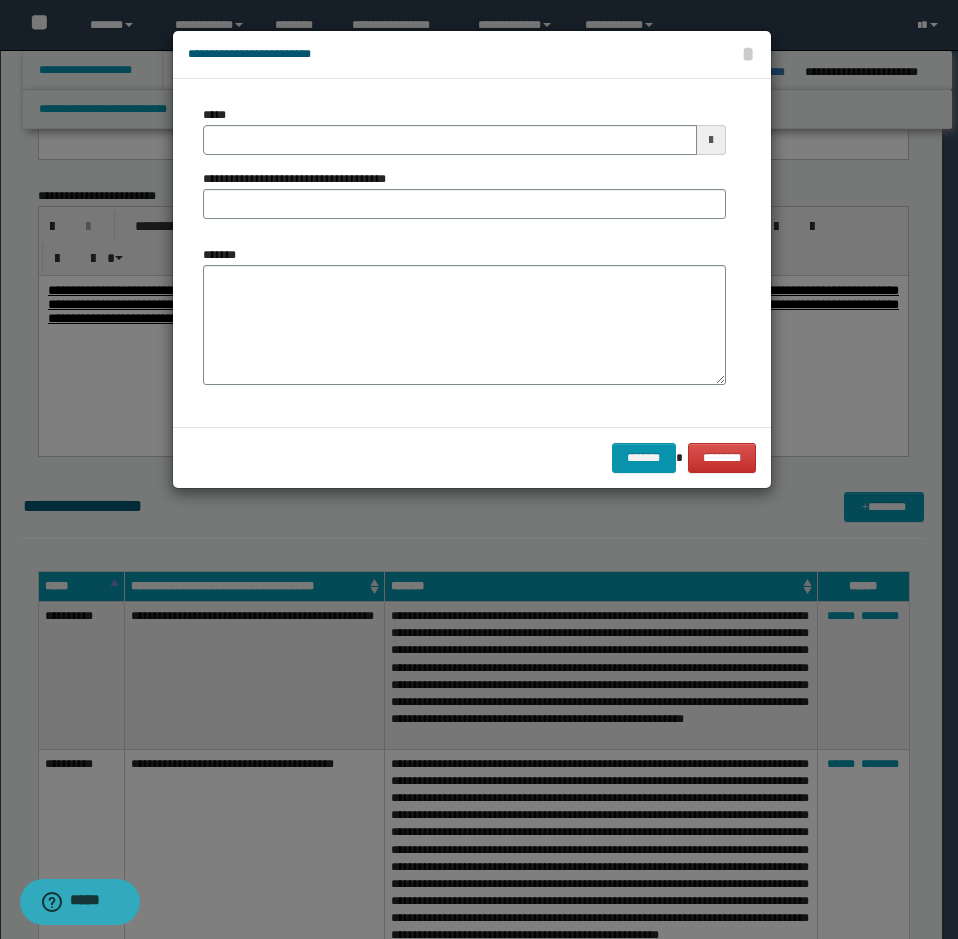 drag, startPoint x: 352, startPoint y: 224, endPoint x: 335, endPoint y: 300, distance: 77.87811 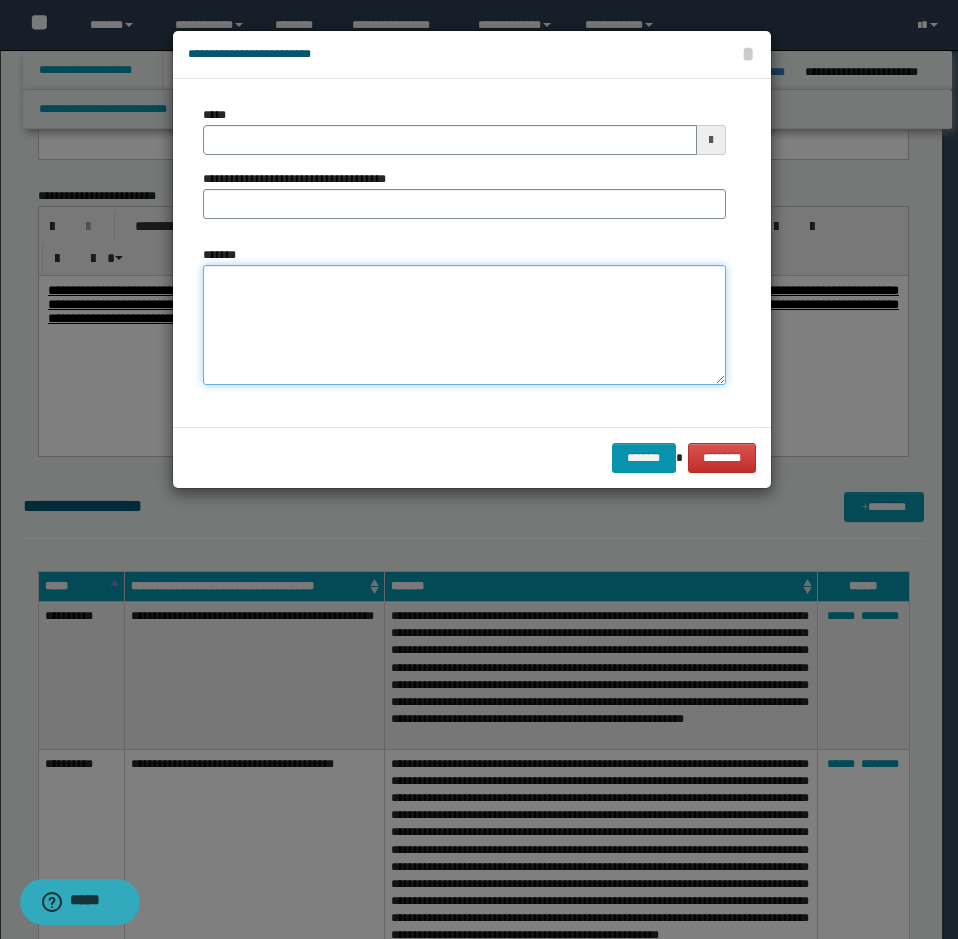 click on "*******" at bounding box center [464, 325] 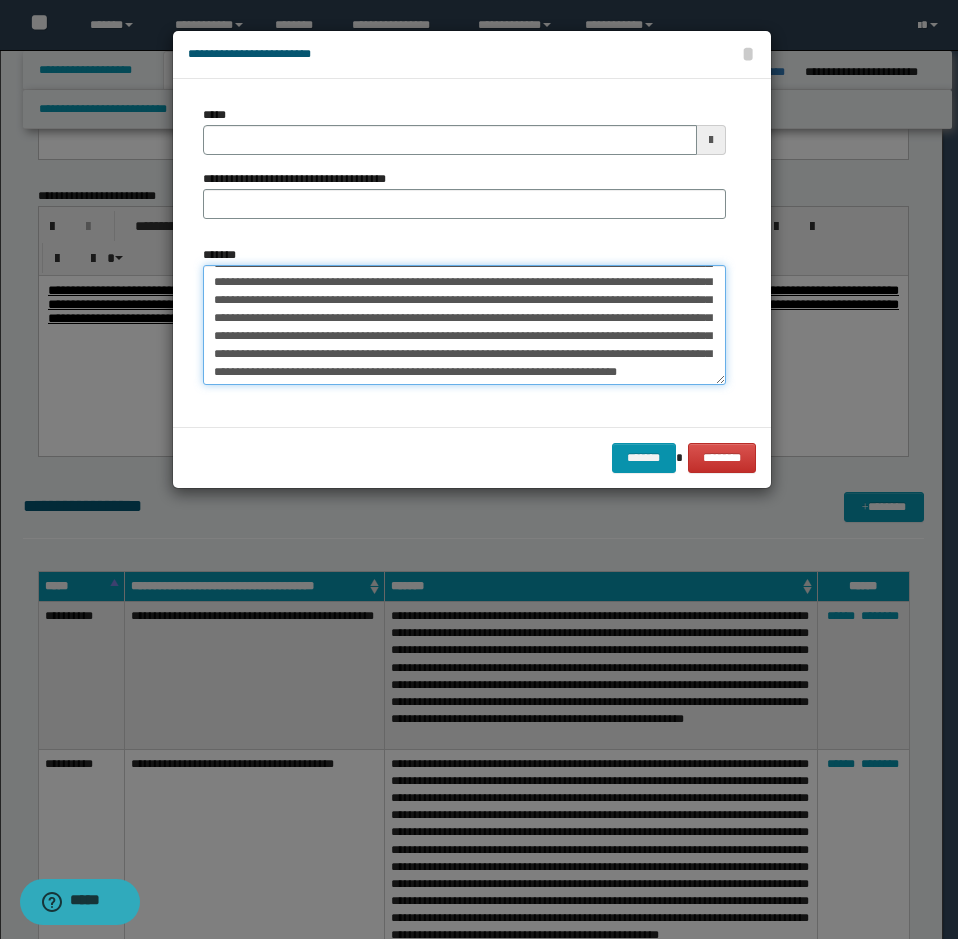 scroll, scrollTop: 0, scrollLeft: 0, axis: both 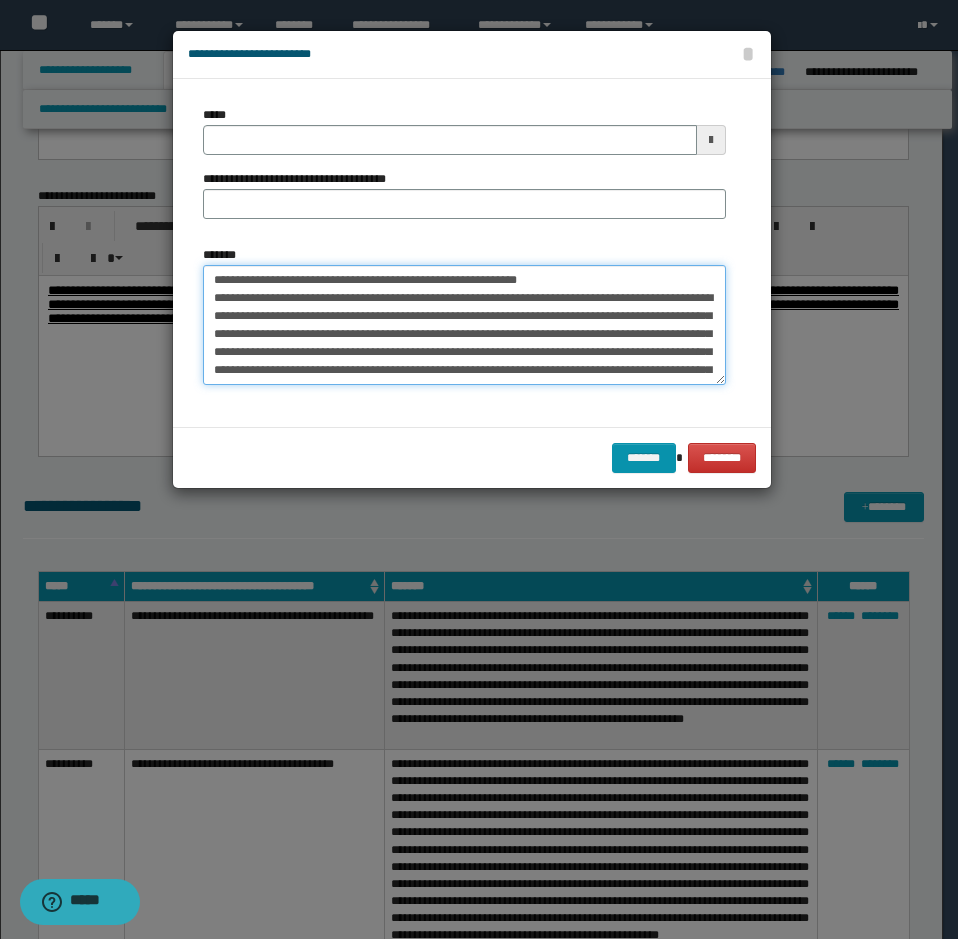 click on "*******" at bounding box center [464, 325] 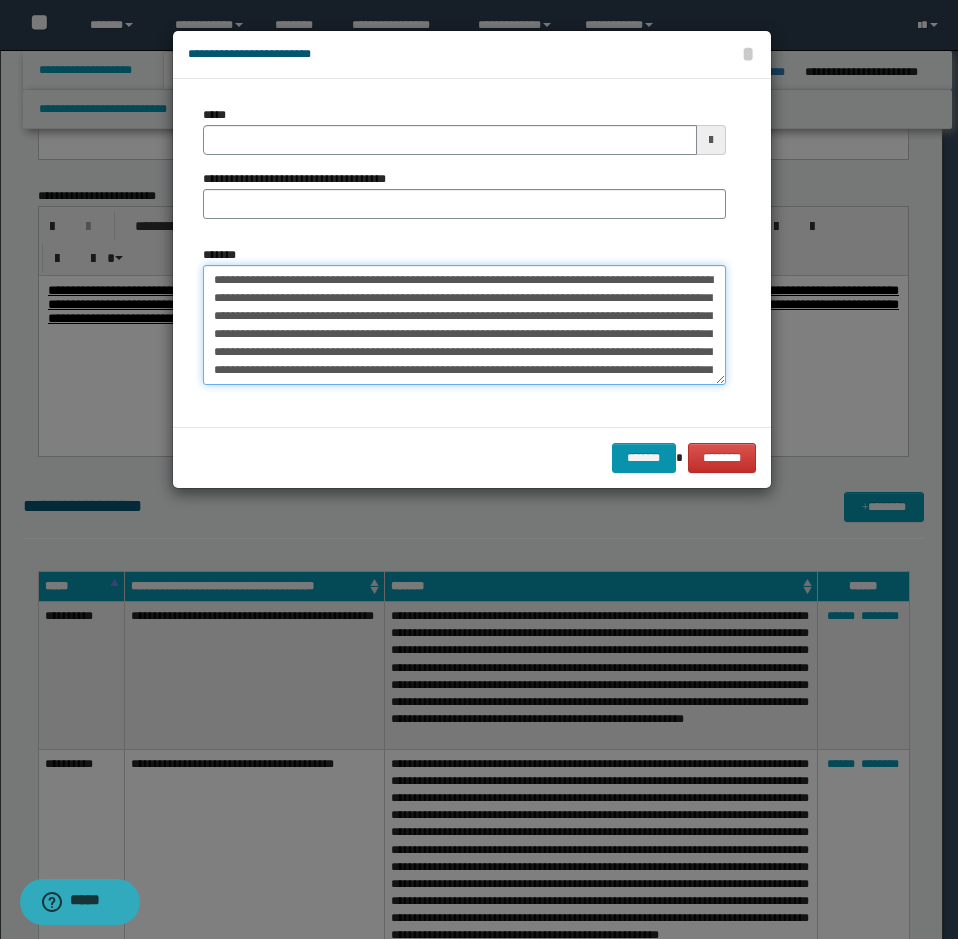 type 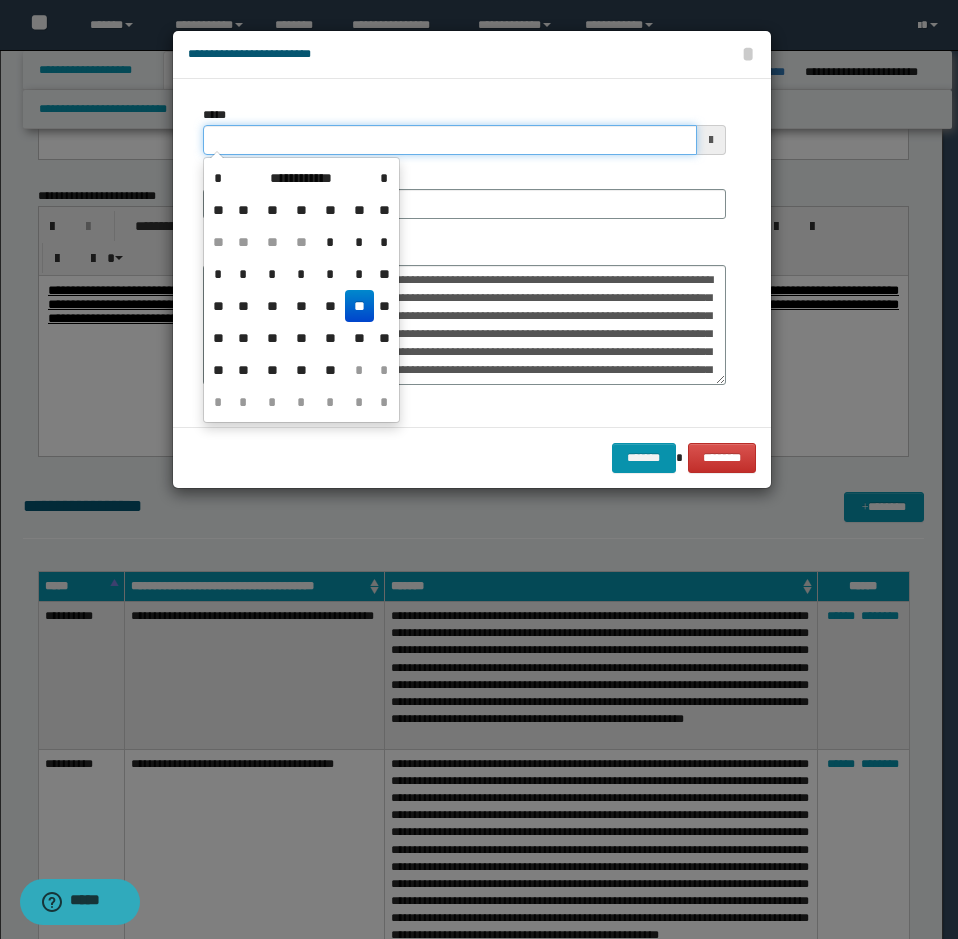 click on "*****" at bounding box center (450, 140) 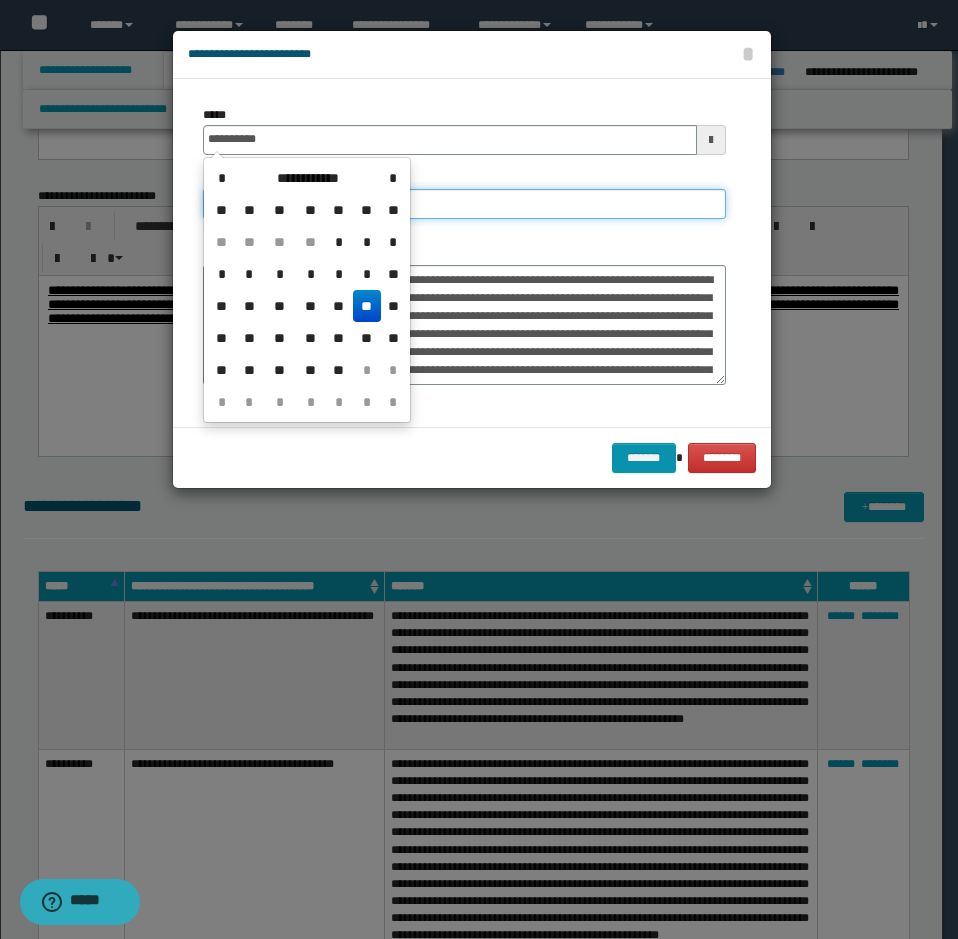type on "**********" 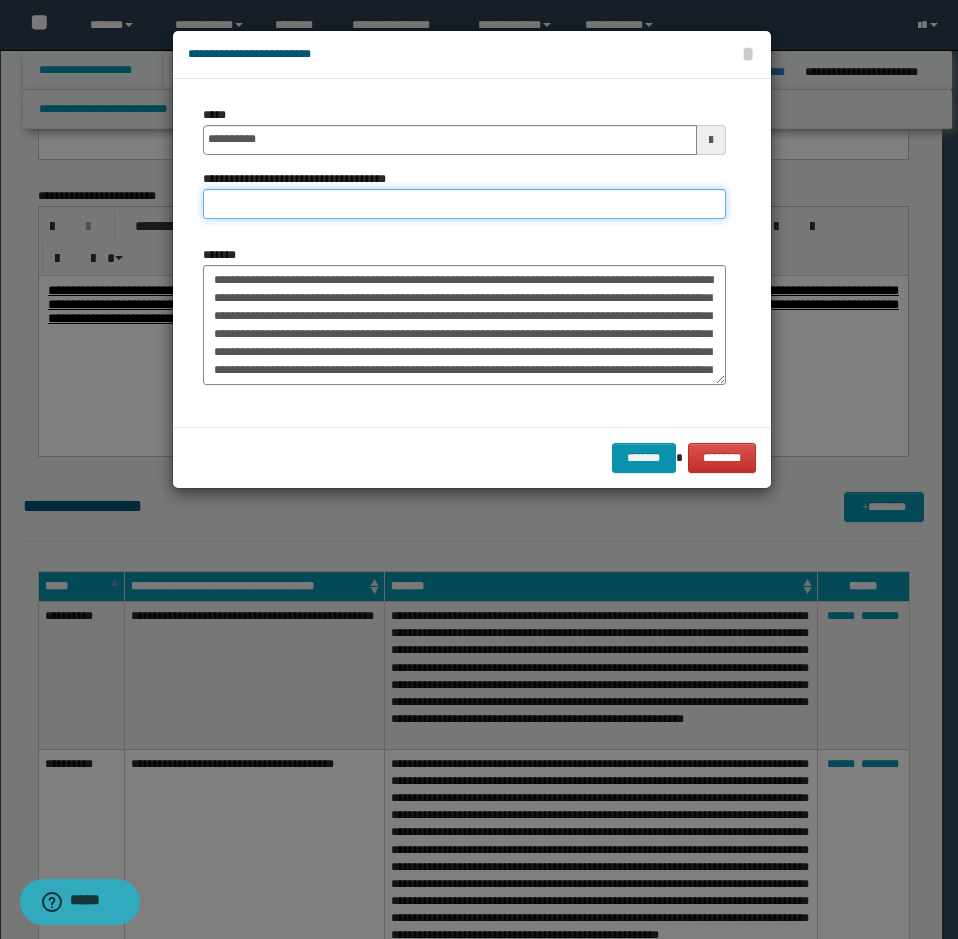 drag, startPoint x: 420, startPoint y: 205, endPoint x: 333, endPoint y: 211, distance: 87.20665 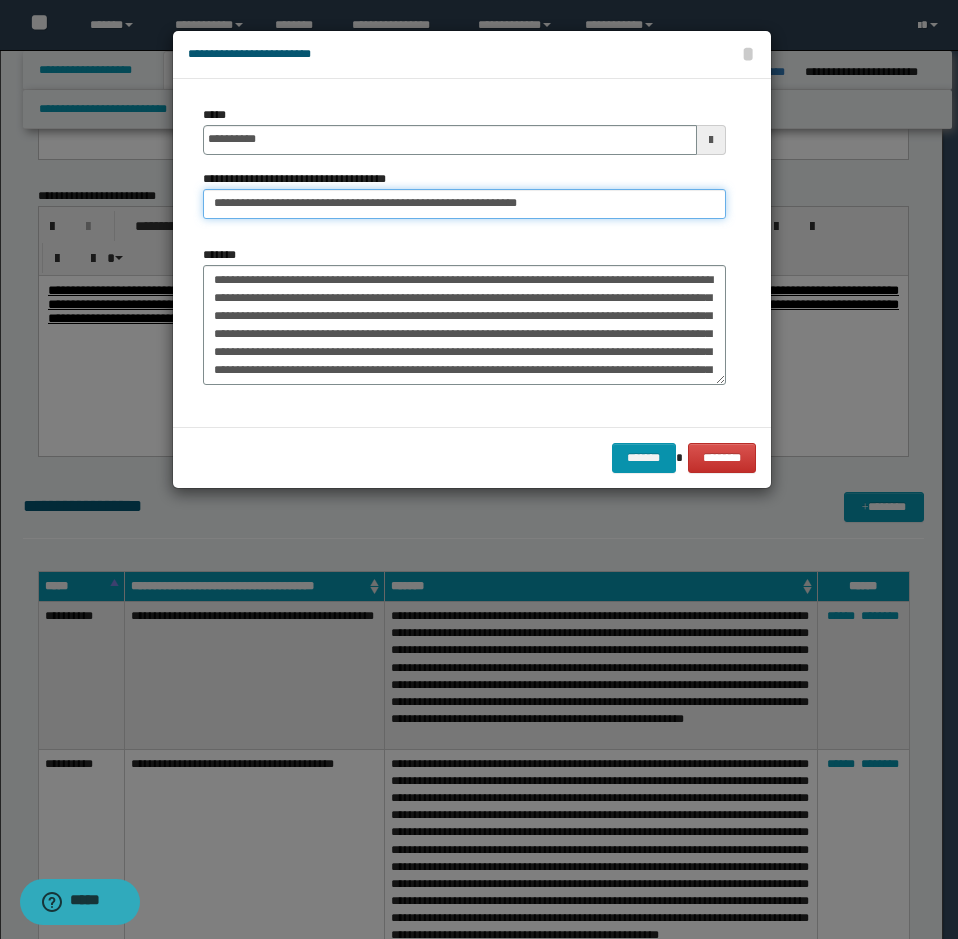 click on "**********" at bounding box center (464, 204) 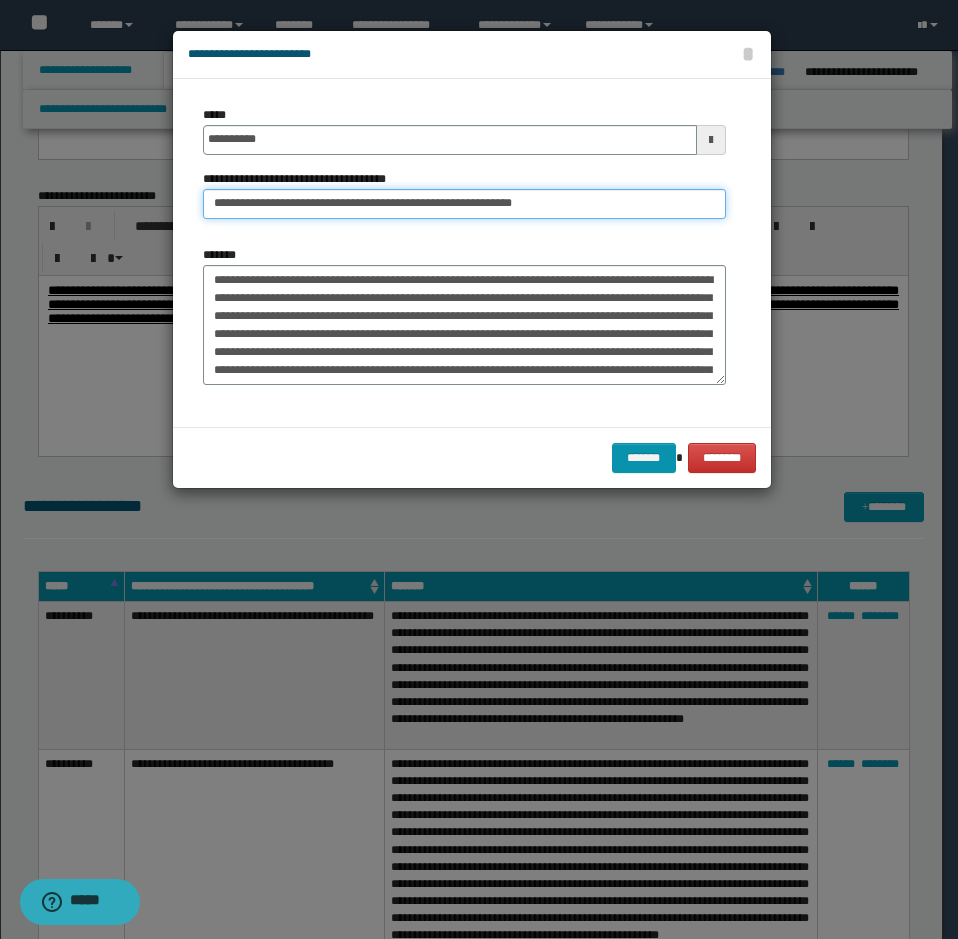 drag, startPoint x: 285, startPoint y: 202, endPoint x: 198, endPoint y: 205, distance: 87.05171 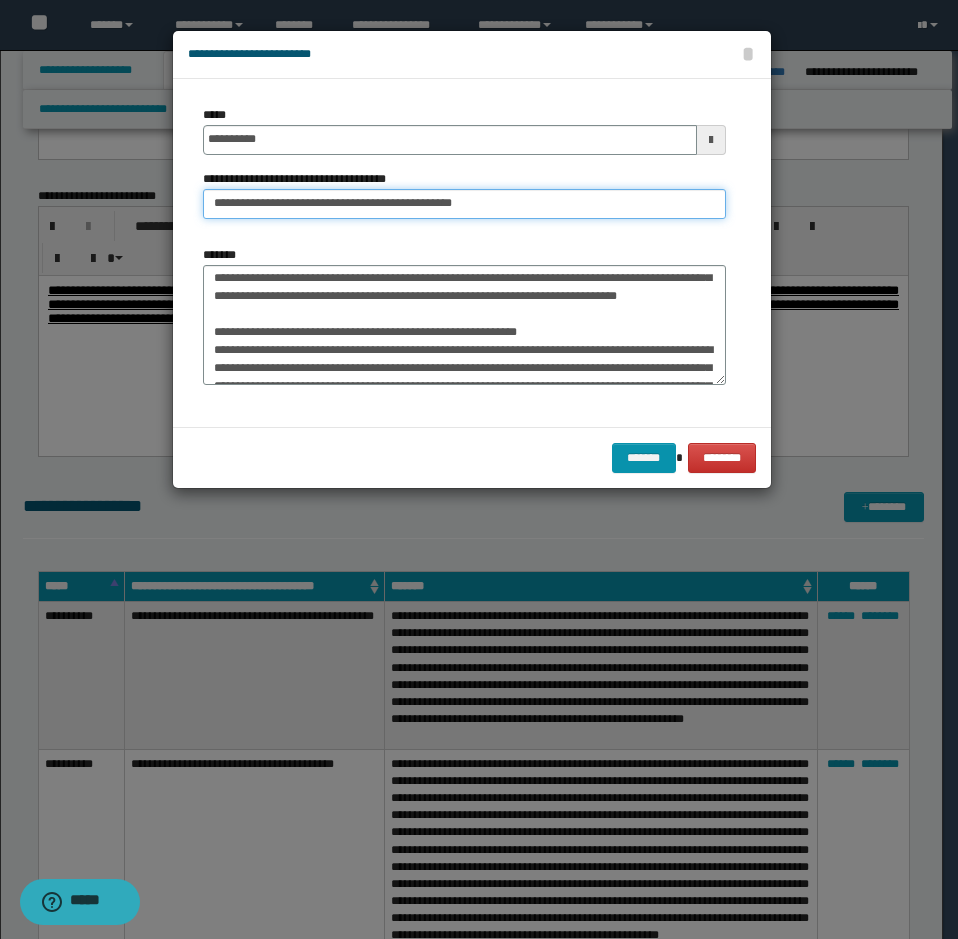 type on "**********" 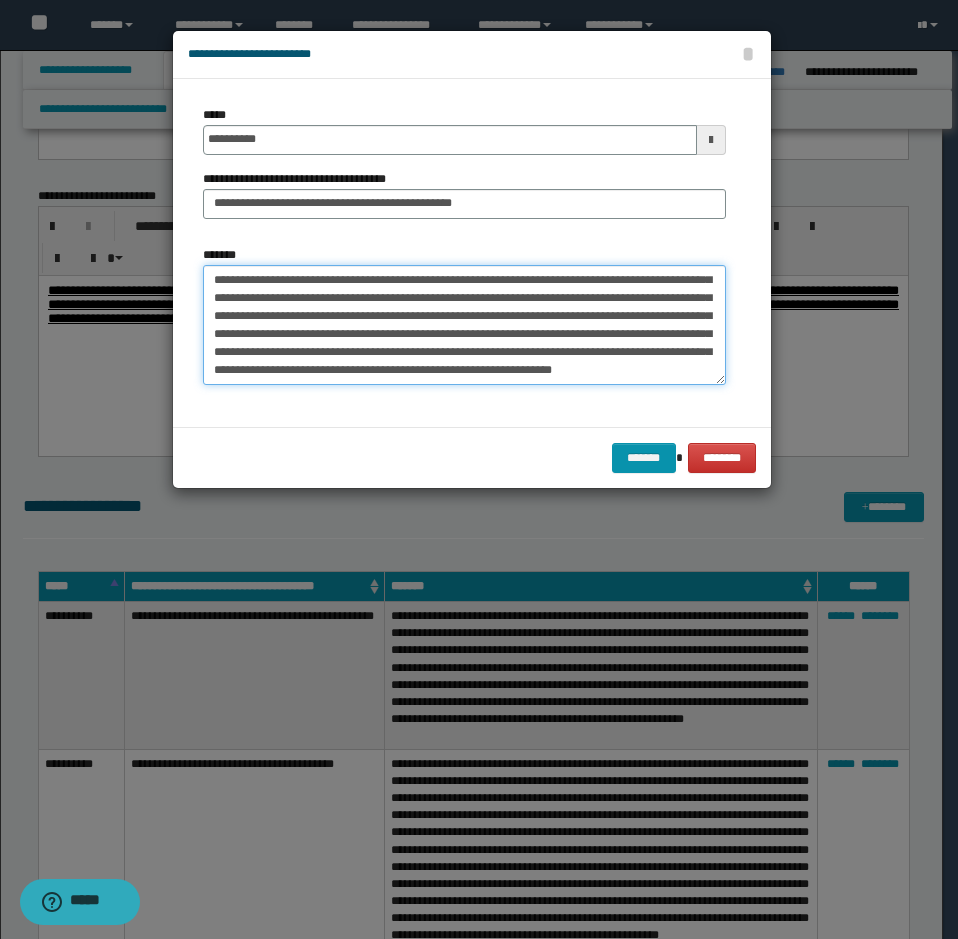 drag, startPoint x: 208, startPoint y: 360, endPoint x: 245, endPoint y: 399, distance: 53.75872 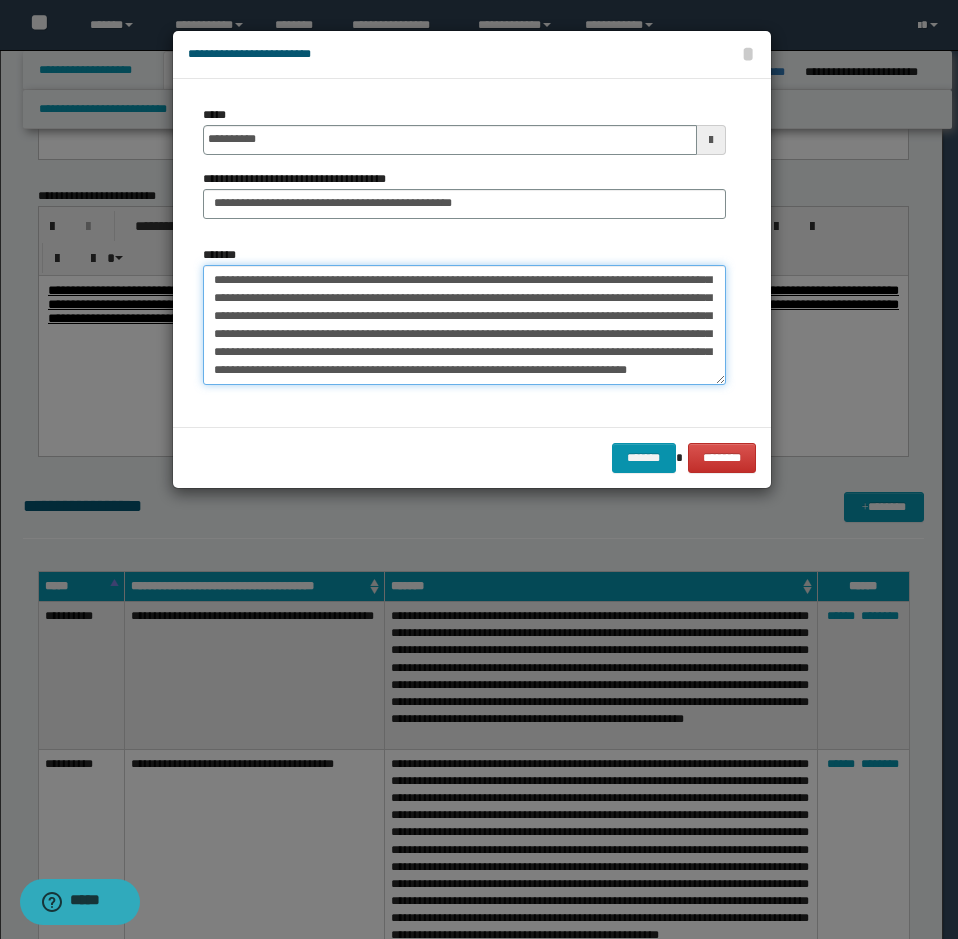 scroll, scrollTop: 198, scrollLeft: 0, axis: vertical 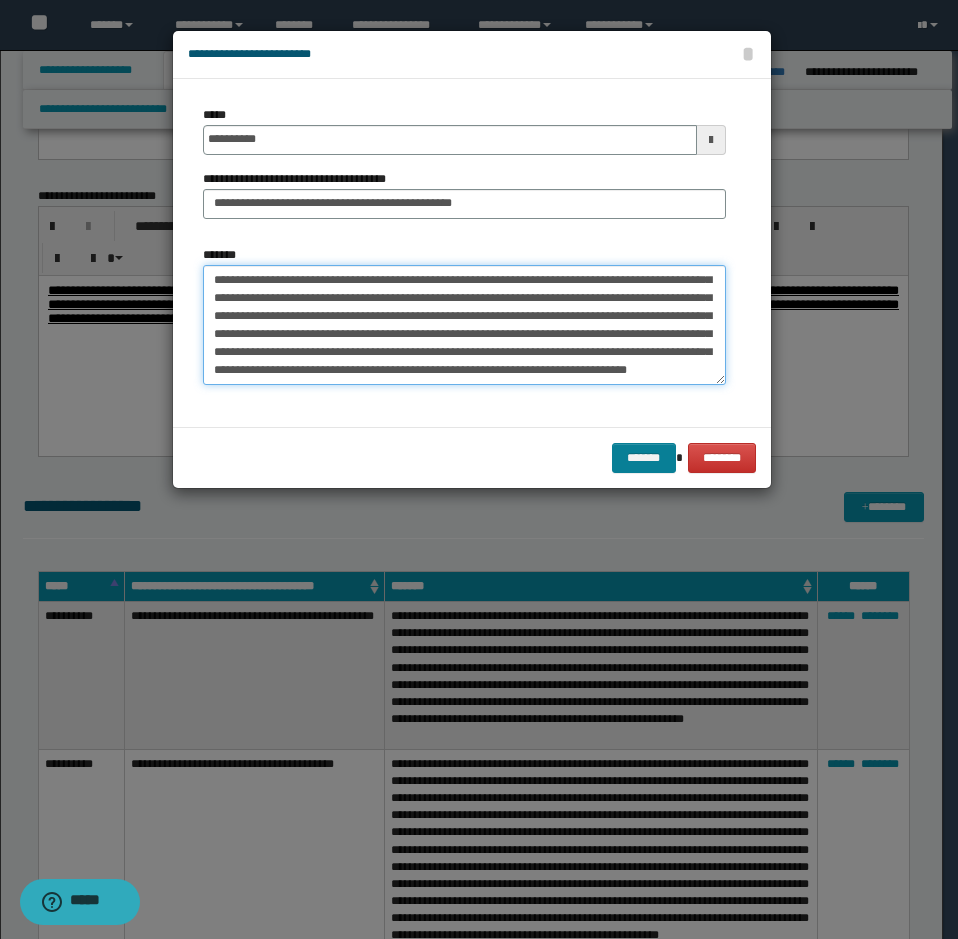 type on "**********" 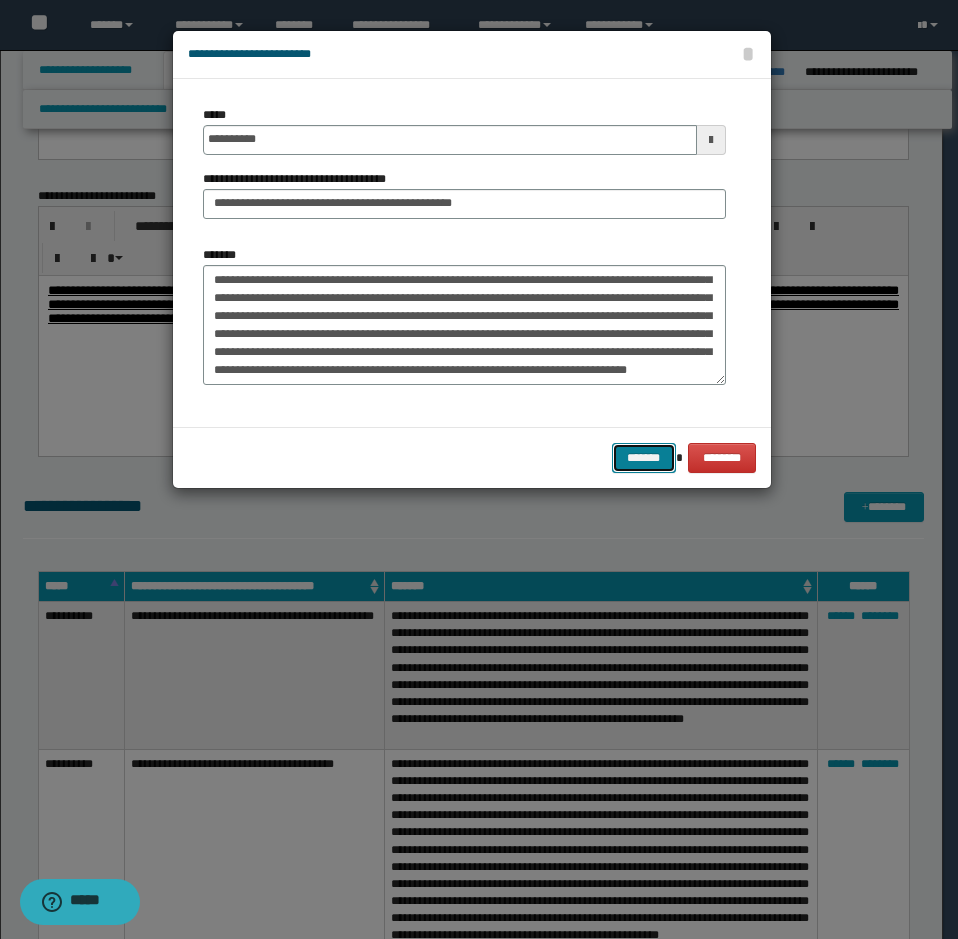 drag, startPoint x: 649, startPoint y: 446, endPoint x: 842, endPoint y: 538, distance: 213.80598 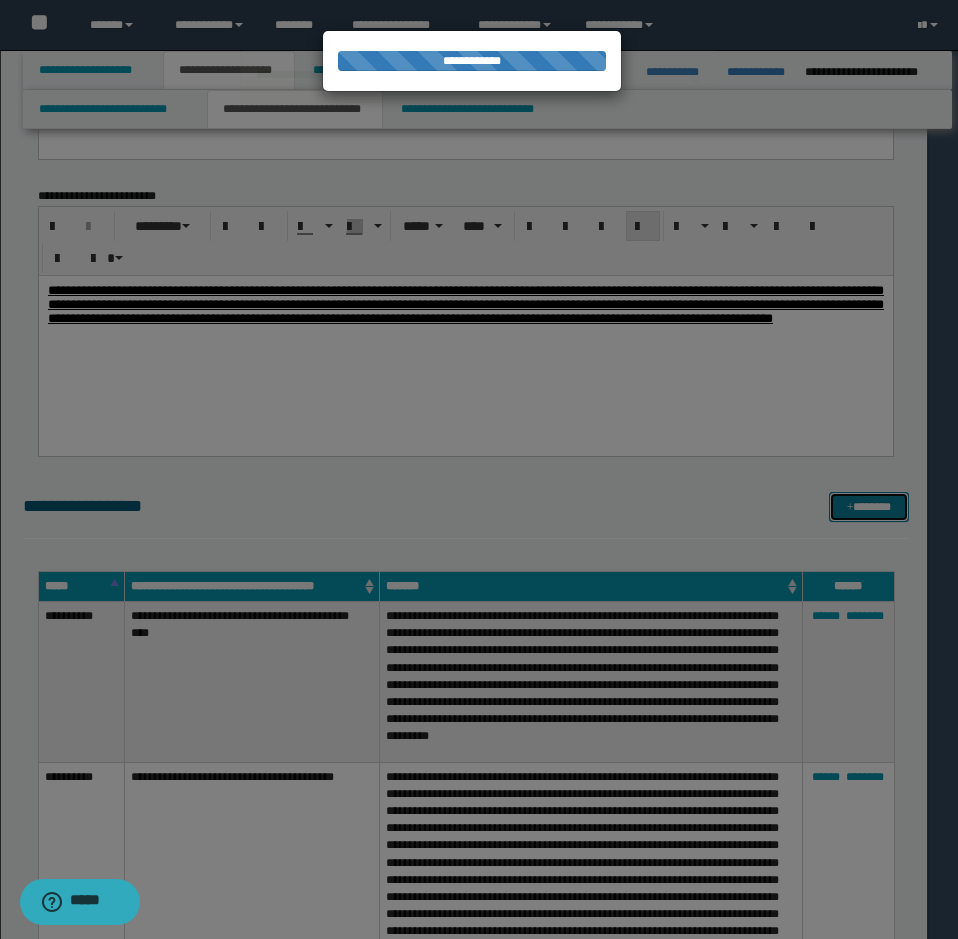 type 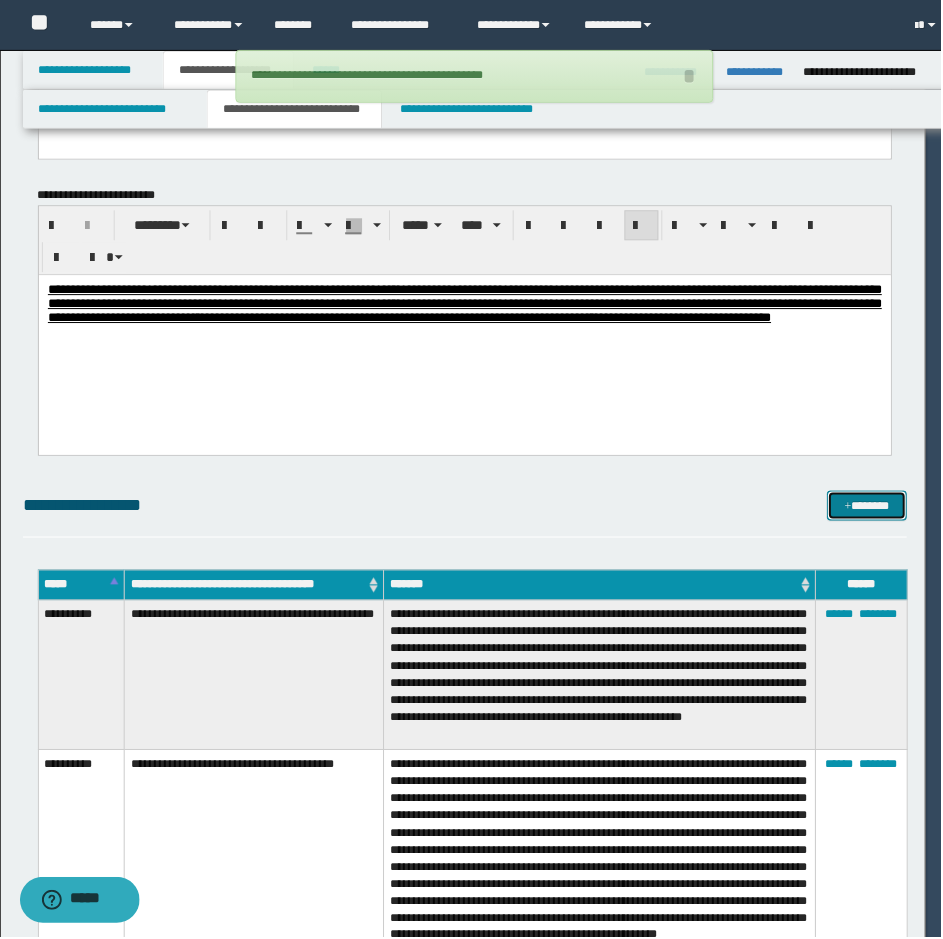 click on "*******" at bounding box center [869, 507] 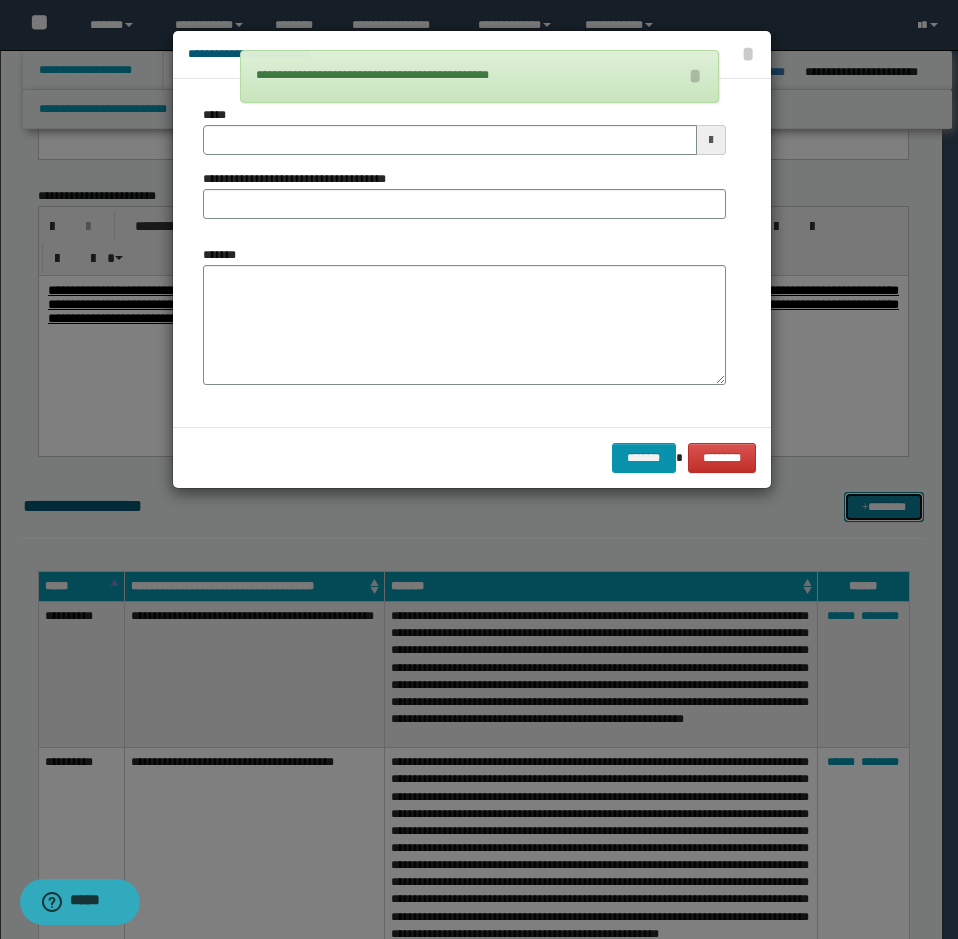 scroll, scrollTop: 0, scrollLeft: 0, axis: both 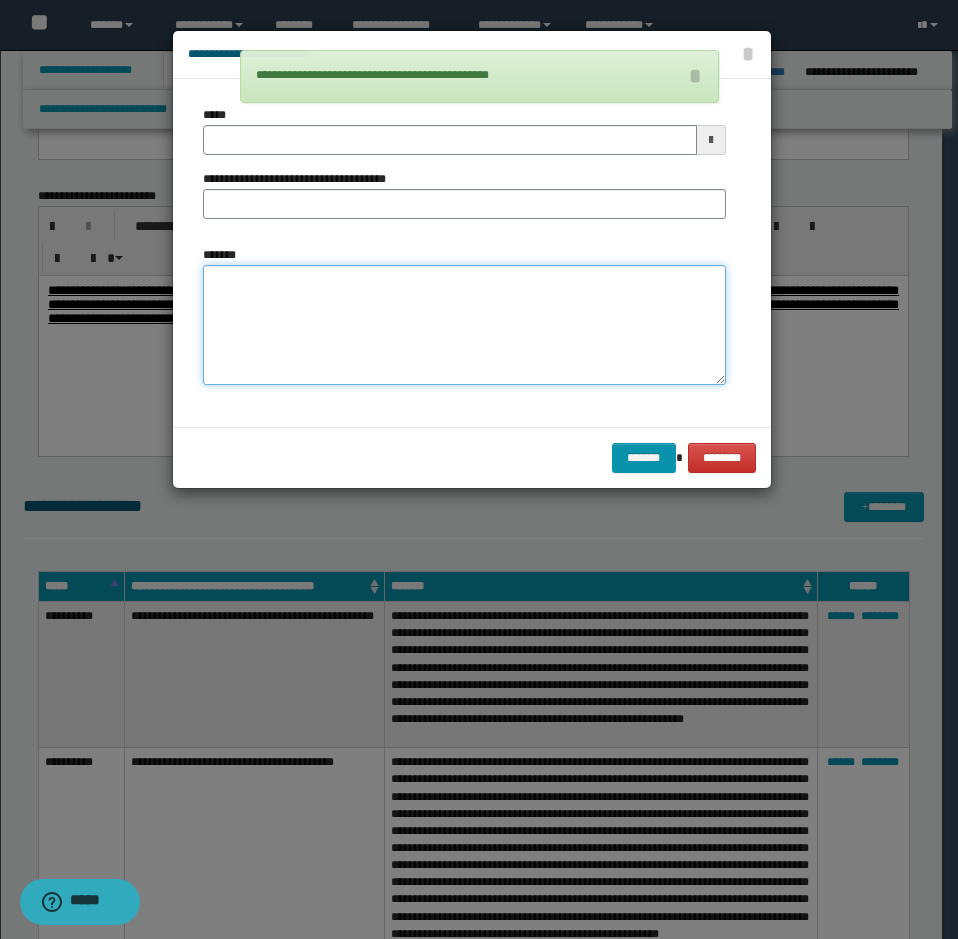 click on "*******" at bounding box center (464, 325) 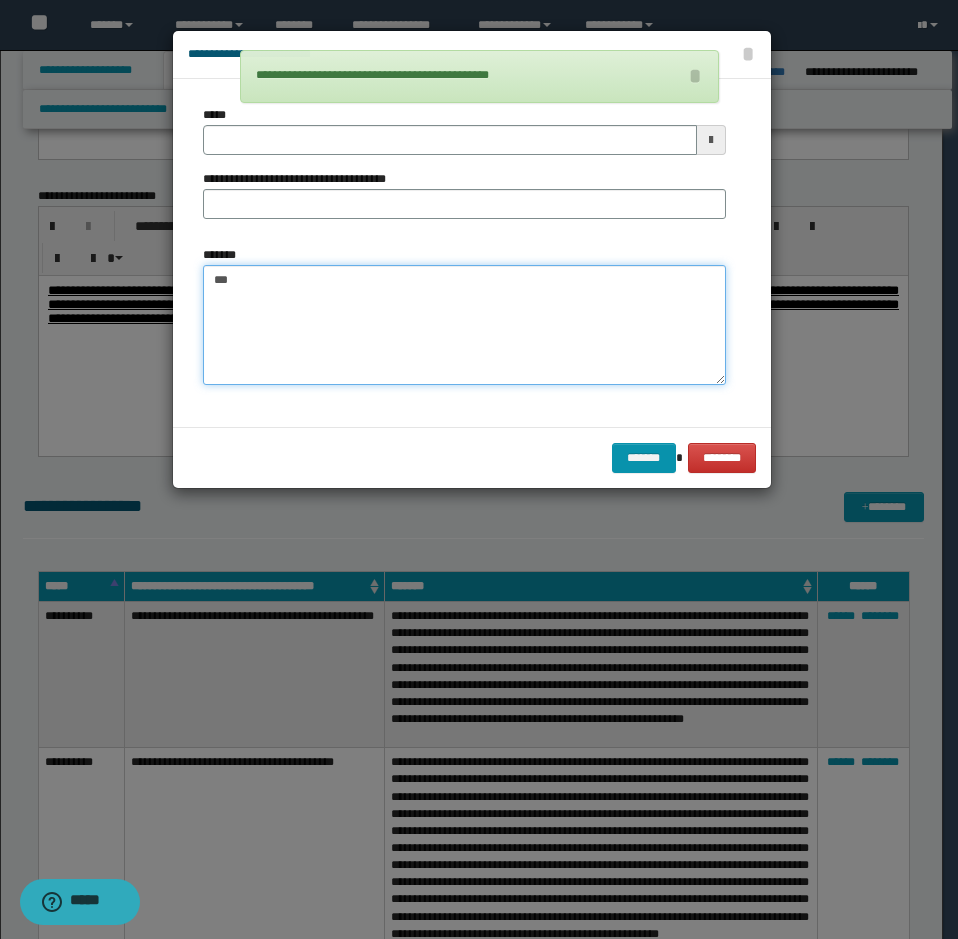 click on "**" at bounding box center [464, 325] 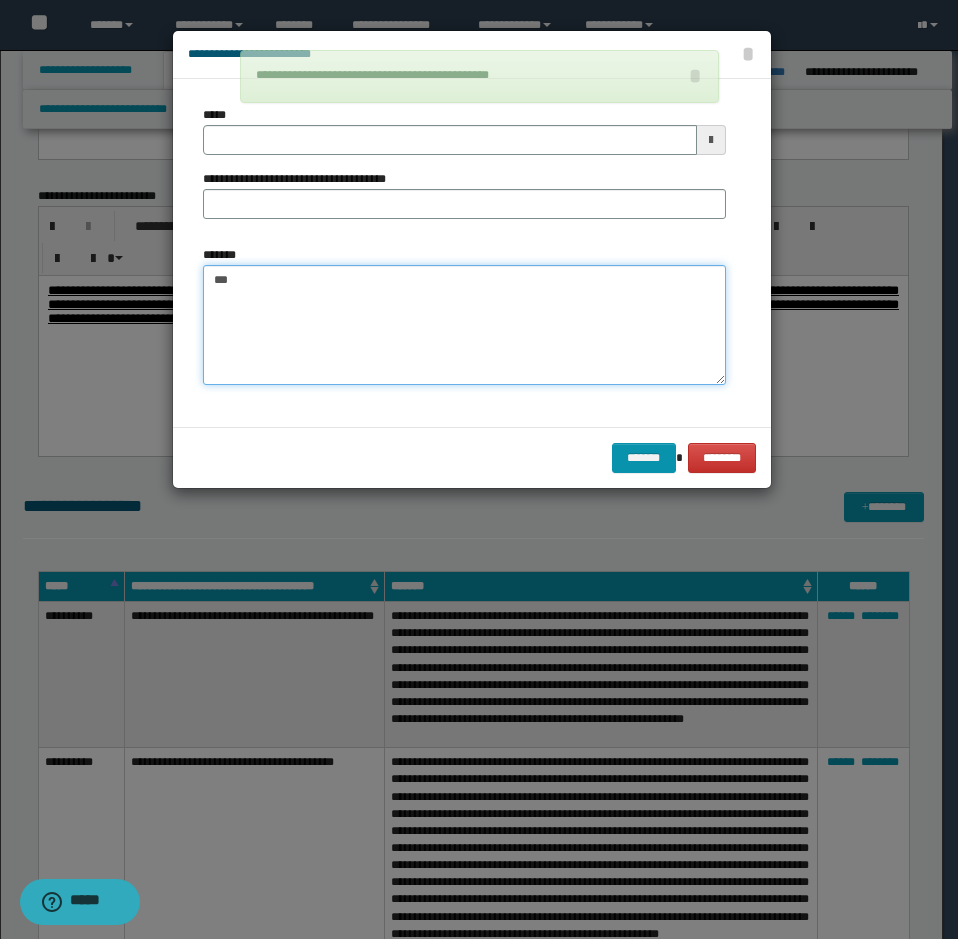click on "**" at bounding box center [464, 325] 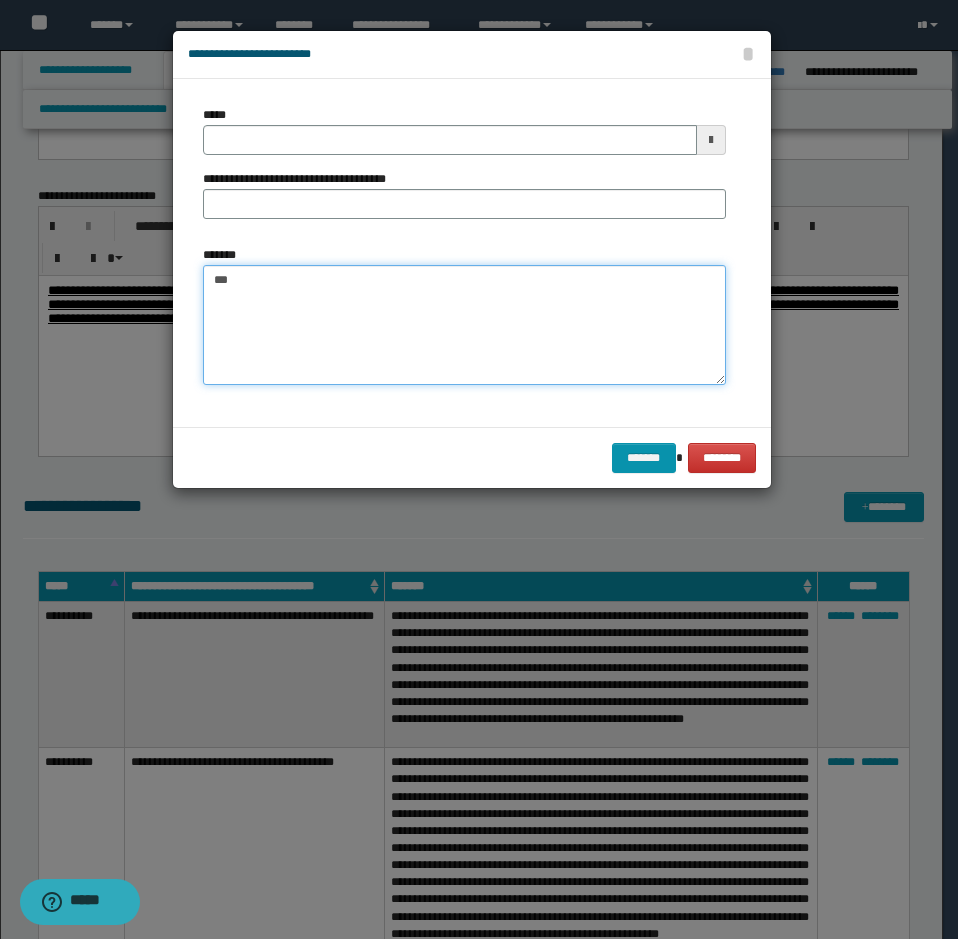 click on "**" at bounding box center [464, 325] 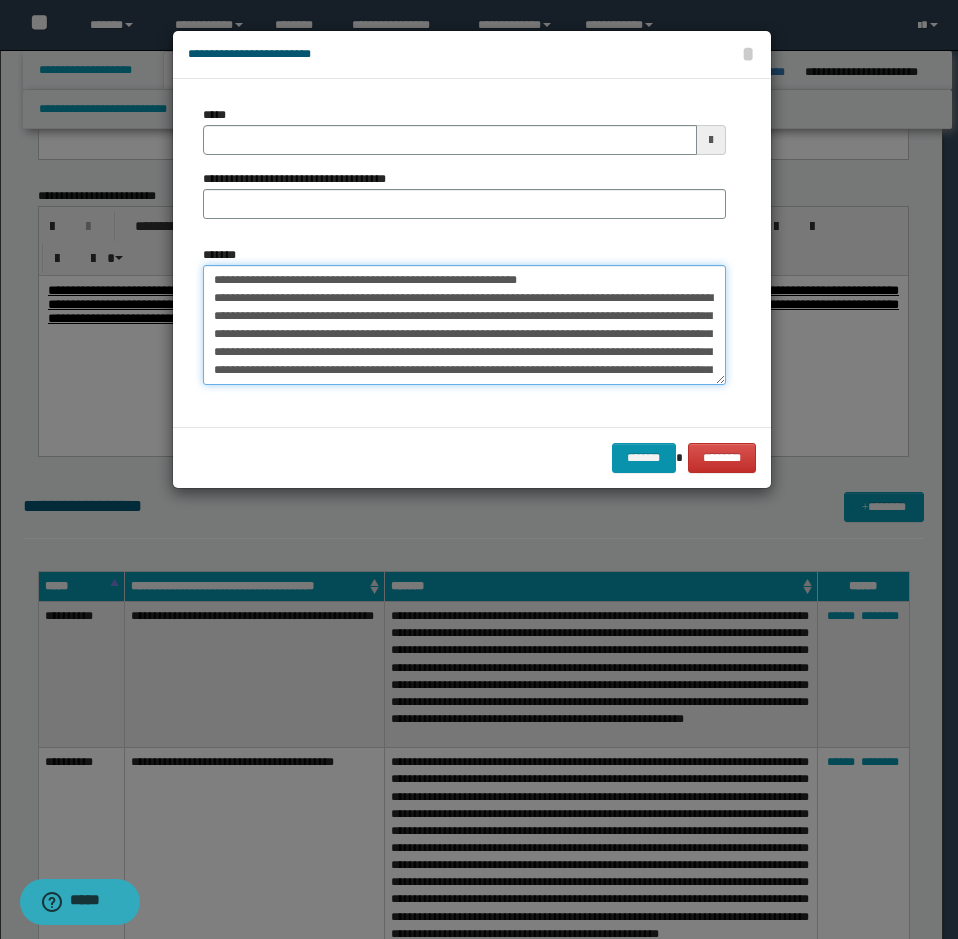 click on "*******" at bounding box center [464, 325] 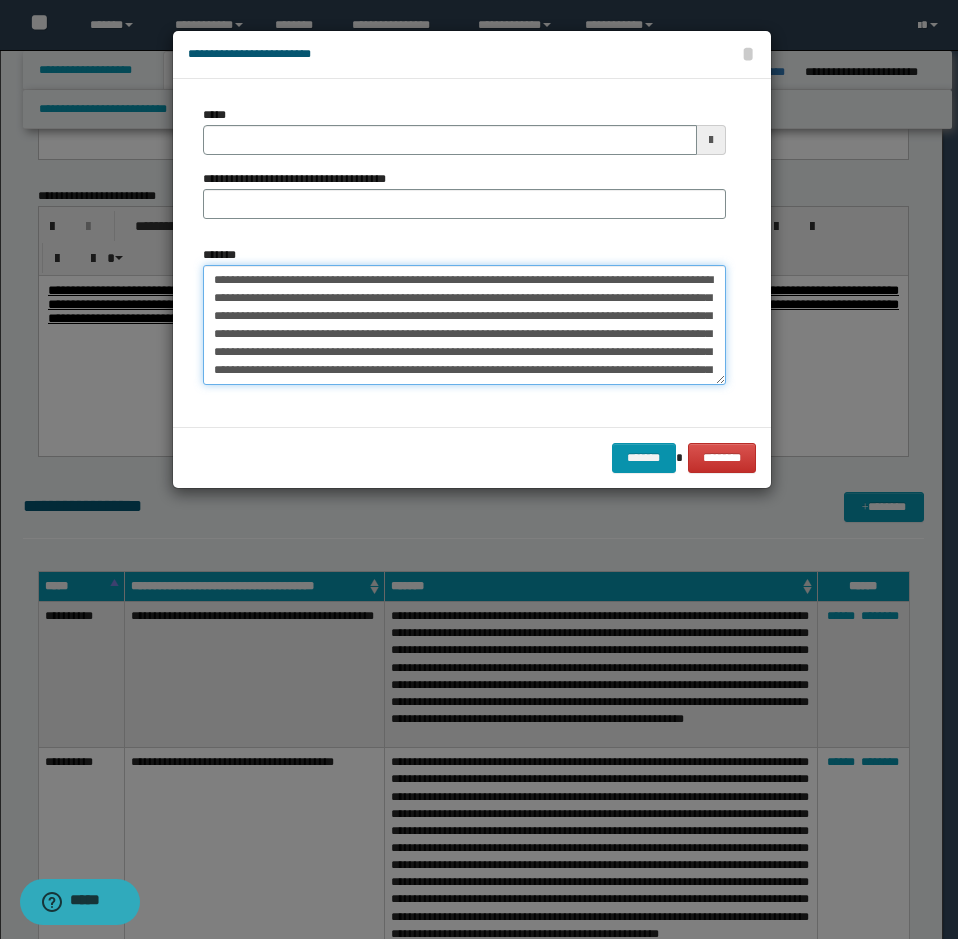 type 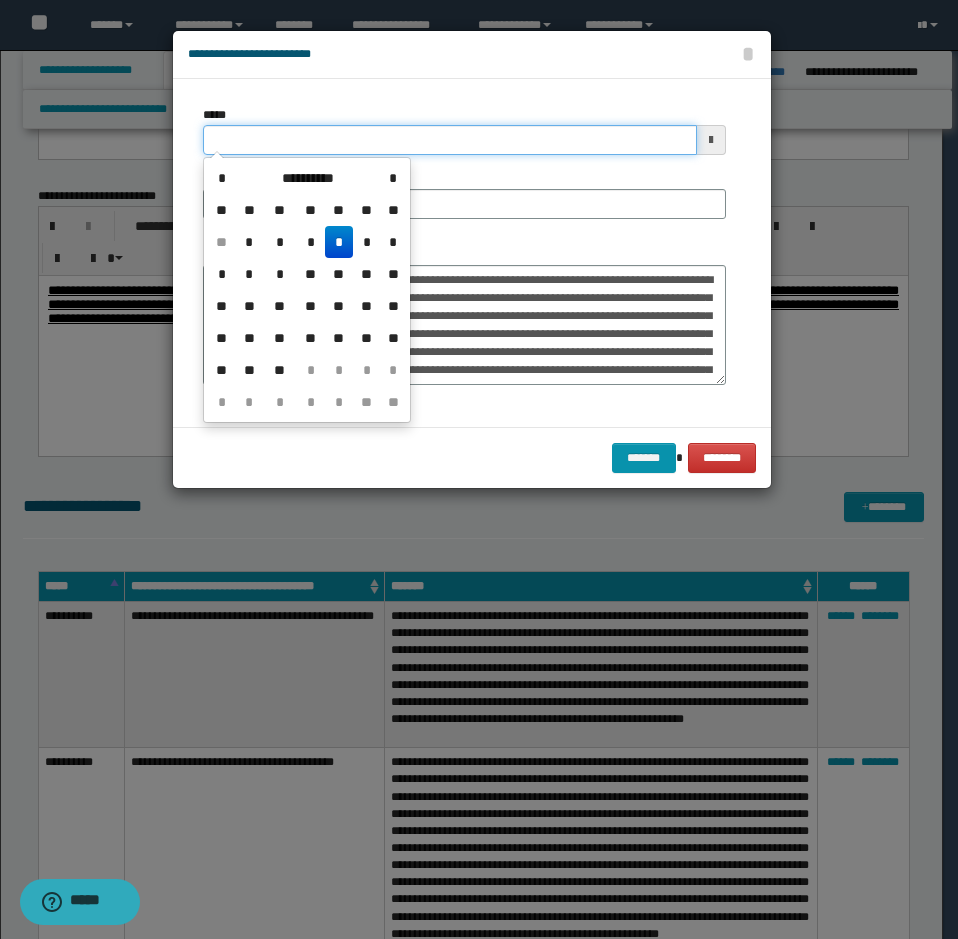 click on "*****" at bounding box center [450, 140] 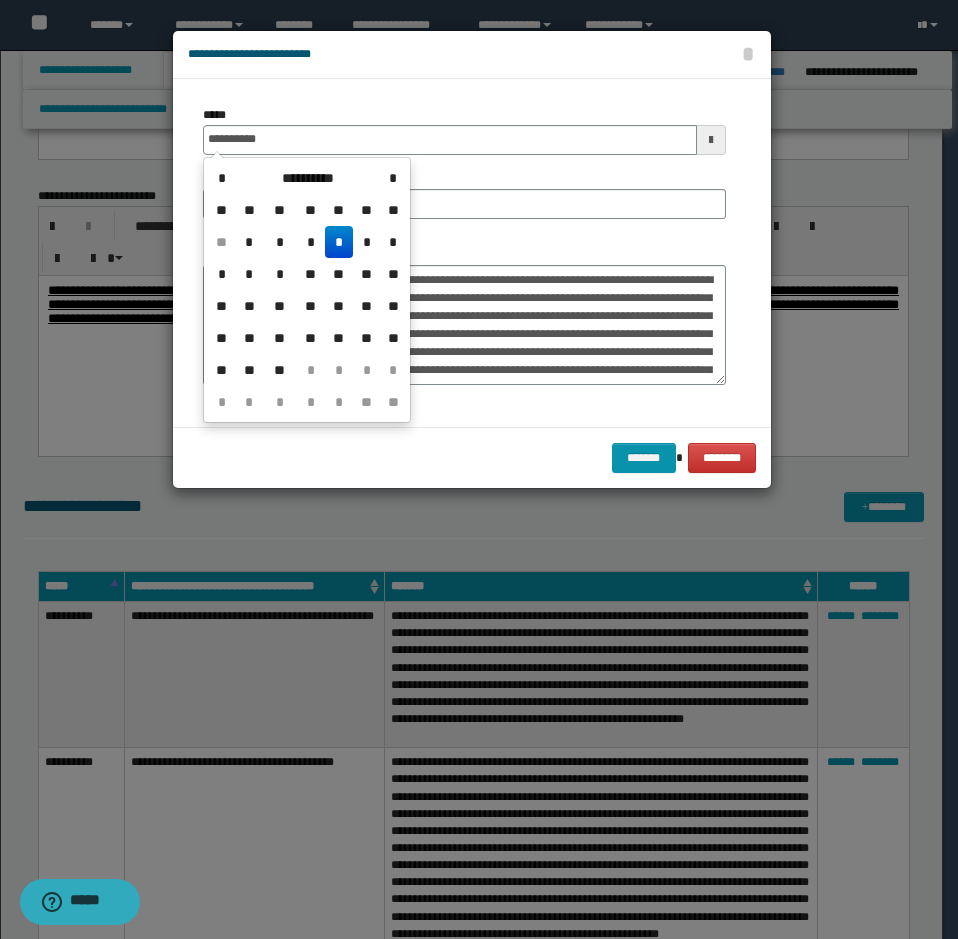 type on "**********" 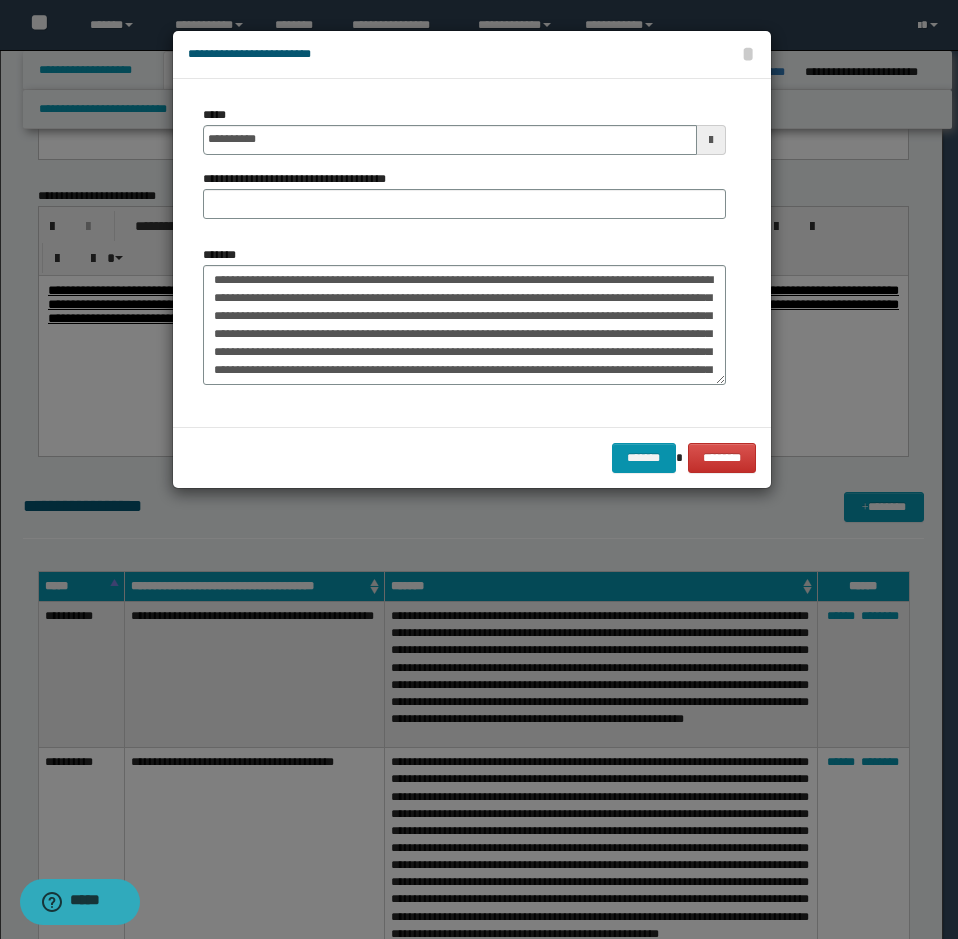 click on "**********" at bounding box center (464, 194) 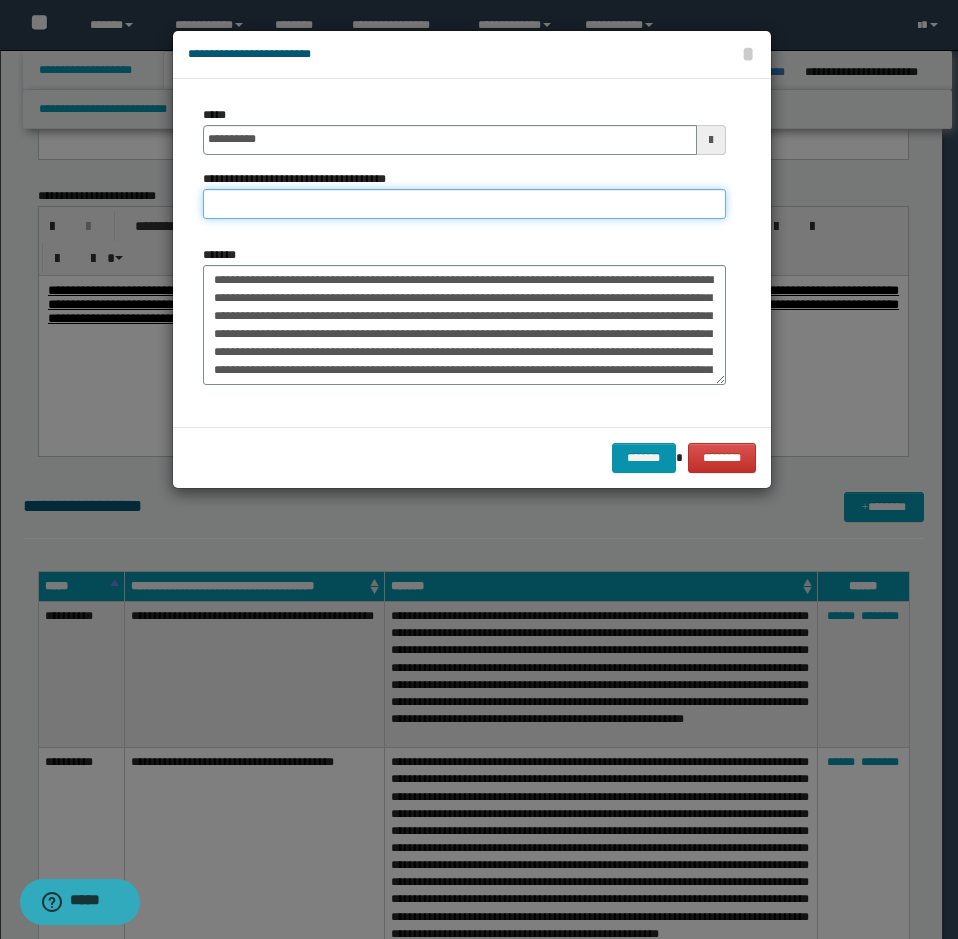 click on "**********" at bounding box center [464, 204] 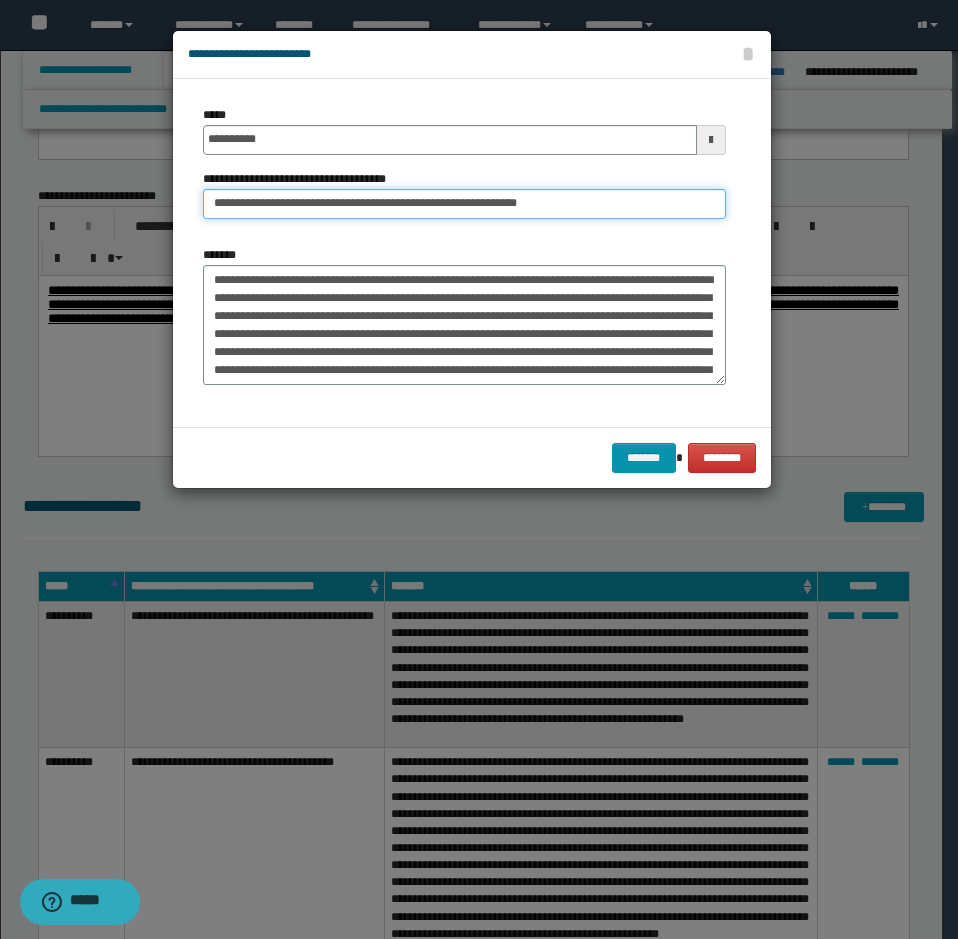 drag, startPoint x: 290, startPoint y: 199, endPoint x: 188, endPoint y: 208, distance: 102.396286 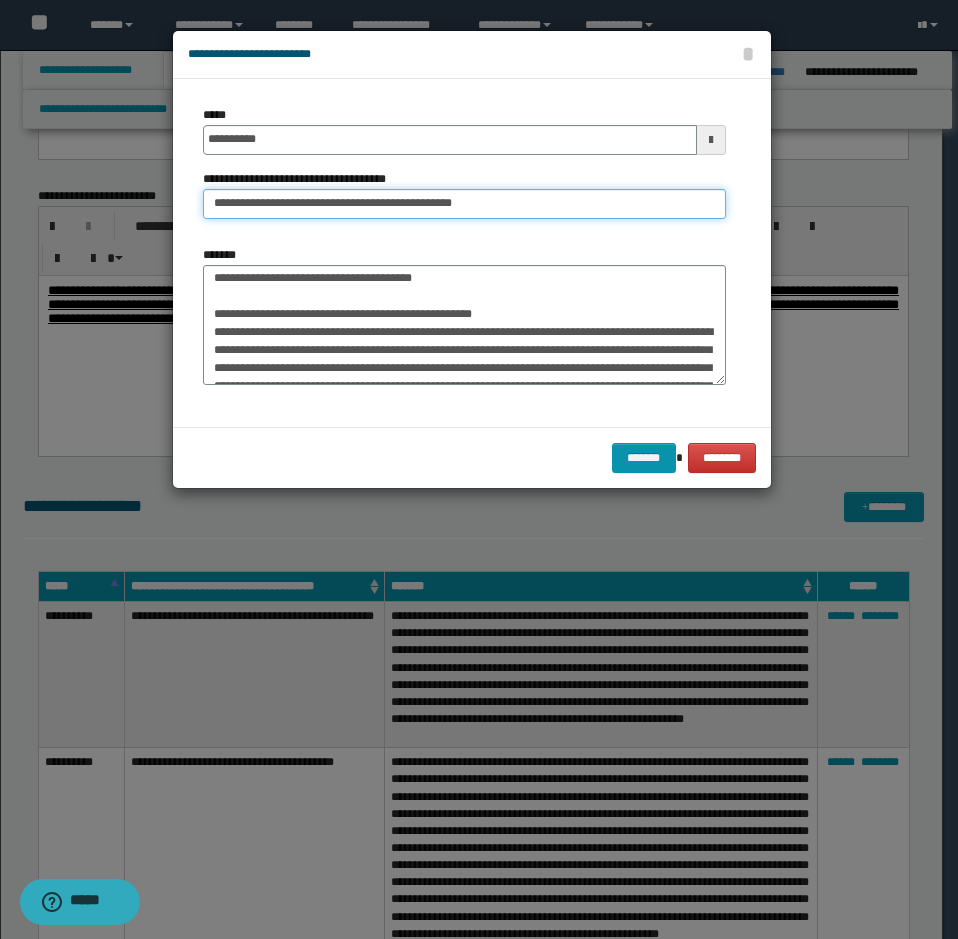 type on "**********" 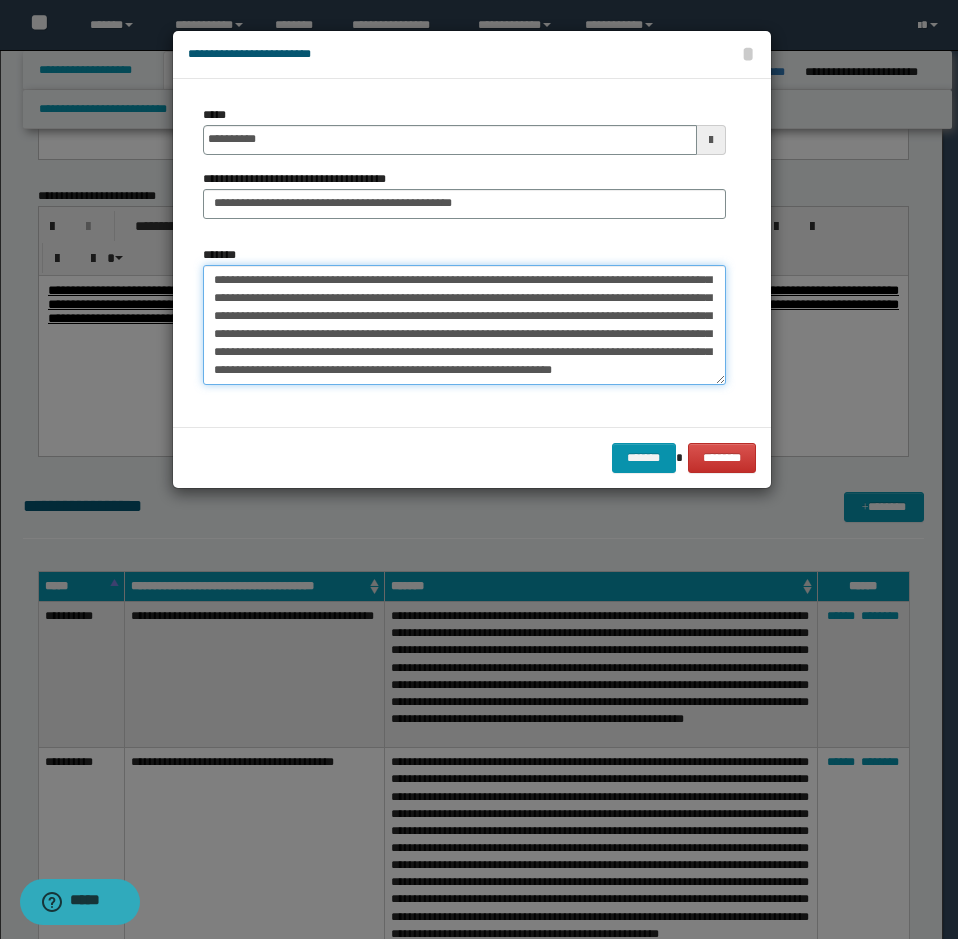 drag, startPoint x: 210, startPoint y: 325, endPoint x: 368, endPoint y: 433, distance: 191.38443 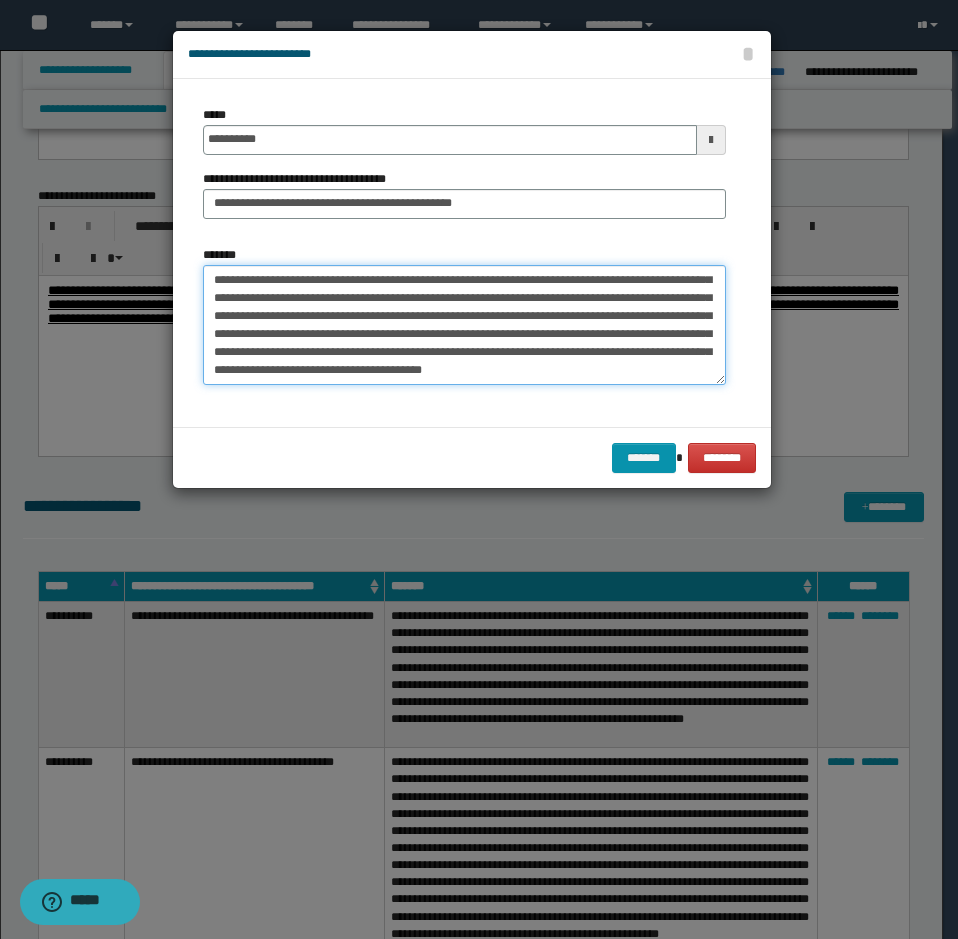 scroll, scrollTop: 162, scrollLeft: 0, axis: vertical 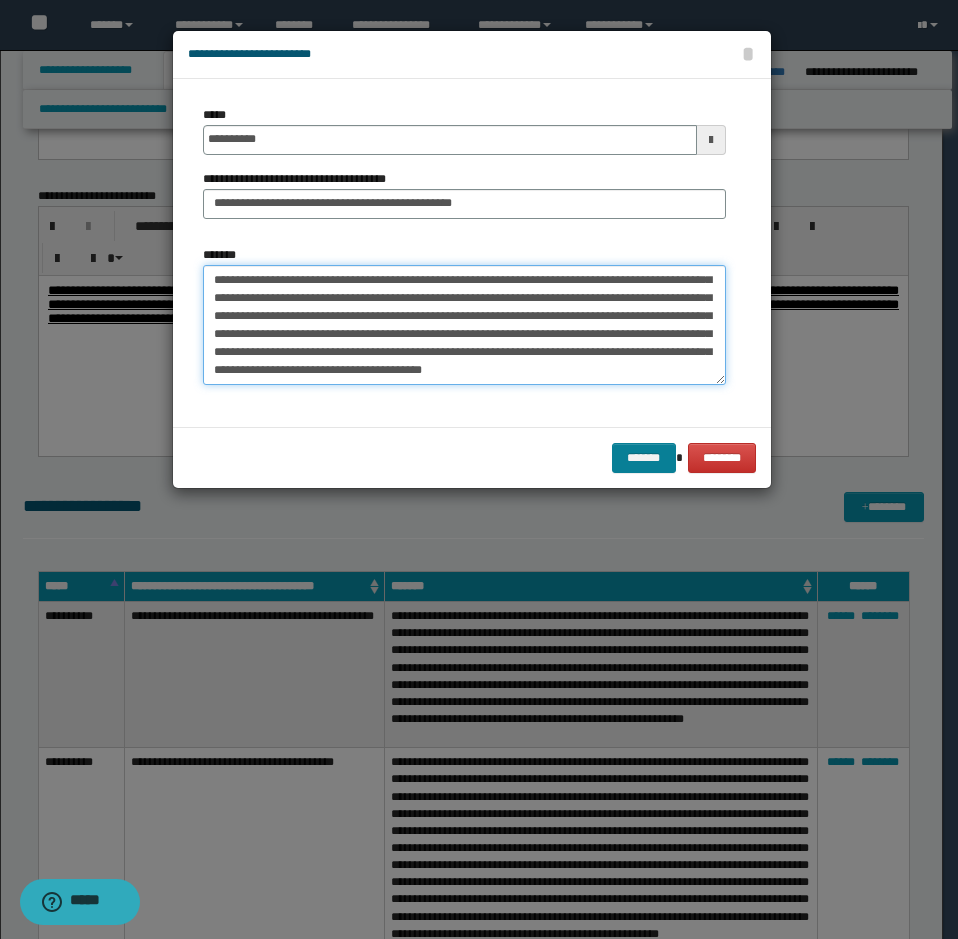 type on "**********" 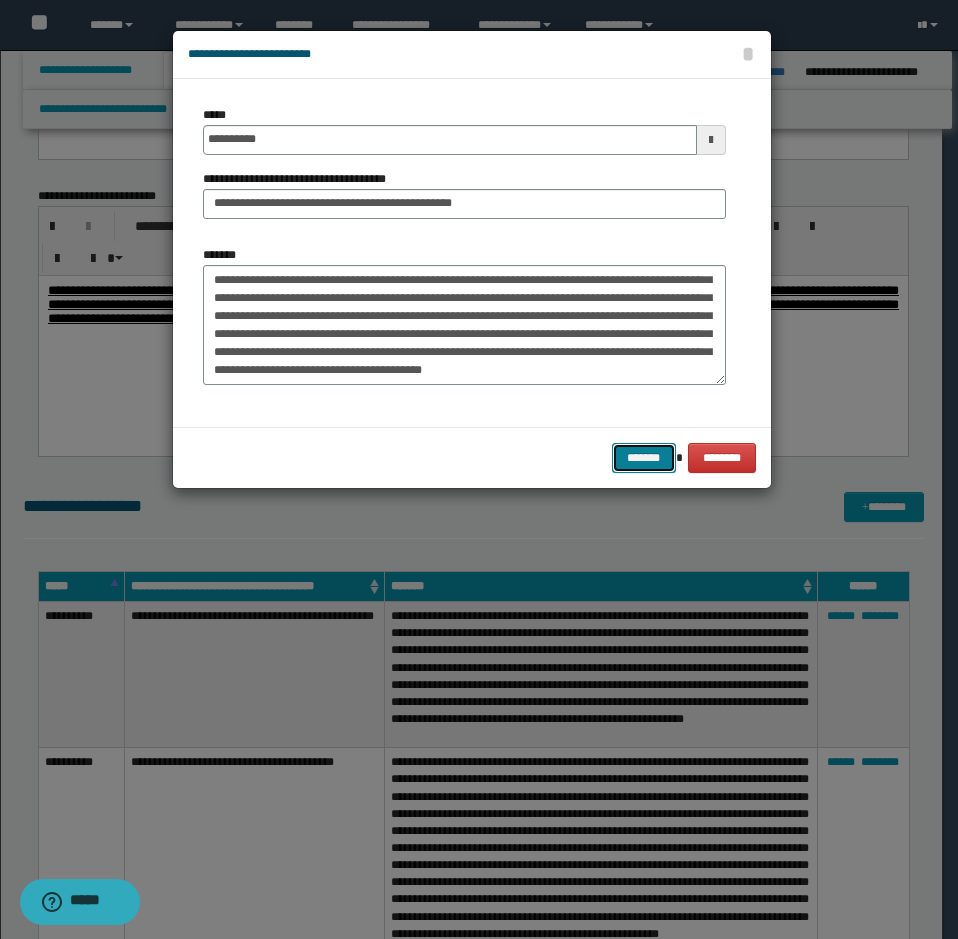 click on "*******" at bounding box center (644, 458) 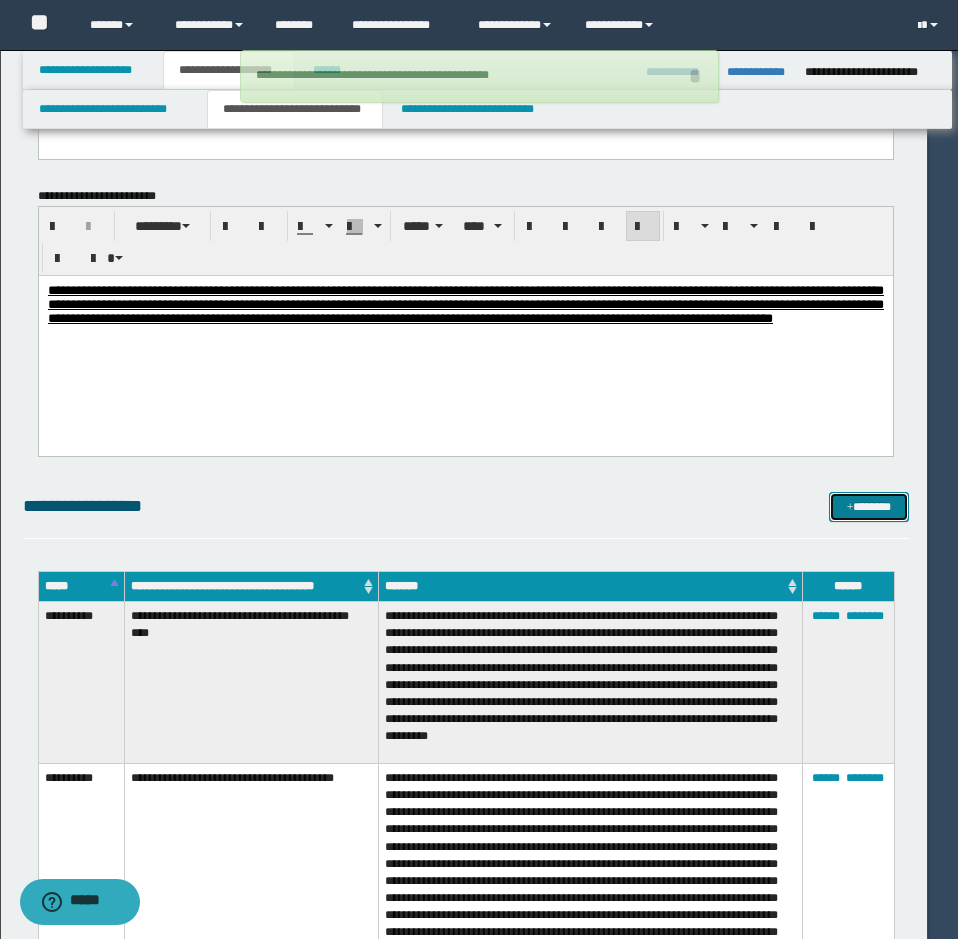 type 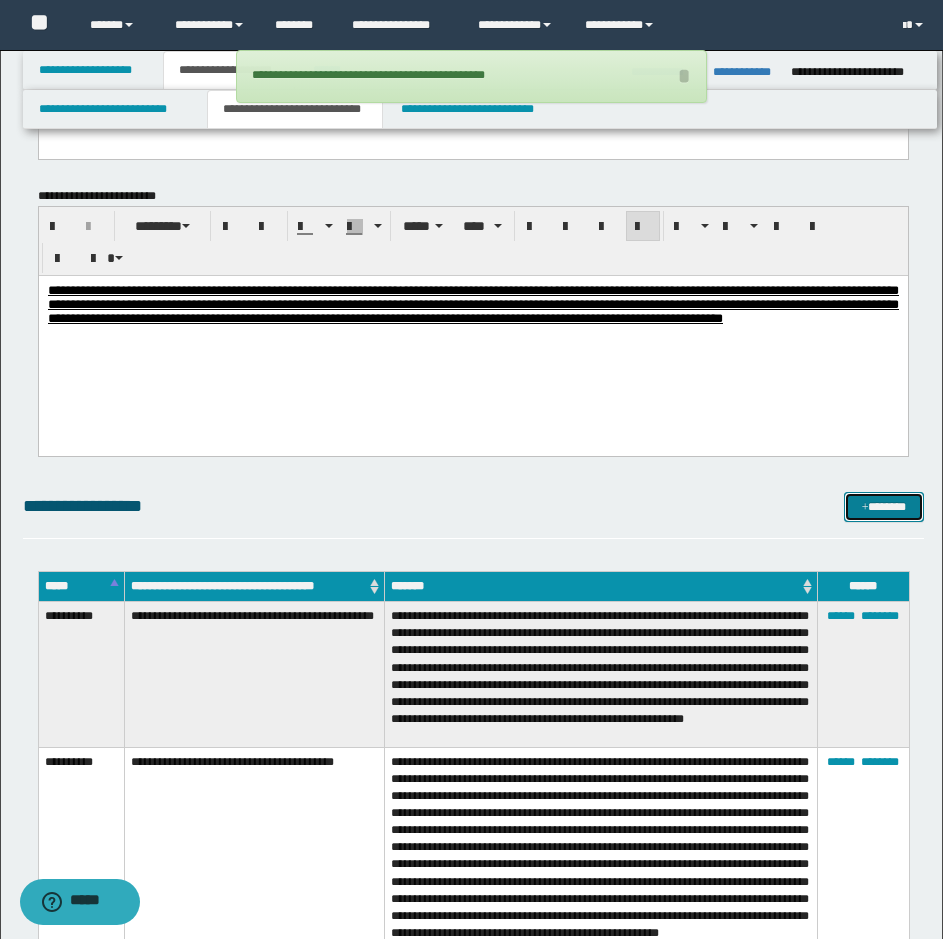 click on "*******" at bounding box center [884, 507] 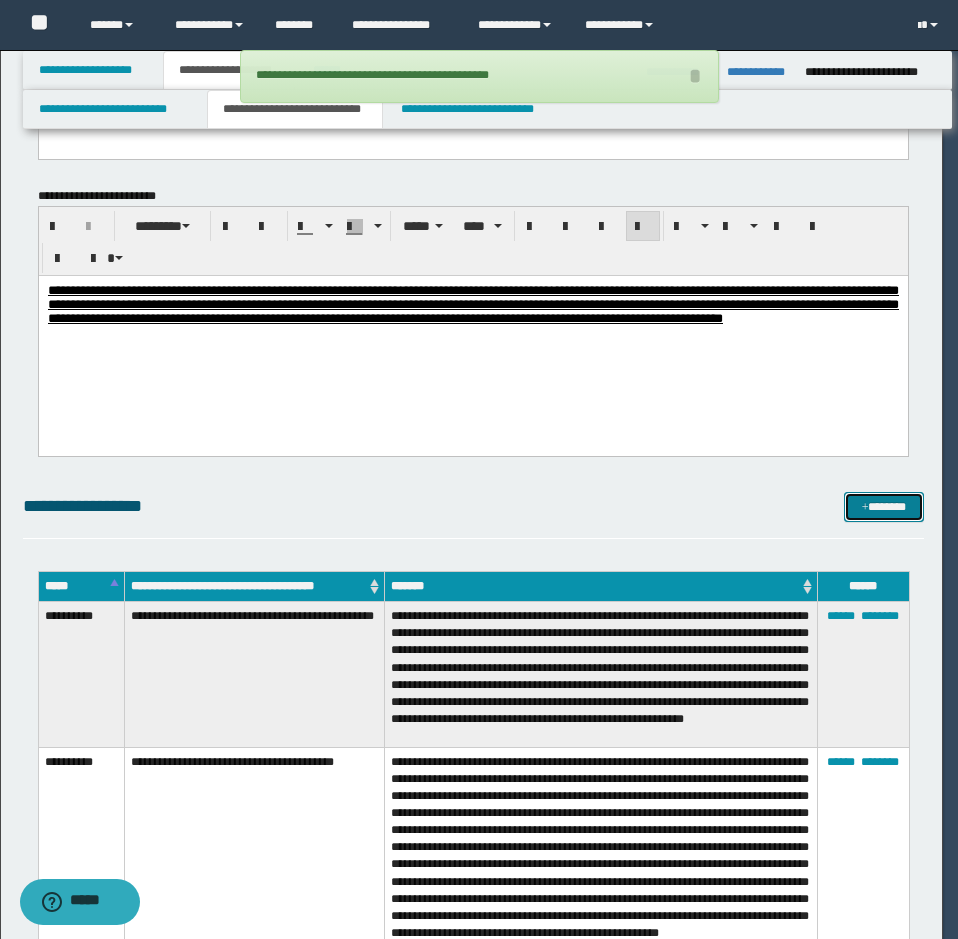 scroll, scrollTop: 0, scrollLeft: 0, axis: both 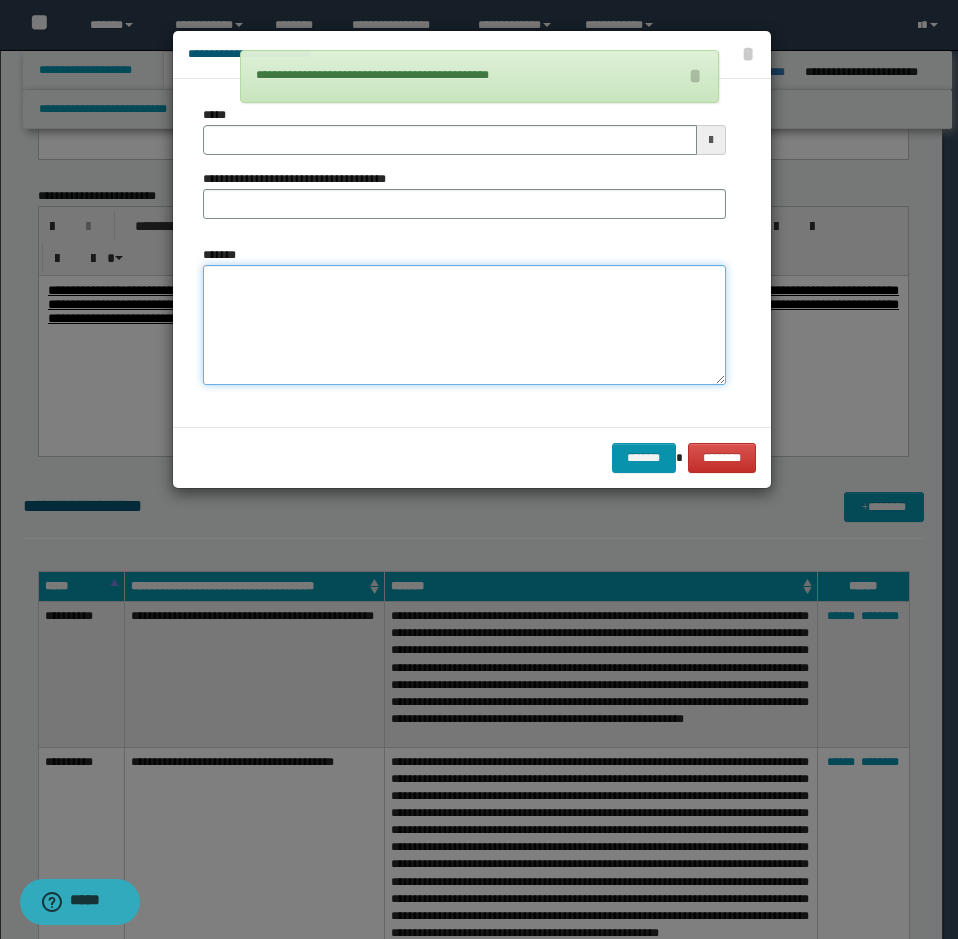 click on "*******" at bounding box center (464, 325) 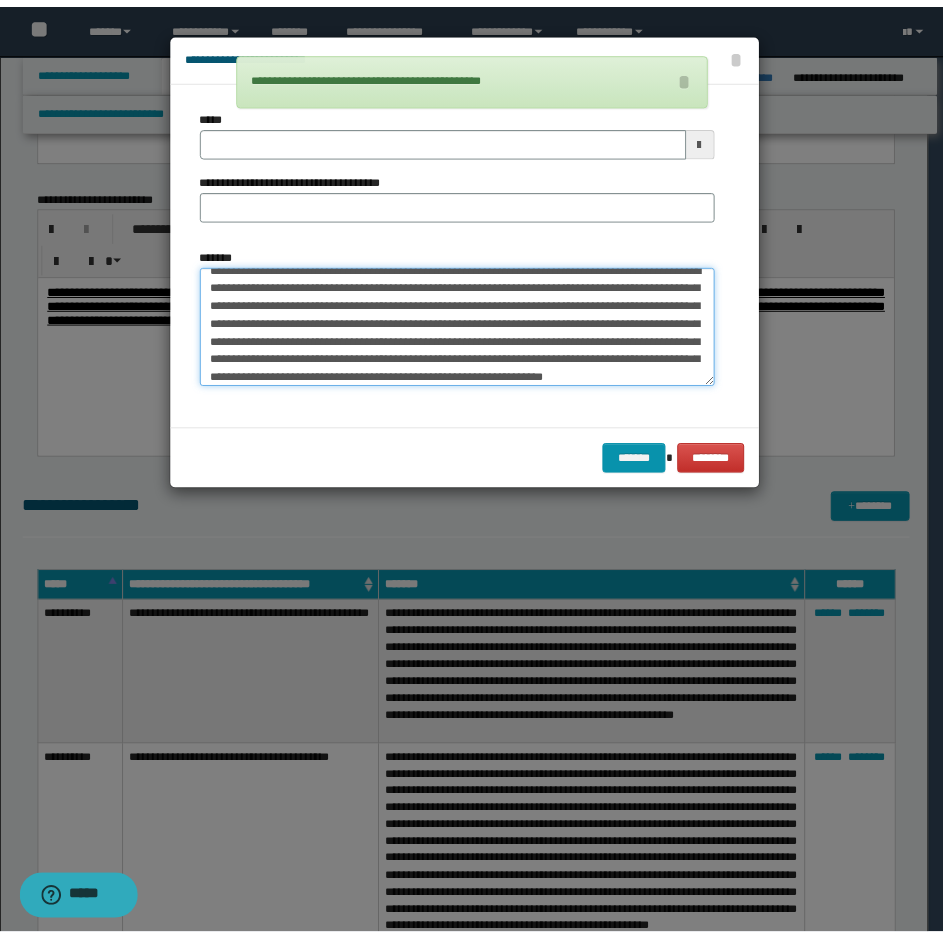 scroll, scrollTop: 0, scrollLeft: 0, axis: both 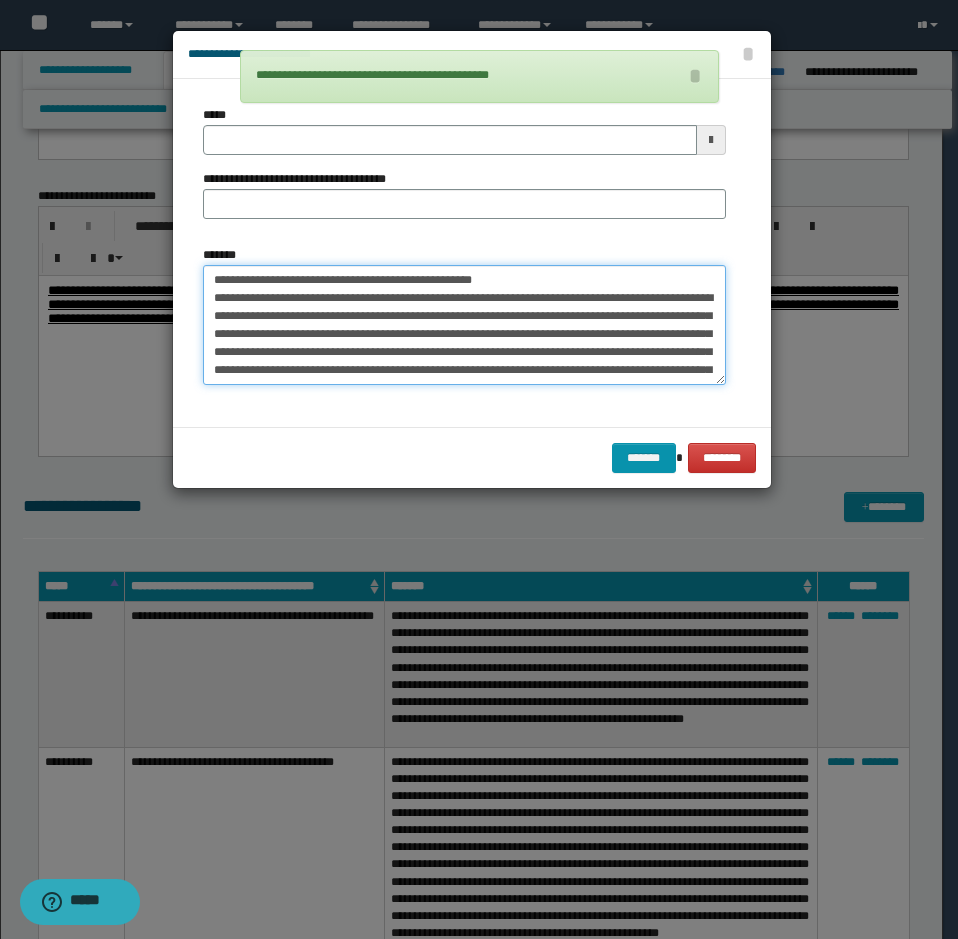 click on "**********" at bounding box center (464, 325) 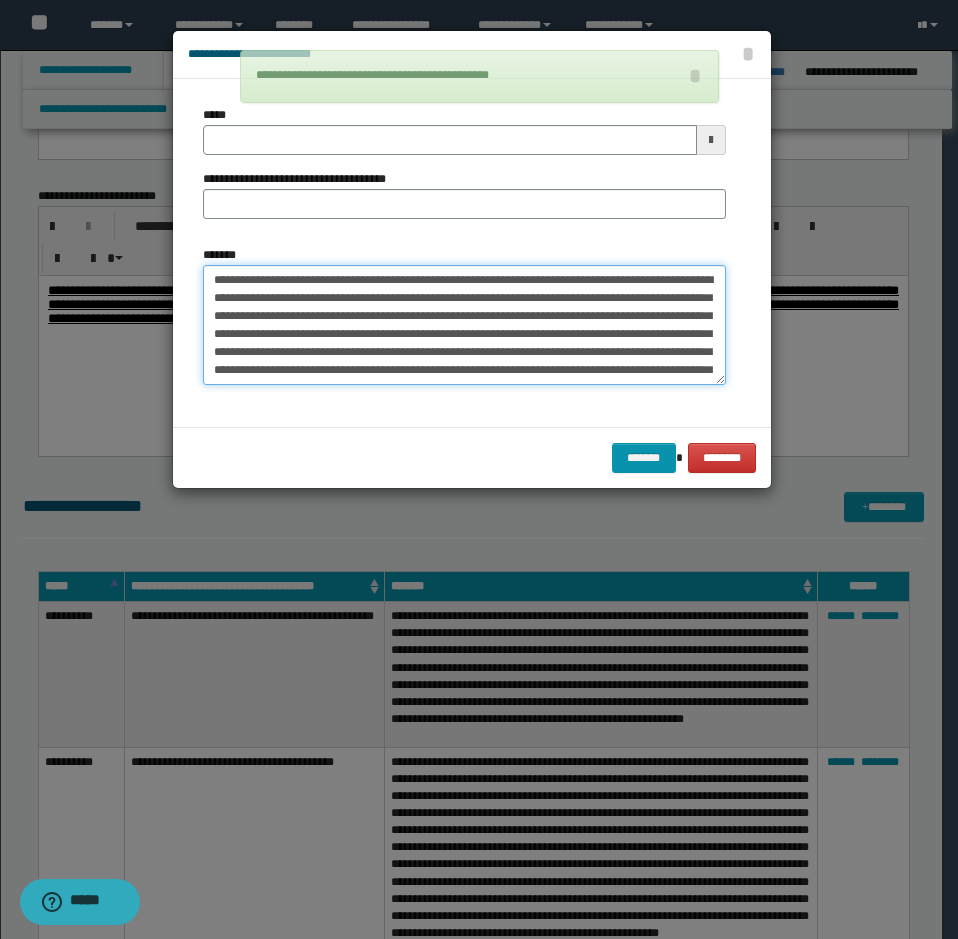 type 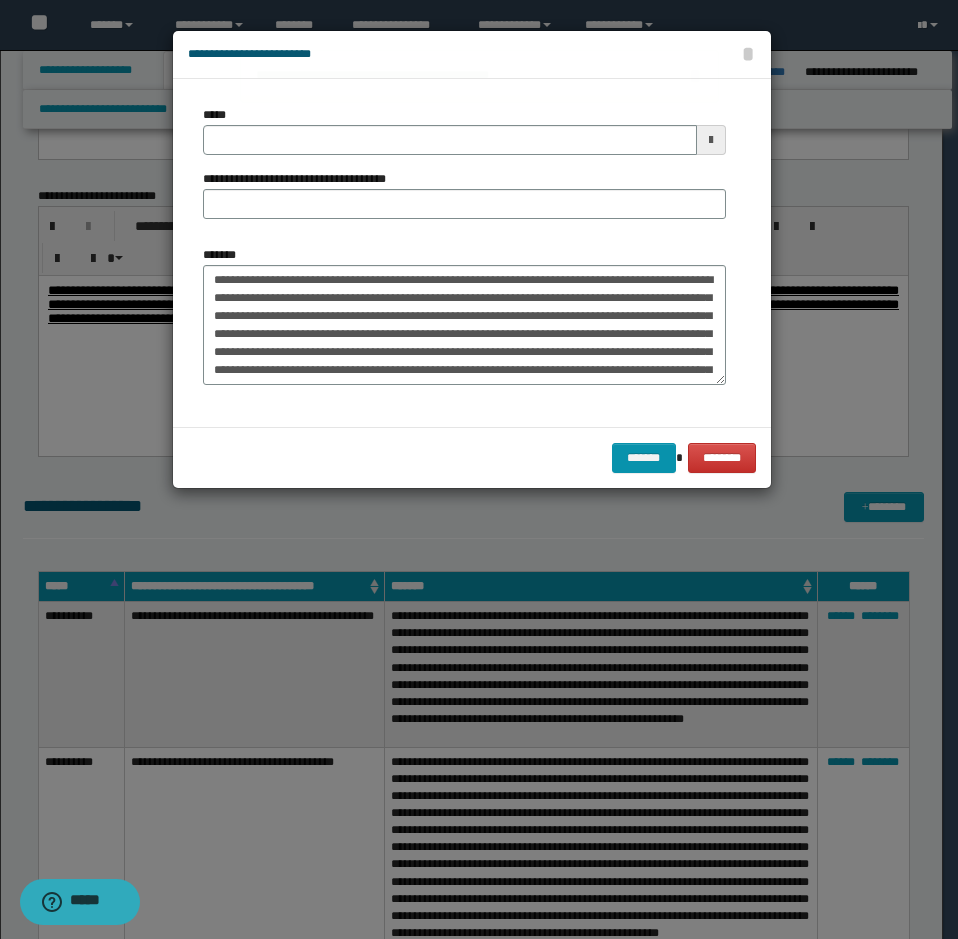 click on "*****" at bounding box center [464, 130] 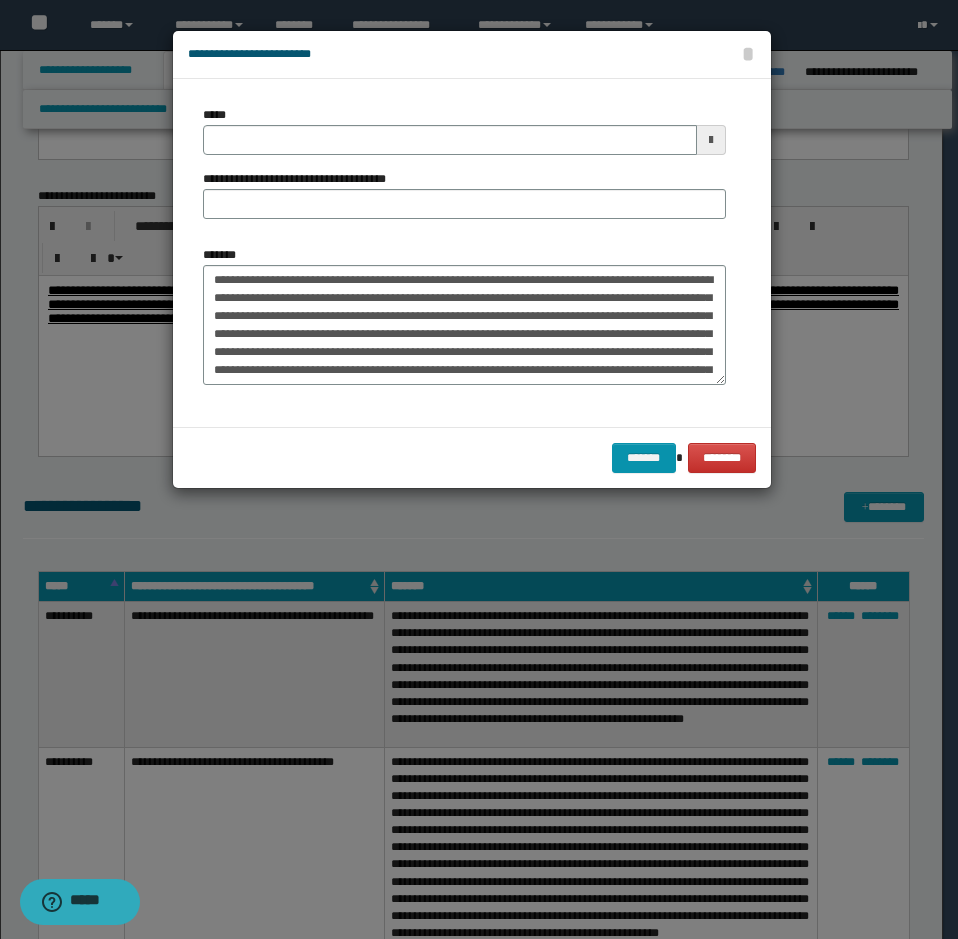 drag, startPoint x: 413, startPoint y: 184, endPoint x: 304, endPoint y: 142, distance: 116.81181 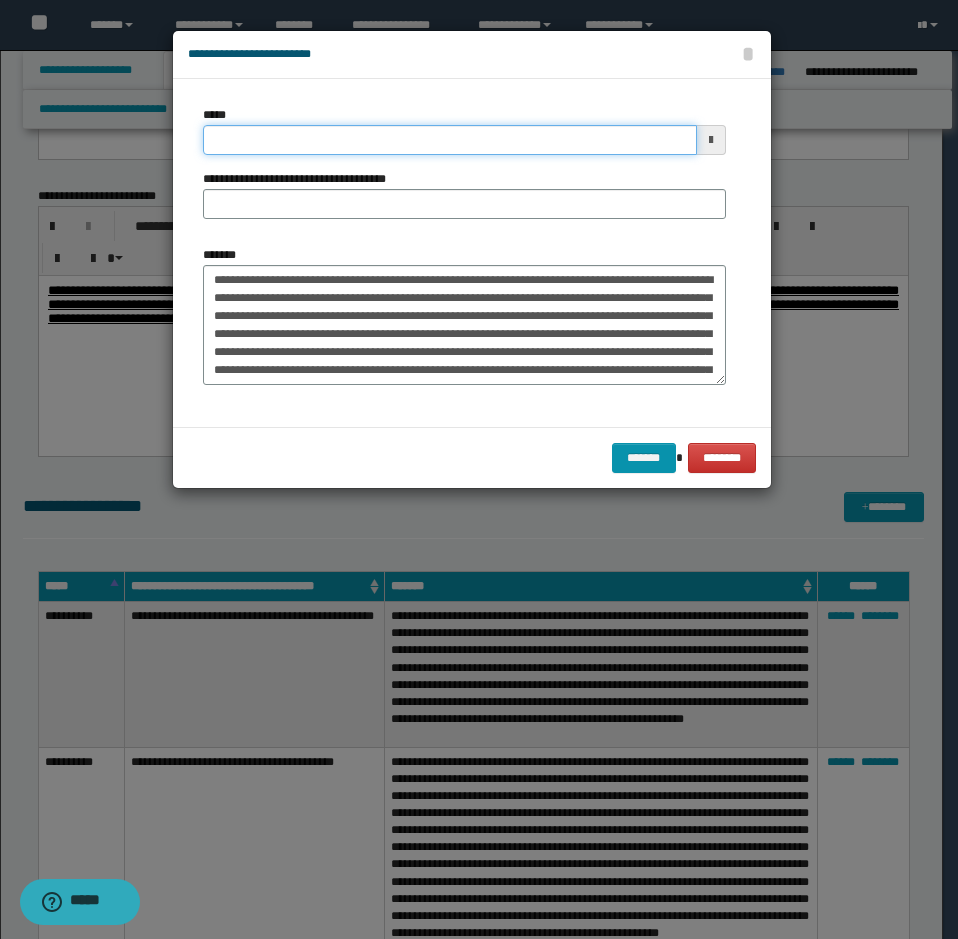 click on "*****" at bounding box center (450, 140) 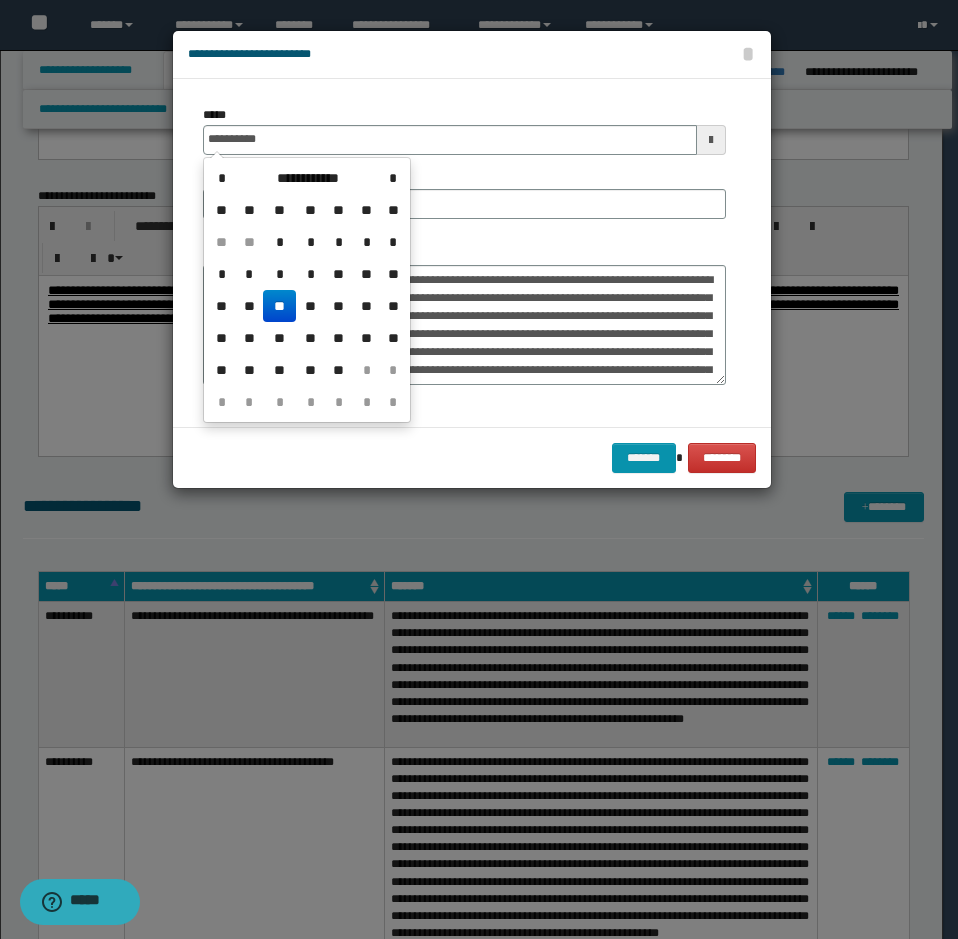 type on "**********" 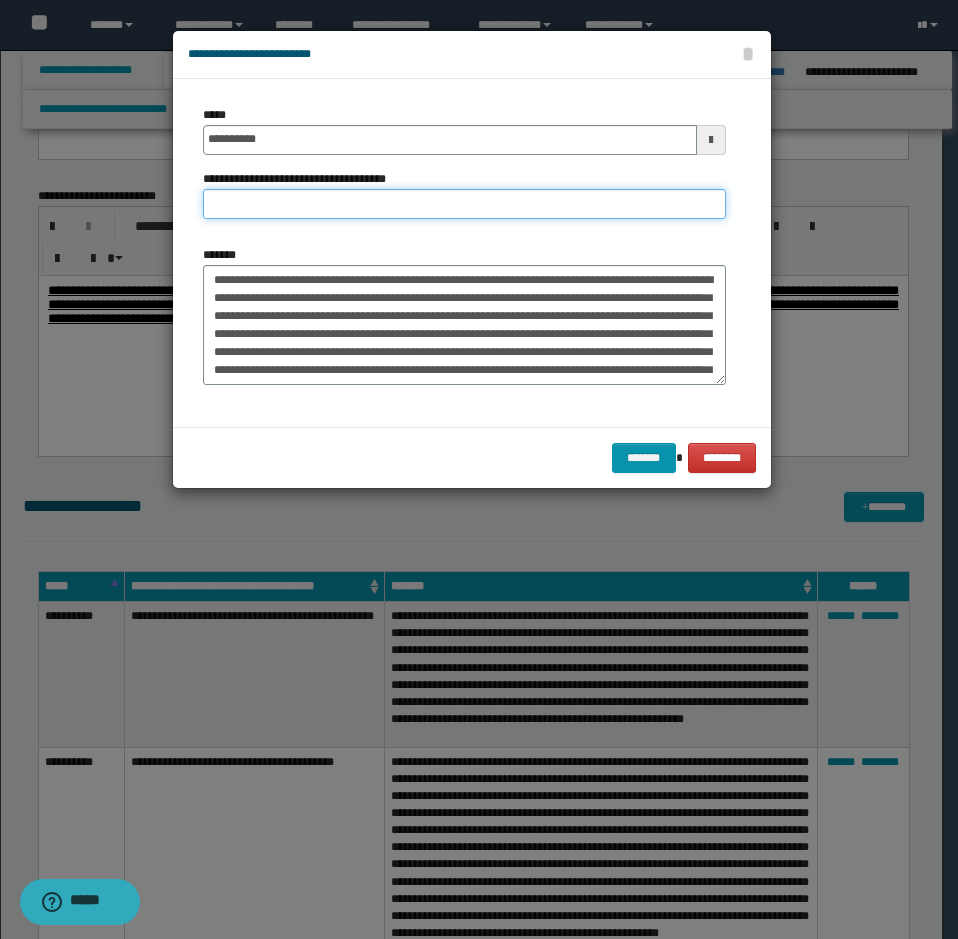 click on "**********" at bounding box center (464, 204) 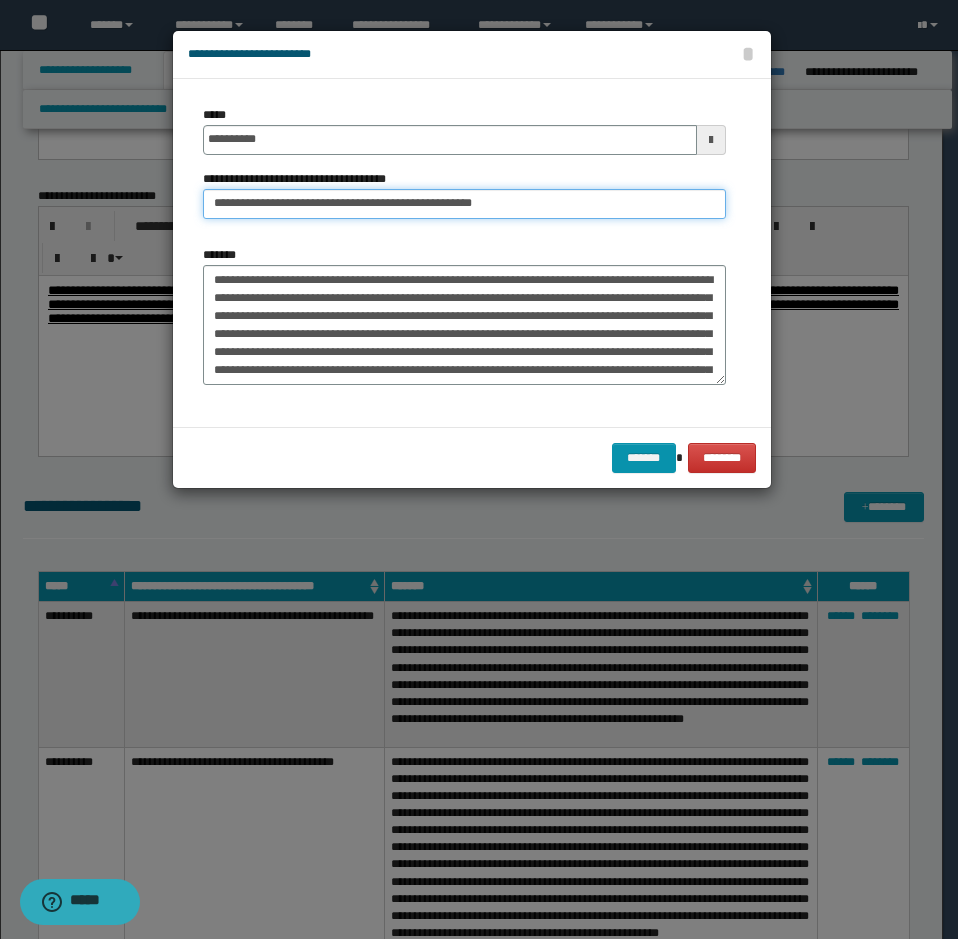drag, startPoint x: 278, startPoint y: 199, endPoint x: 238, endPoint y: 217, distance: 43.863426 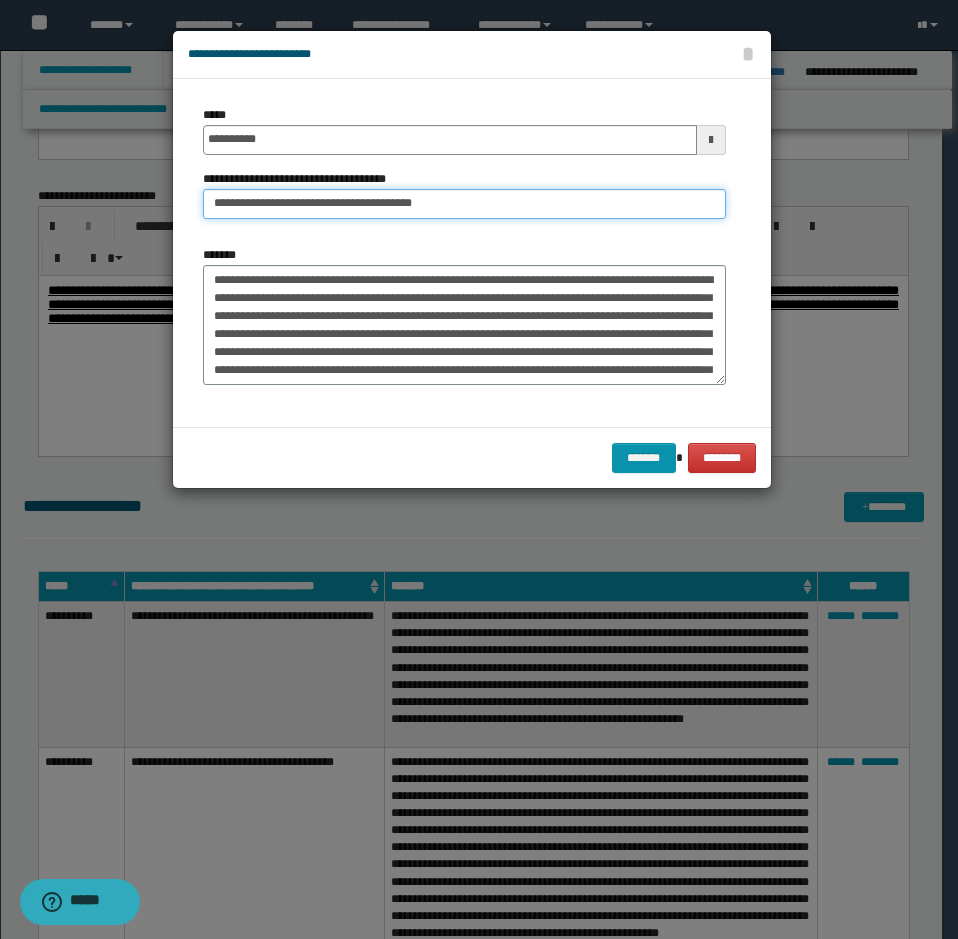 type on "**********" 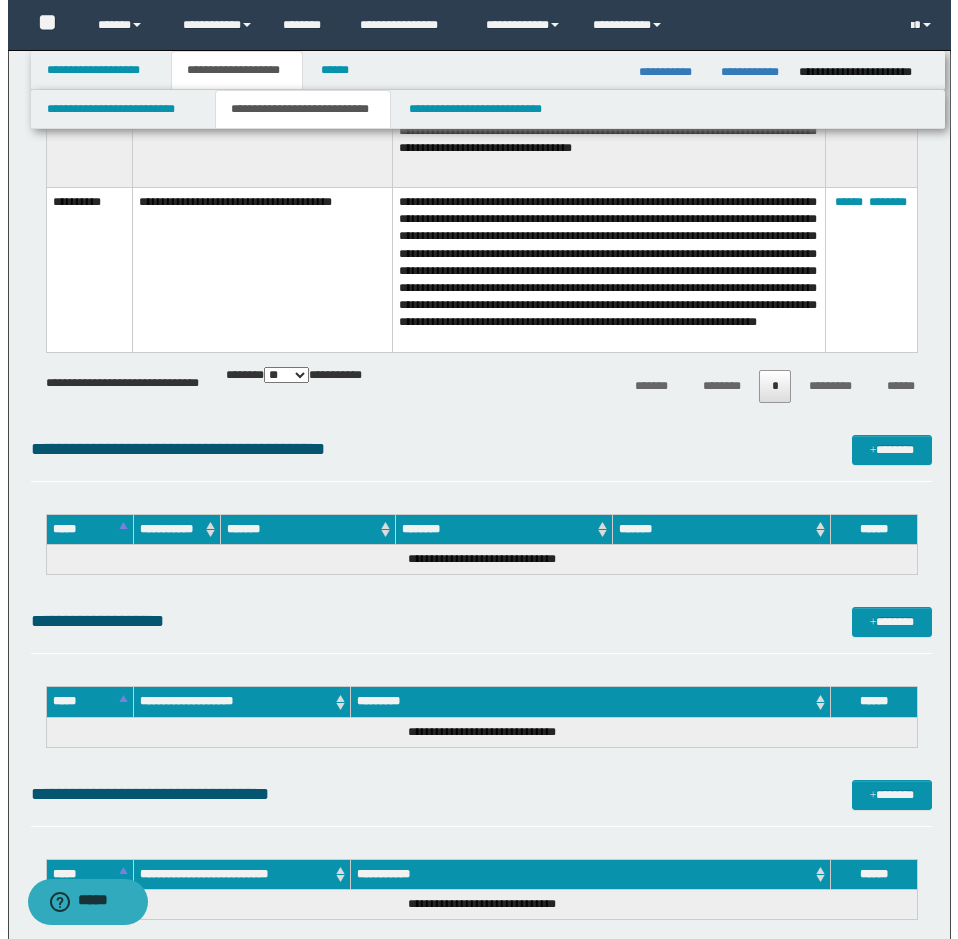 scroll, scrollTop: 5800, scrollLeft: 0, axis: vertical 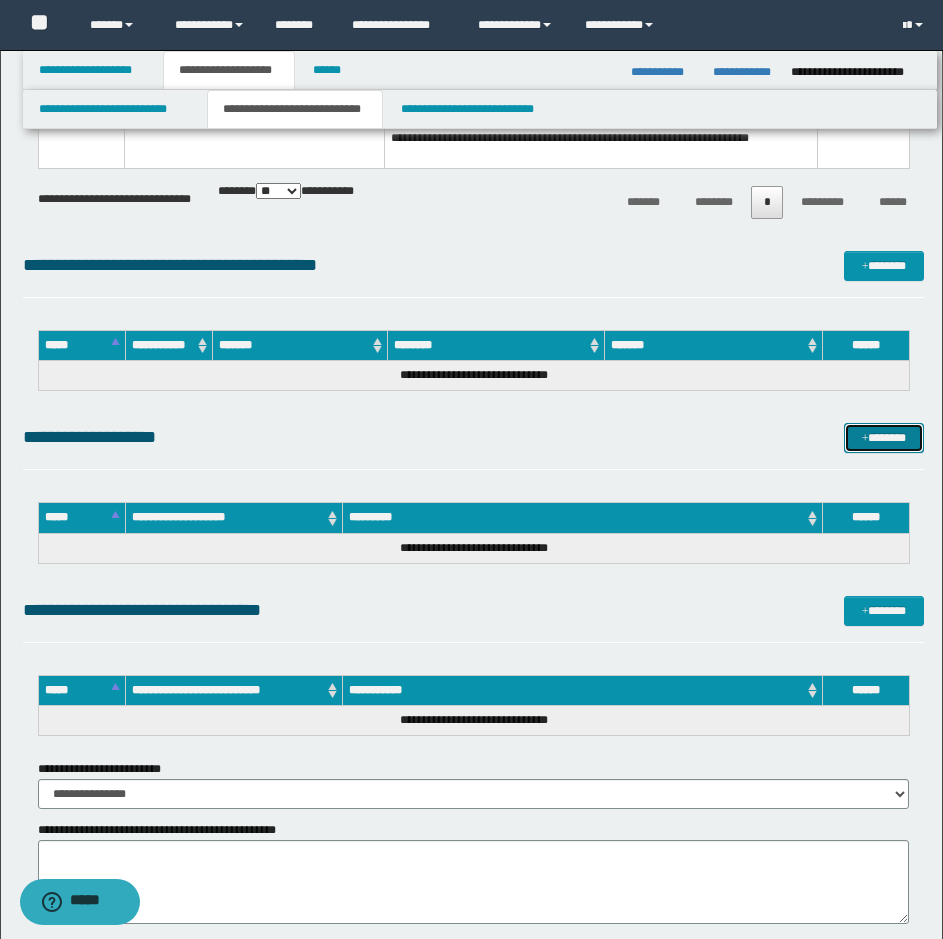 drag, startPoint x: 895, startPoint y: 427, endPoint x: 824, endPoint y: 428, distance: 71.00704 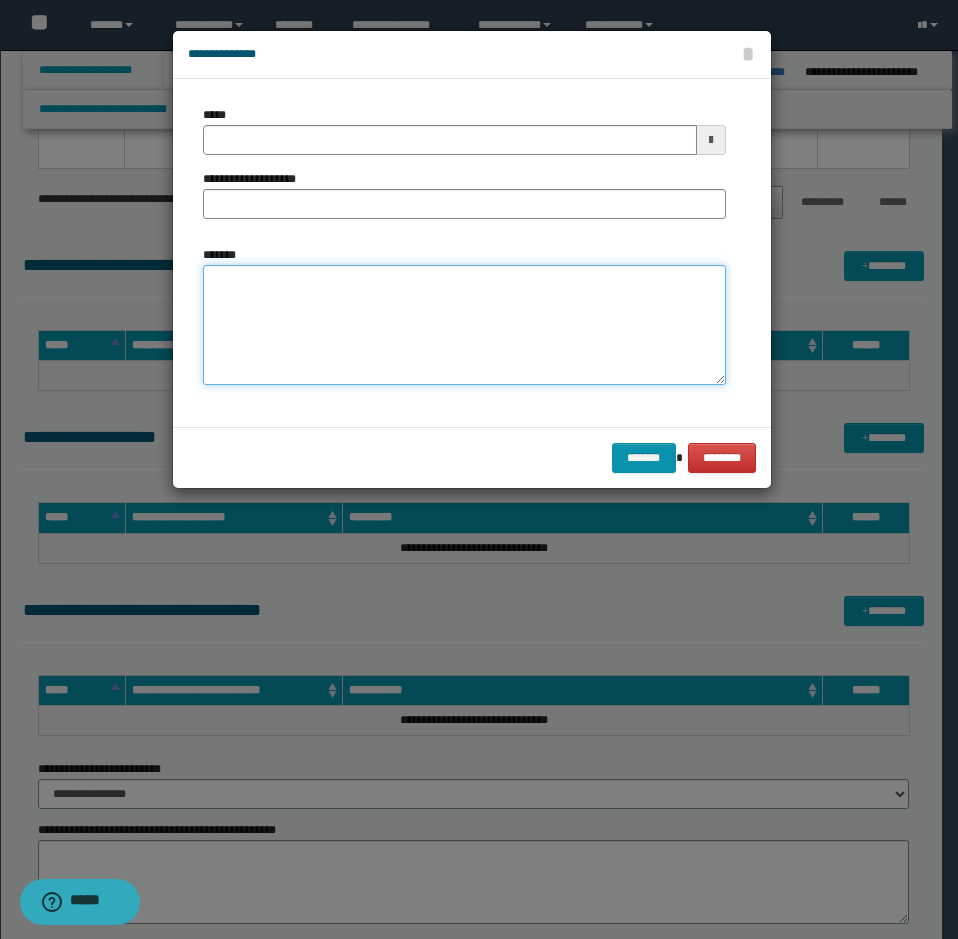 click on "*******" at bounding box center (464, 325) 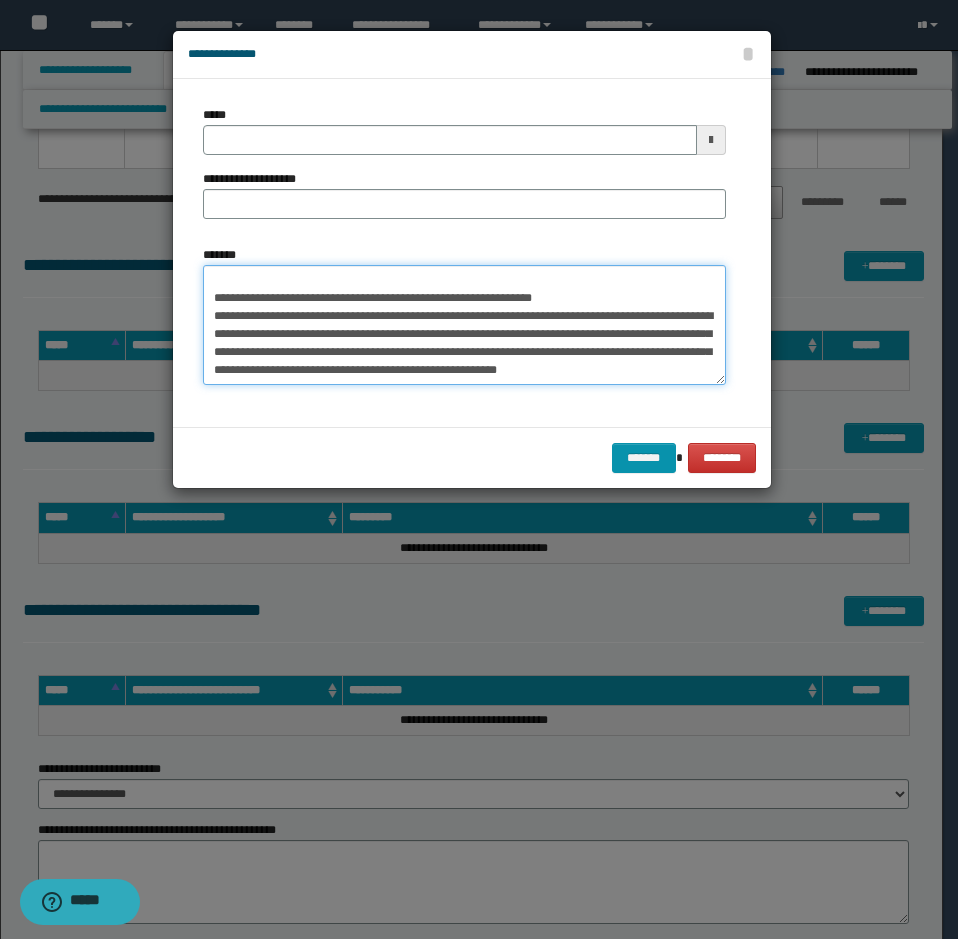 scroll, scrollTop: 0, scrollLeft: 0, axis: both 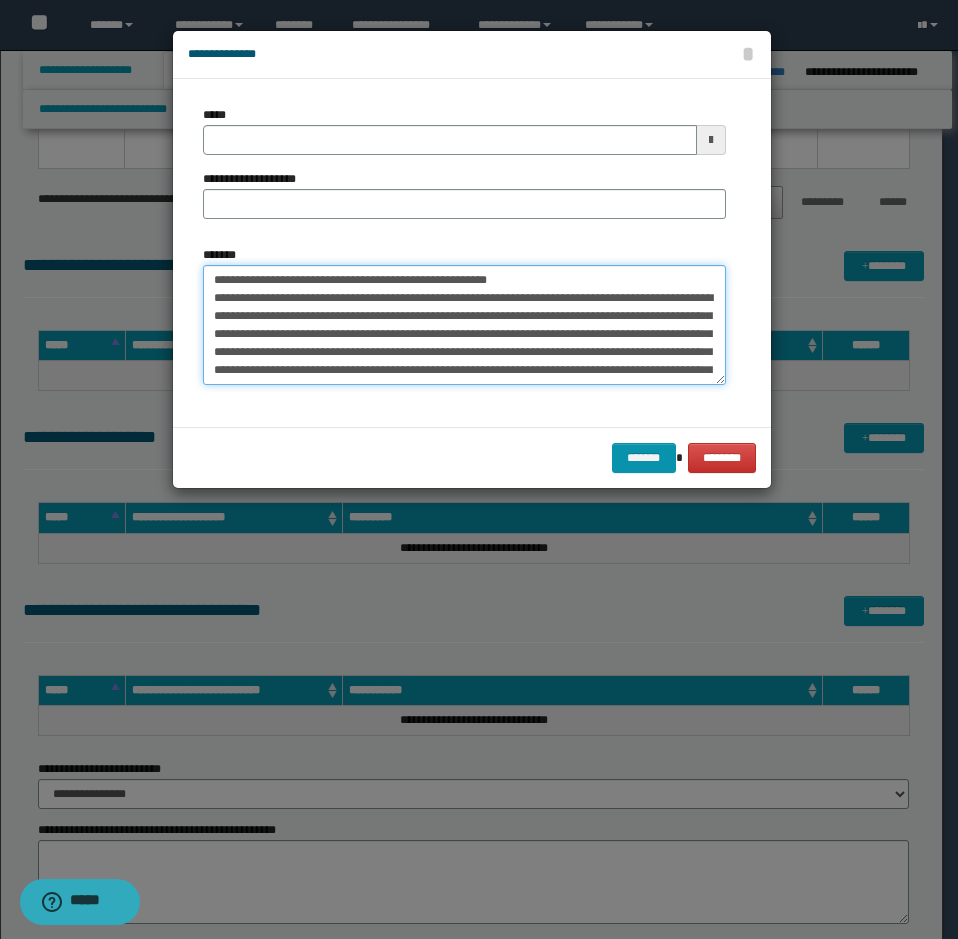 click on "*******" at bounding box center [464, 325] 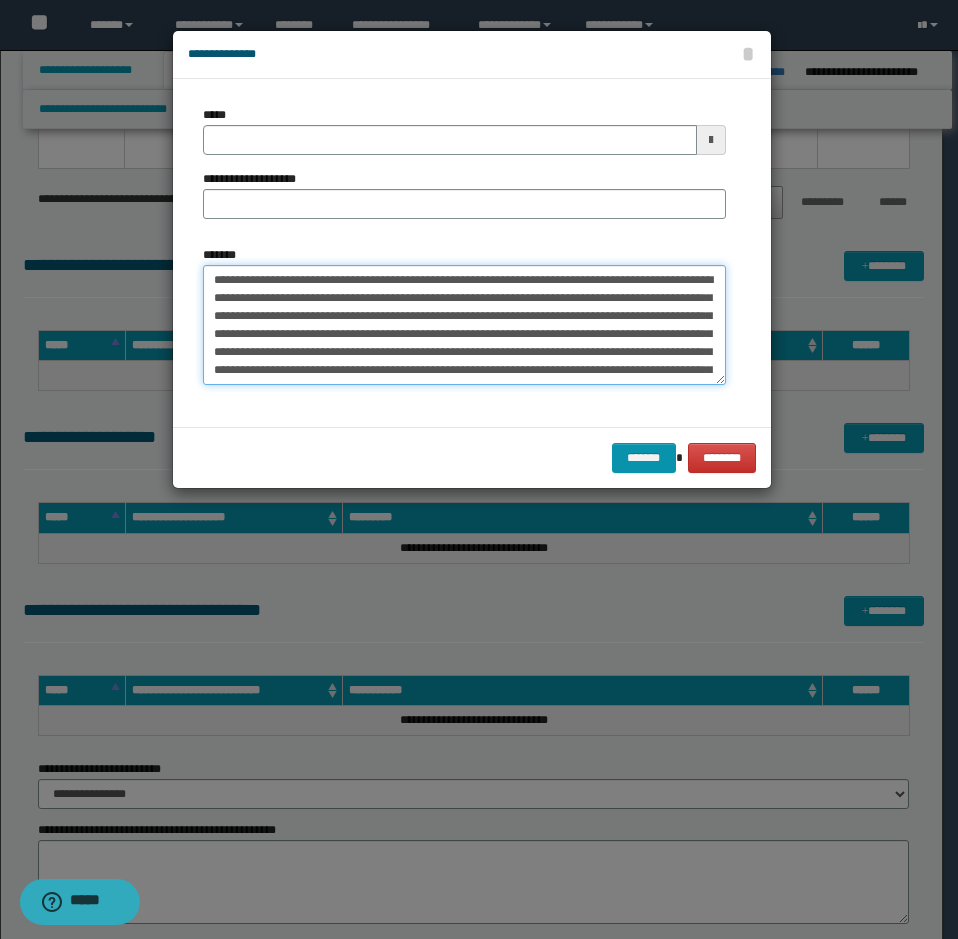 type 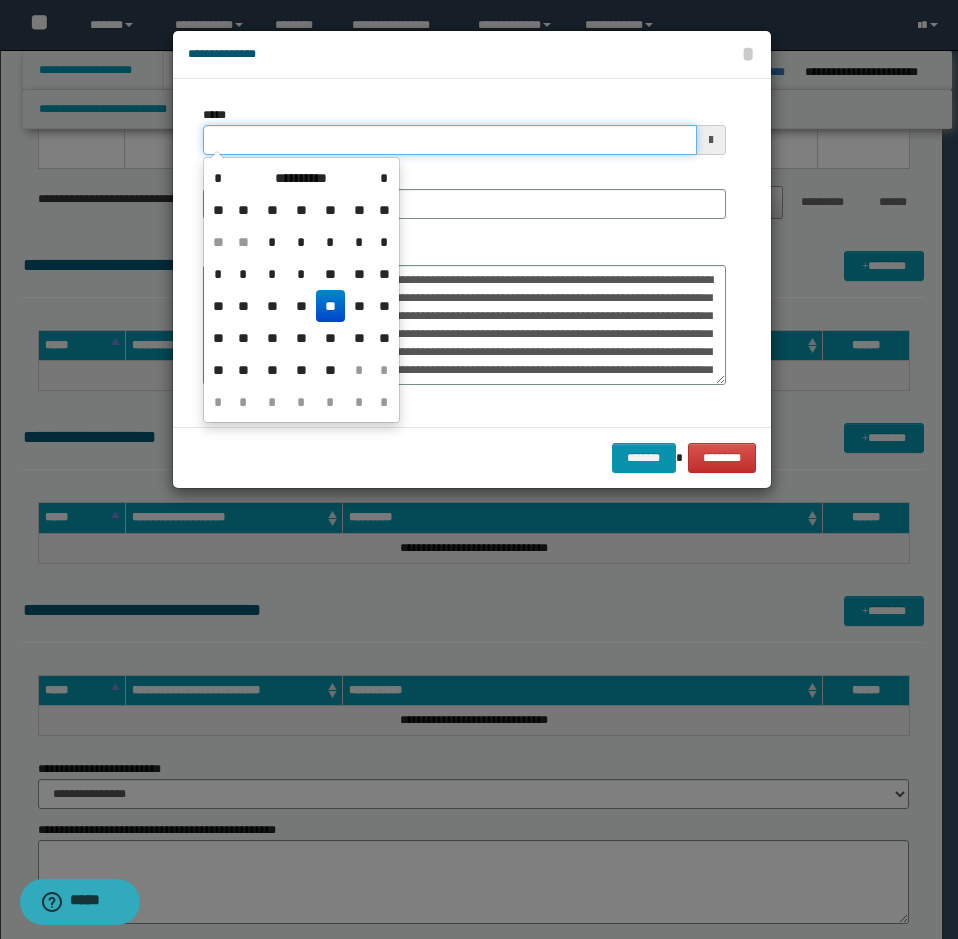 click on "*****" at bounding box center [450, 140] 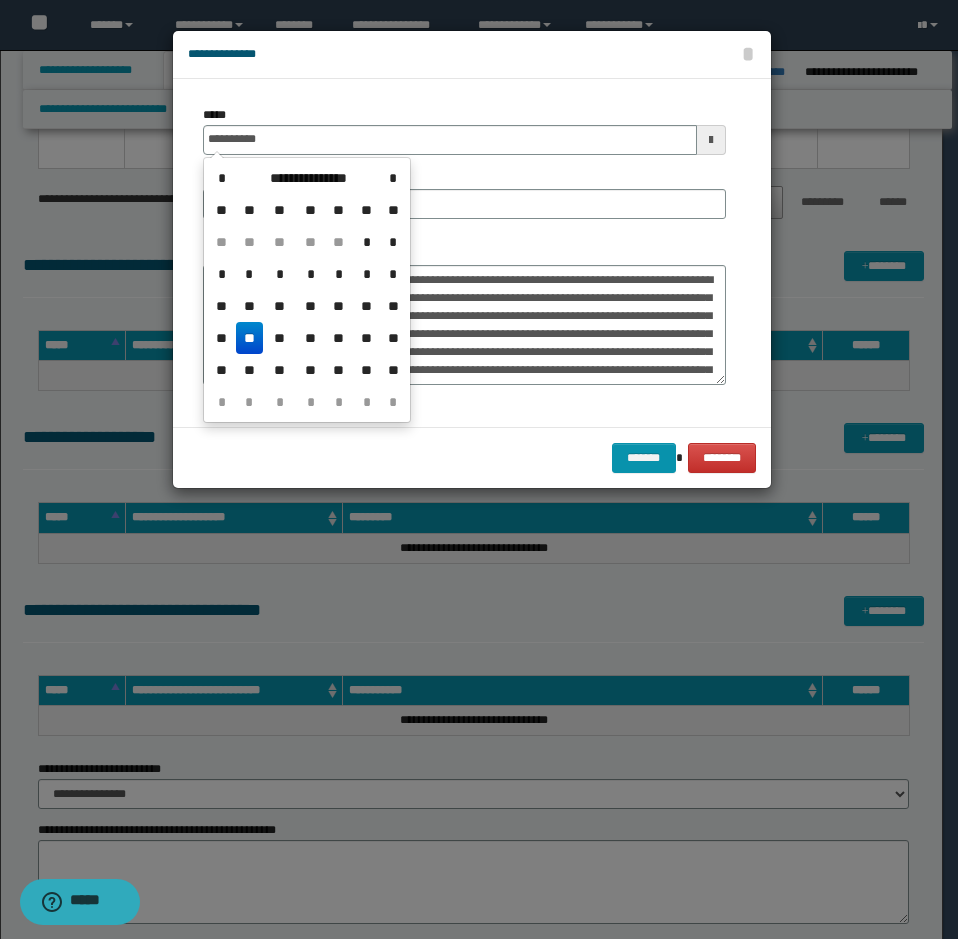 type on "**********" 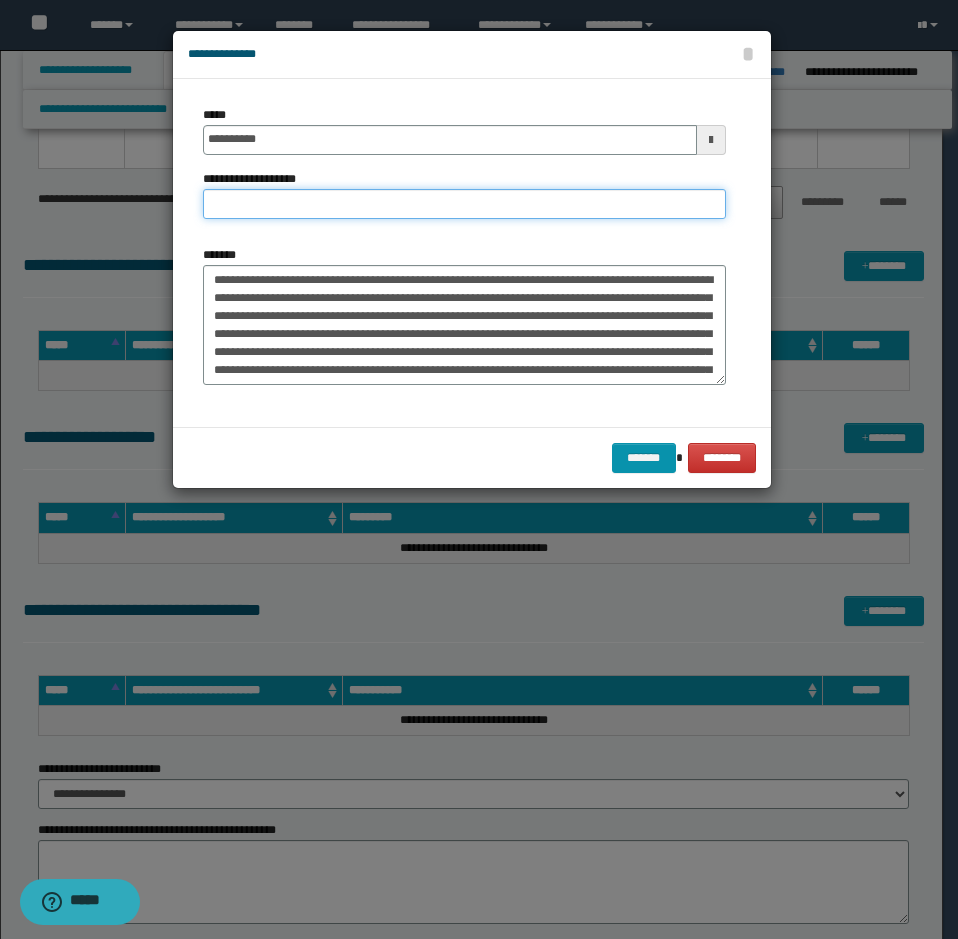 click on "**********" at bounding box center [464, 204] 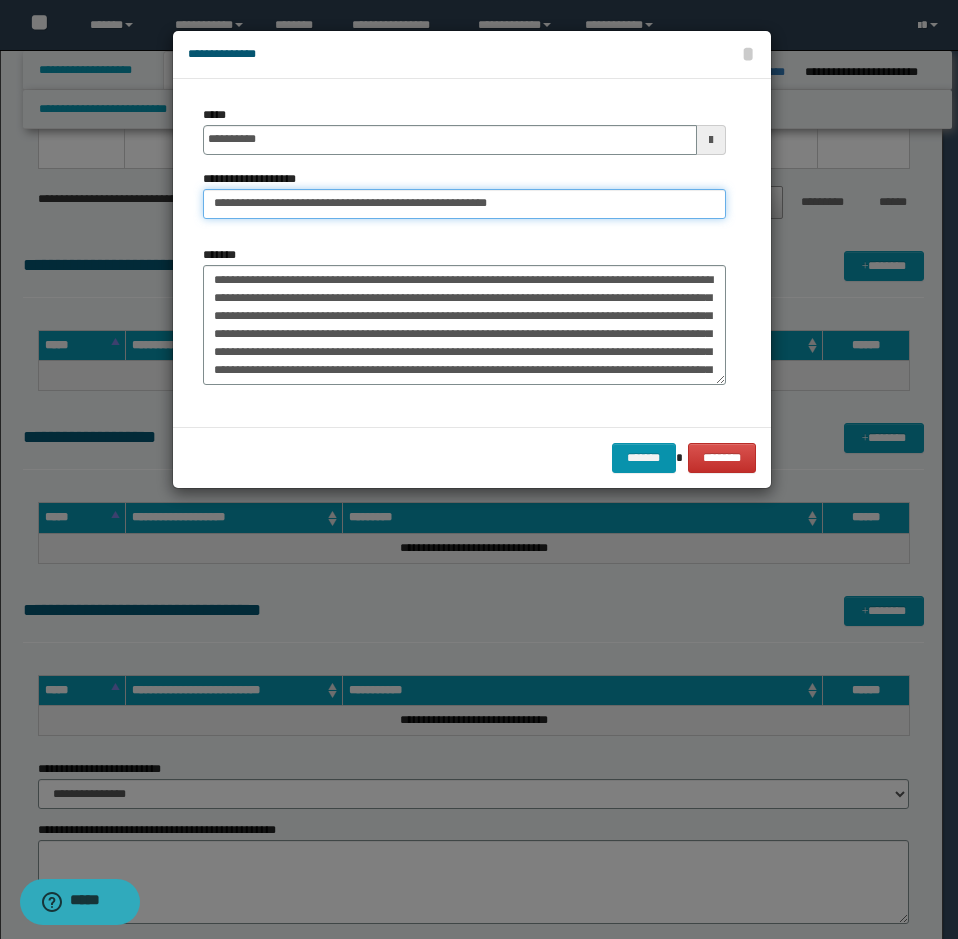 drag, startPoint x: 286, startPoint y: 200, endPoint x: 179, endPoint y: 235, distance: 112.578865 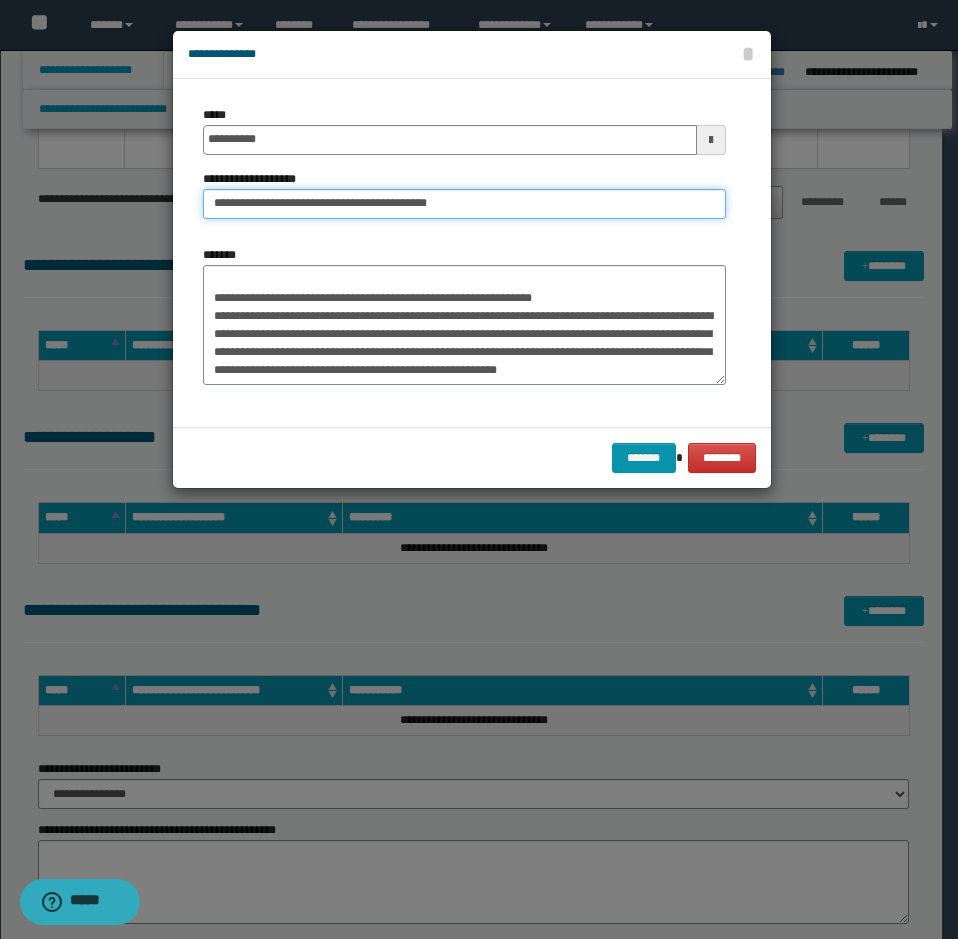 type on "**********" 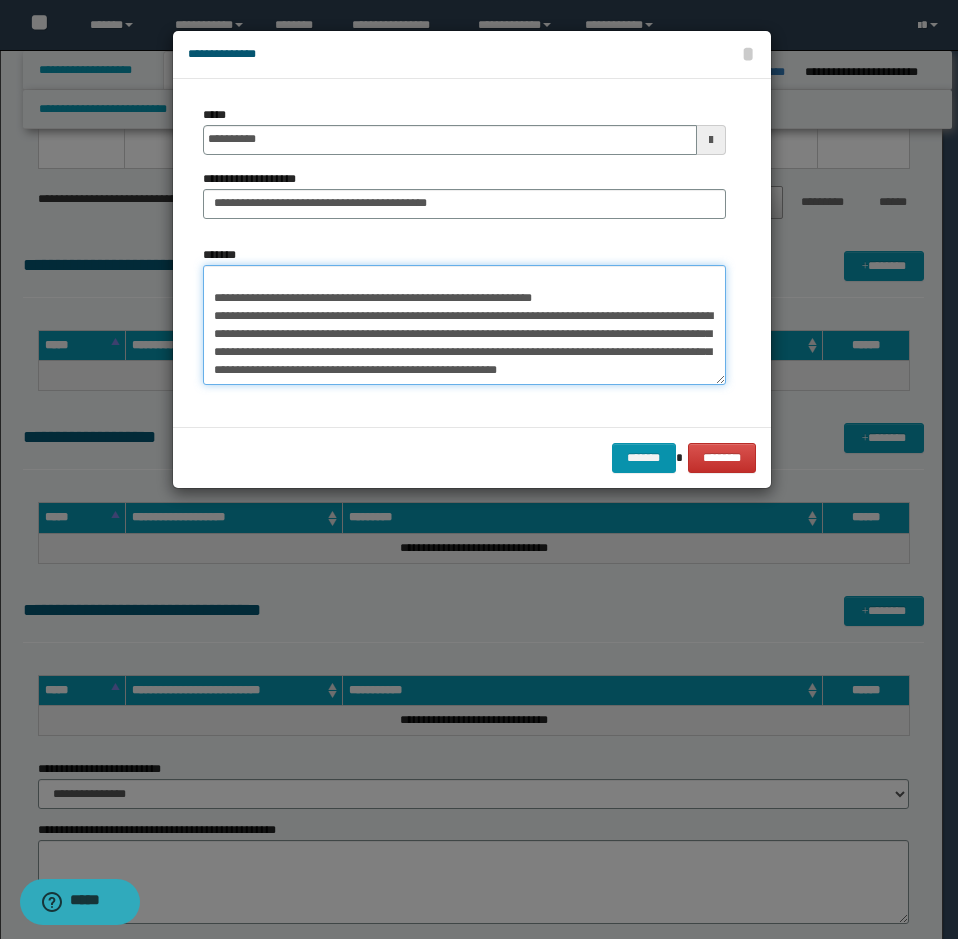 drag, startPoint x: 212, startPoint y: 304, endPoint x: 332, endPoint y: 376, distance: 139.94284 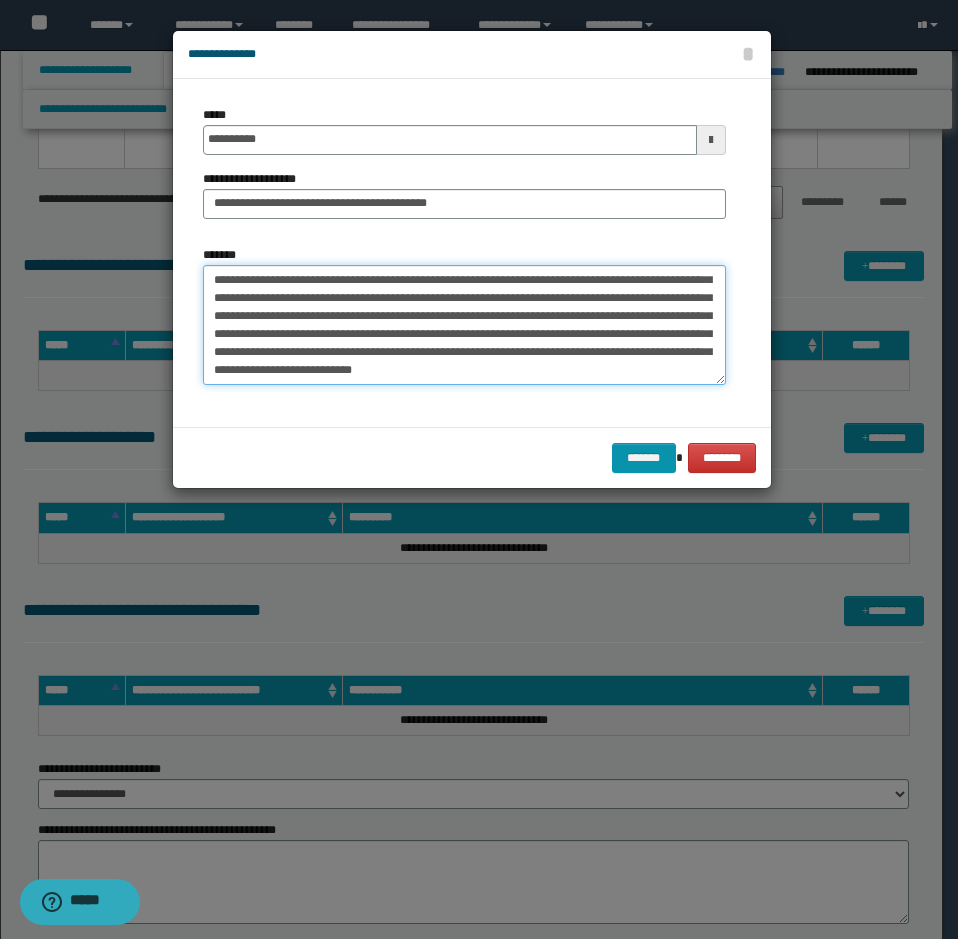 scroll, scrollTop: 126, scrollLeft: 0, axis: vertical 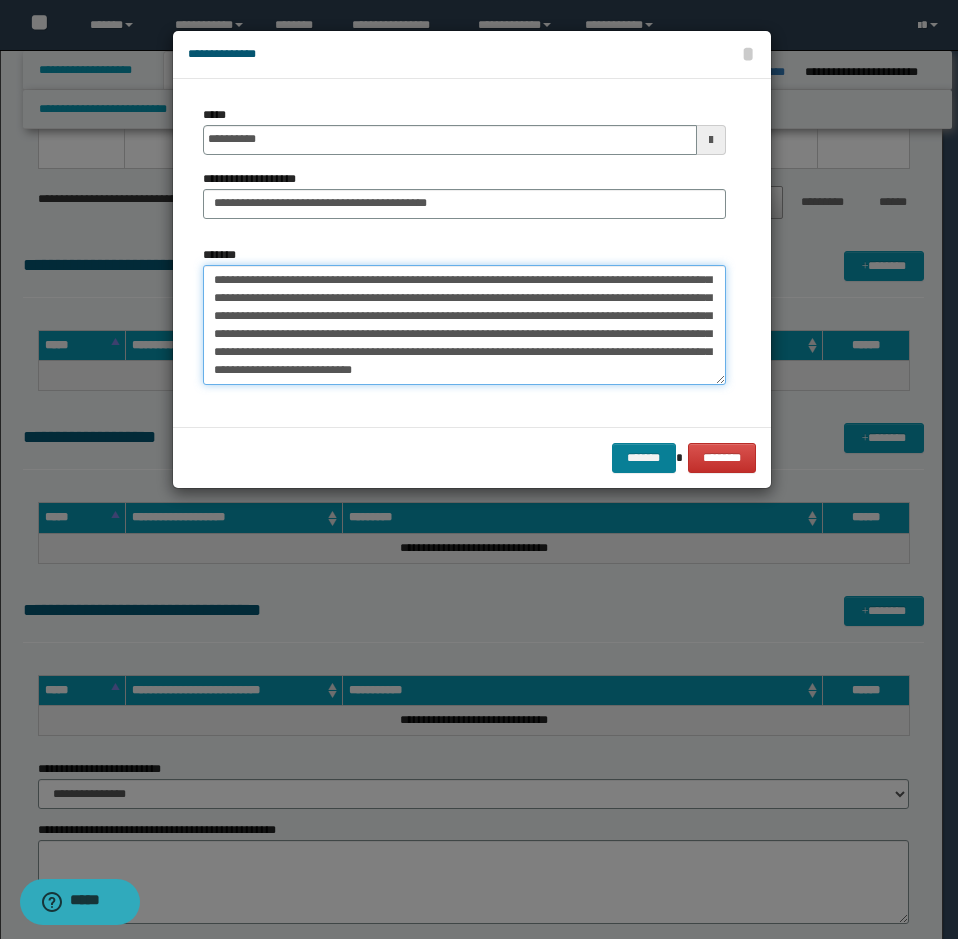 type on "**********" 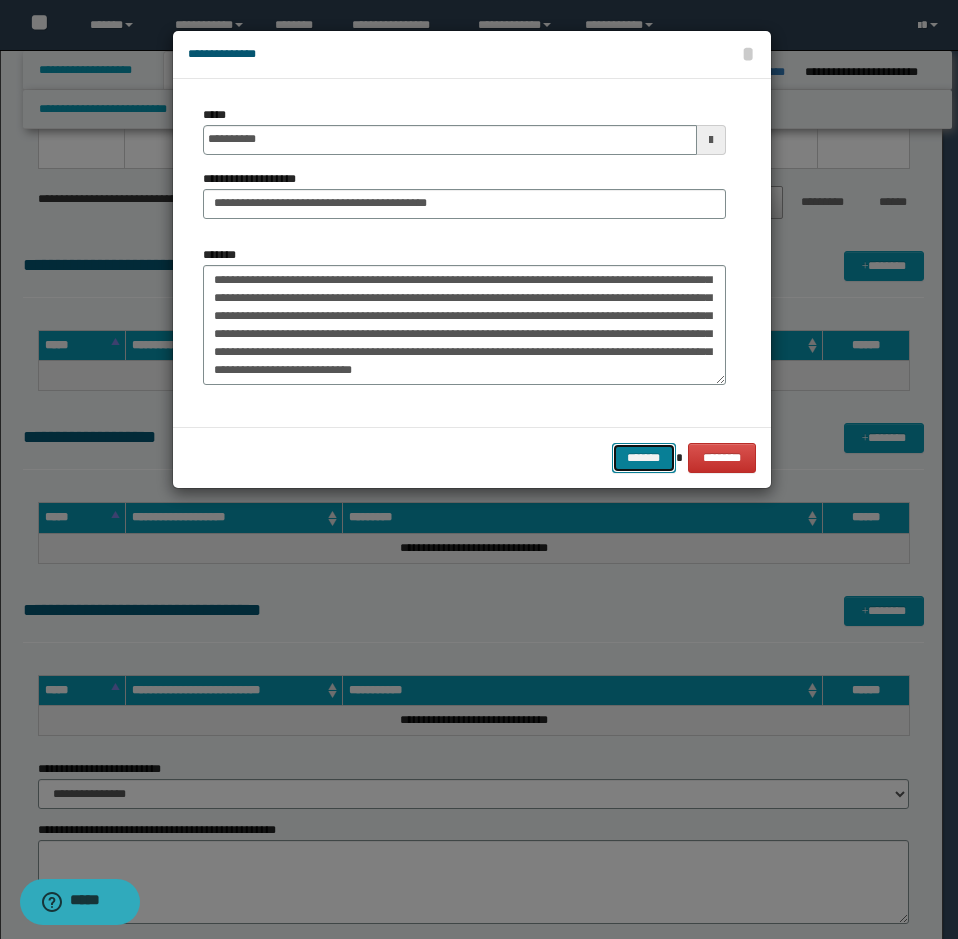 click on "*******" at bounding box center [644, 458] 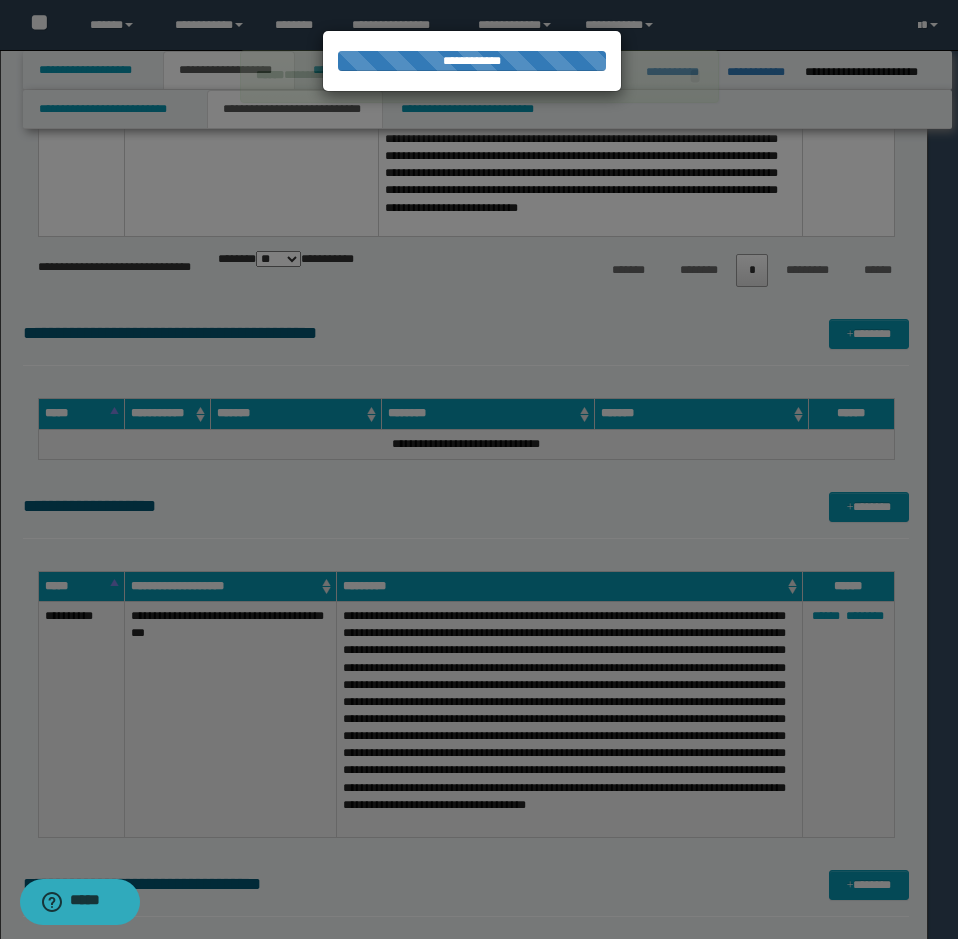 type 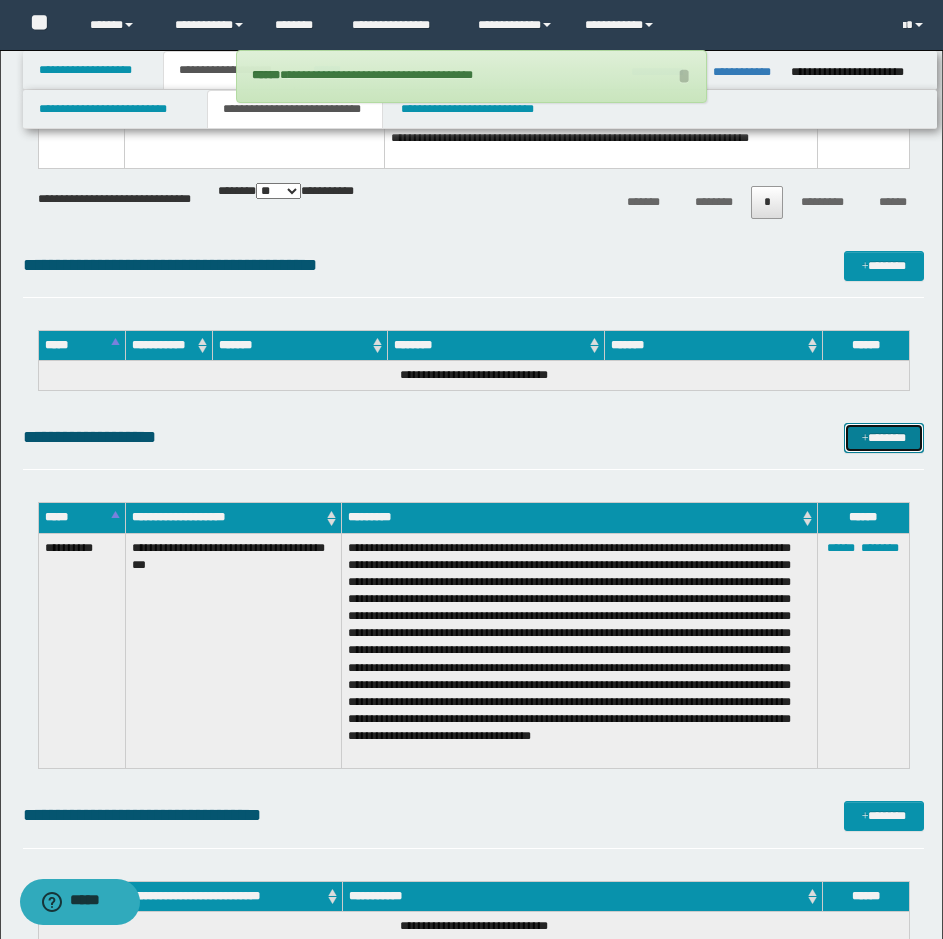 click on "*******" at bounding box center (884, 438) 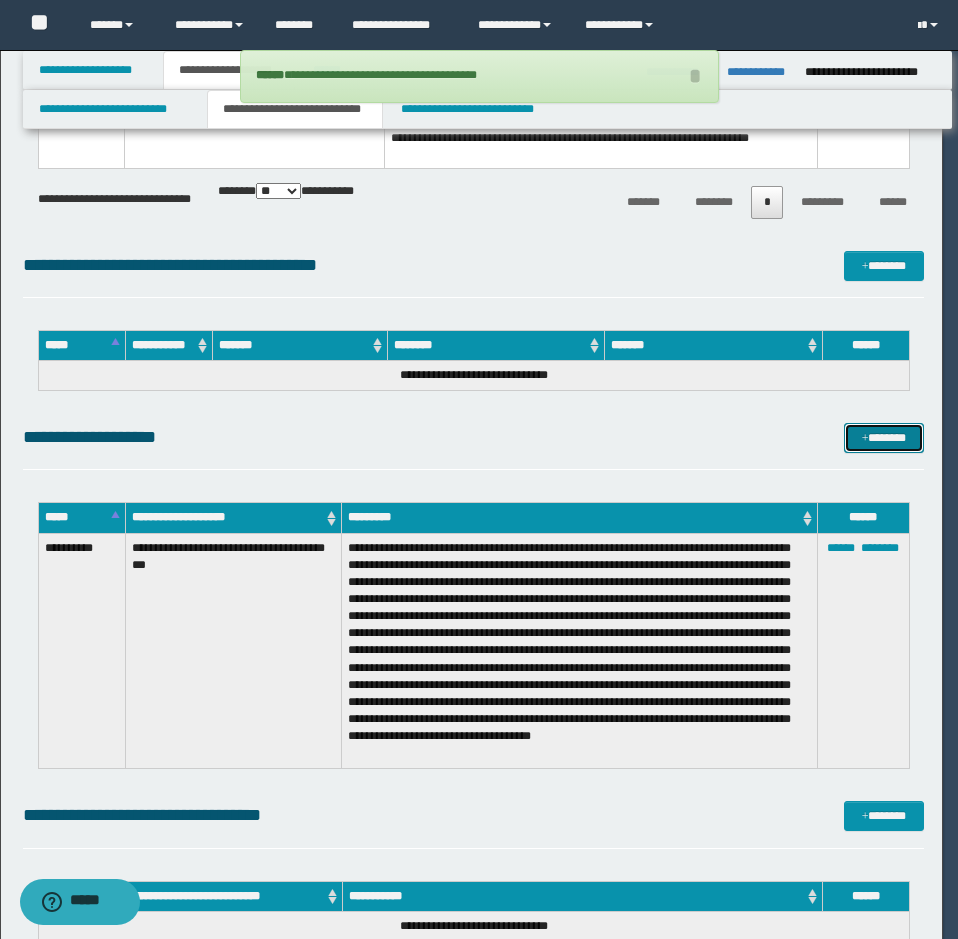 scroll, scrollTop: 0, scrollLeft: 0, axis: both 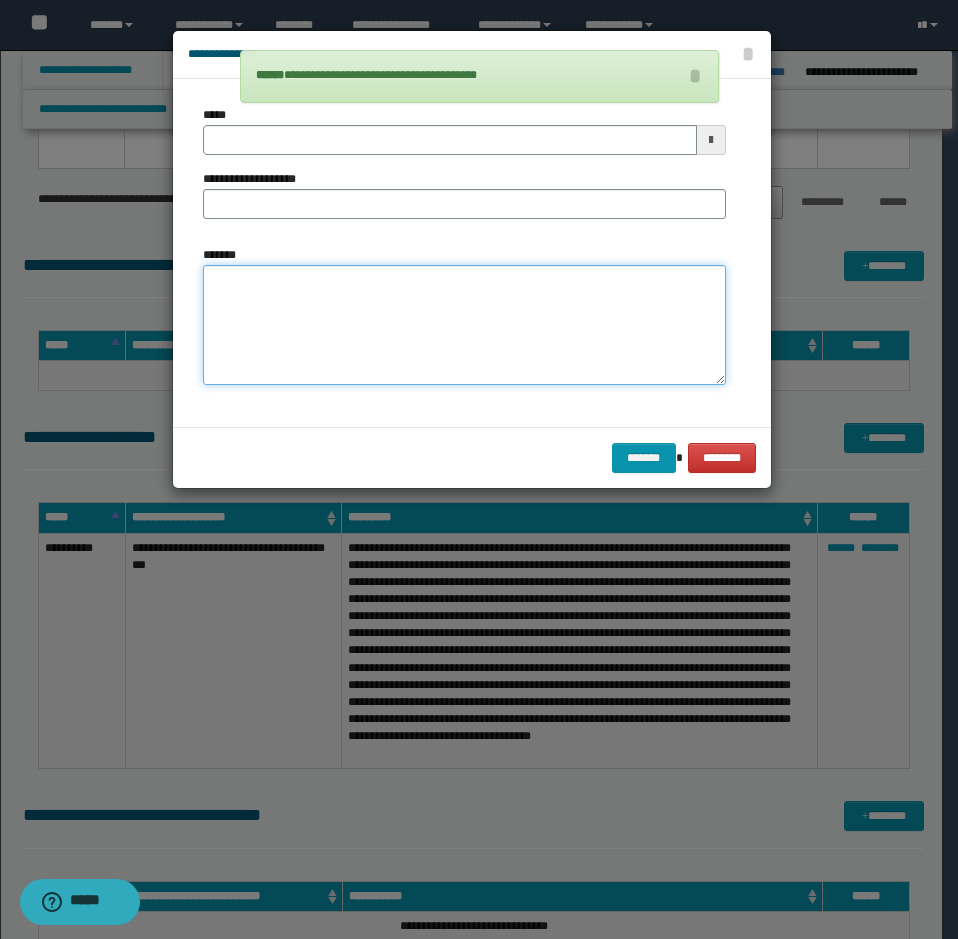 click on "*******" at bounding box center [464, 325] 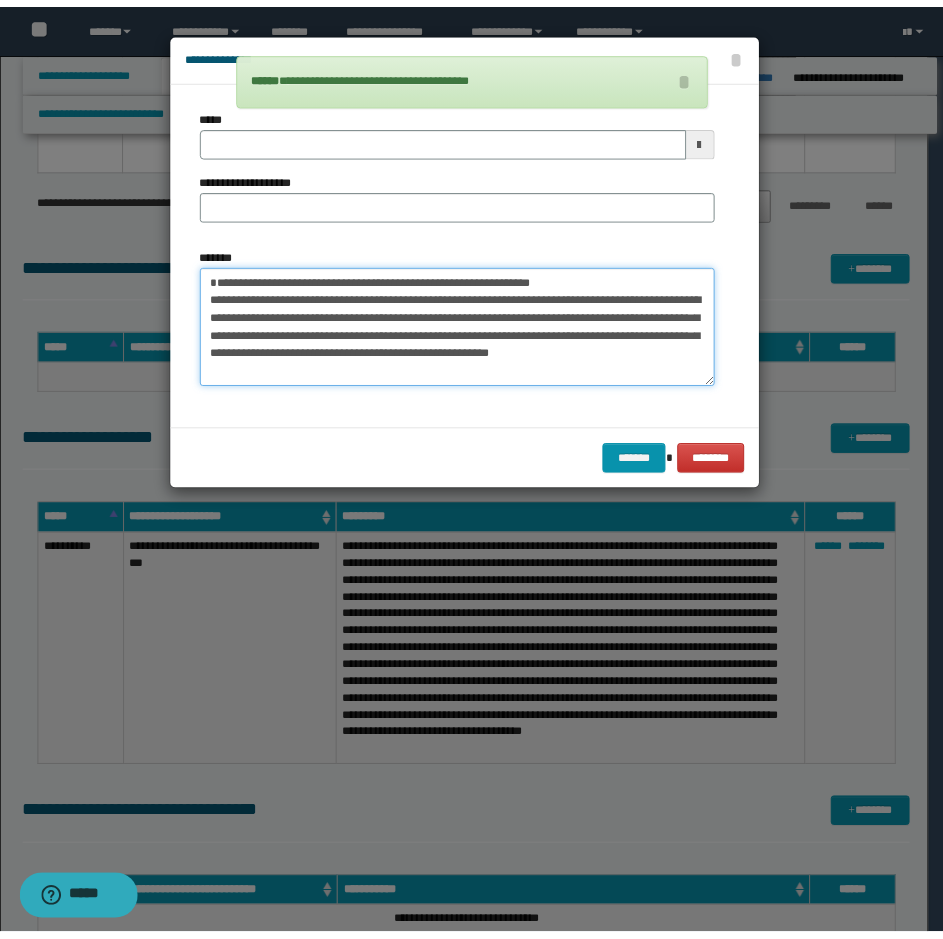 scroll, scrollTop: 0, scrollLeft: 0, axis: both 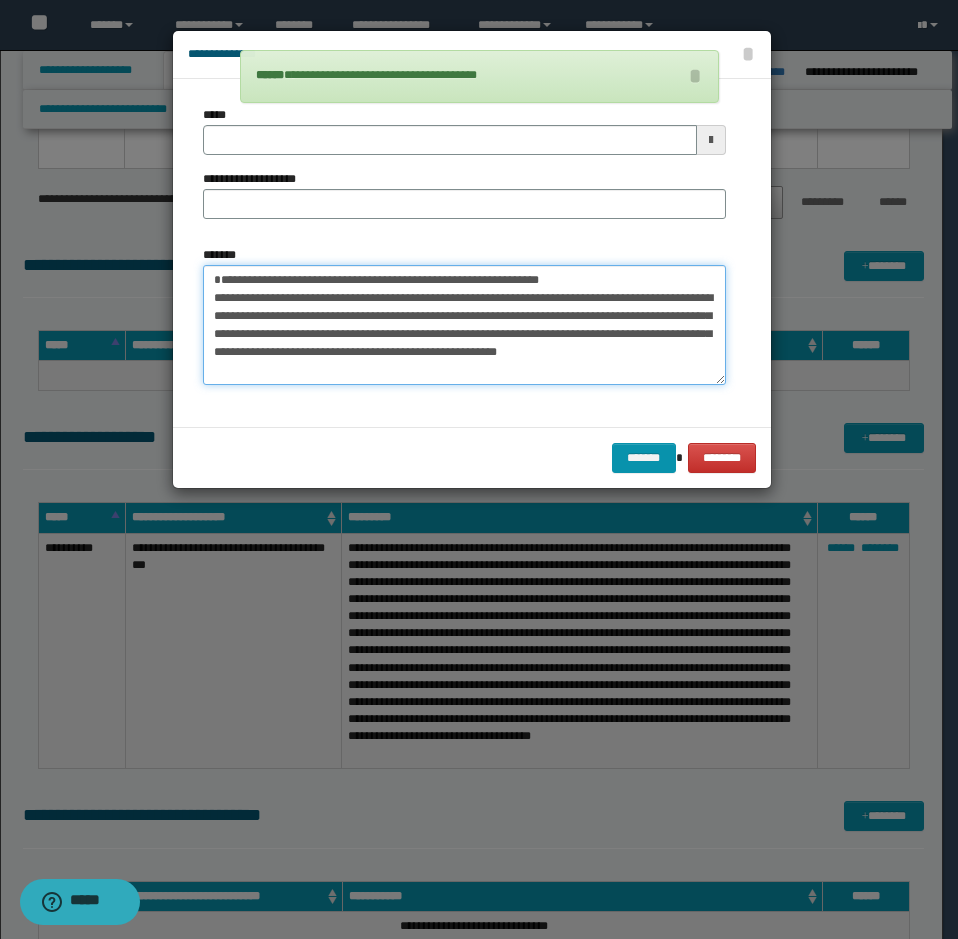 click on "**********" at bounding box center (464, 325) 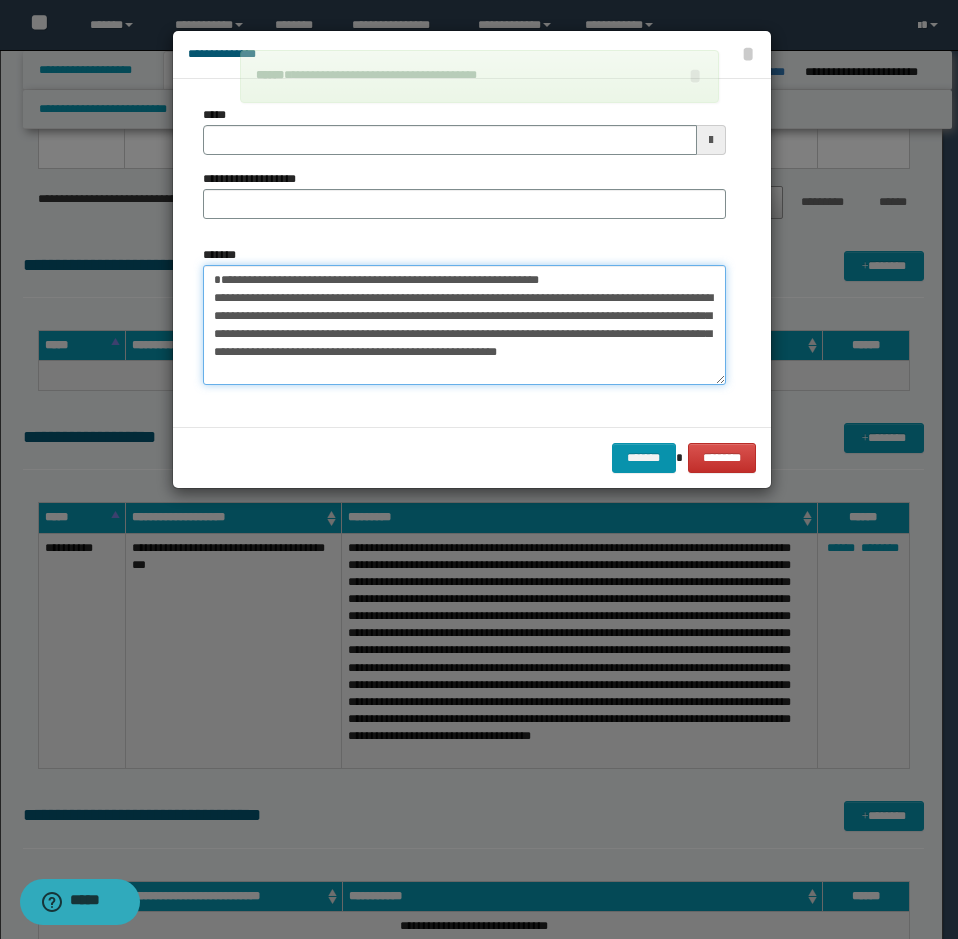 click on "**********" at bounding box center [464, 325] 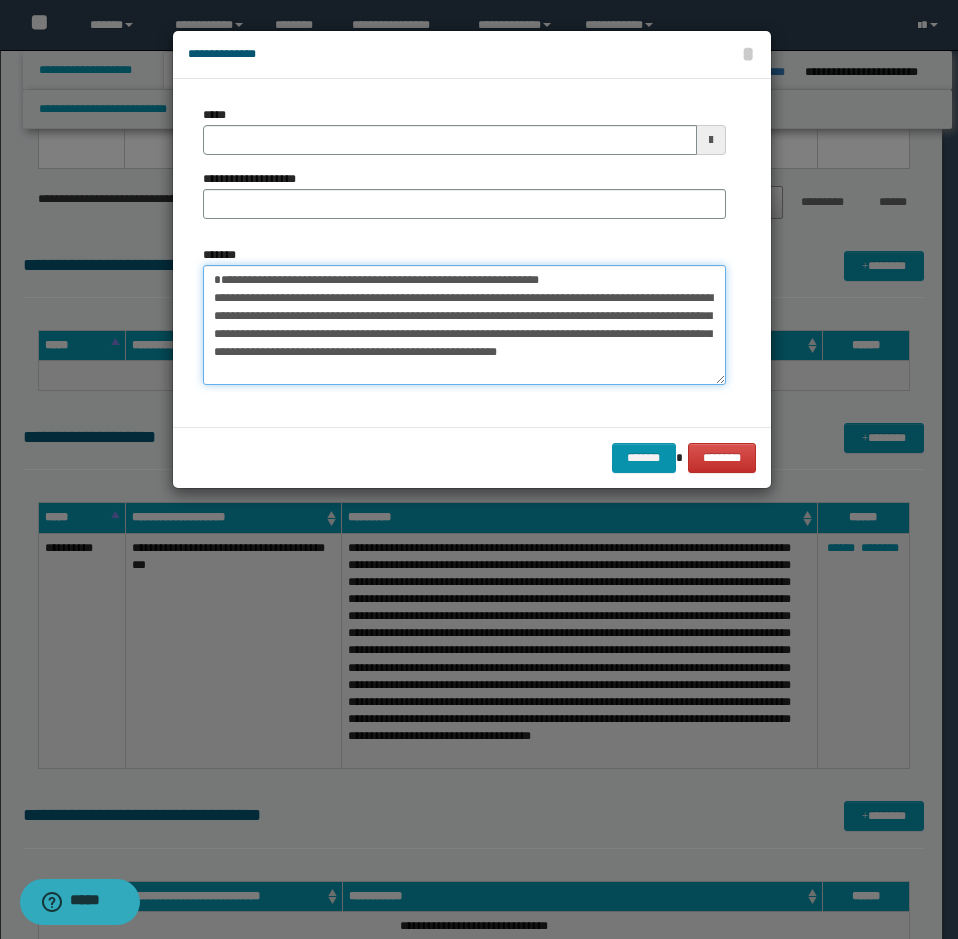 click on "**********" at bounding box center (464, 325) 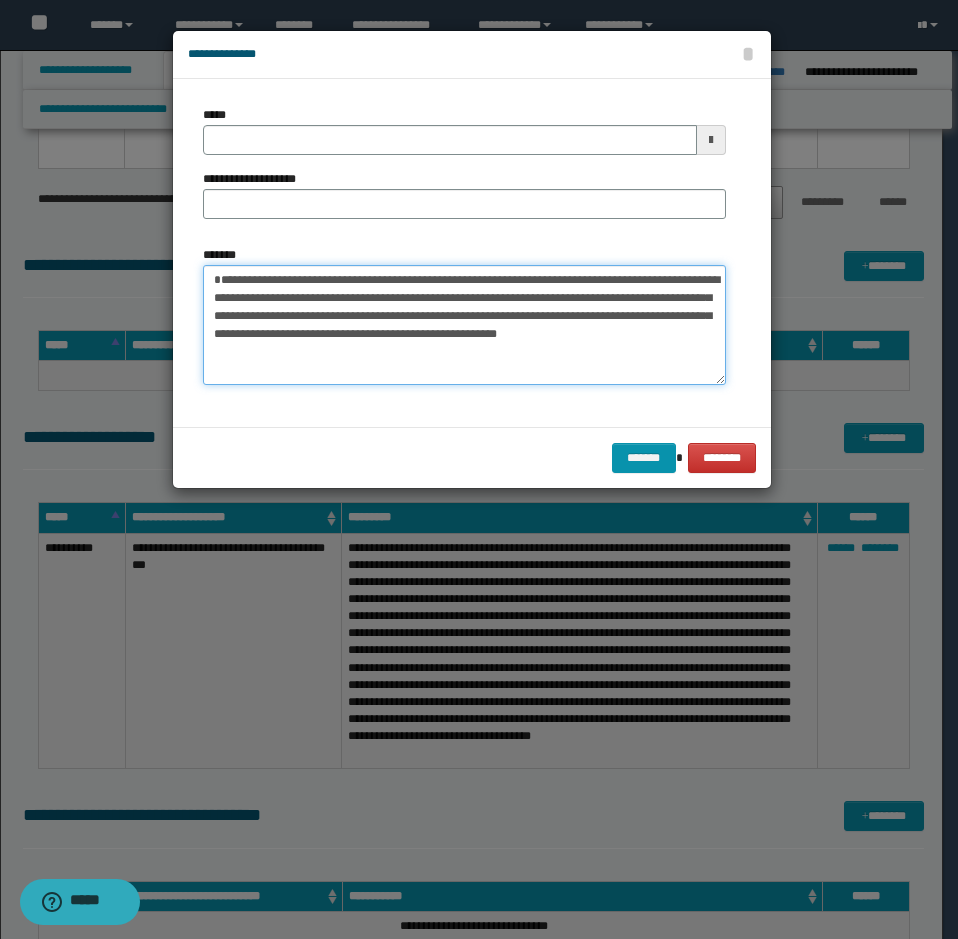 type on "**********" 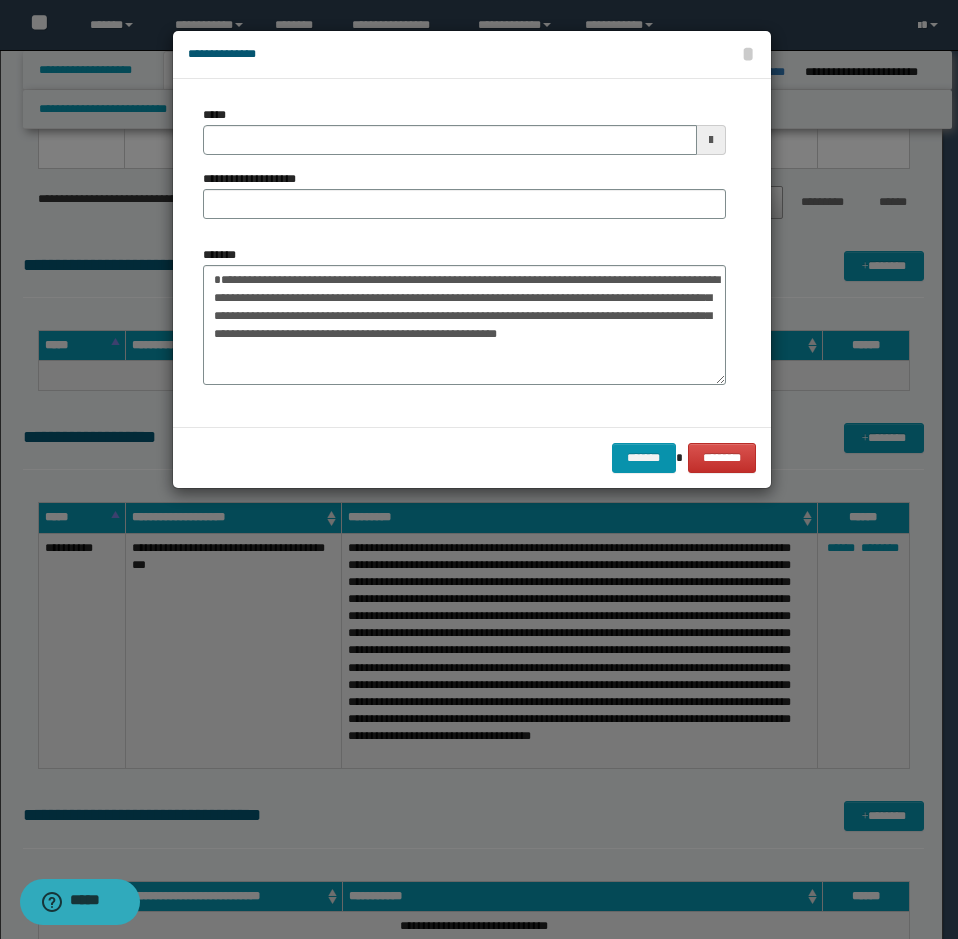click on "**********" at bounding box center [464, 170] 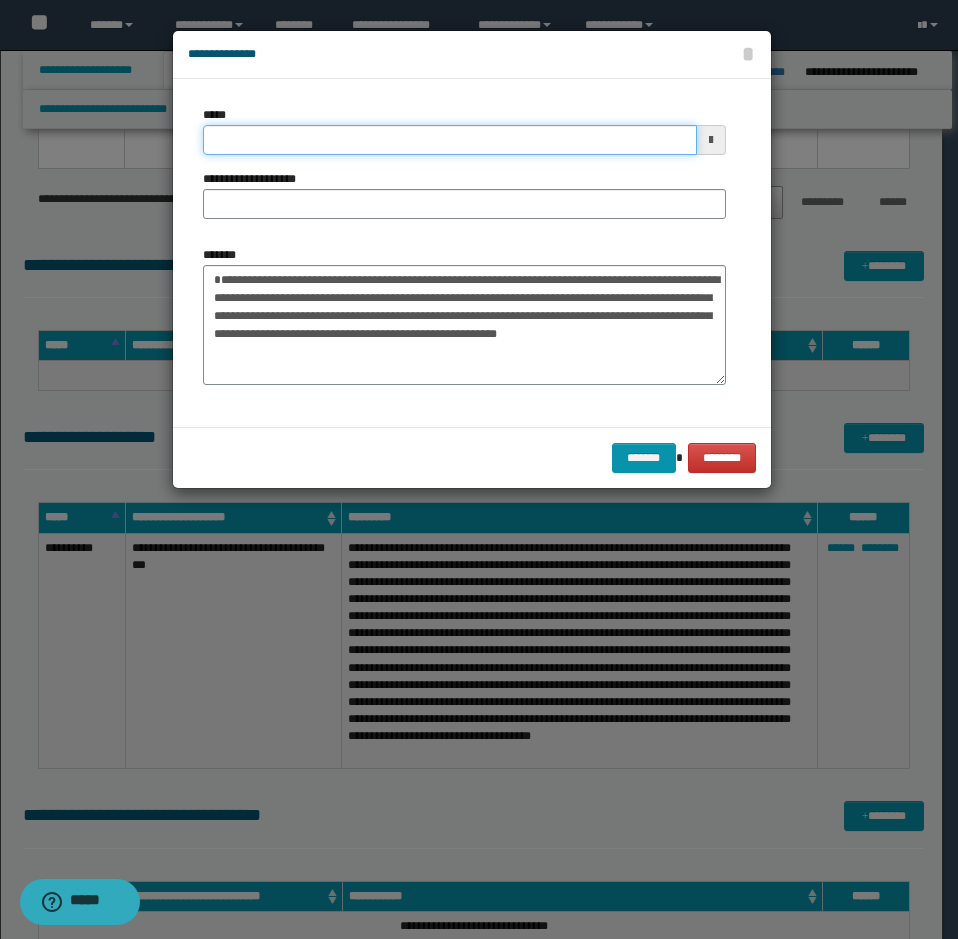 click on "*****" at bounding box center (450, 140) 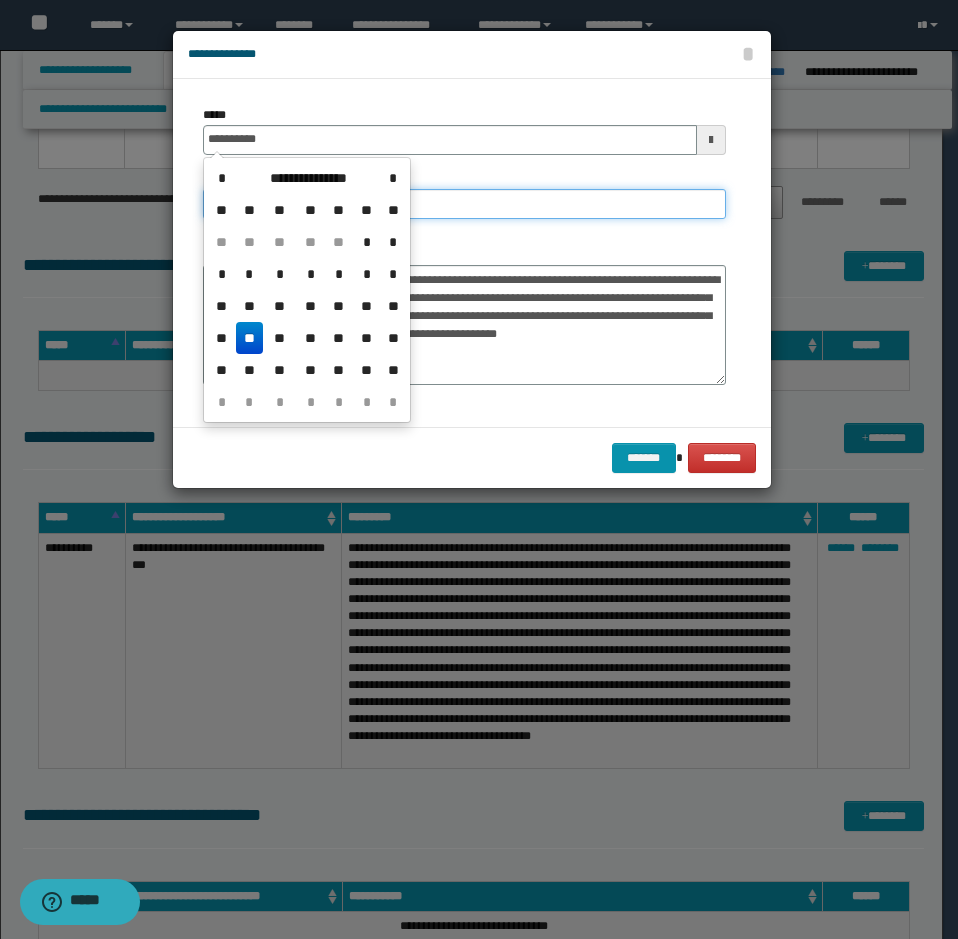 type on "**********" 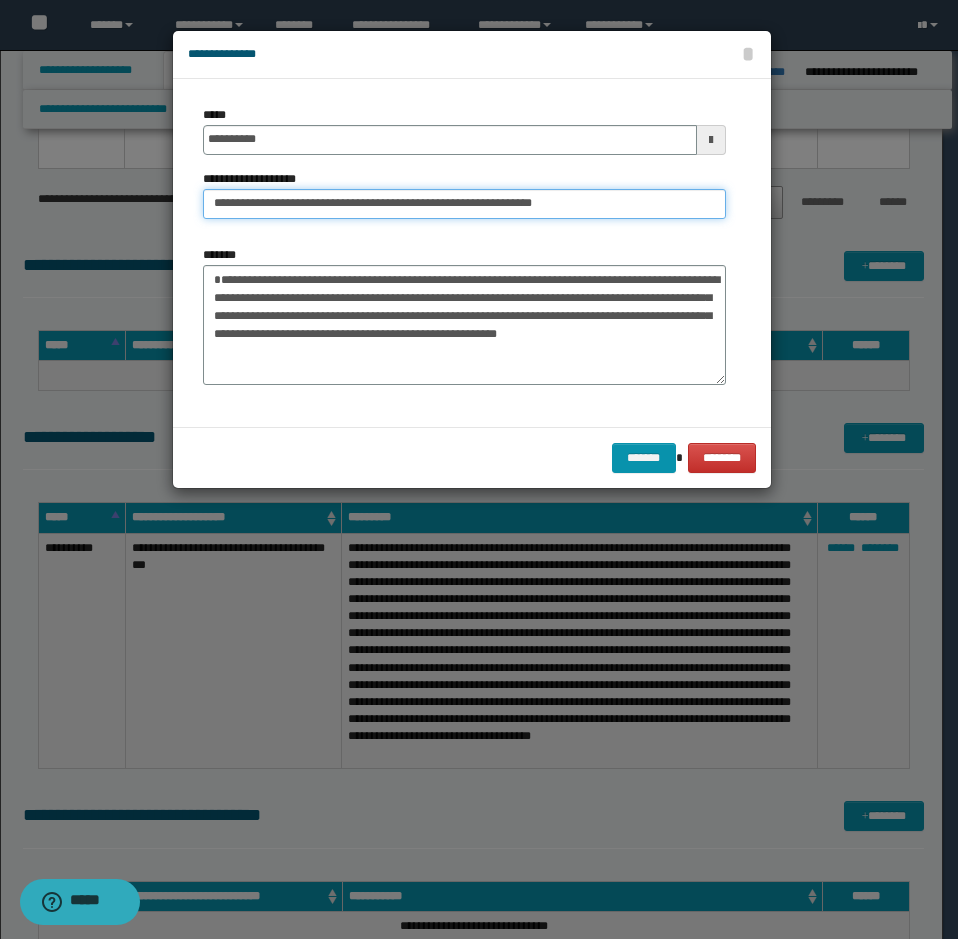 drag, startPoint x: 451, startPoint y: 197, endPoint x: 356, endPoint y: 216, distance: 96.88137 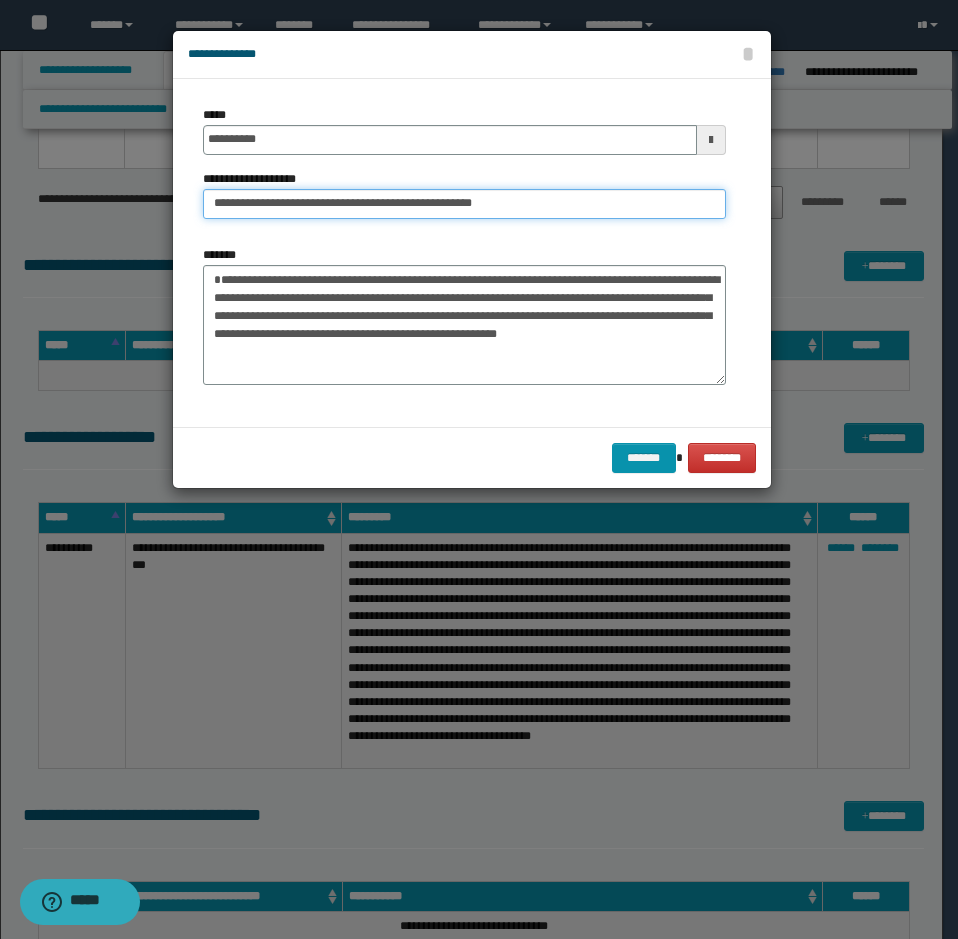 type on "**********" 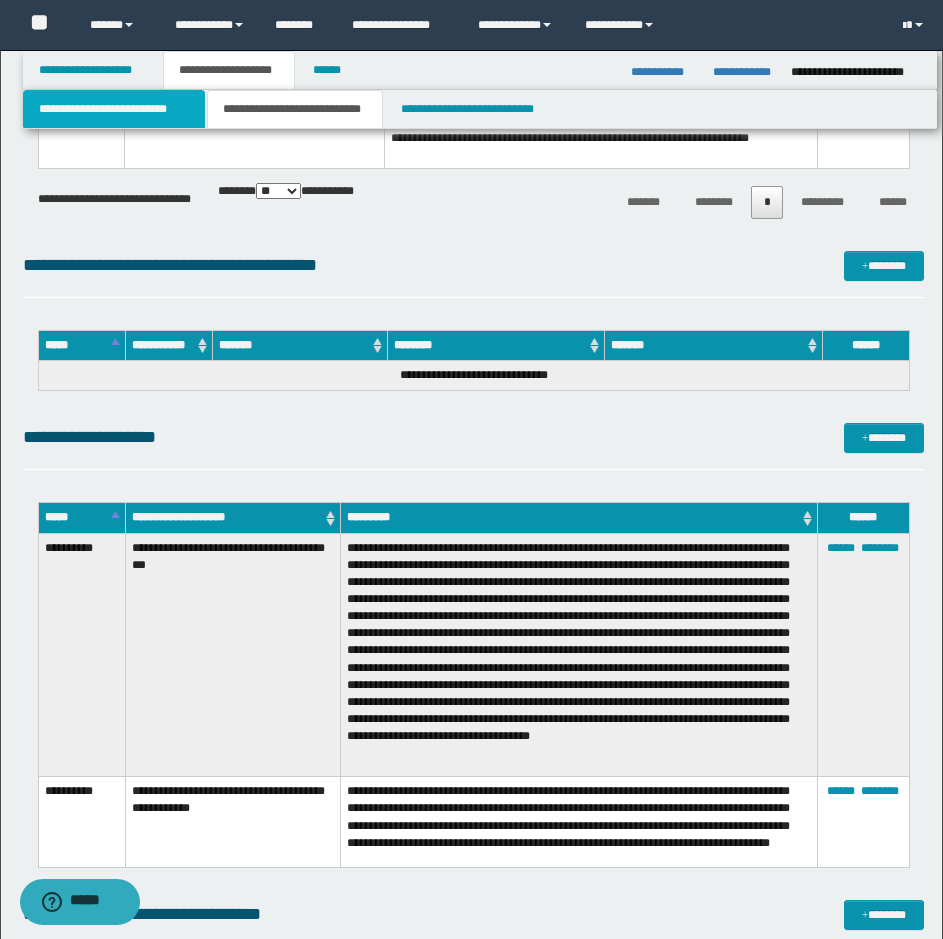 drag, startPoint x: 161, startPoint y: 109, endPoint x: 161, endPoint y: 216, distance: 107 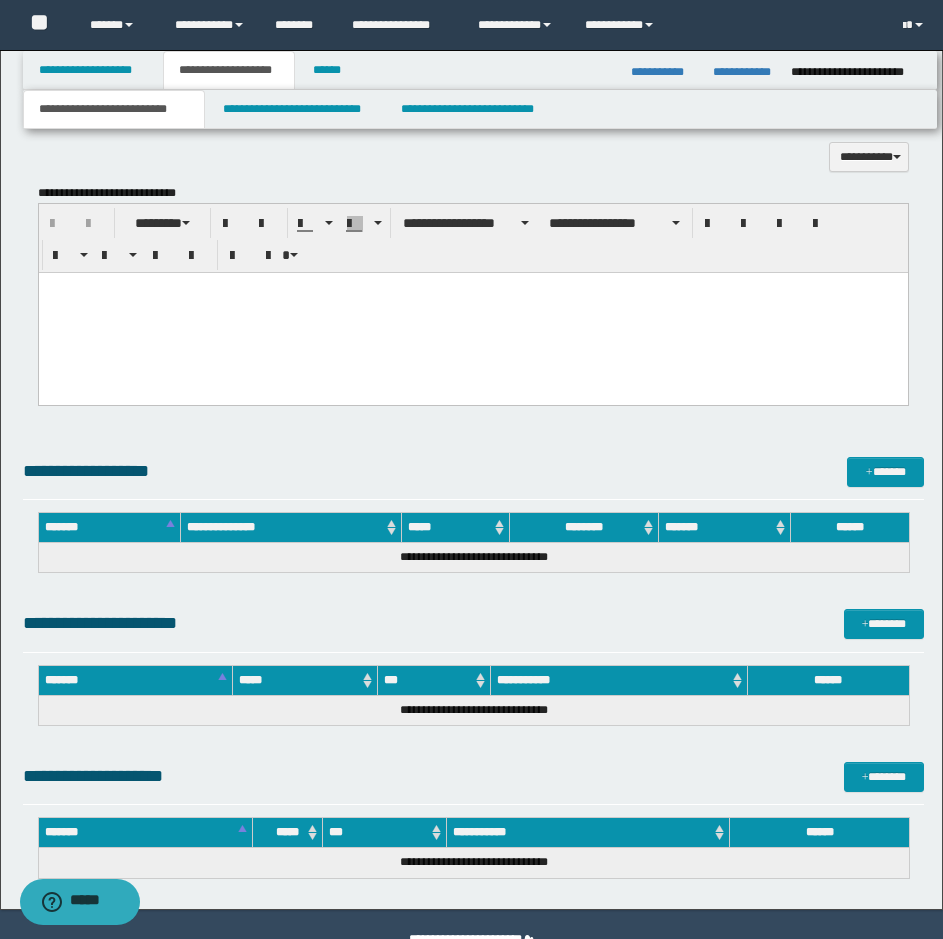 click at bounding box center [472, 312] 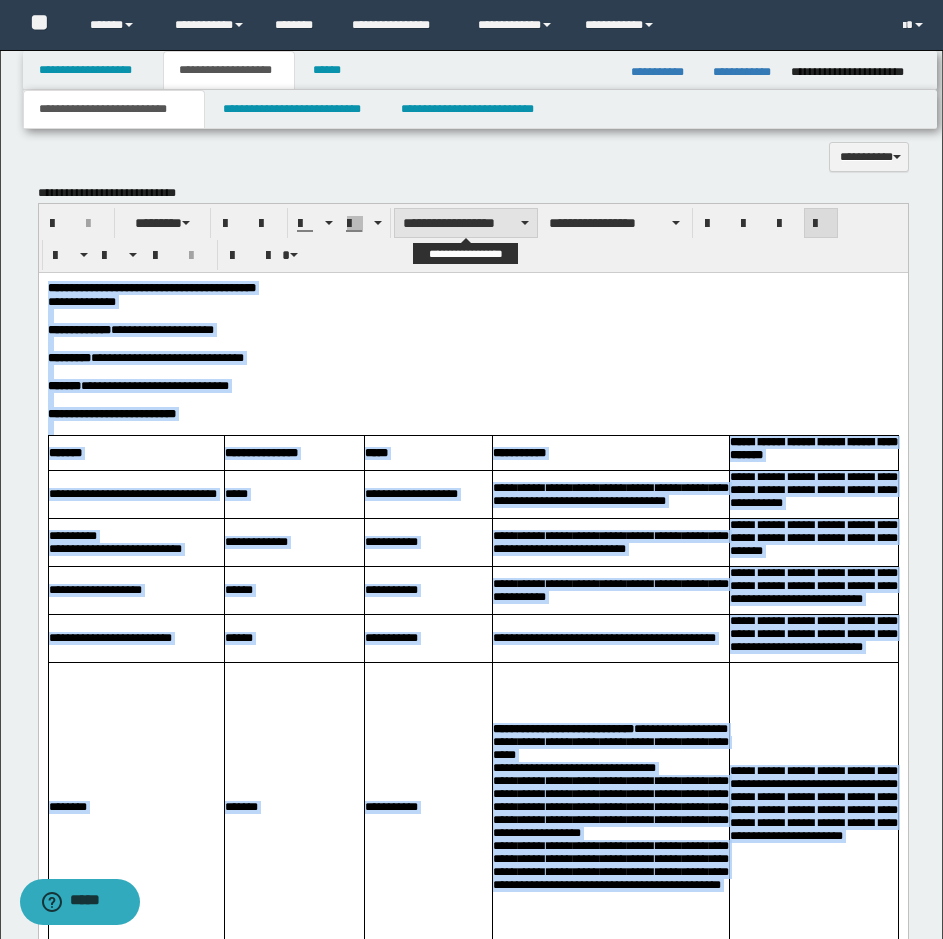 click on "**********" at bounding box center [466, 223] 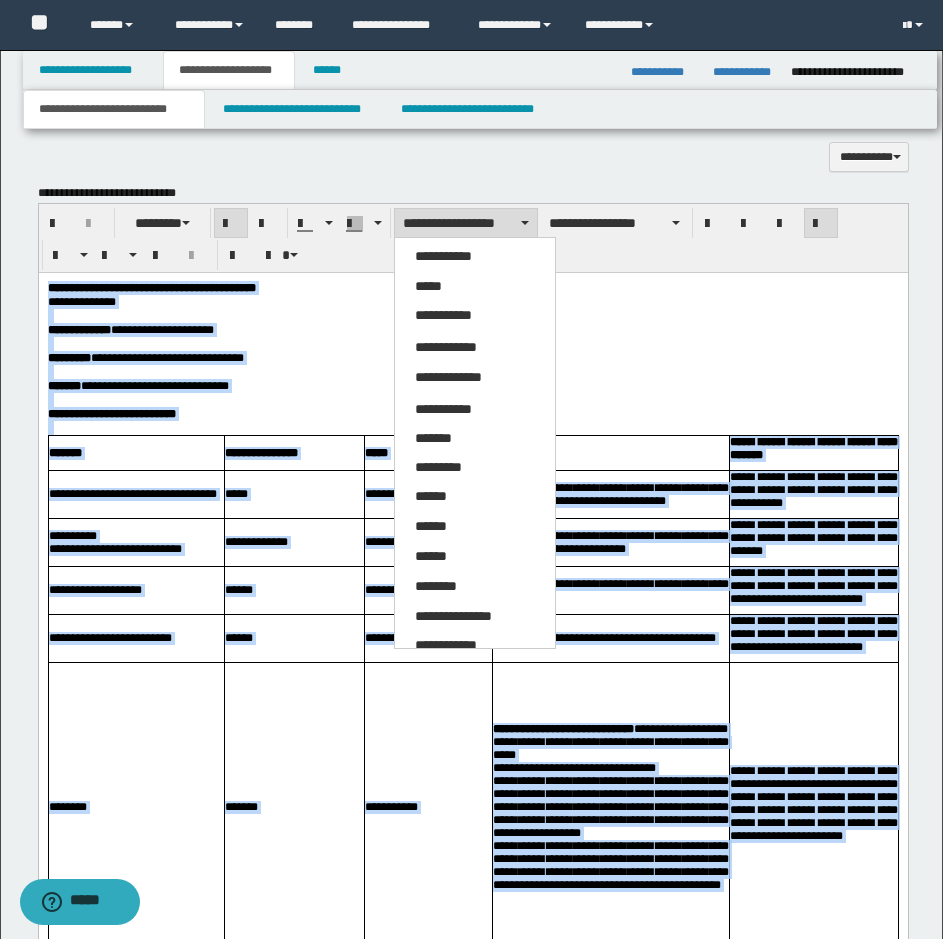 drag, startPoint x: 449, startPoint y: 282, endPoint x: 490, endPoint y: 252, distance: 50.803543 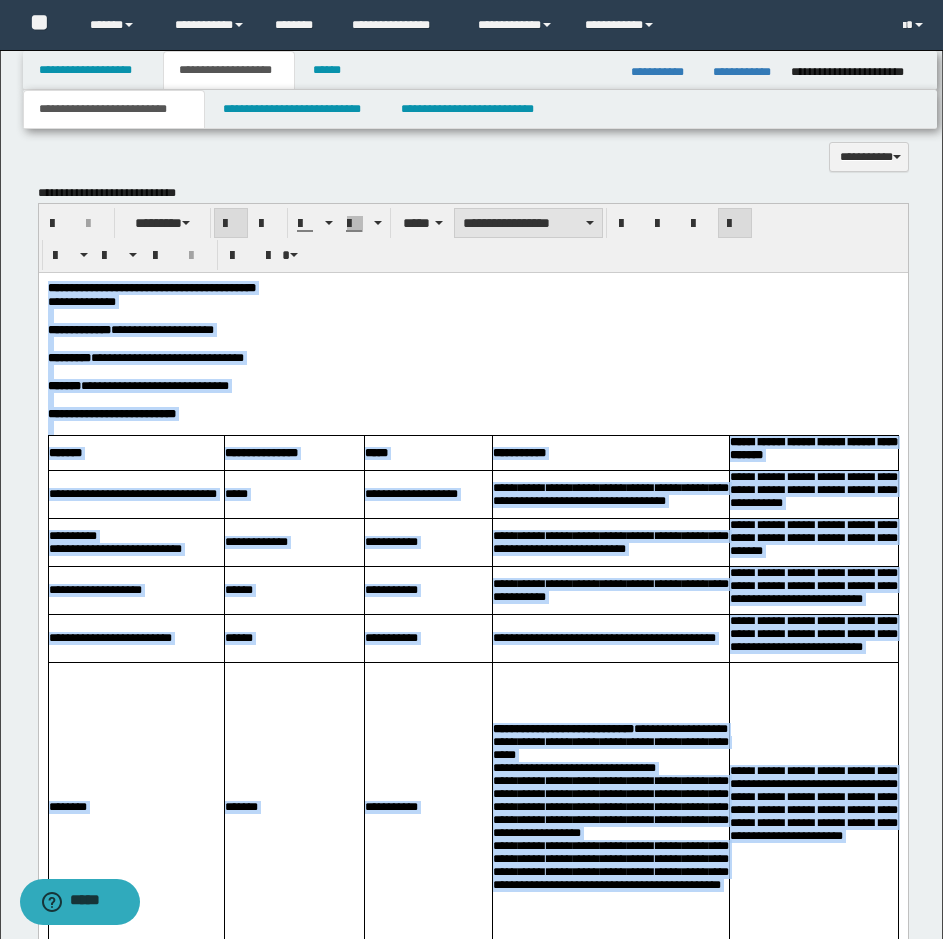 click on "**********" at bounding box center [528, 223] 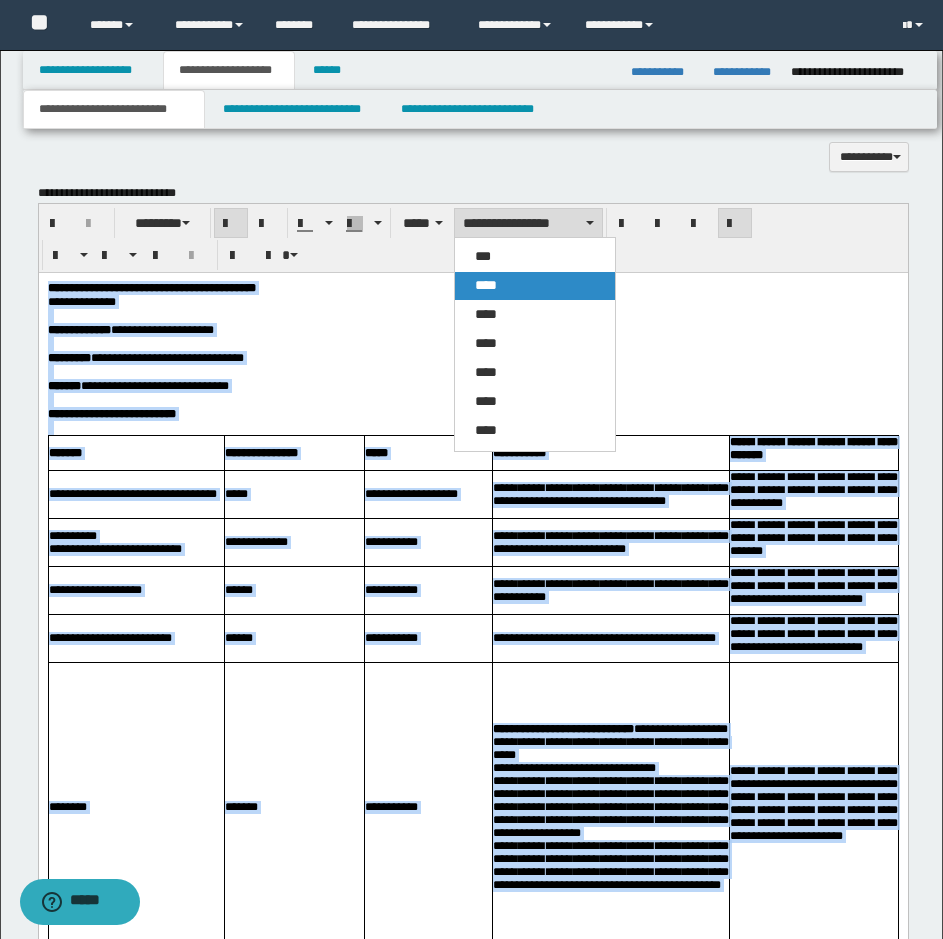 click on "****" at bounding box center [535, 286] 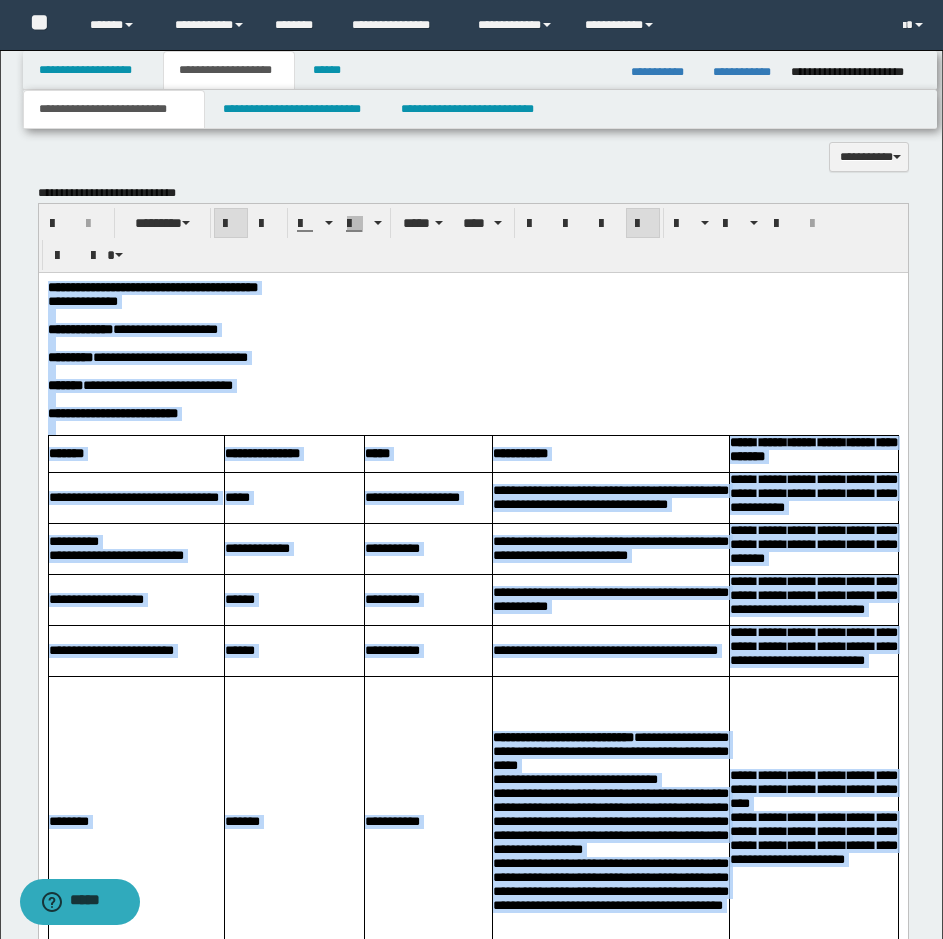 click at bounding box center [643, 224] 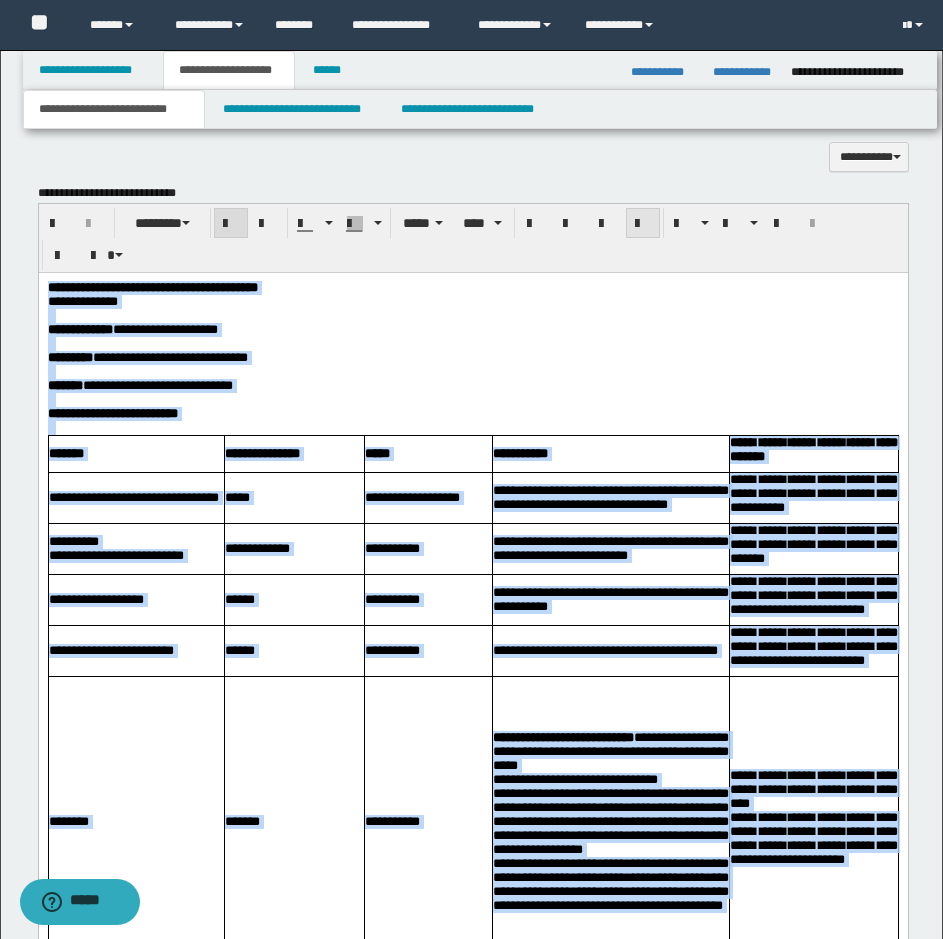 click at bounding box center [643, 224] 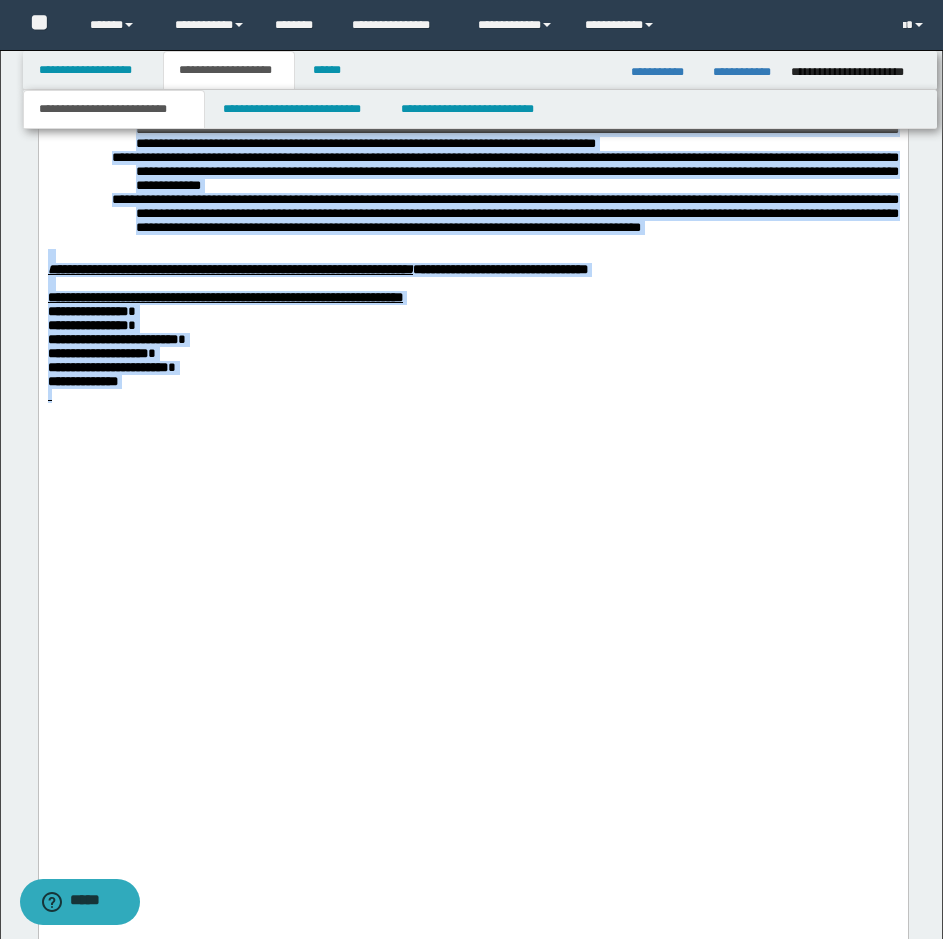 scroll, scrollTop: 4725, scrollLeft: 0, axis: vertical 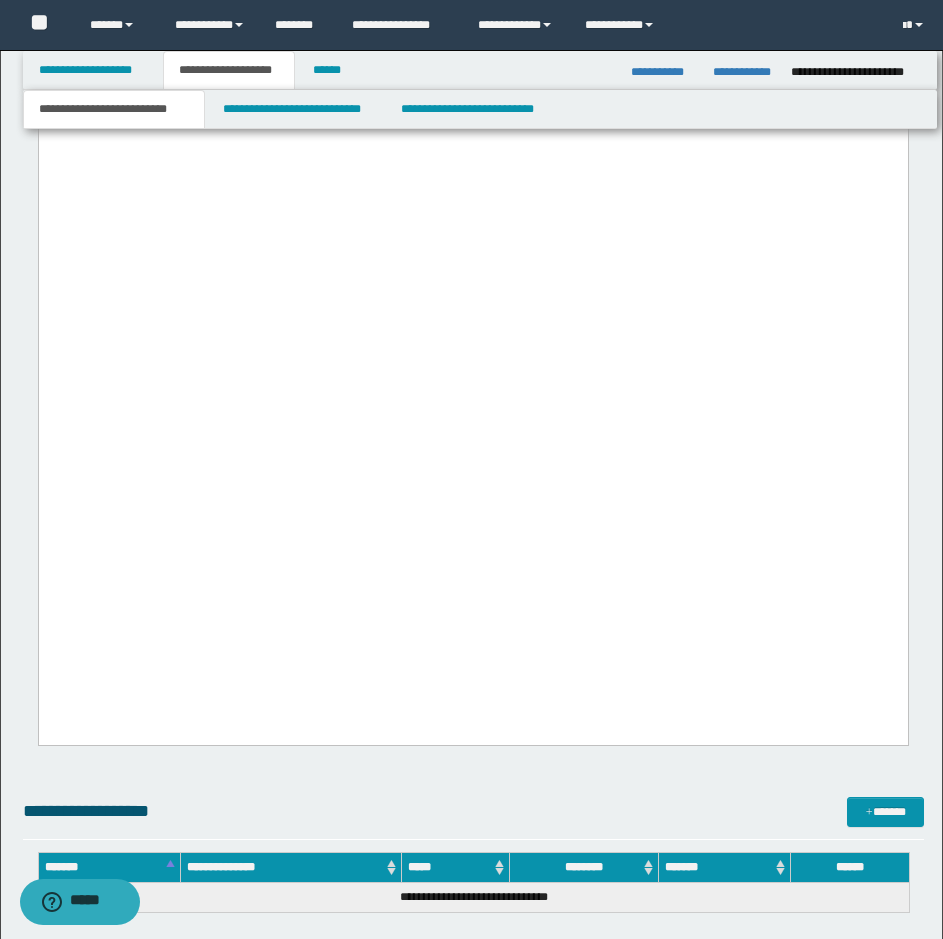 click on "**********" at bounding box center [472, 68] 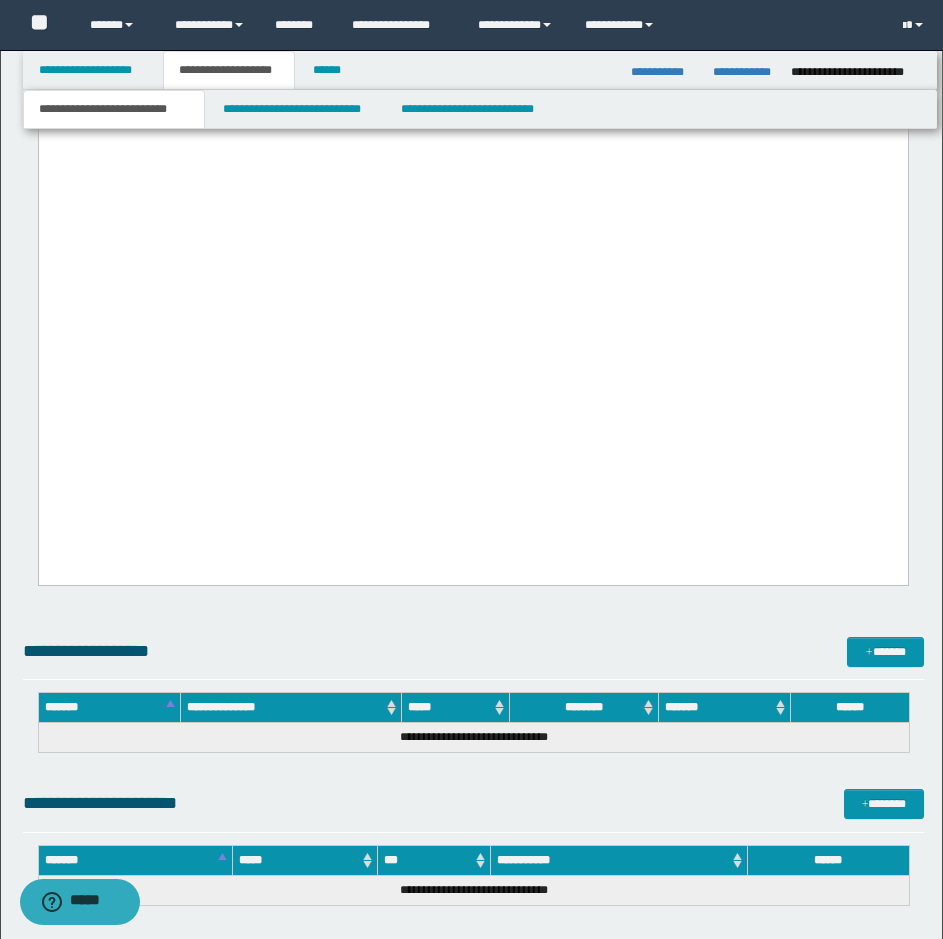 click on "**********" at bounding box center (477, -291) 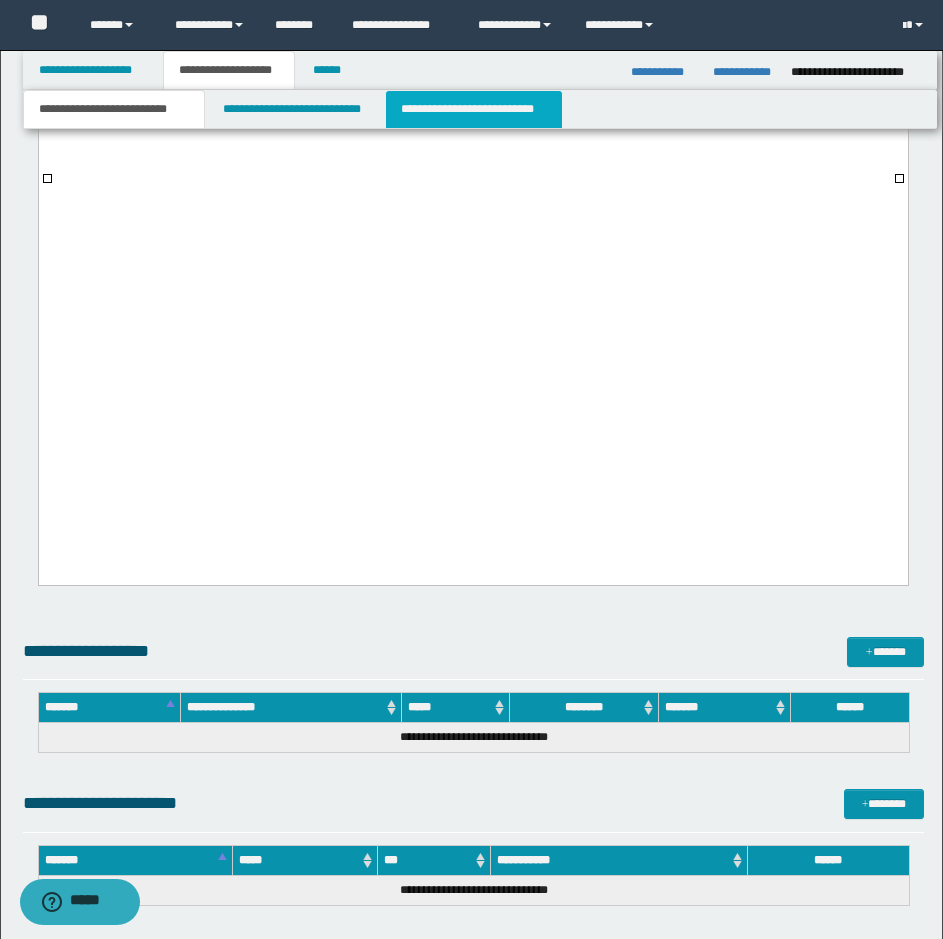 click on "**********" at bounding box center (474, 109) 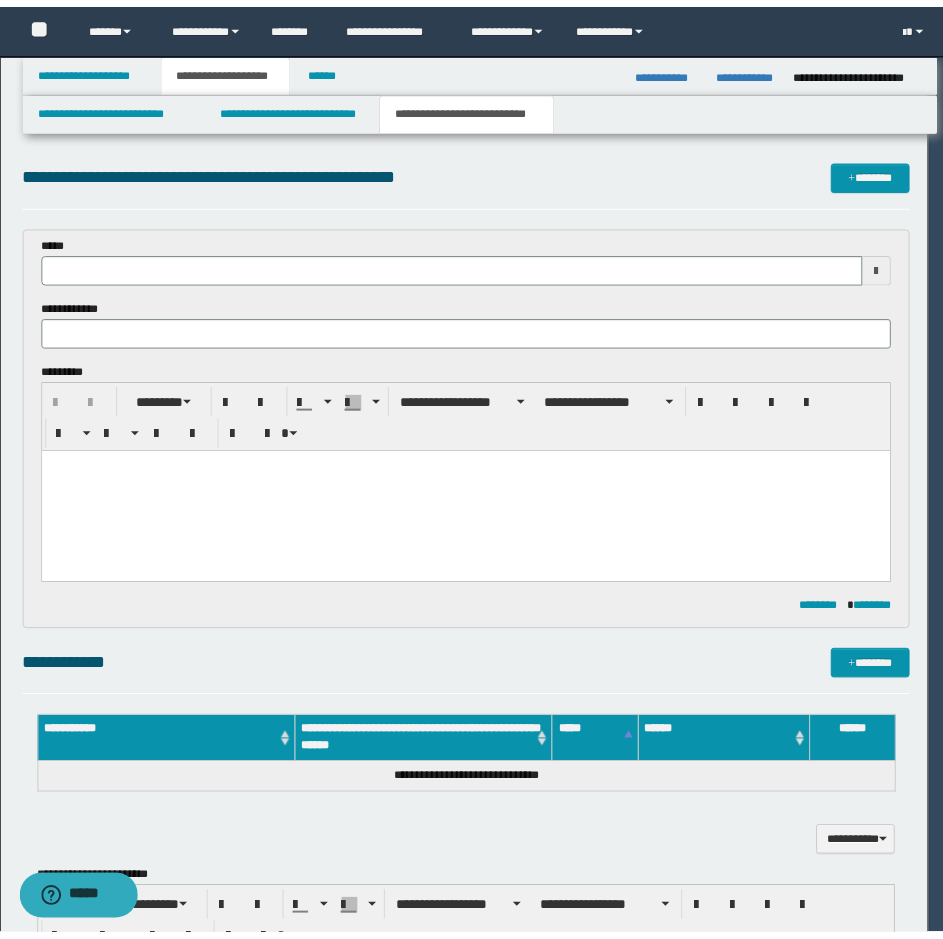 scroll, scrollTop: 0, scrollLeft: 0, axis: both 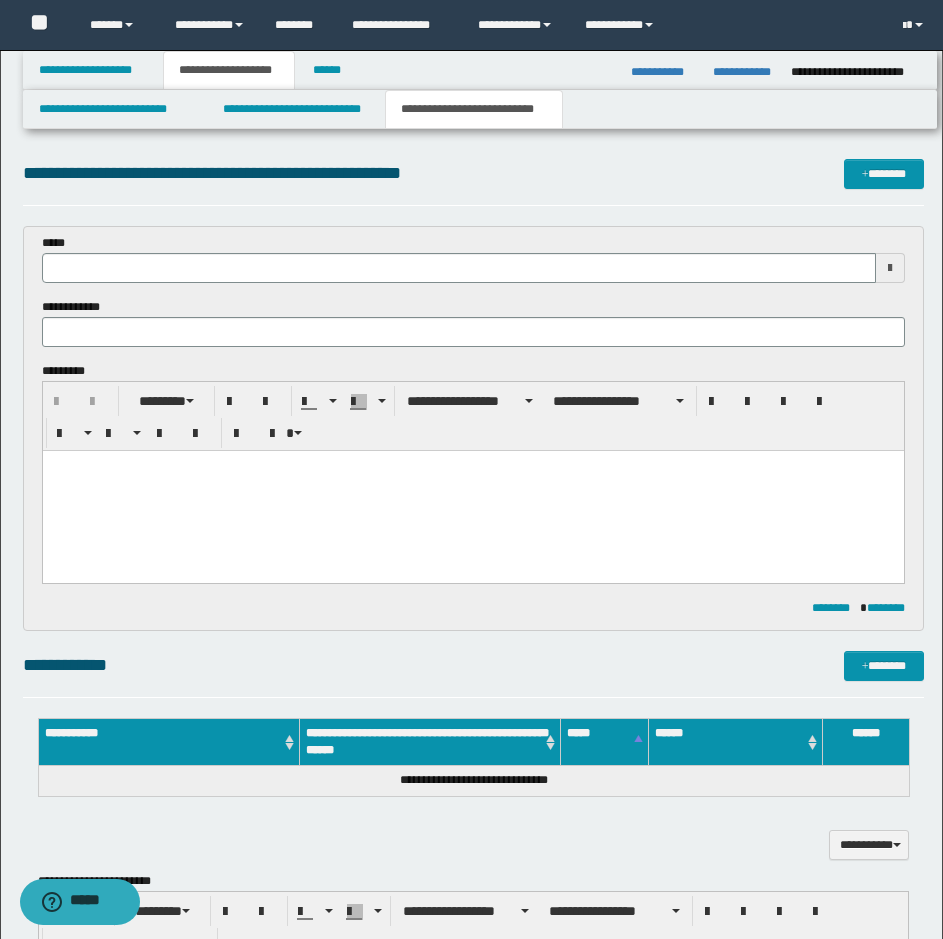 drag, startPoint x: 219, startPoint y: 522, endPoint x: 237, endPoint y: 513, distance: 20.12461 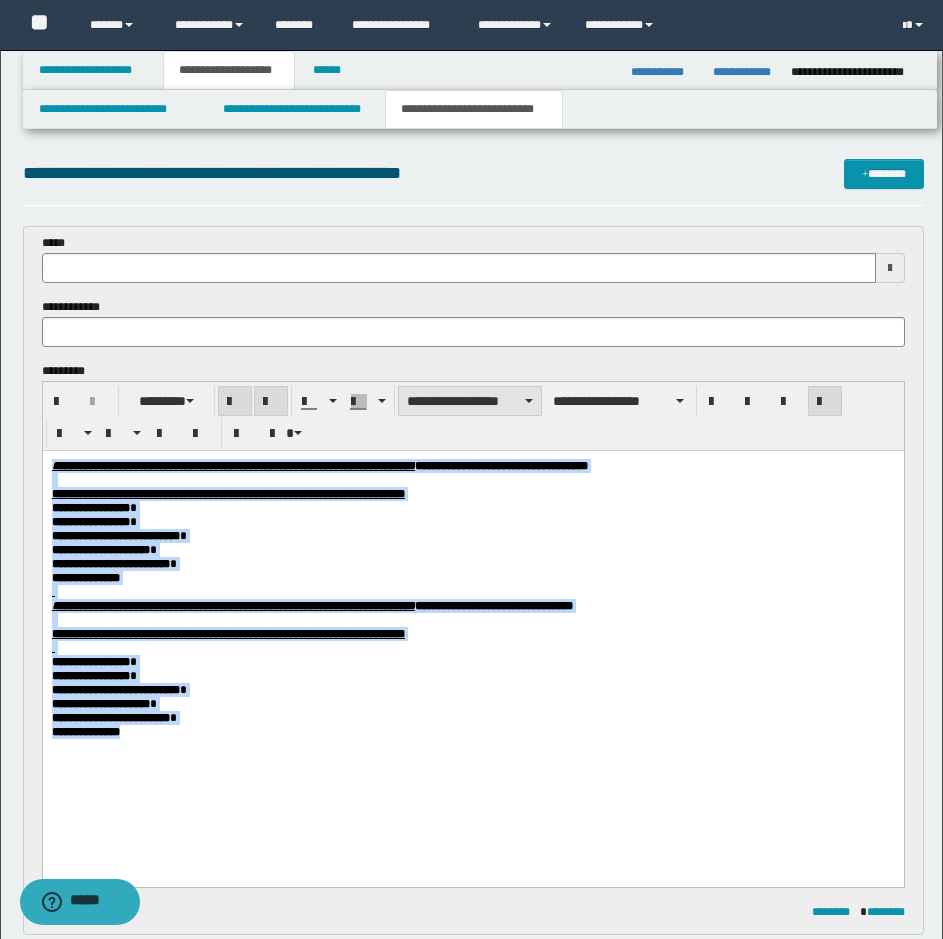 click on "**********" at bounding box center [470, 401] 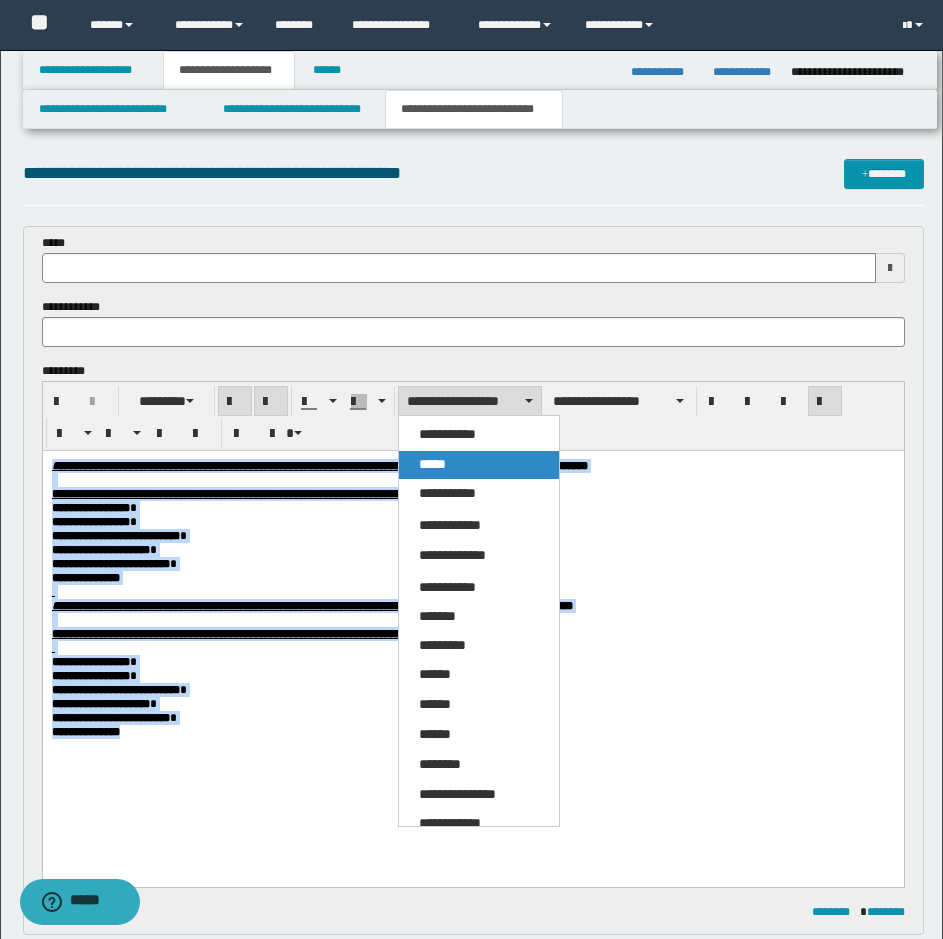 click on "*****" at bounding box center (479, 465) 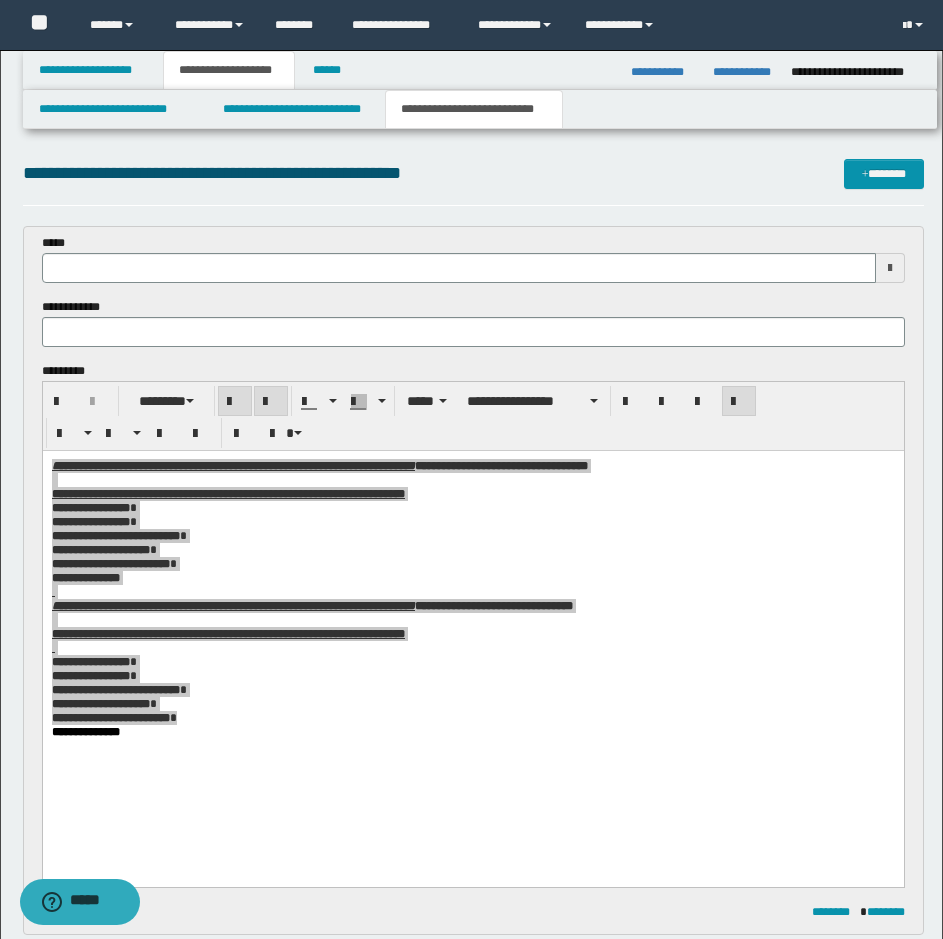 click on "**********" at bounding box center [473, 416] 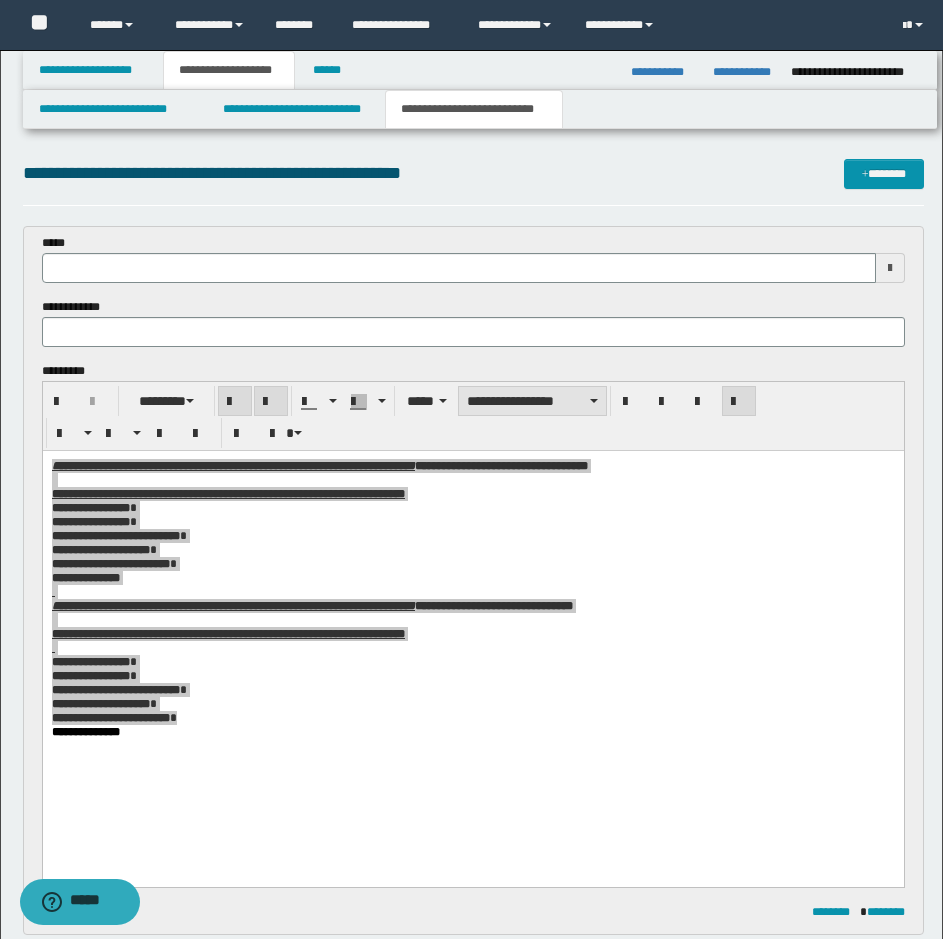 click on "**********" at bounding box center [532, 401] 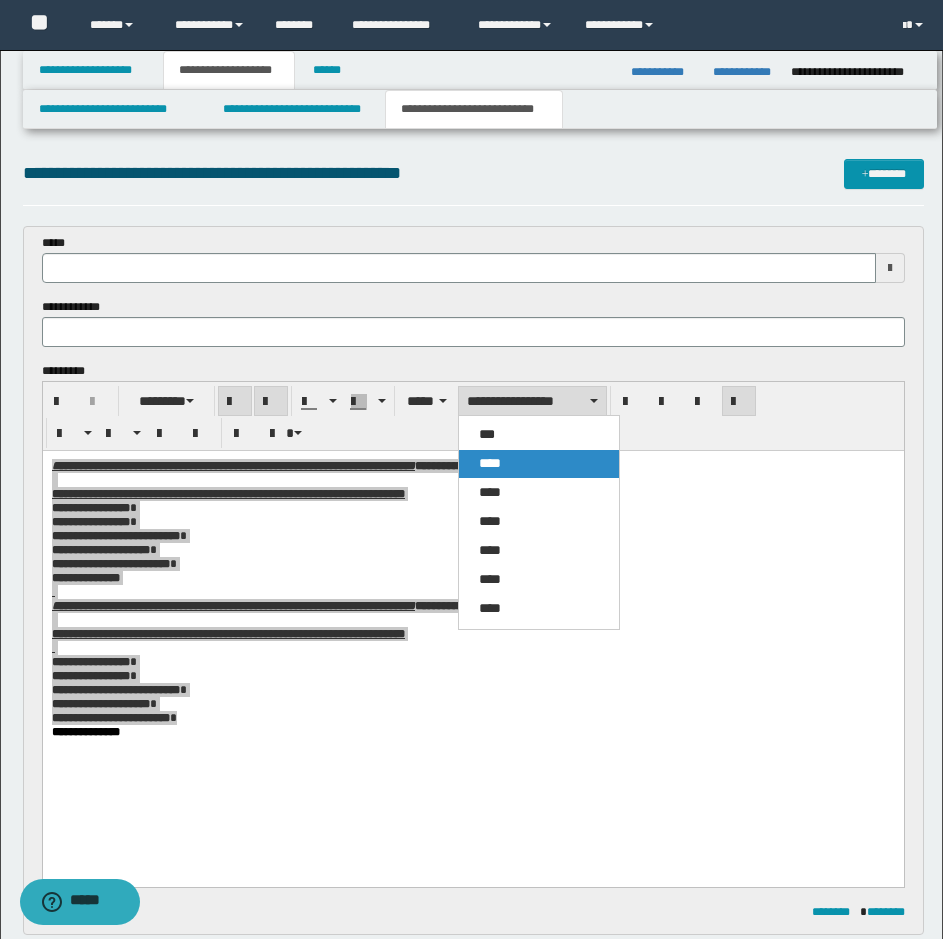 click on "****" at bounding box center [490, 463] 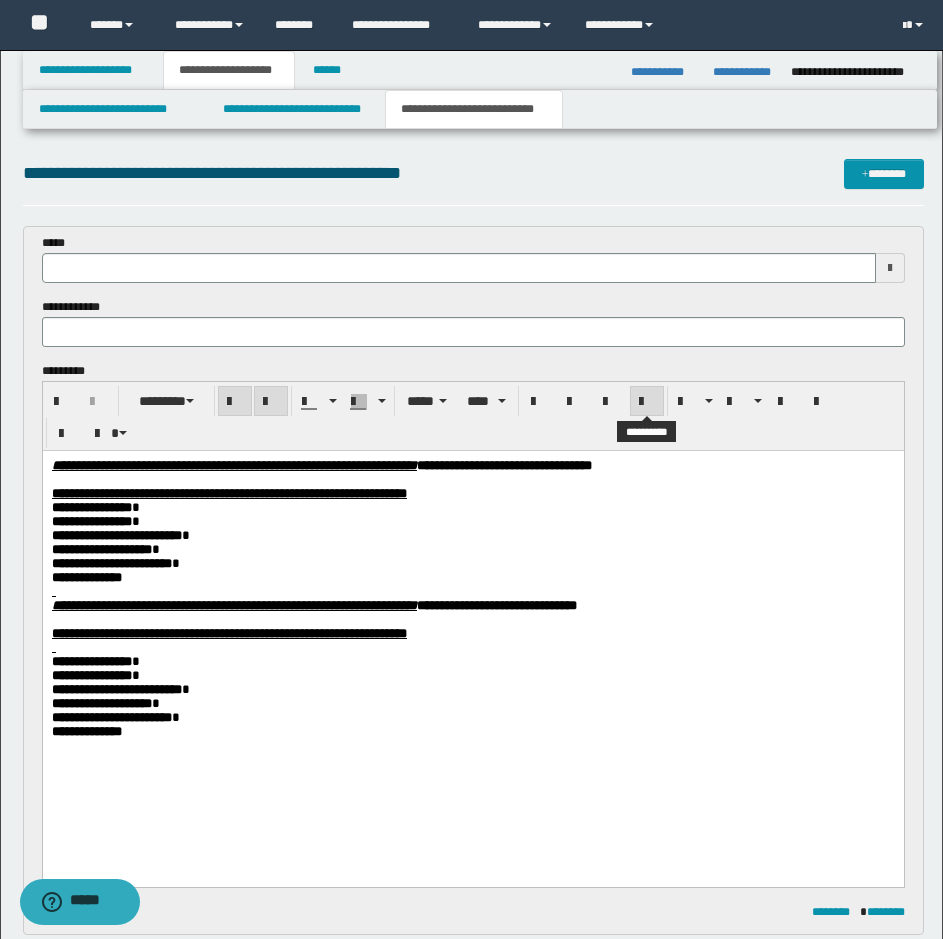 click on "**********" at bounding box center [472, 624] 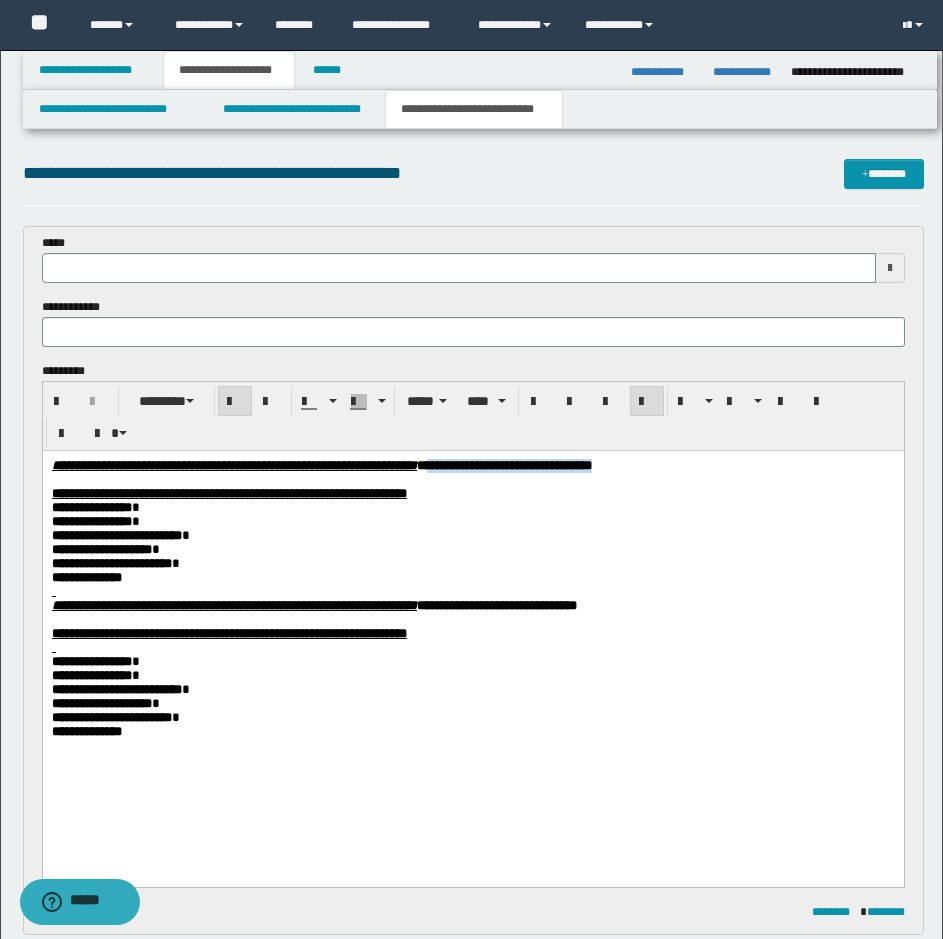 drag, startPoint x: 864, startPoint y: 468, endPoint x: 627, endPoint y: 473, distance: 237.05273 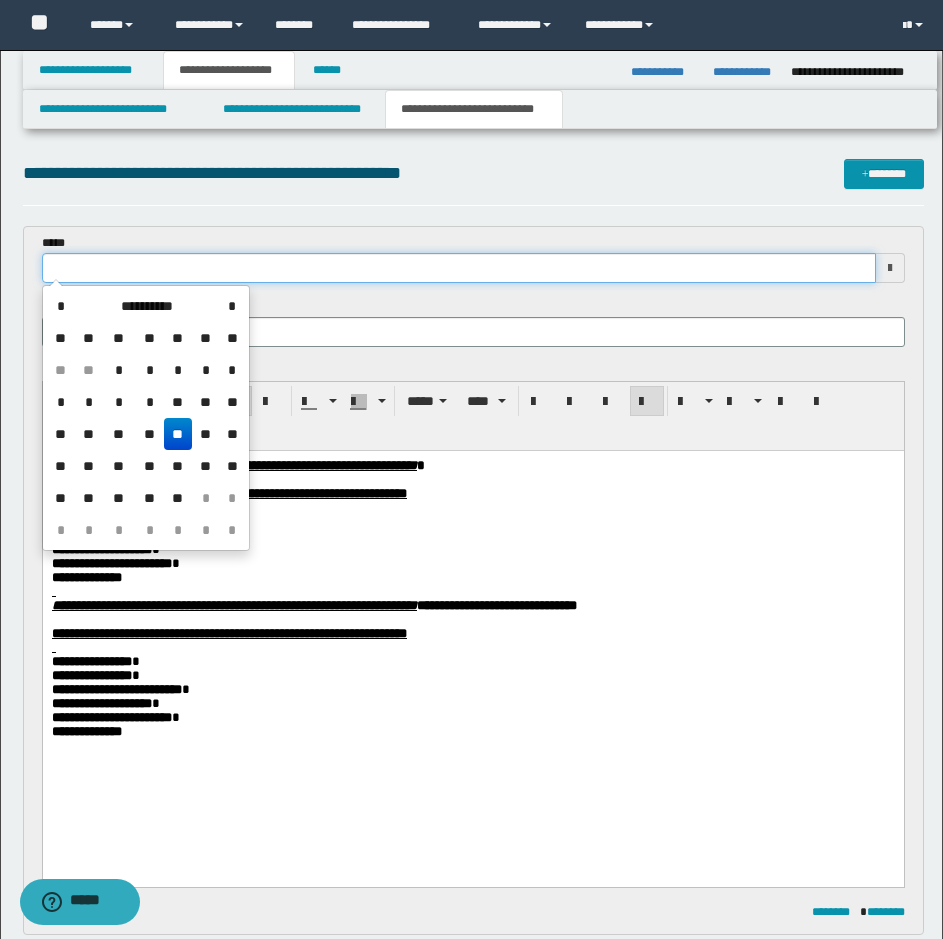 drag, startPoint x: 62, startPoint y: 276, endPoint x: 293, endPoint y: 307, distance: 233.0708 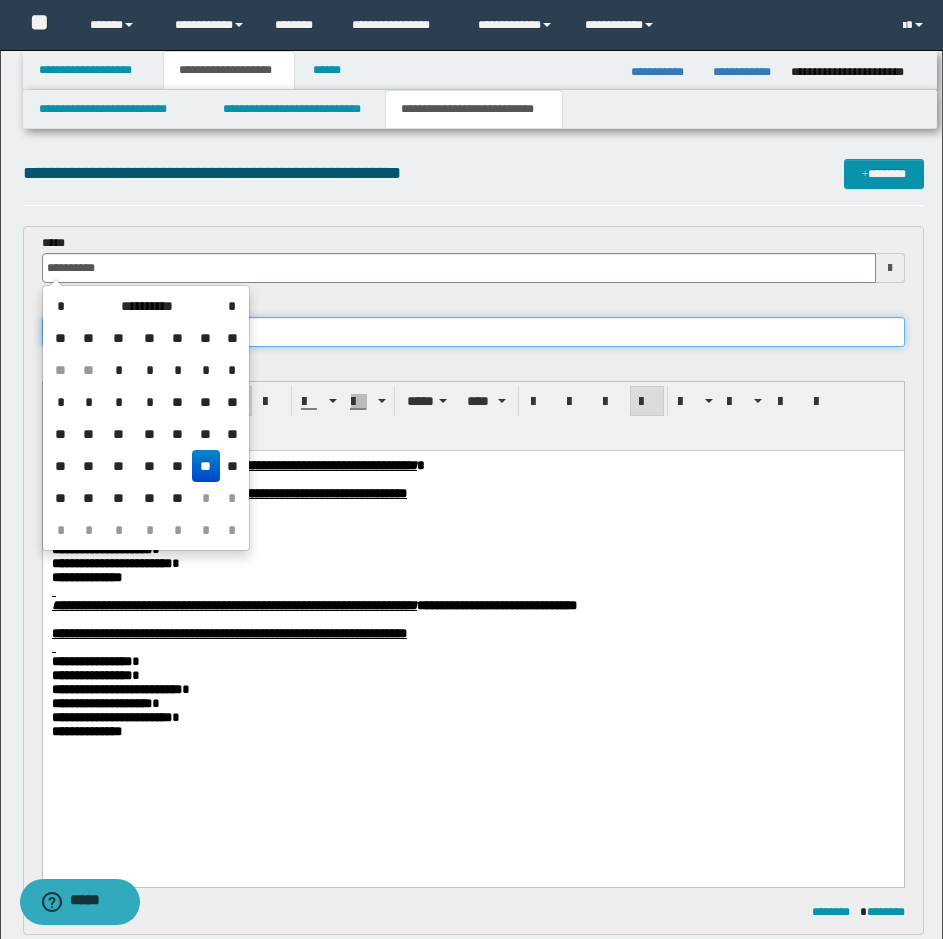 type on "**********" 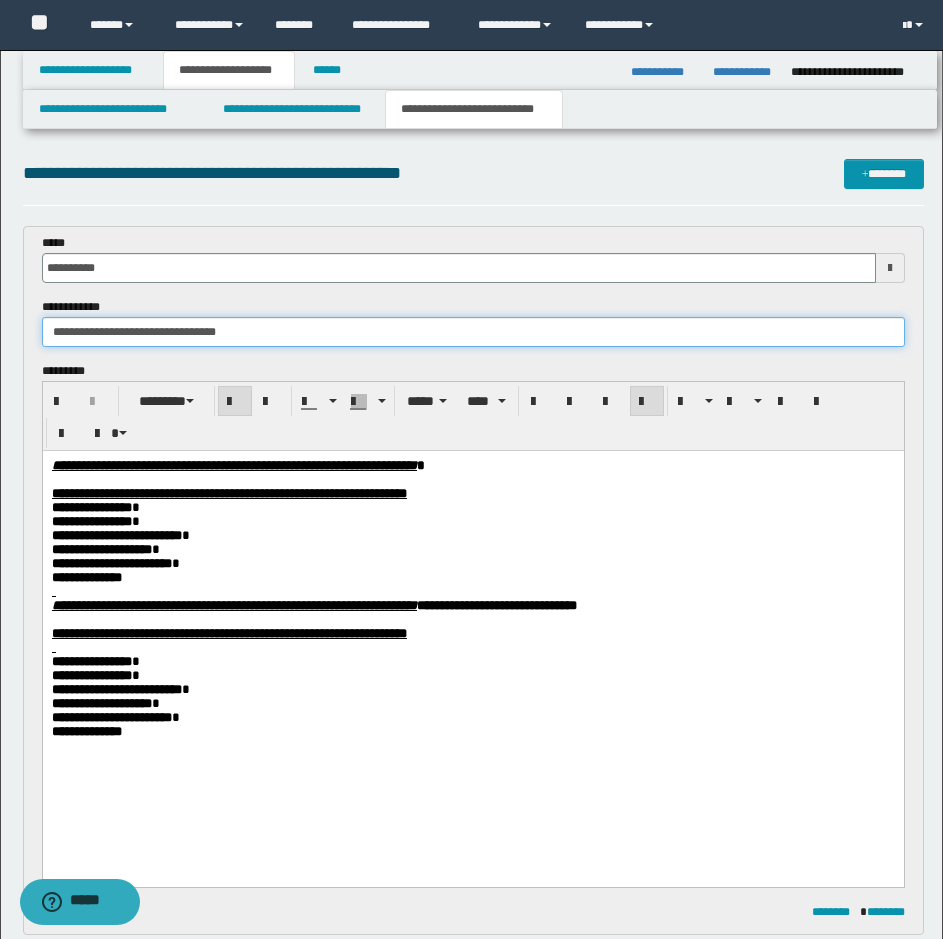 drag, startPoint x: 249, startPoint y: 332, endPoint x: 157, endPoint y: 358, distance: 95.60335 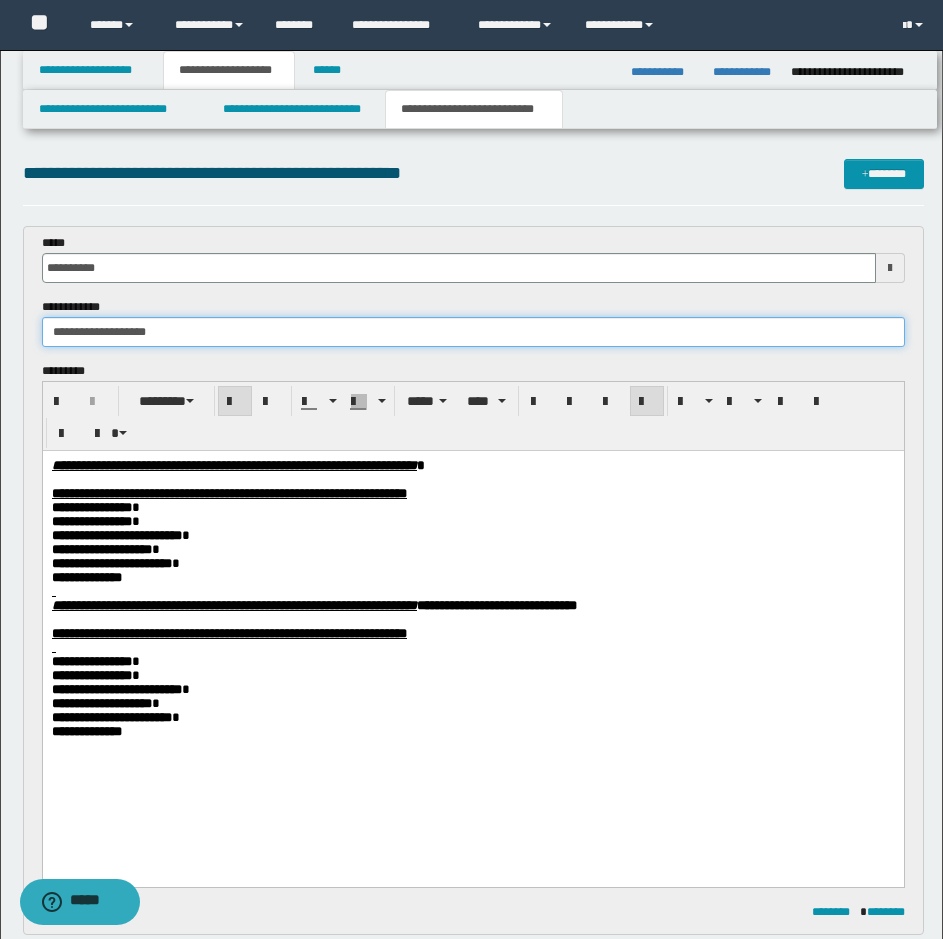 type on "**********" 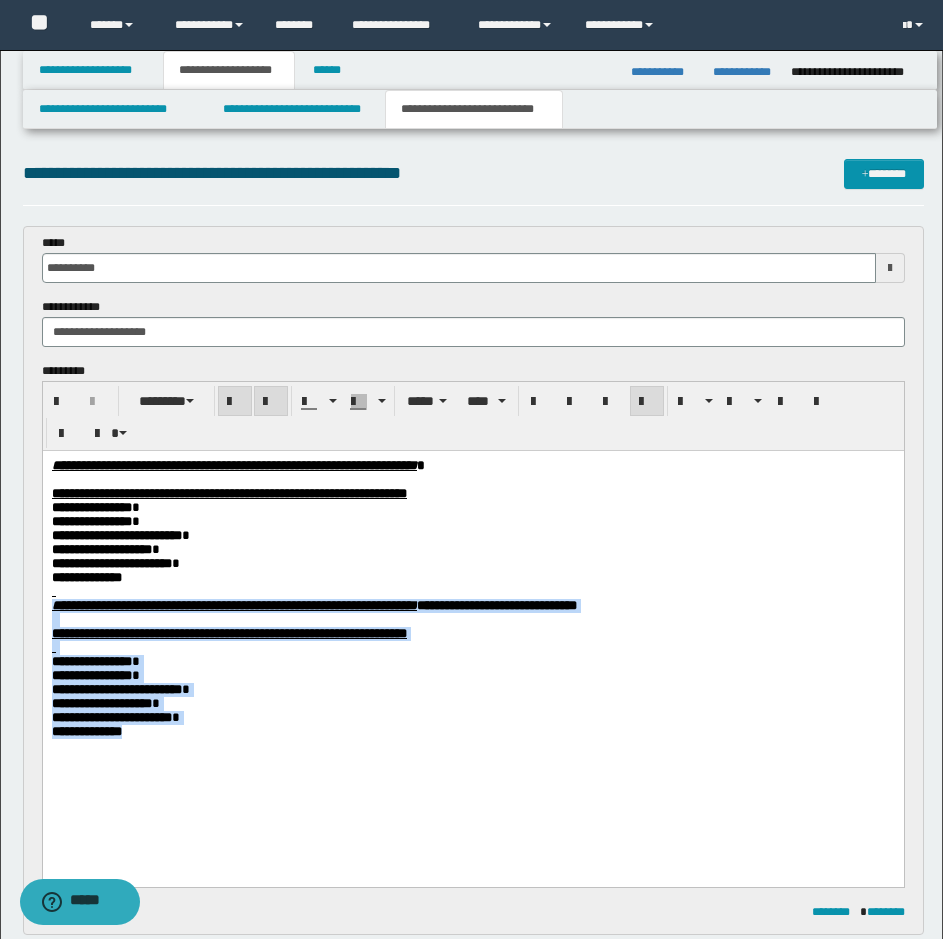 drag, startPoint x: 185, startPoint y: 789, endPoint x: 31, endPoint y: 629, distance: 222.07207 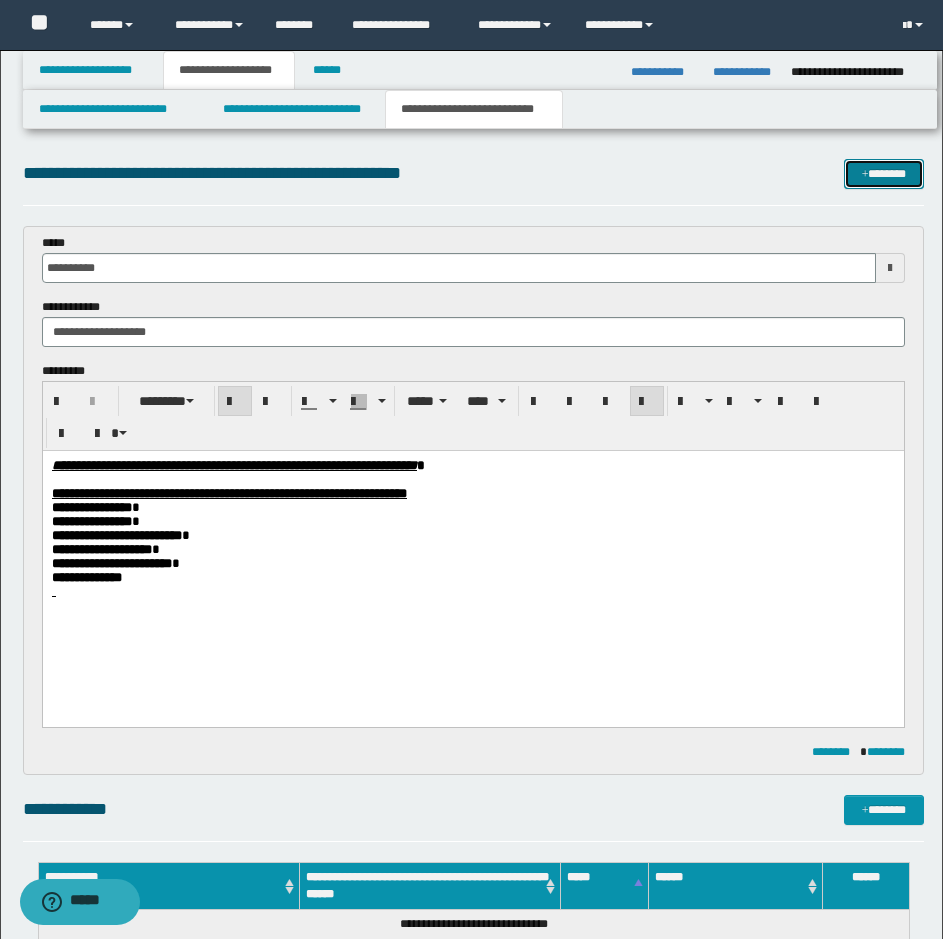 click on "*******" at bounding box center [884, 174] 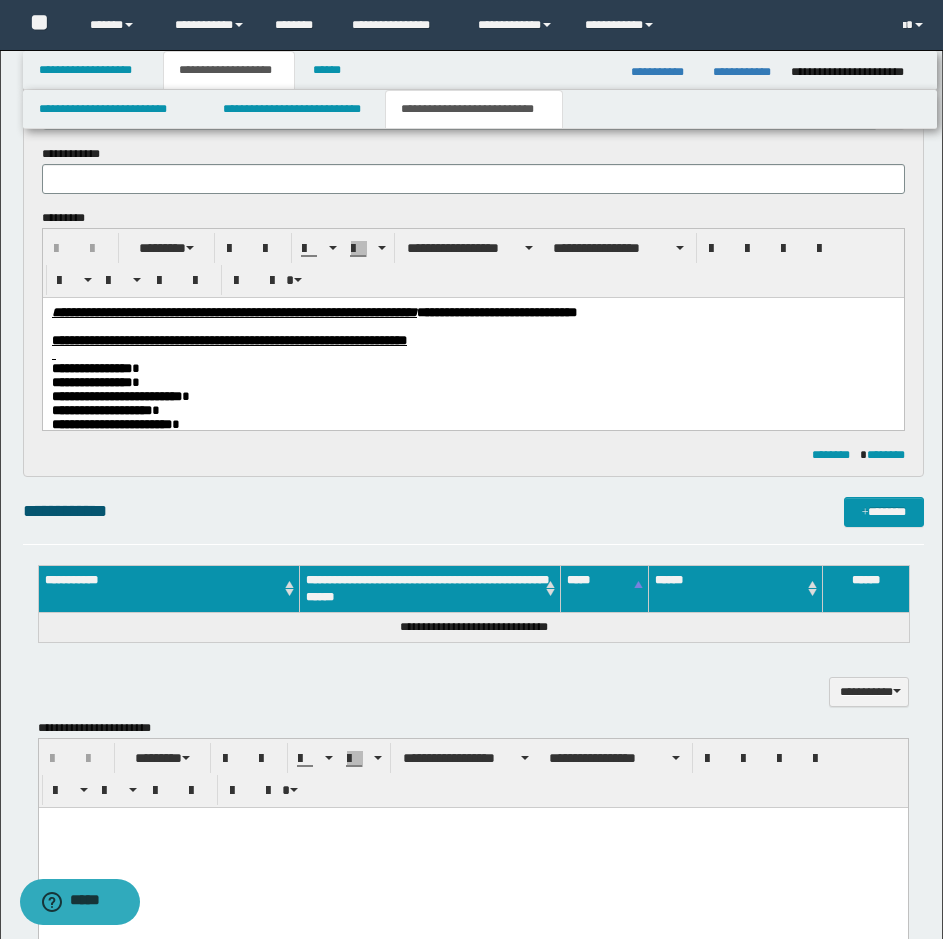 scroll, scrollTop: 0, scrollLeft: 0, axis: both 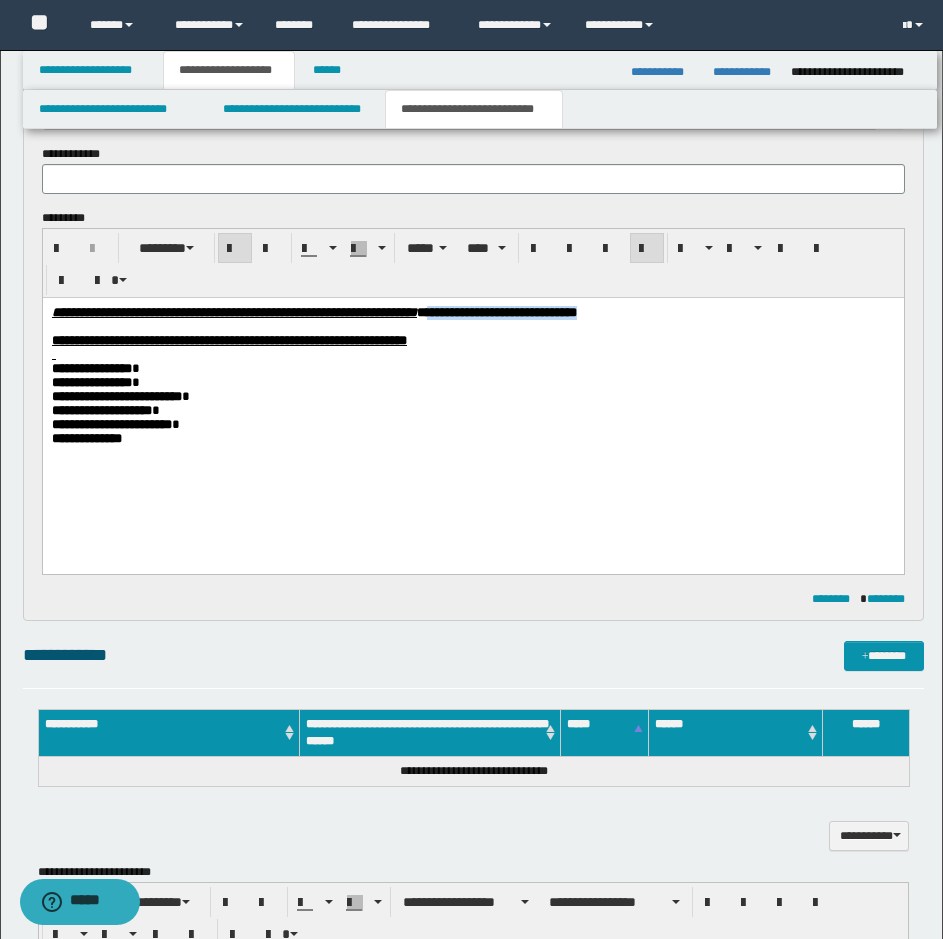 drag, startPoint x: 832, startPoint y: 310, endPoint x: 629, endPoint y: 302, distance: 203.15758 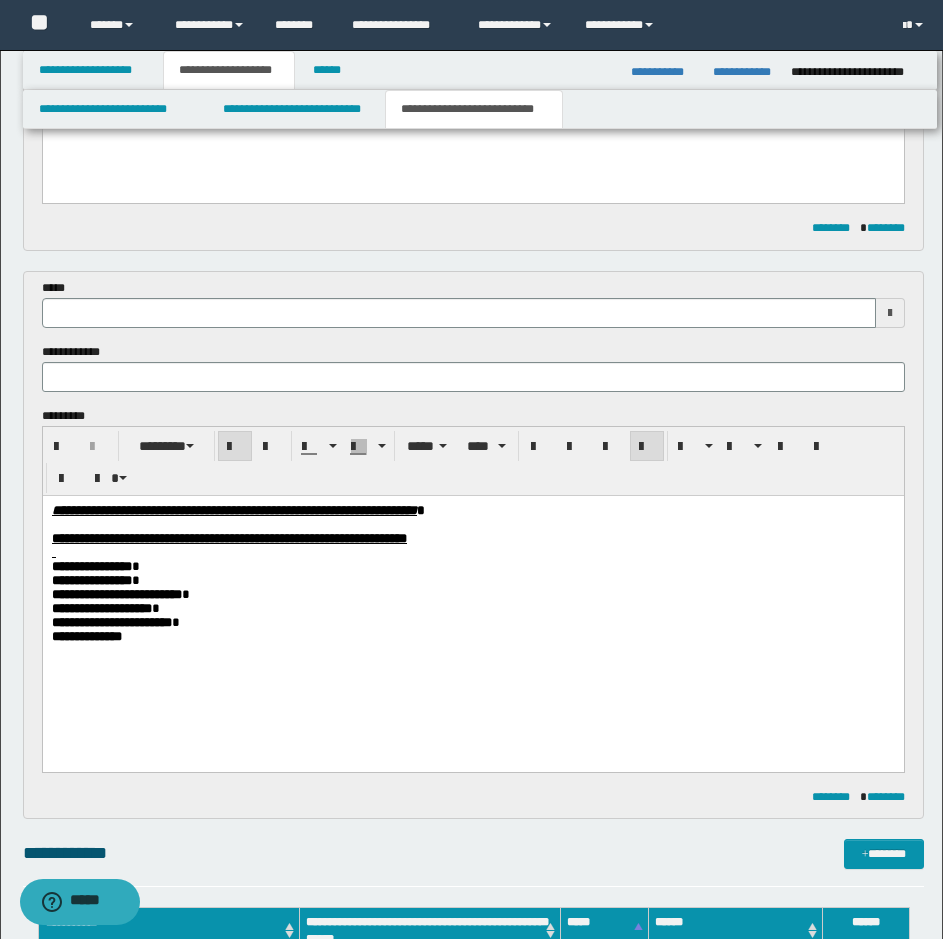 scroll, scrollTop: 522, scrollLeft: 0, axis: vertical 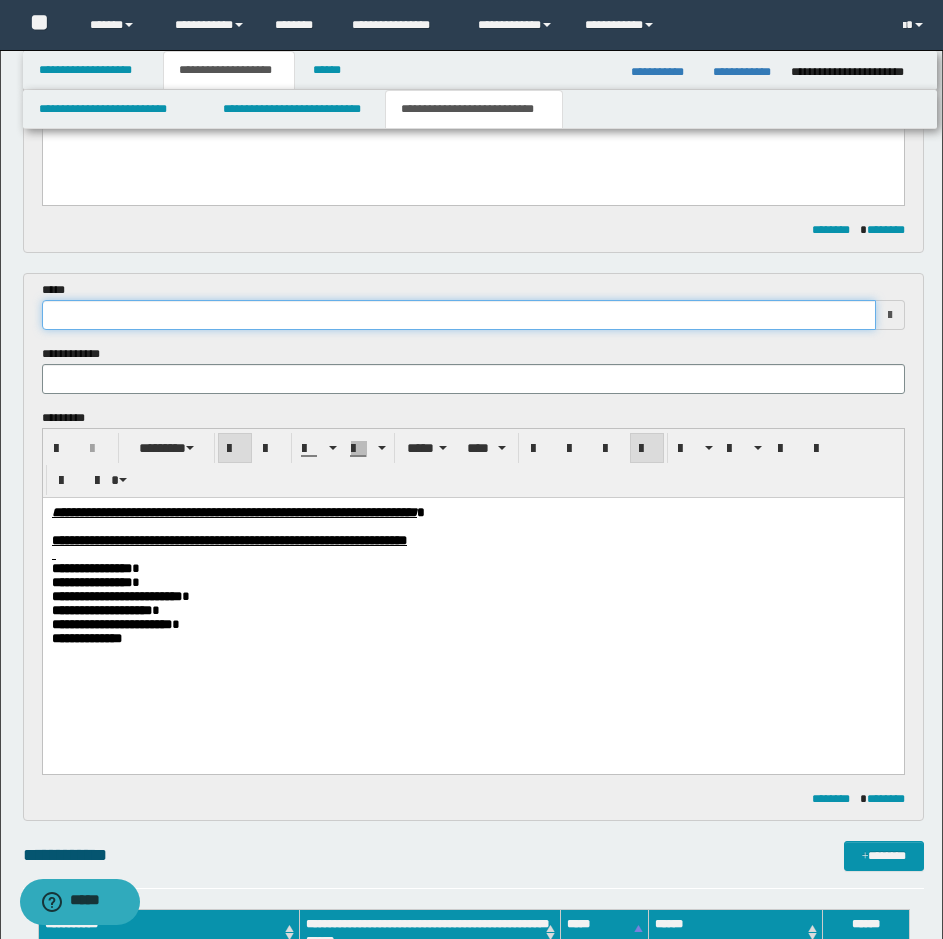 click at bounding box center [459, 315] 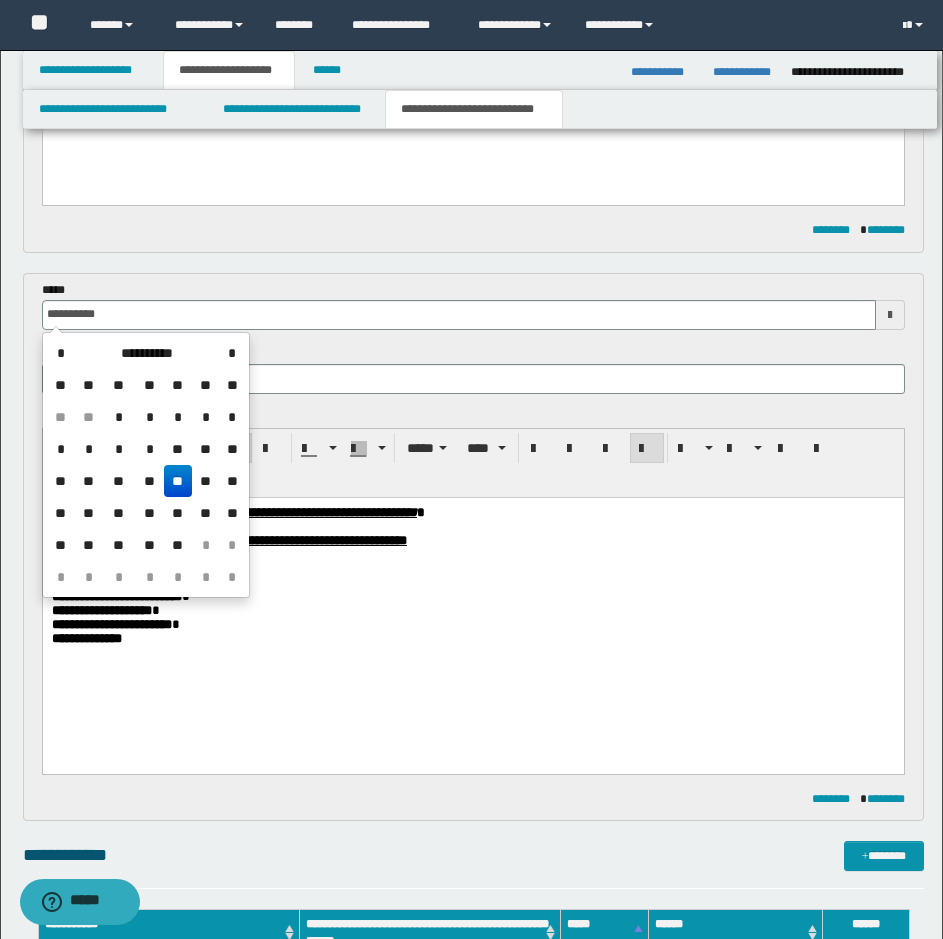 click on "**********" at bounding box center [146, 465] 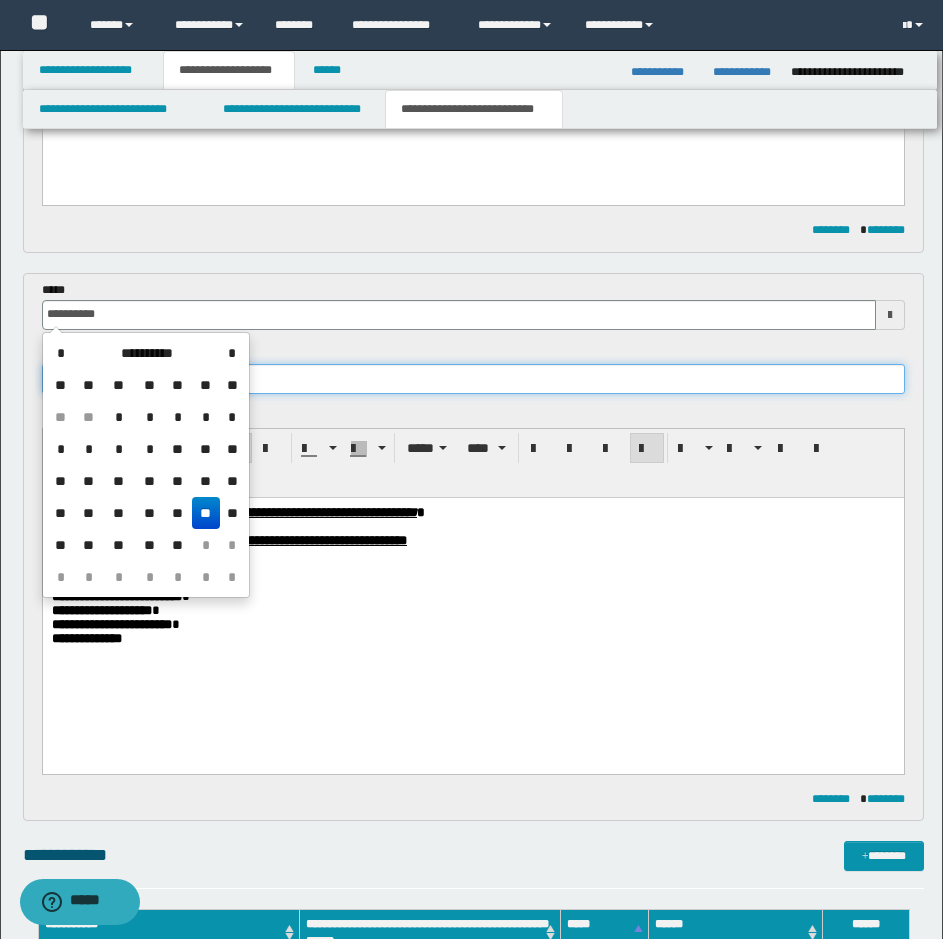 type on "**********" 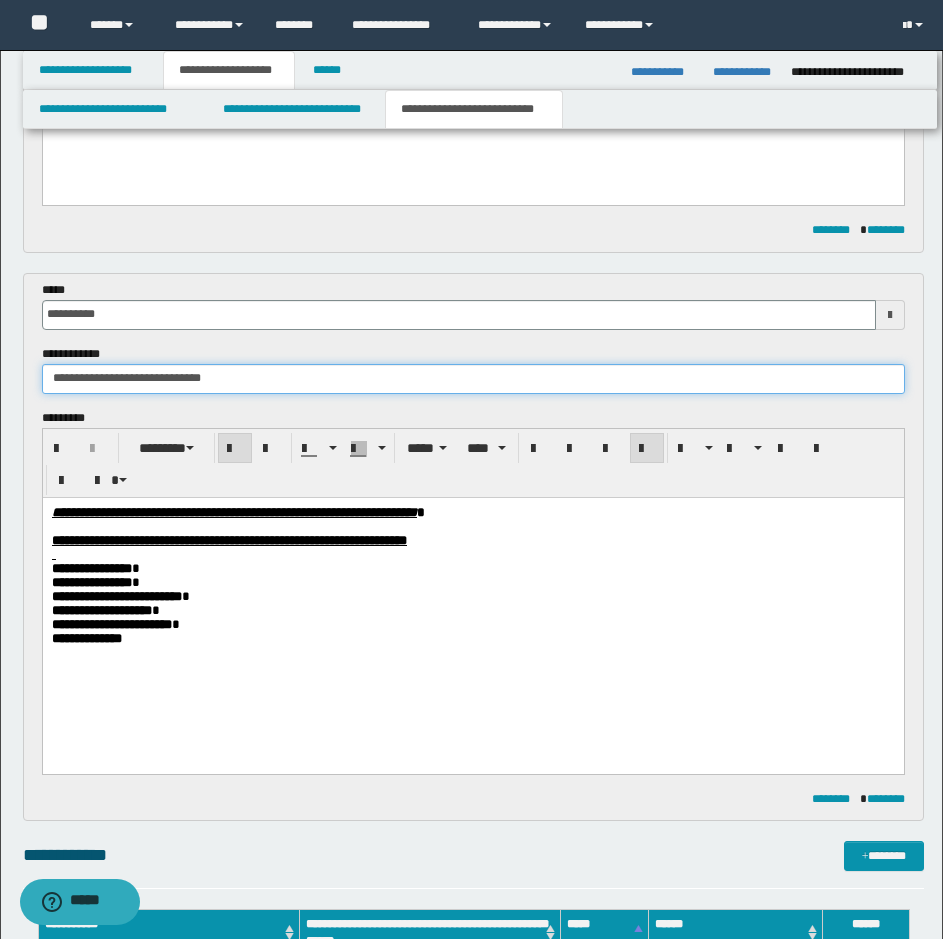 drag, startPoint x: 235, startPoint y: 376, endPoint x: 150, endPoint y: 399, distance: 88.0568 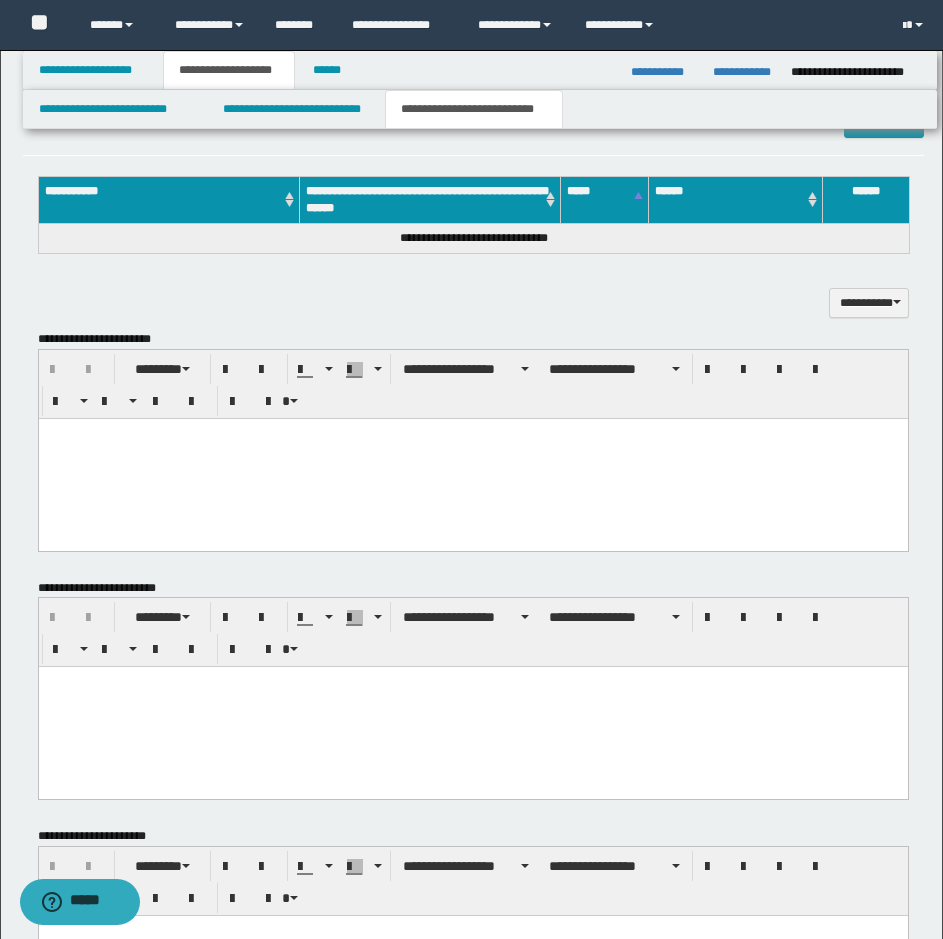 scroll, scrollTop: 1489, scrollLeft: 0, axis: vertical 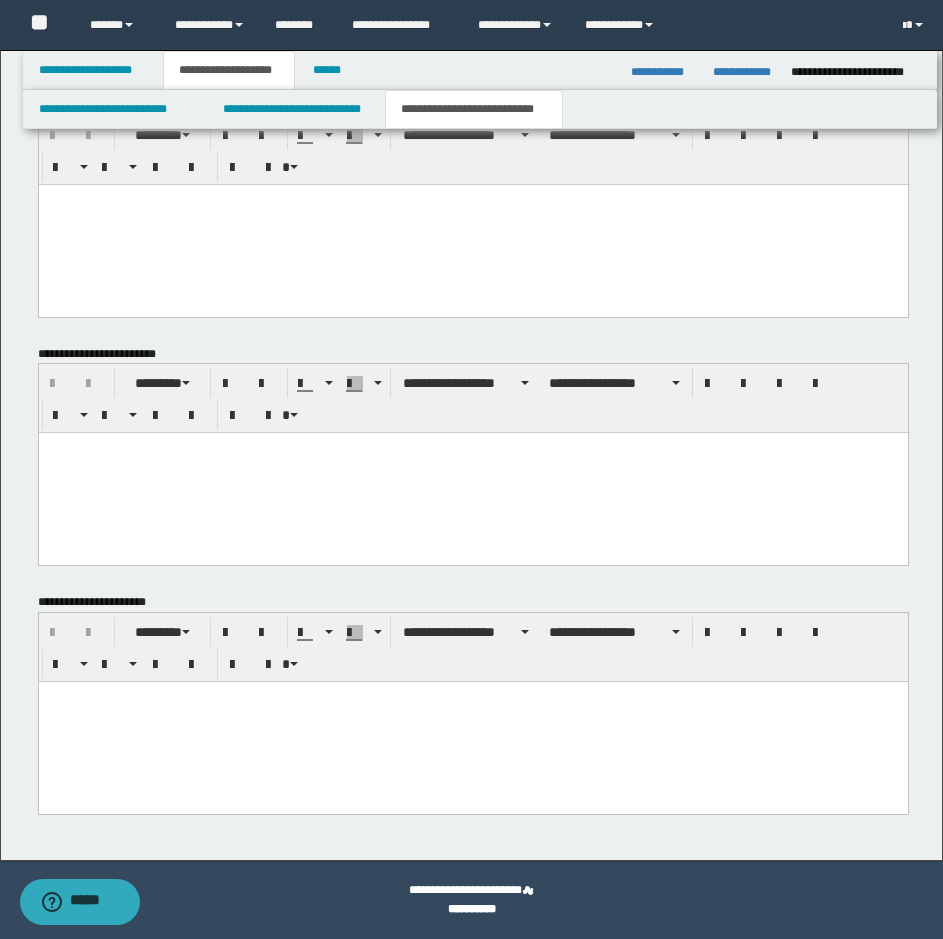 type on "**********" 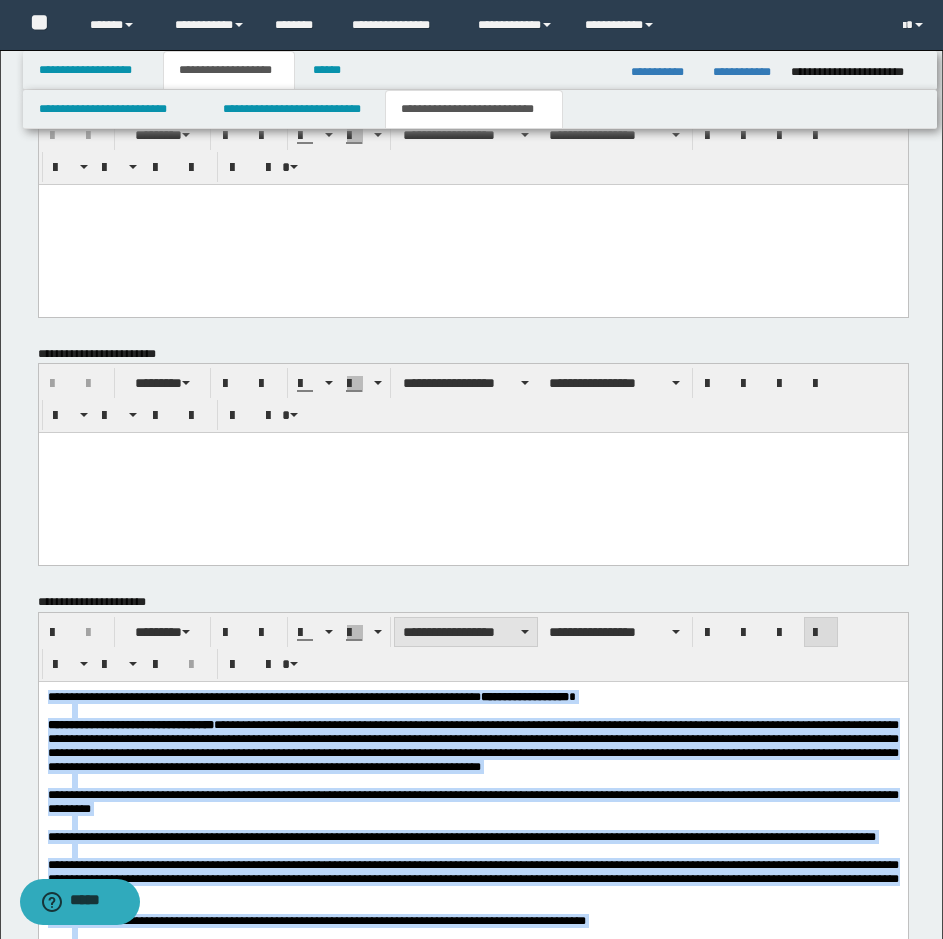 click on "**********" at bounding box center (466, 632) 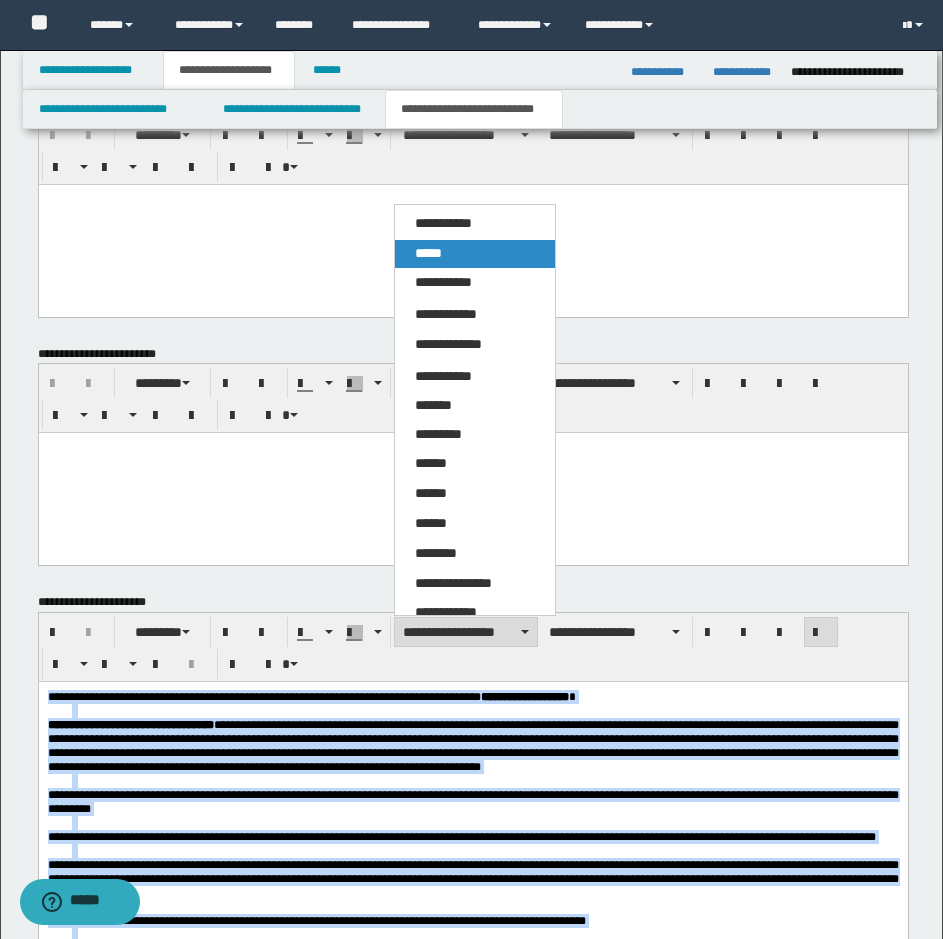 click on "*****" at bounding box center (475, 254) 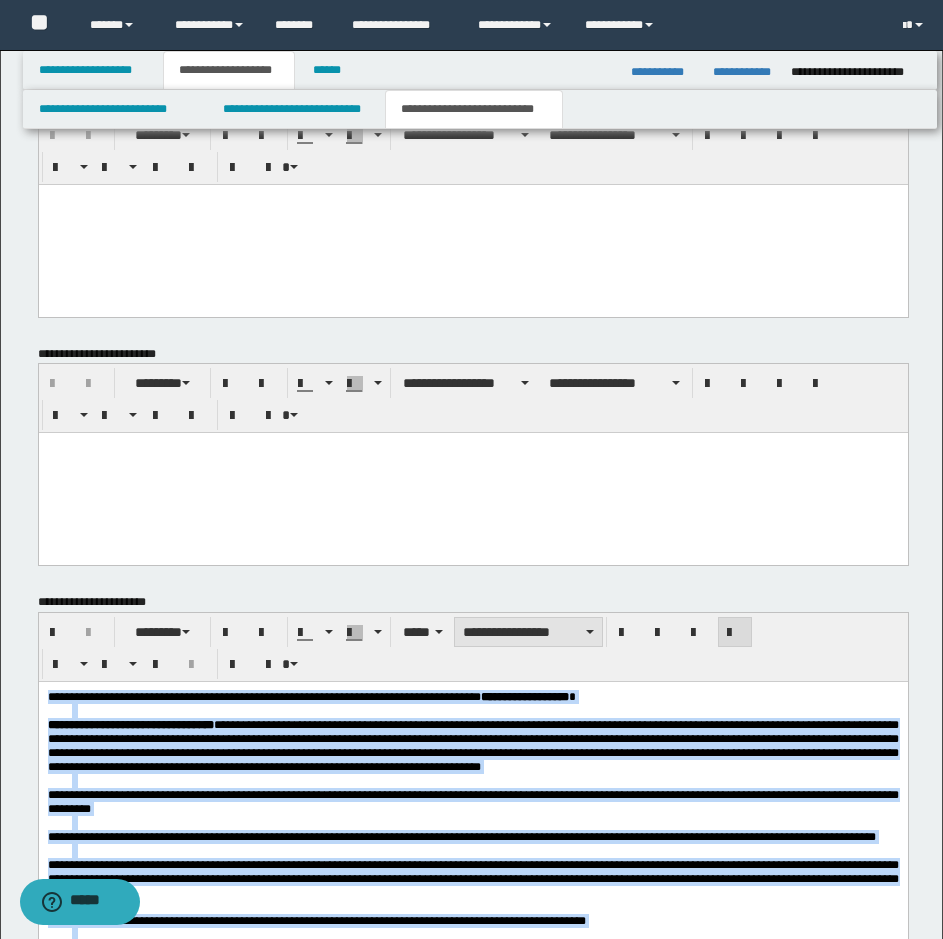 click on "**********" at bounding box center [528, 632] 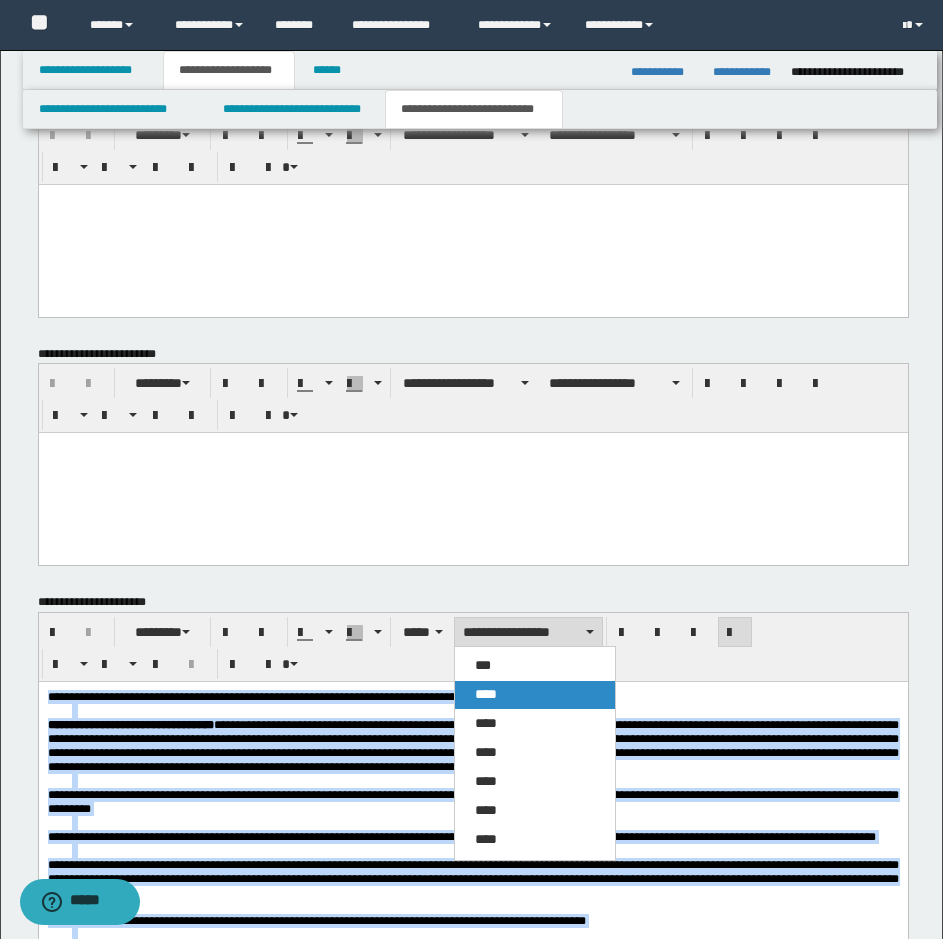 drag, startPoint x: 496, startPoint y: 688, endPoint x: 459, endPoint y: 5, distance: 684.00146 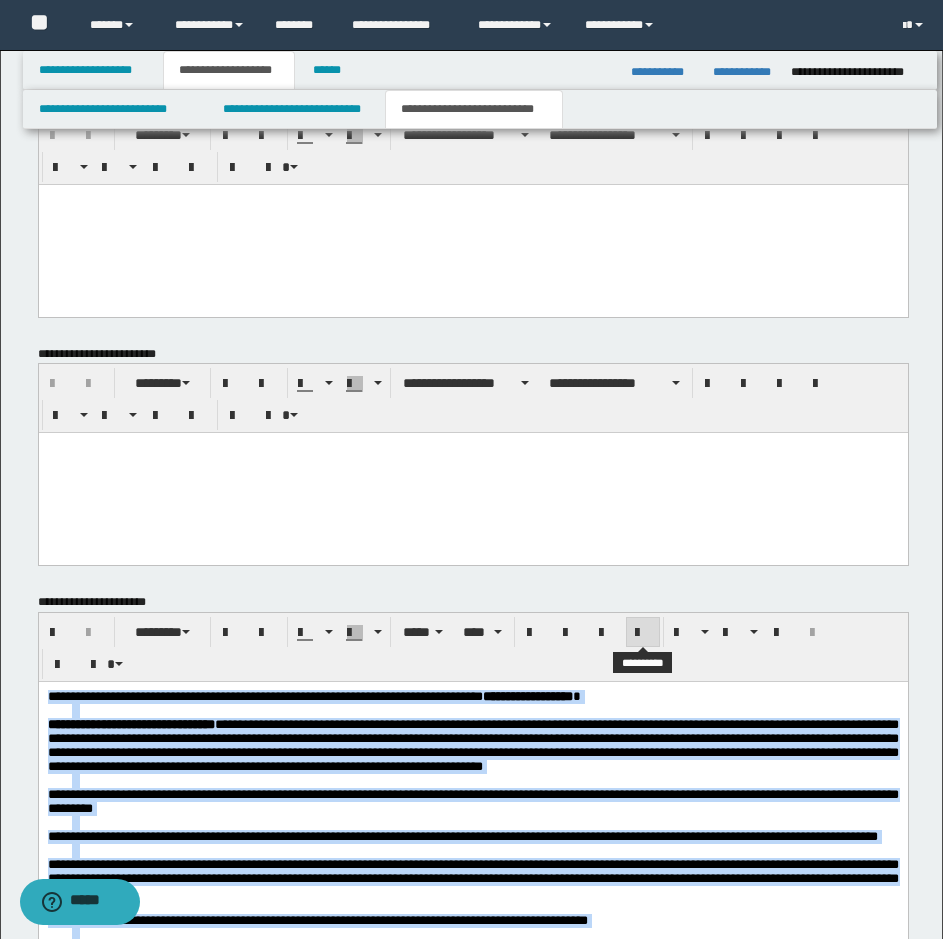 click at bounding box center [643, 633] 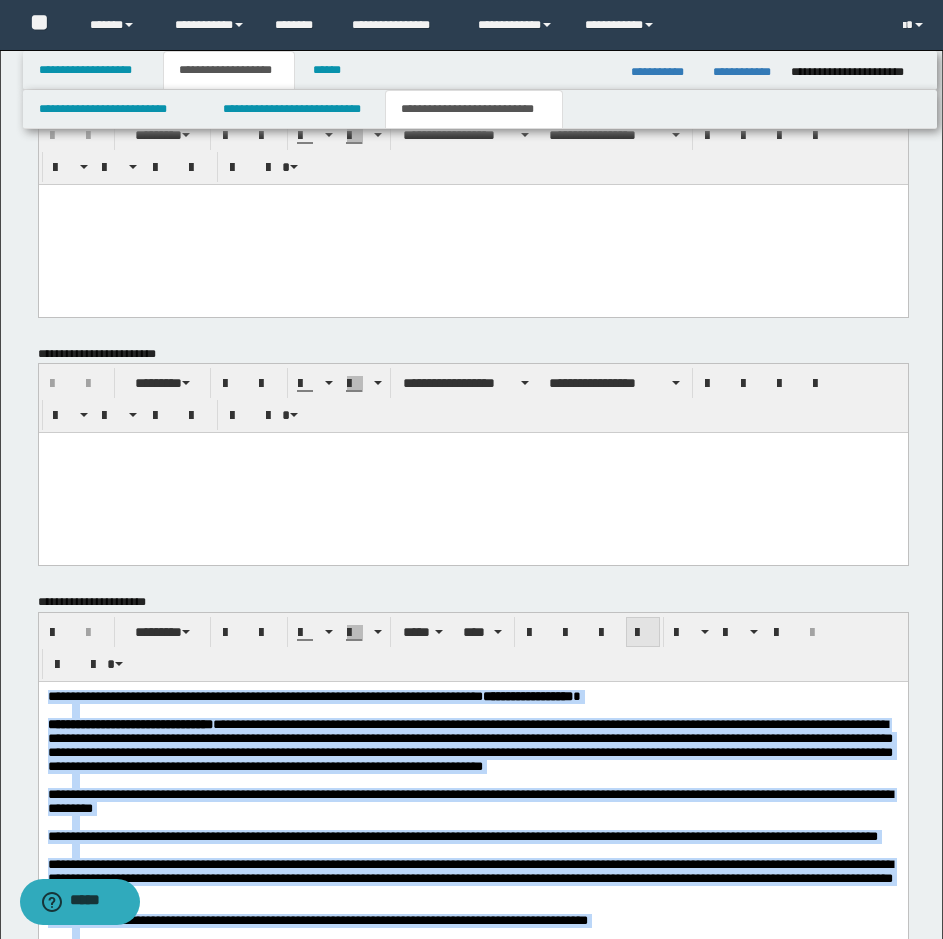 click at bounding box center (643, 633) 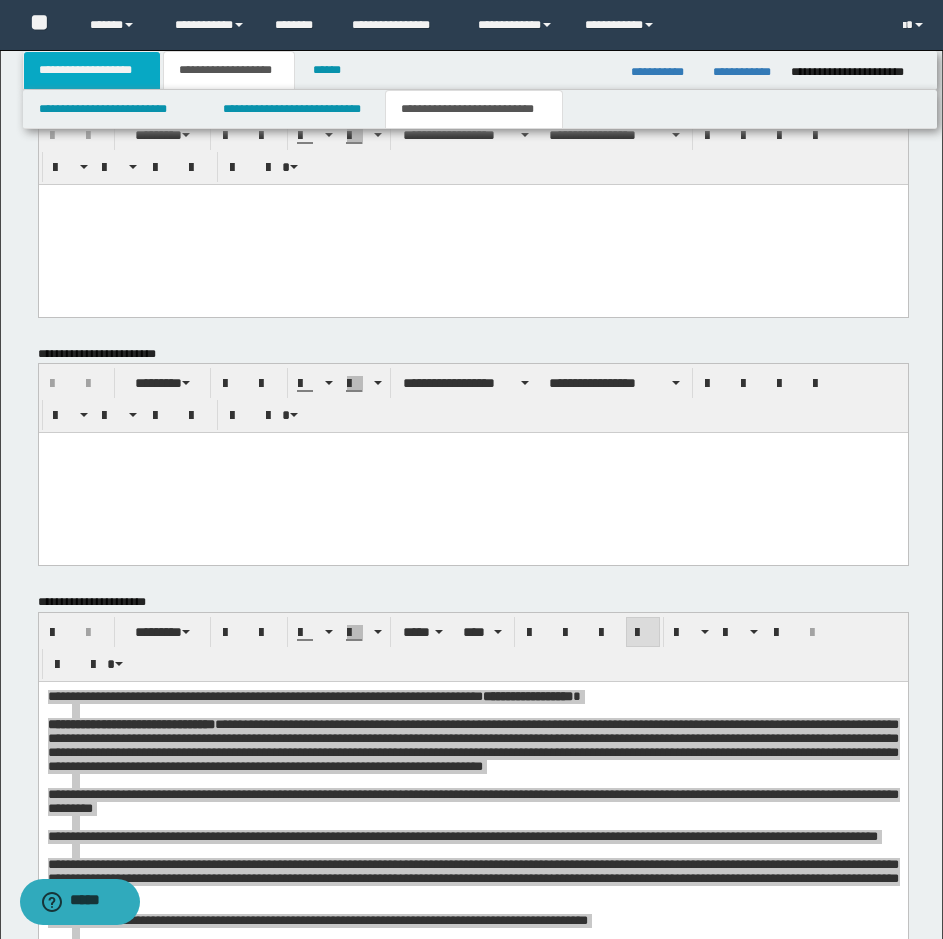click on "**********" at bounding box center (92, 70) 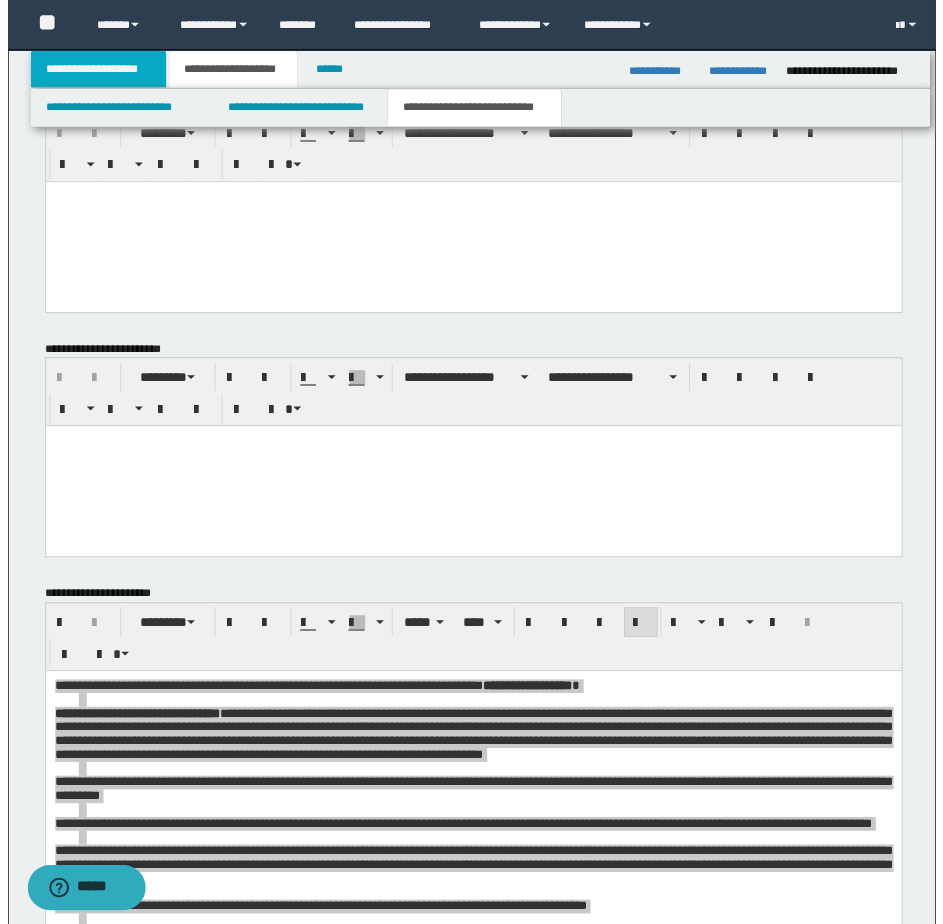 scroll, scrollTop: 849, scrollLeft: 0, axis: vertical 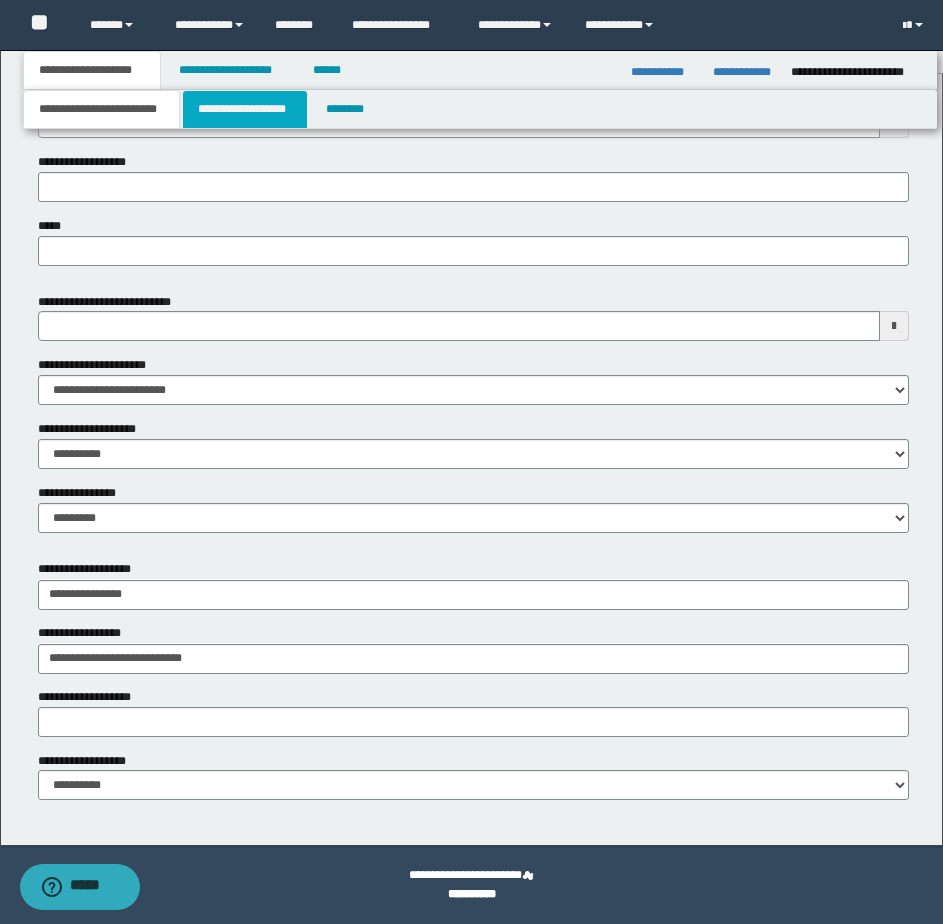 click on "**********" at bounding box center (245, 109) 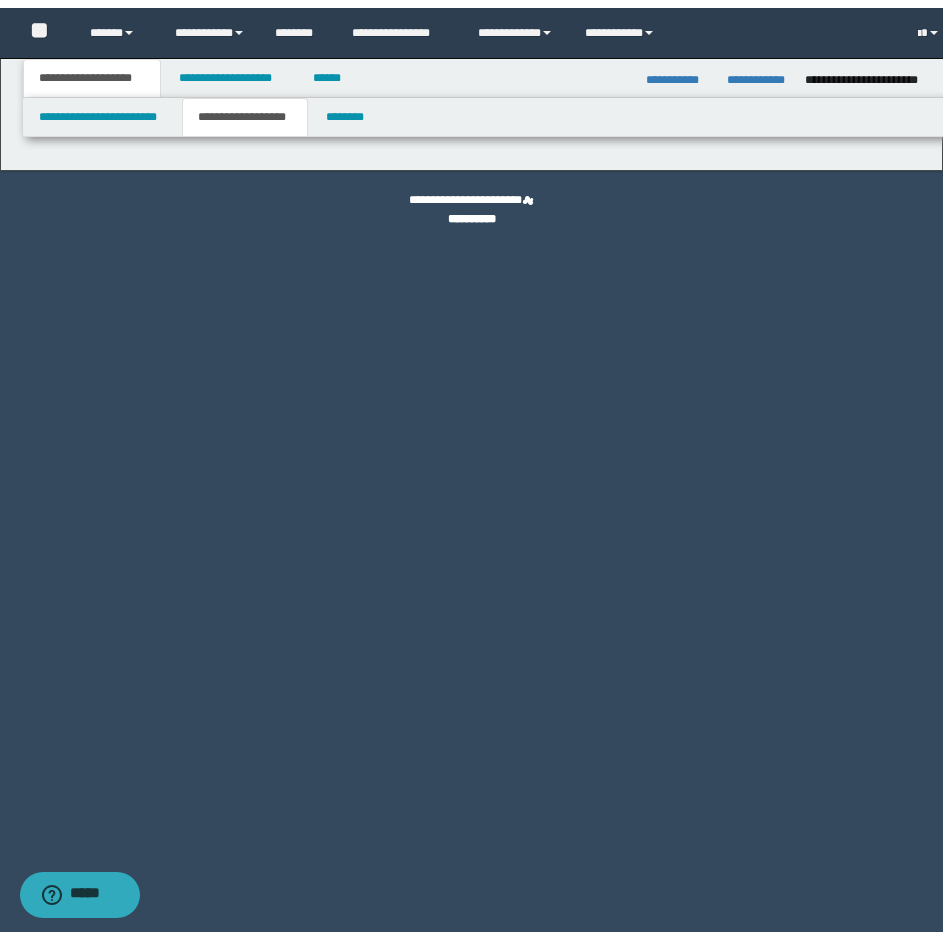 scroll, scrollTop: 0, scrollLeft: 0, axis: both 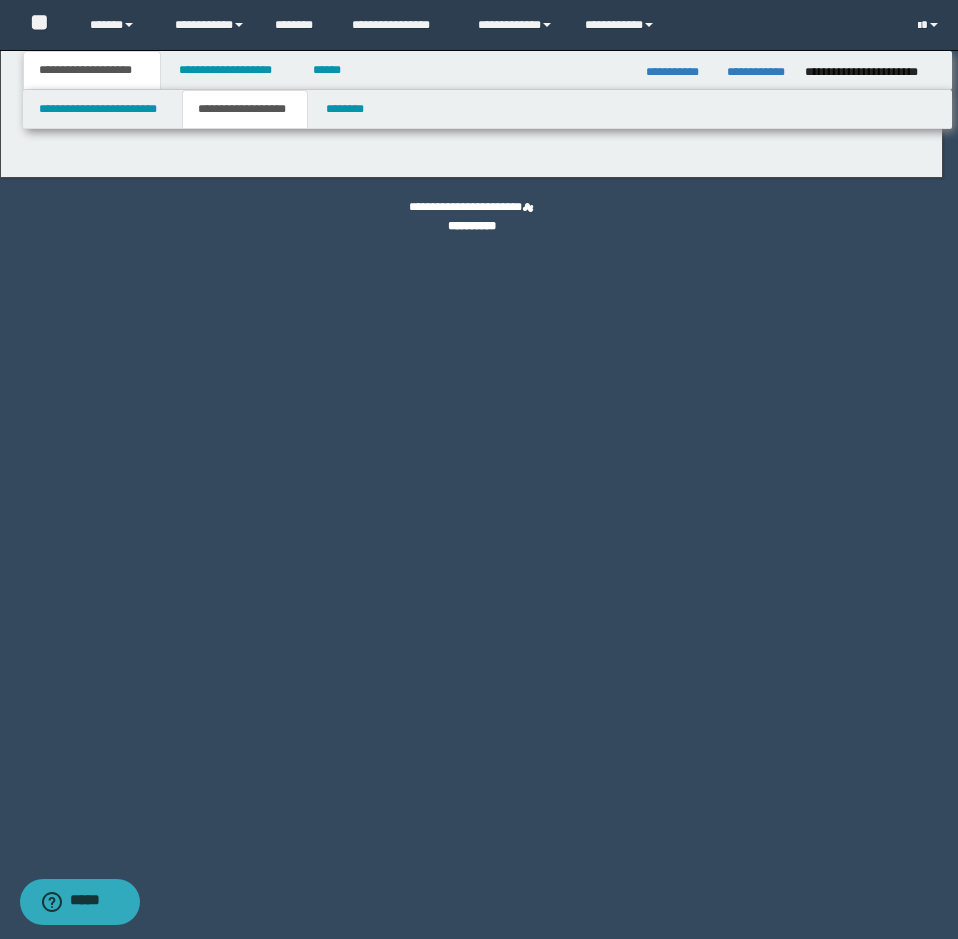 type on "**********" 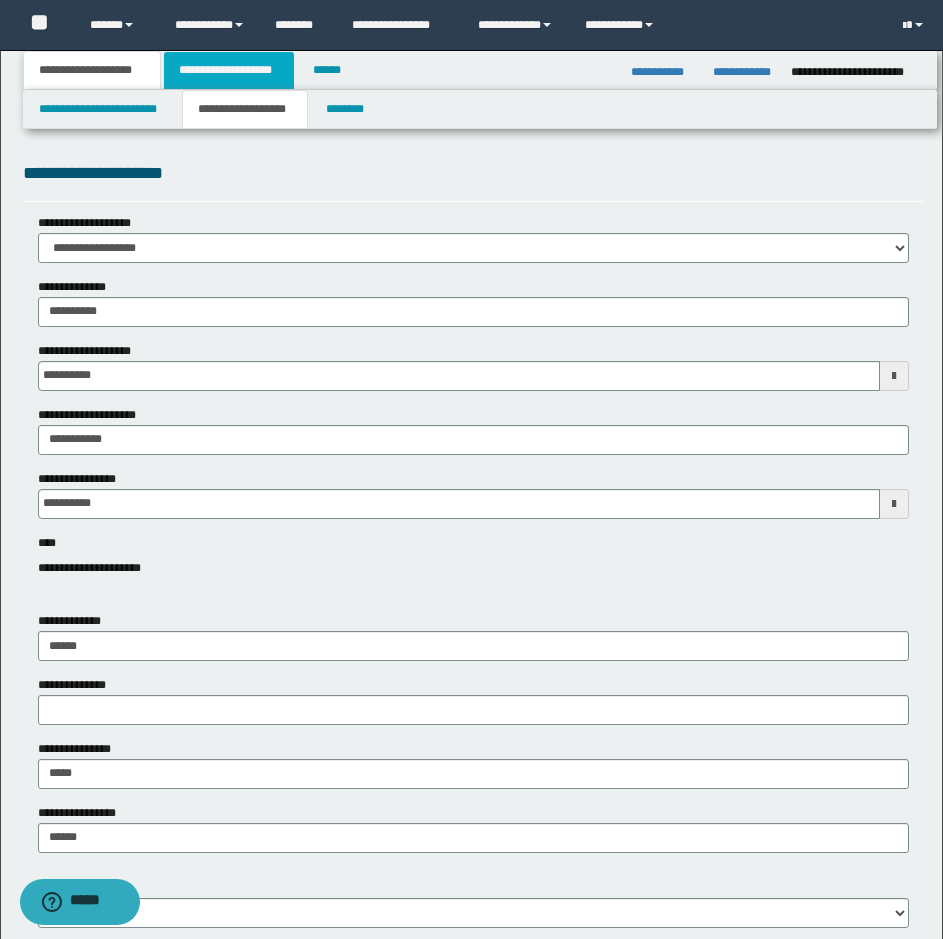 click on "**********" at bounding box center [229, 70] 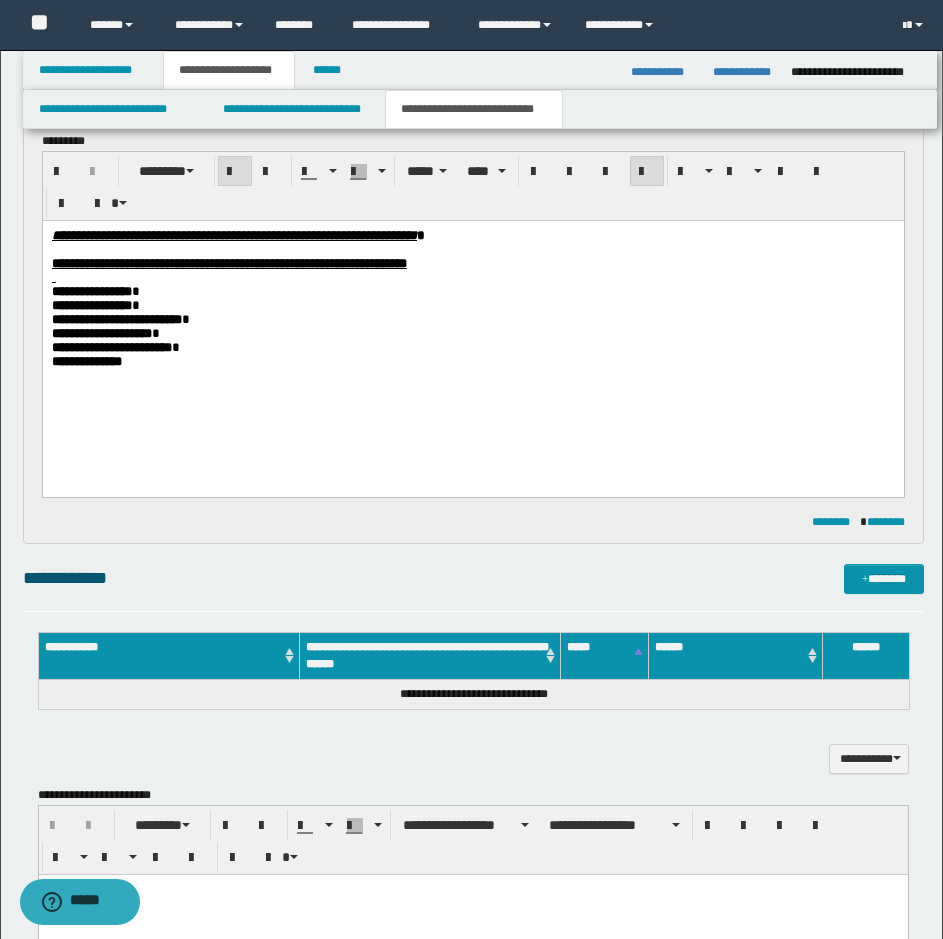 scroll, scrollTop: 800, scrollLeft: 0, axis: vertical 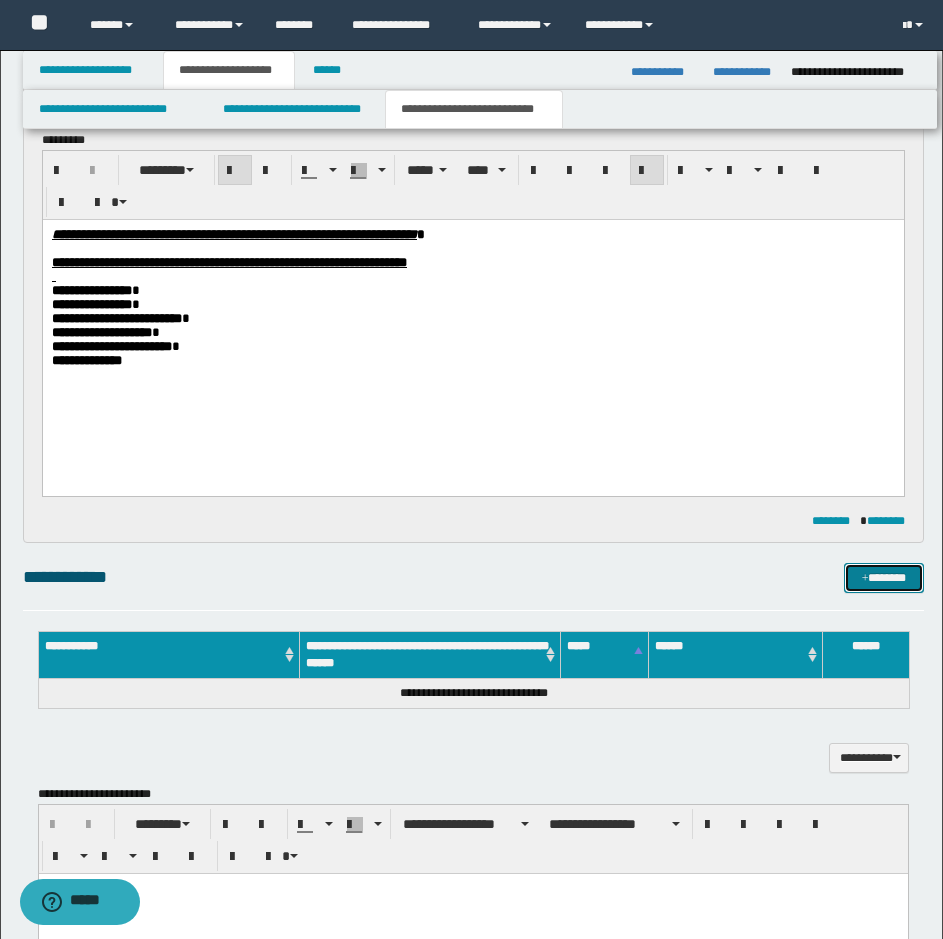 click on "*******" at bounding box center (884, 578) 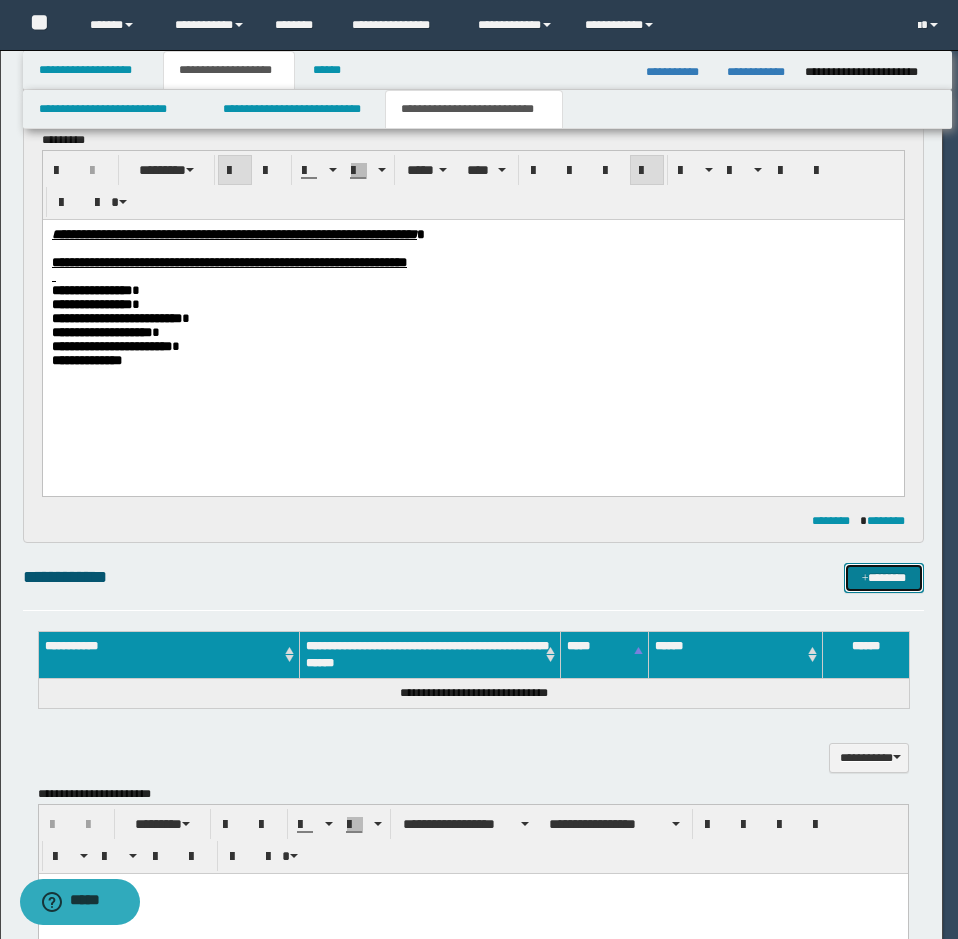 type 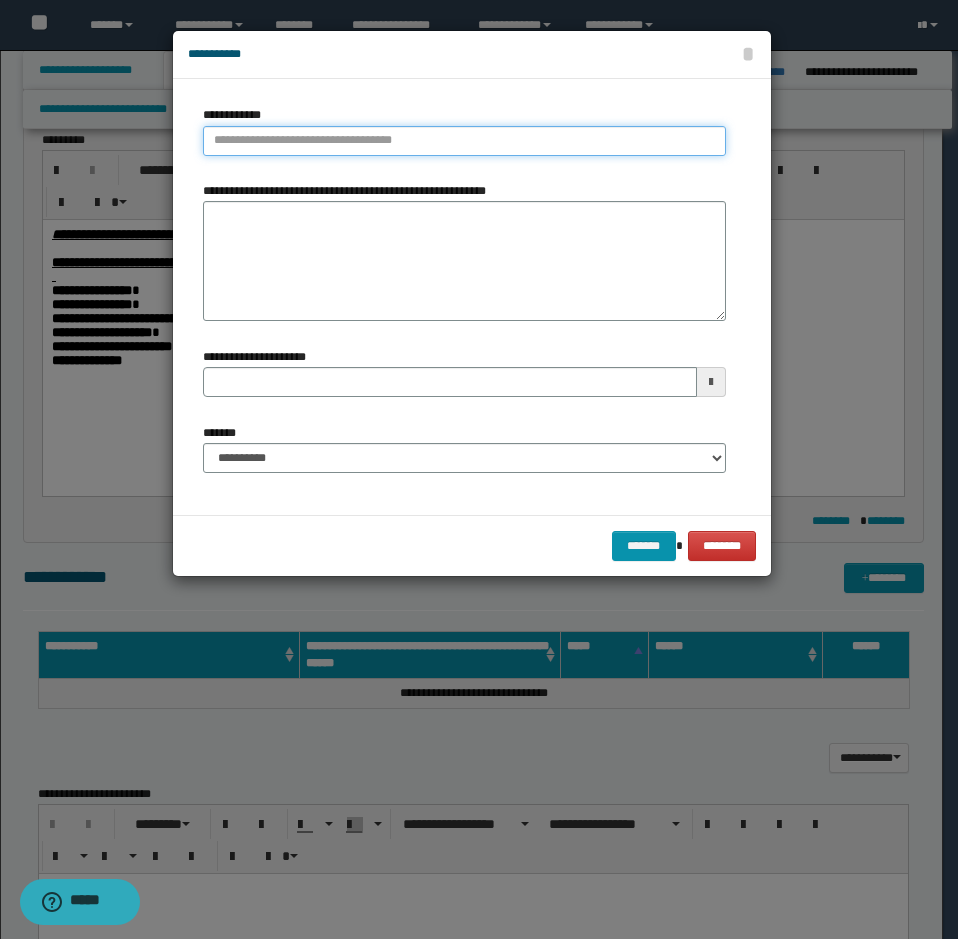 click on "**********" at bounding box center [464, 141] 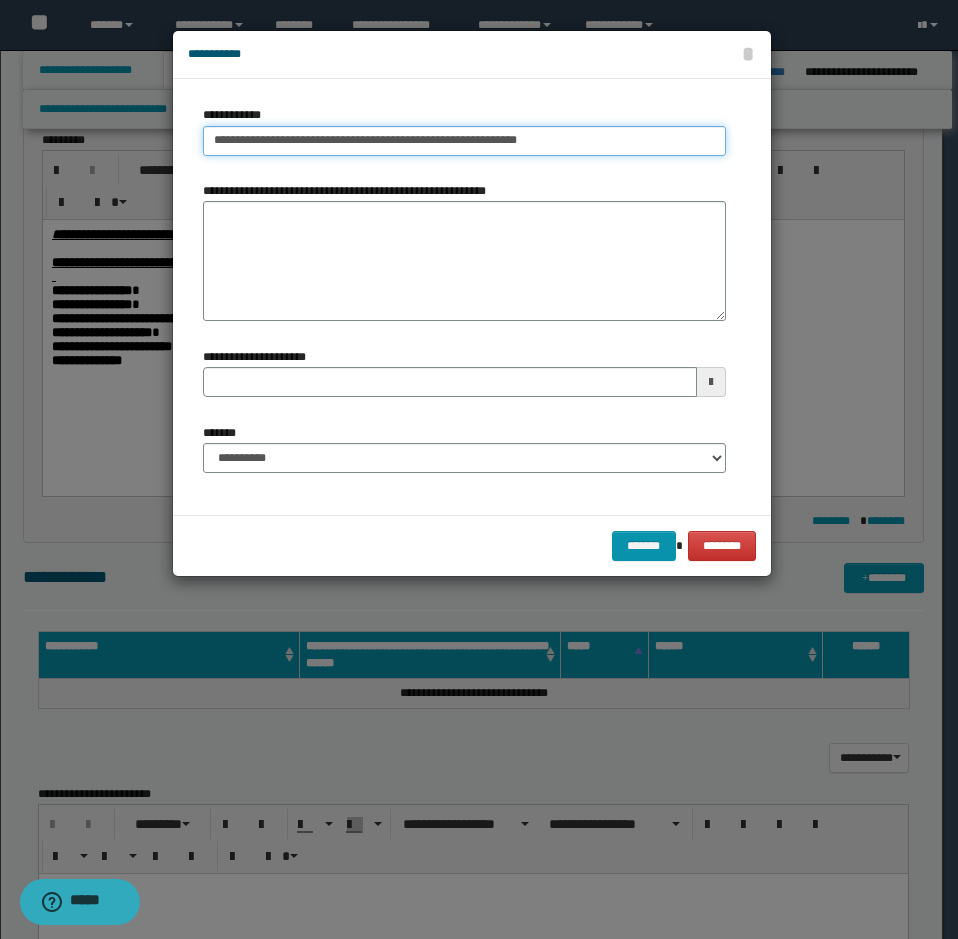 click on "**********" at bounding box center [464, 141] 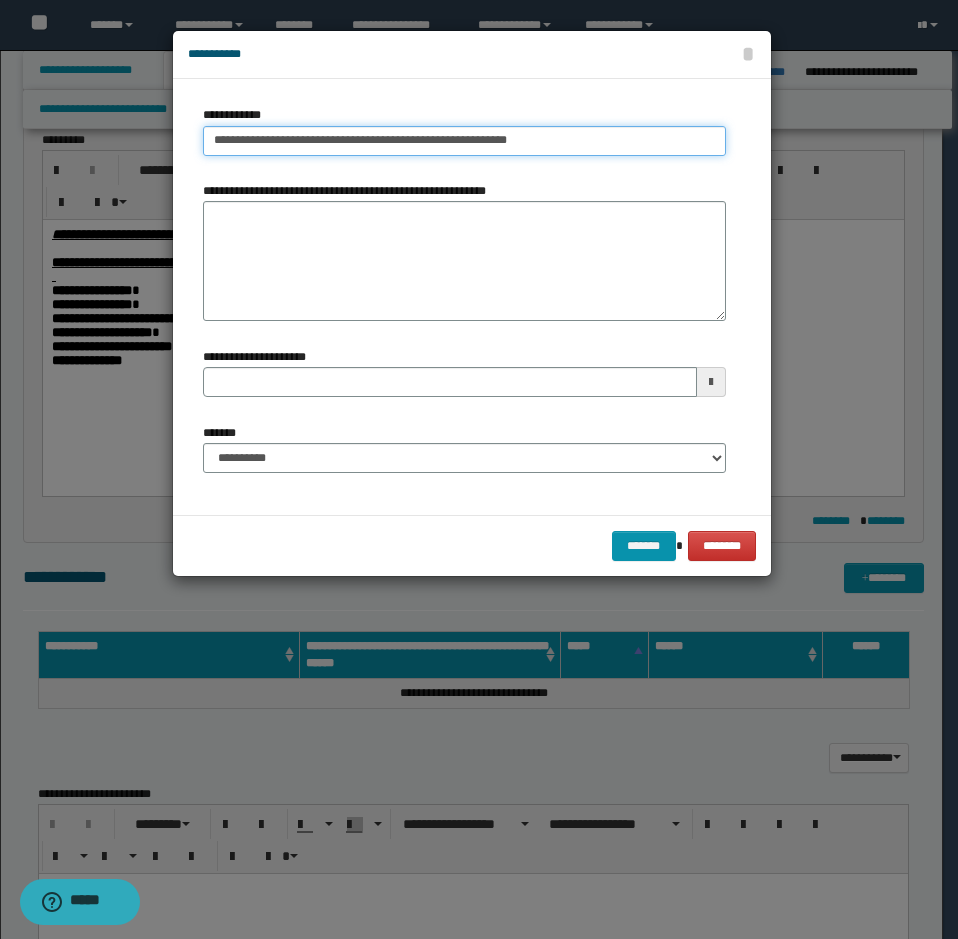 type on "**********" 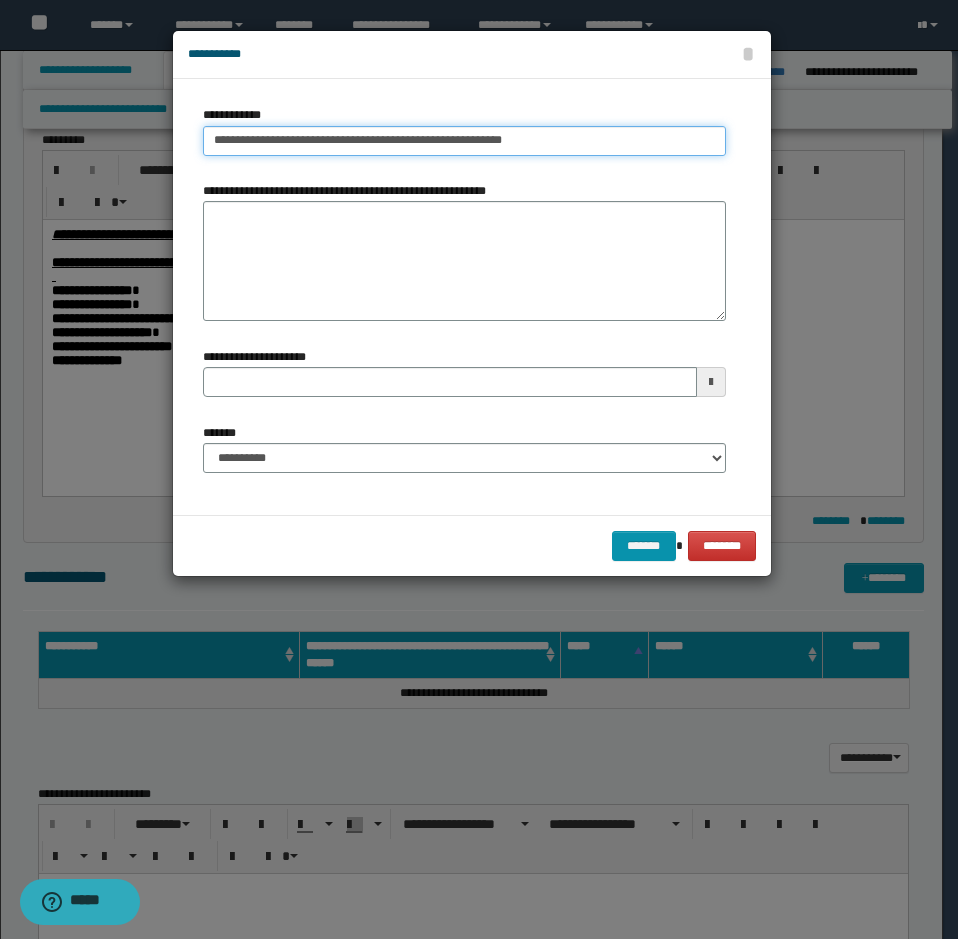 type on "**********" 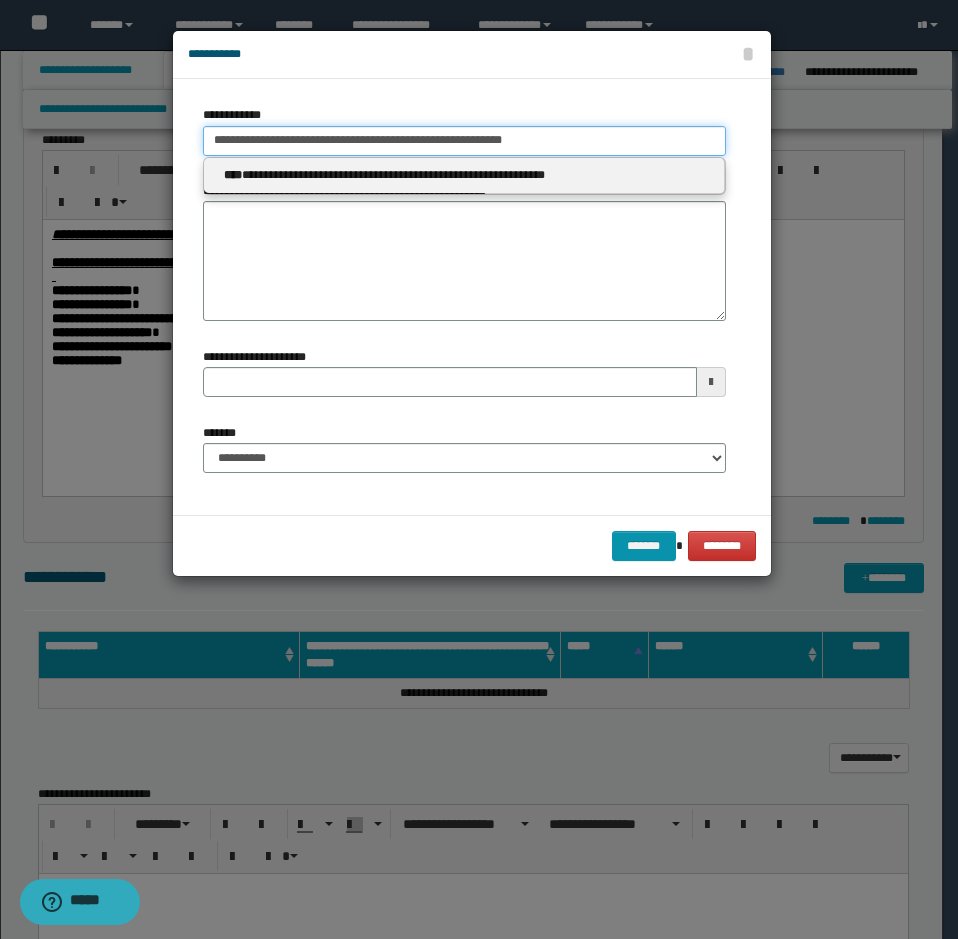 type on "**********" 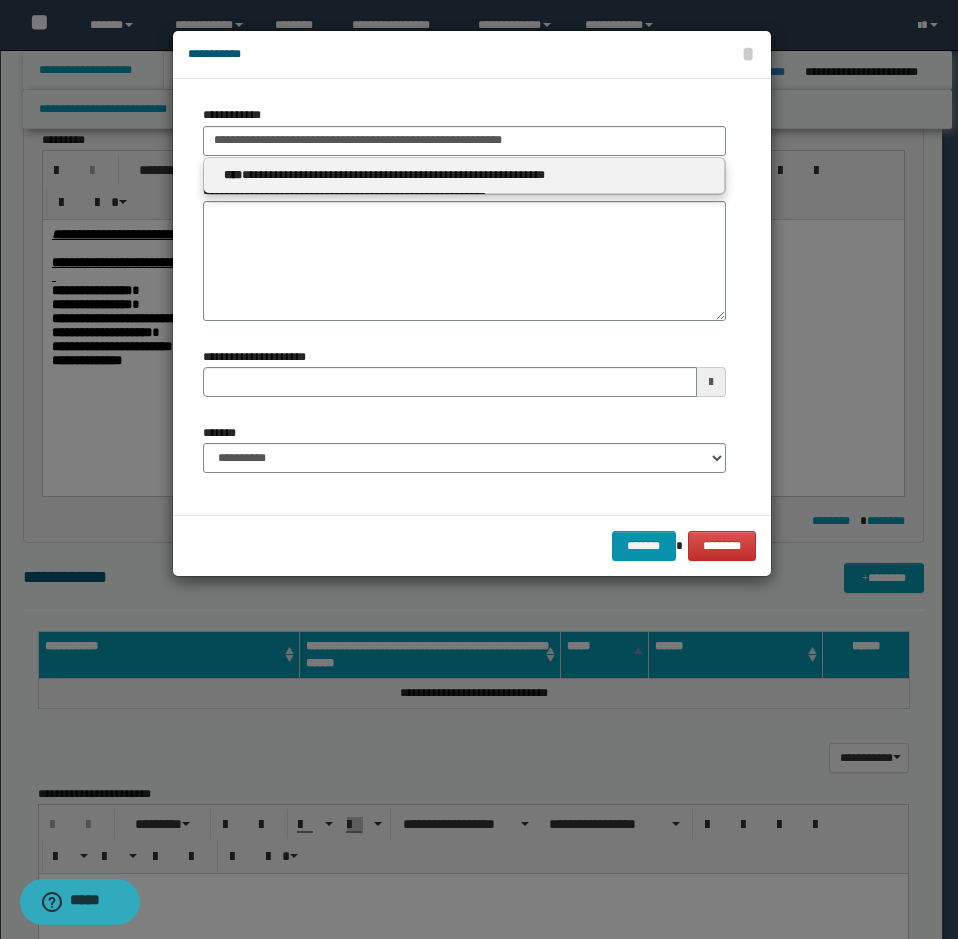 click on "**********" at bounding box center [464, 176] 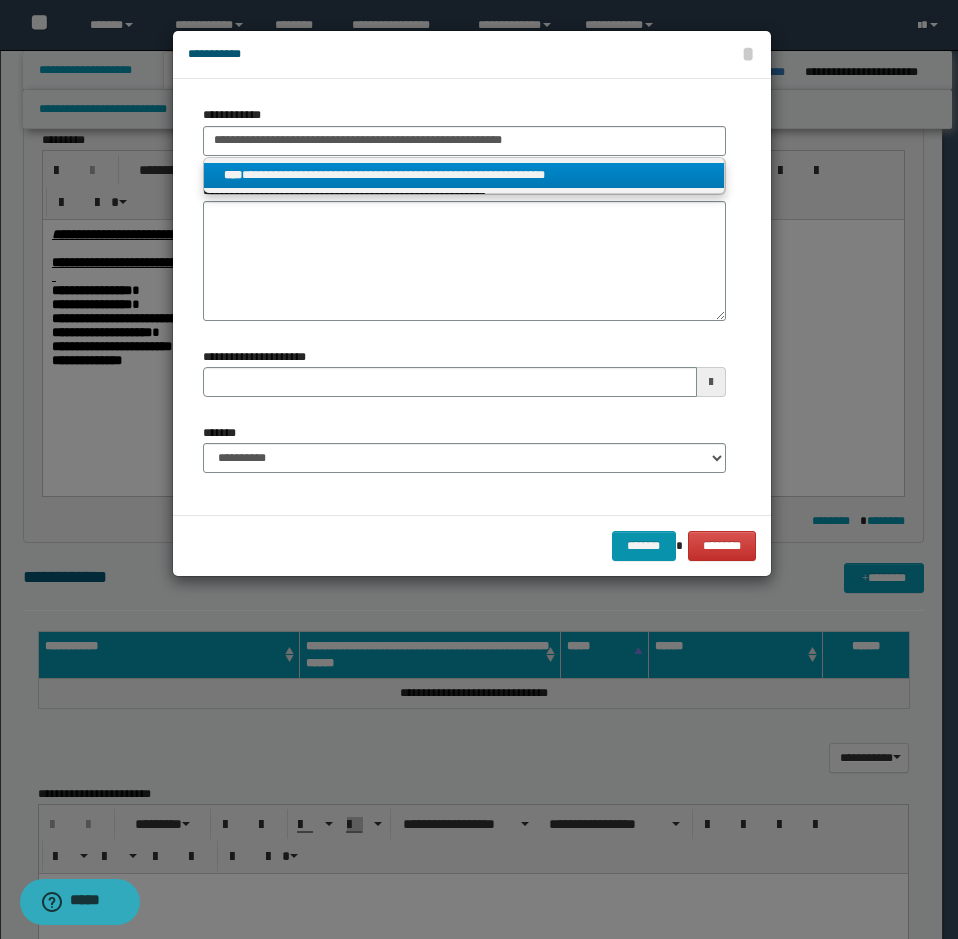 click on "****" at bounding box center (233, 175) 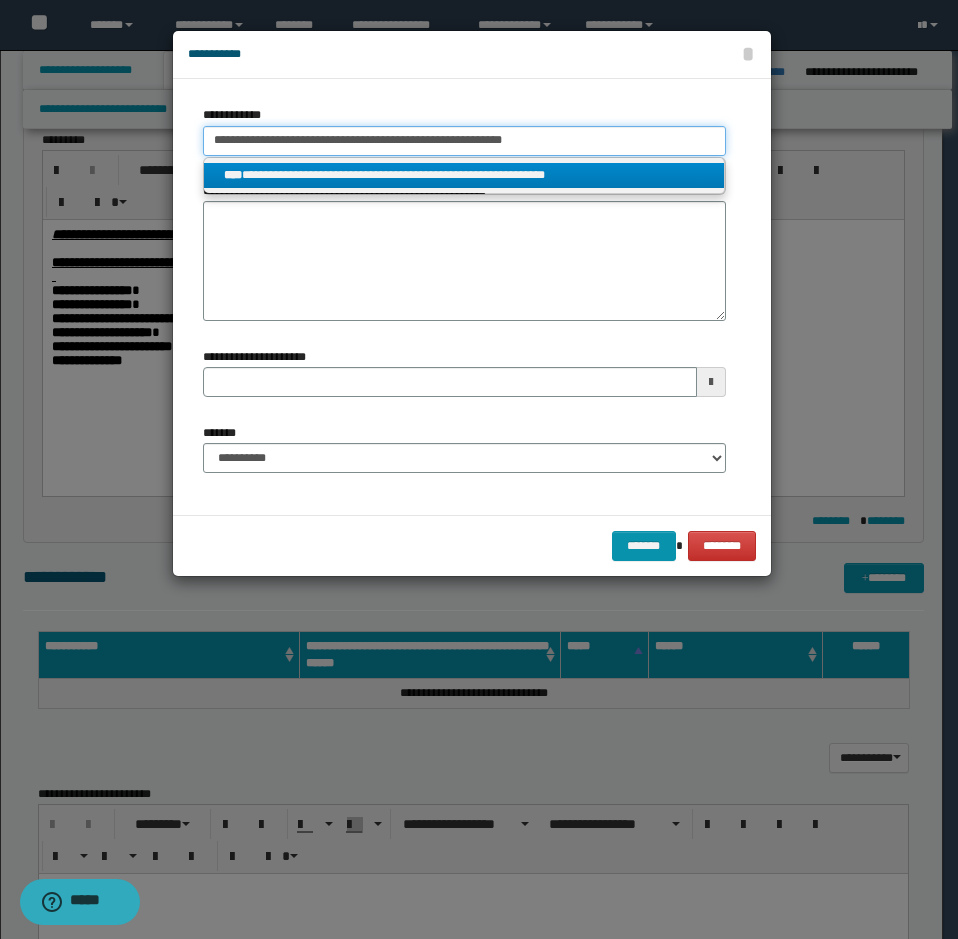 type 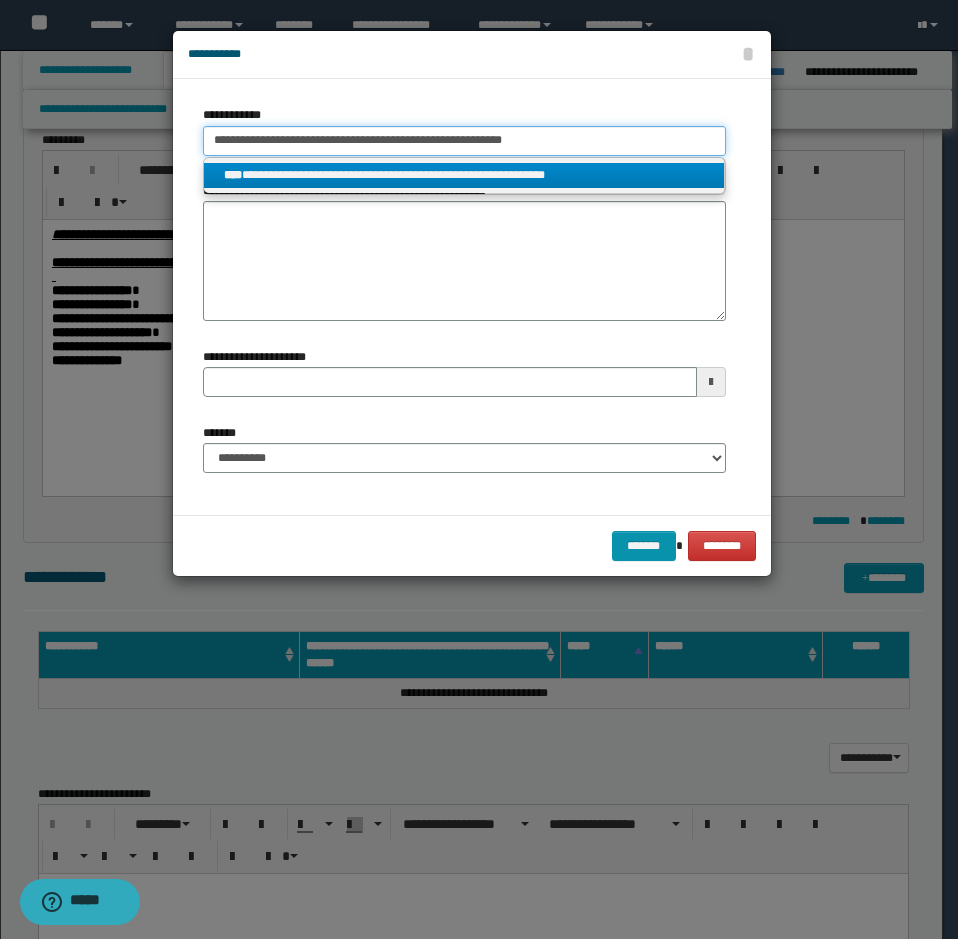 type 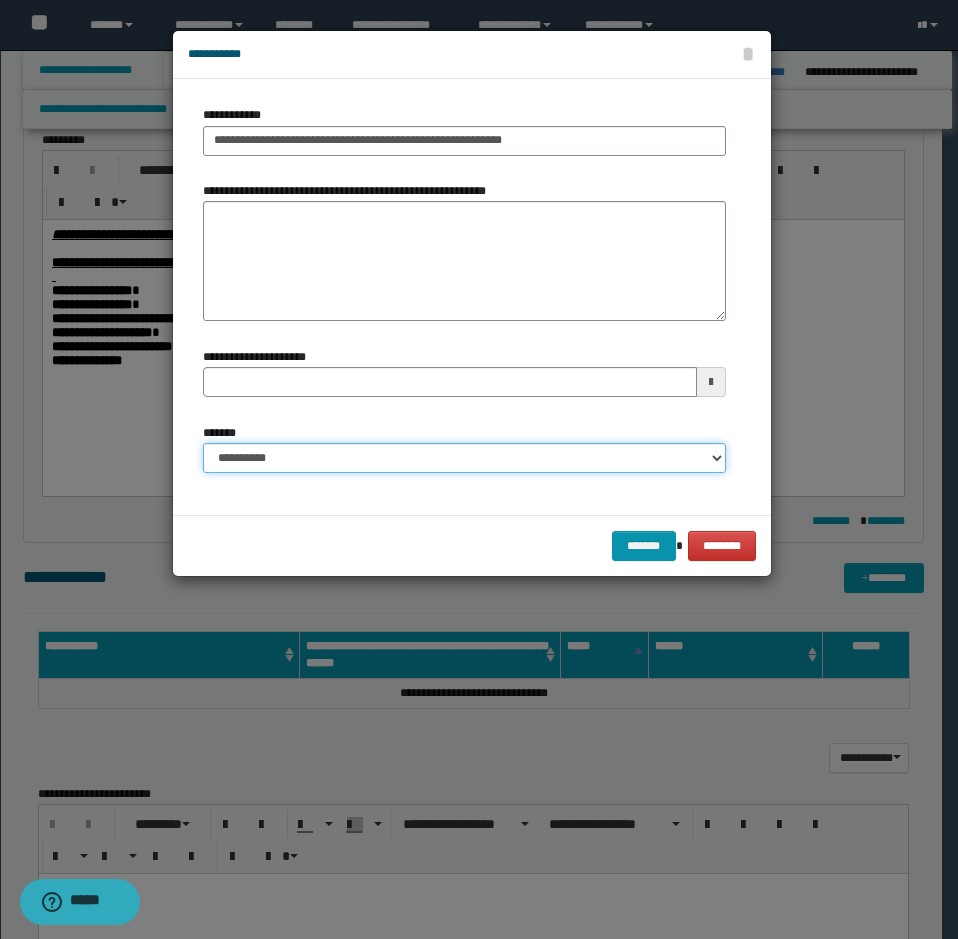 click on "**********" at bounding box center [464, 458] 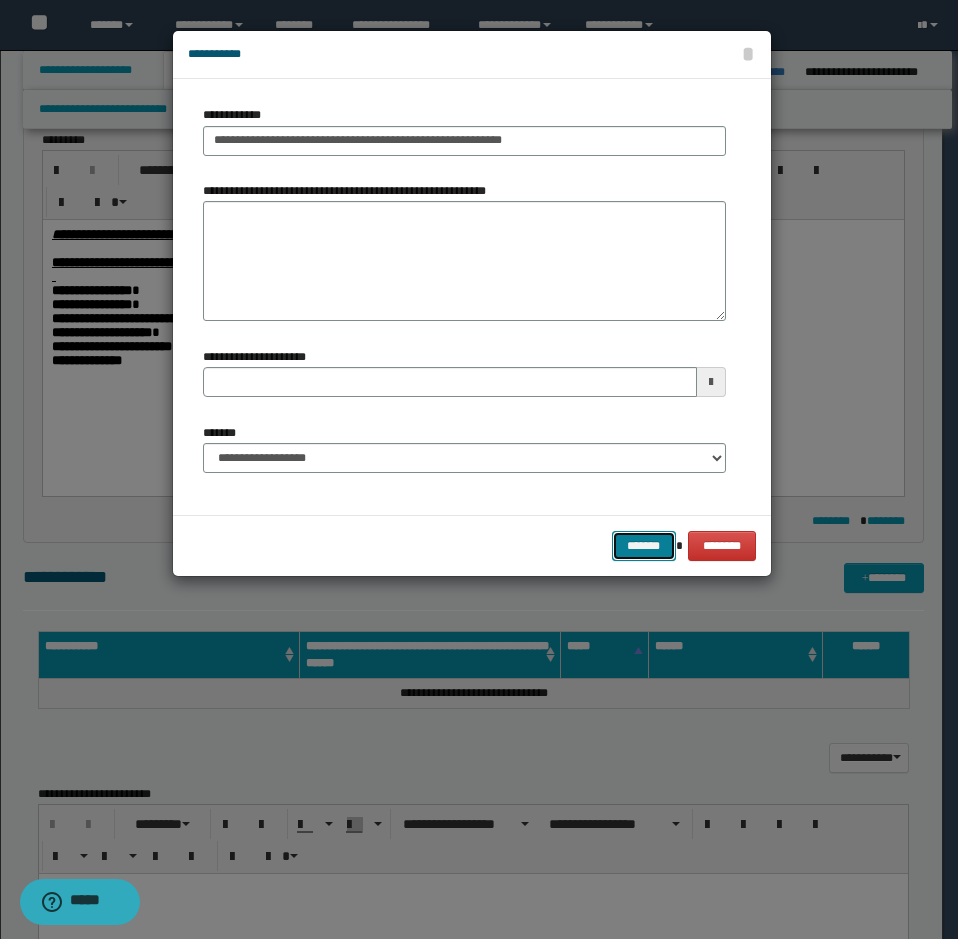 click on "*******" at bounding box center [644, 546] 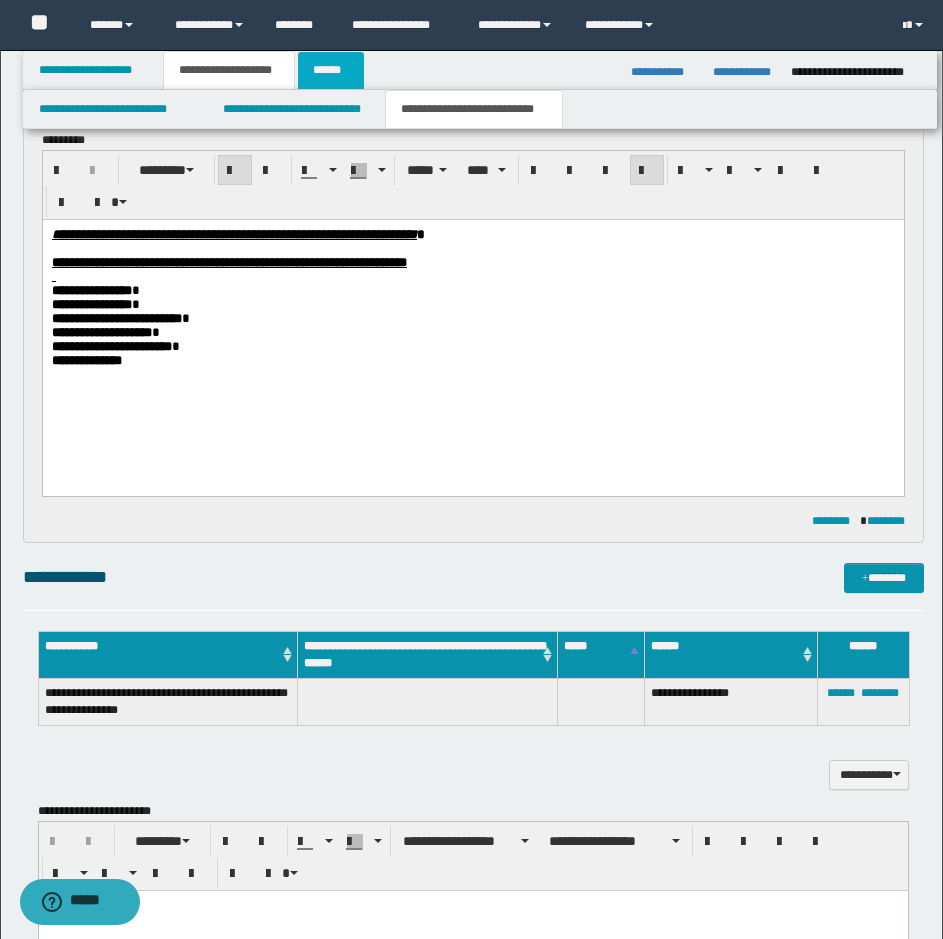 click on "******" at bounding box center [331, 70] 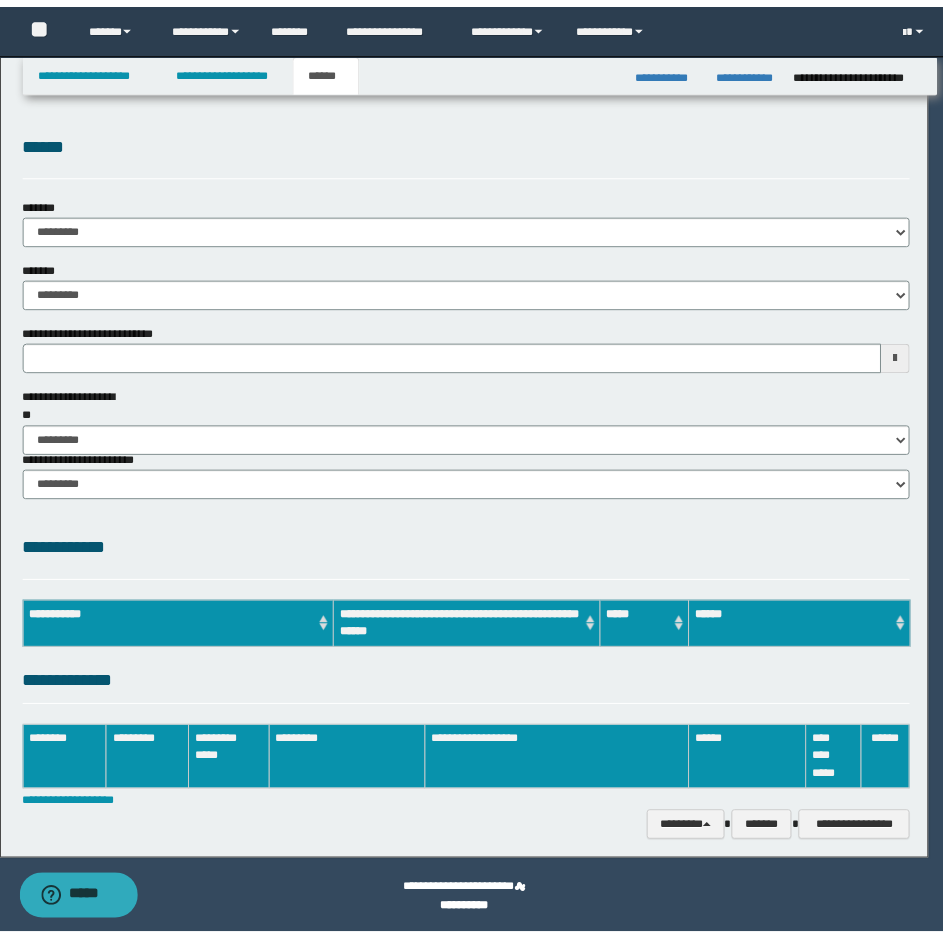 scroll, scrollTop: 0, scrollLeft: 0, axis: both 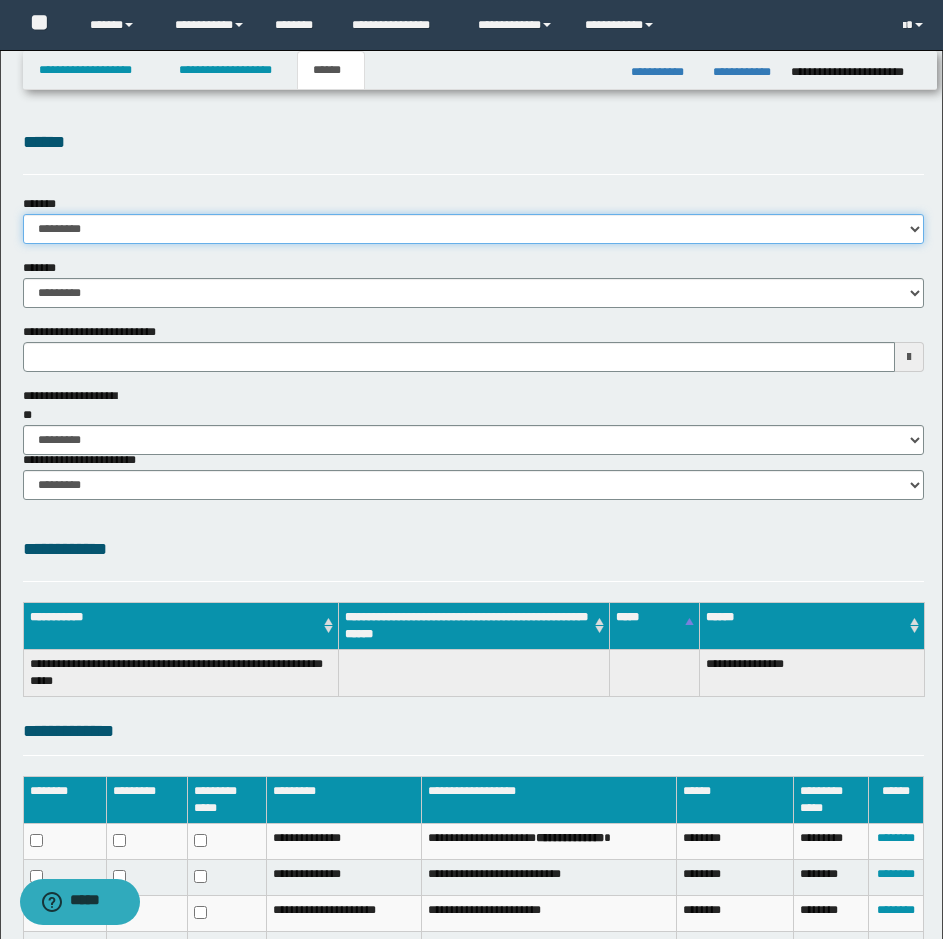 click on "**********" at bounding box center [473, 229] 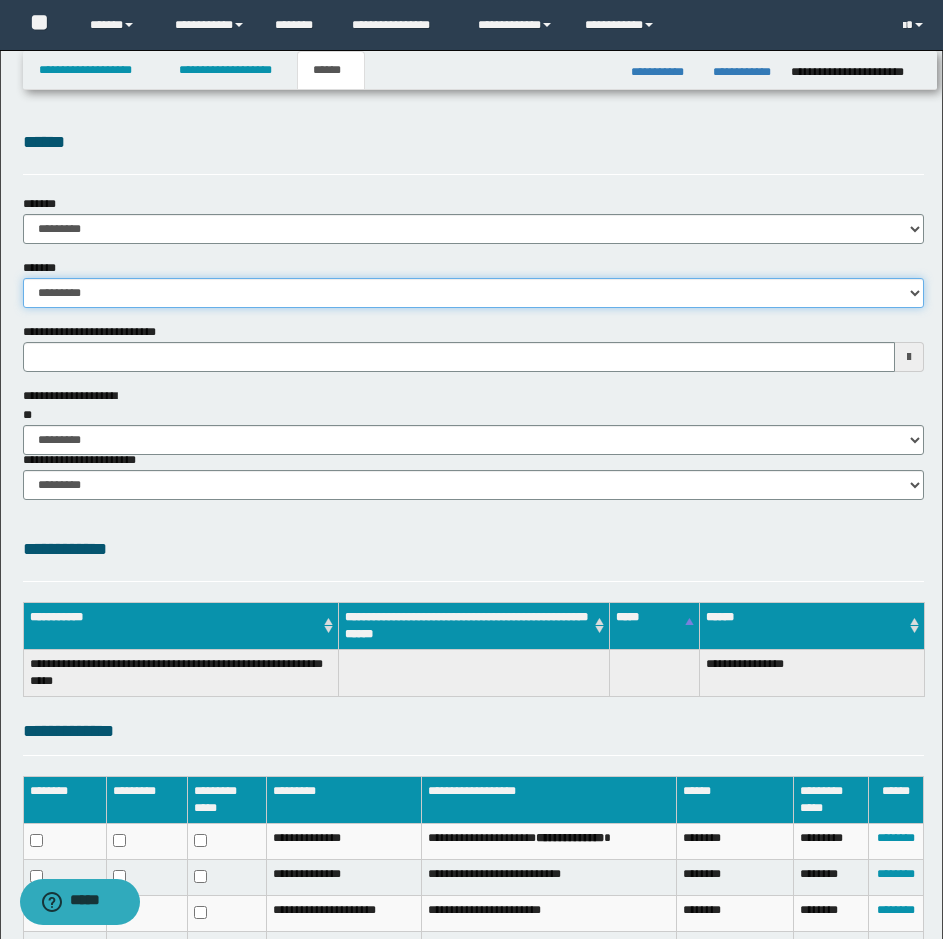 click on "**********" at bounding box center [473, 293] 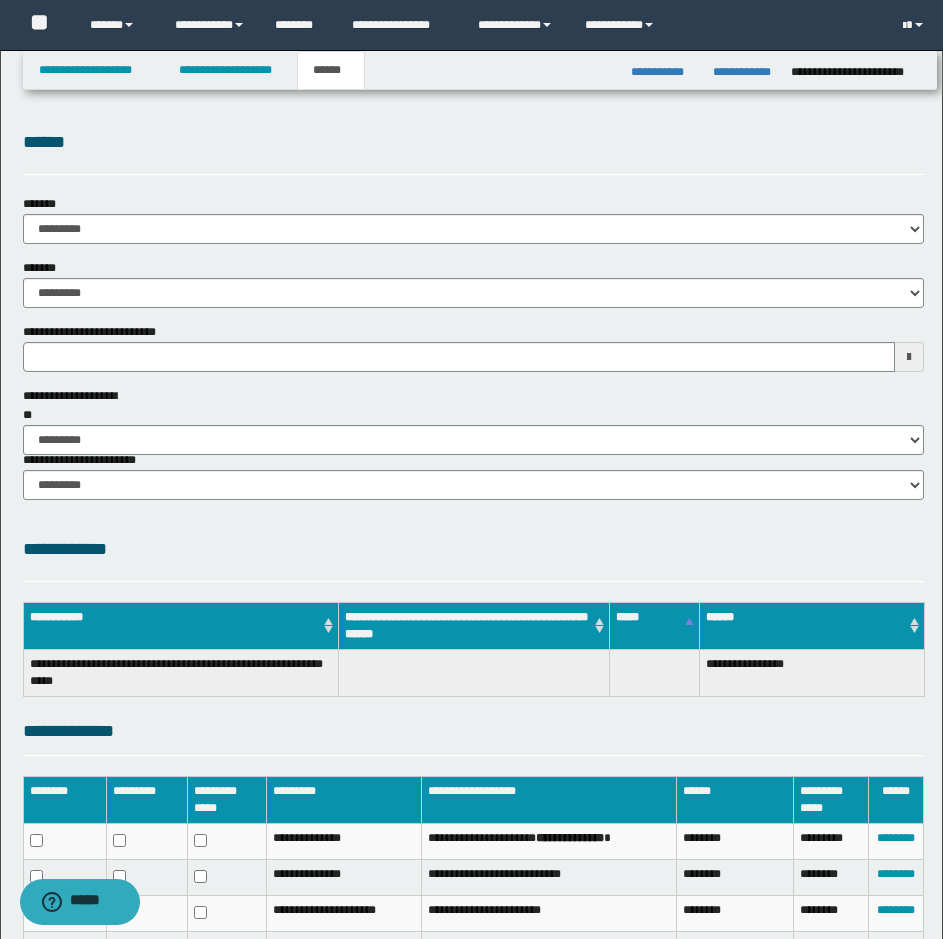 click on "**********" at bounding box center [471, 549] 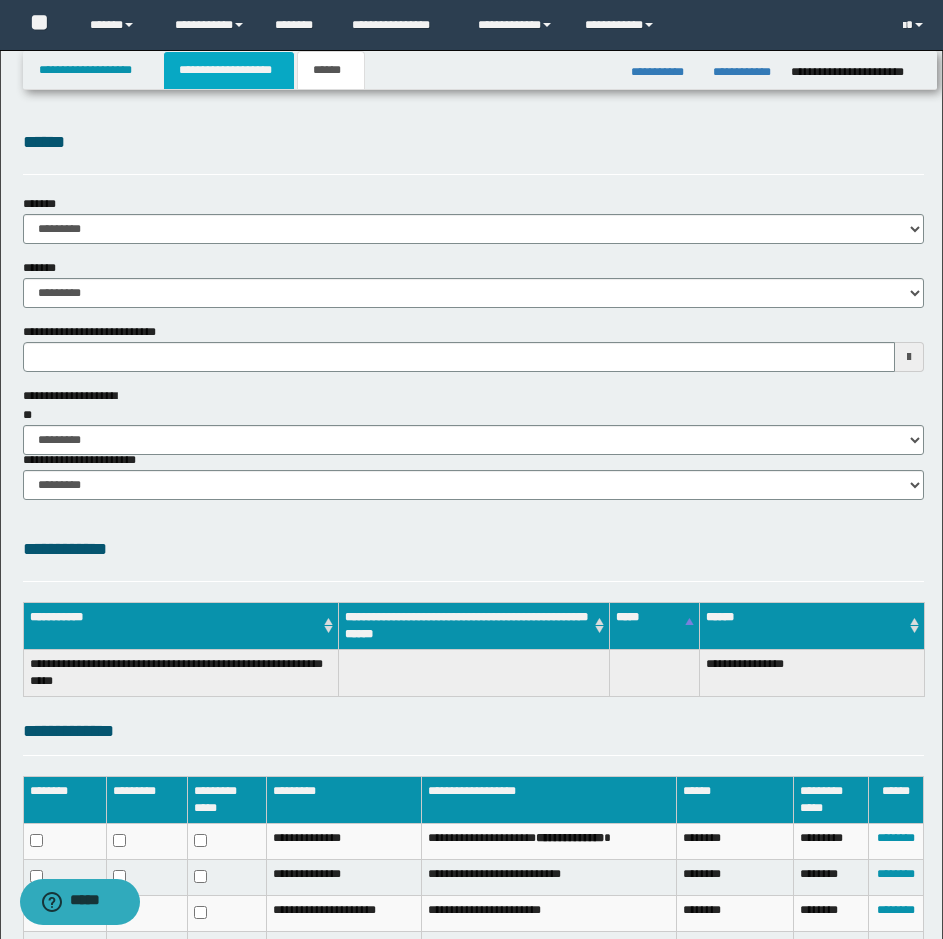 click on "**********" at bounding box center (229, 70) 